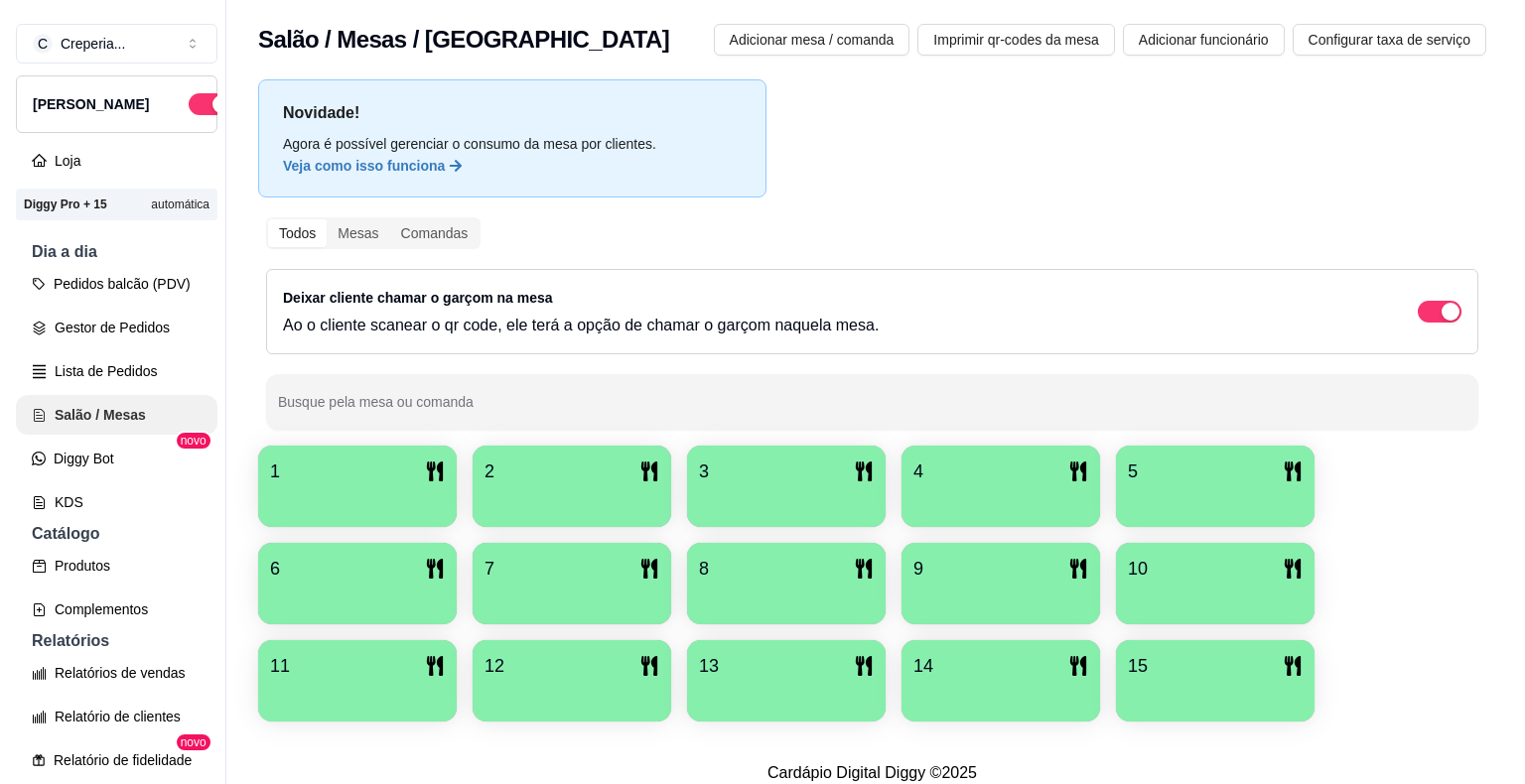 scroll, scrollTop: 0, scrollLeft: 0, axis: both 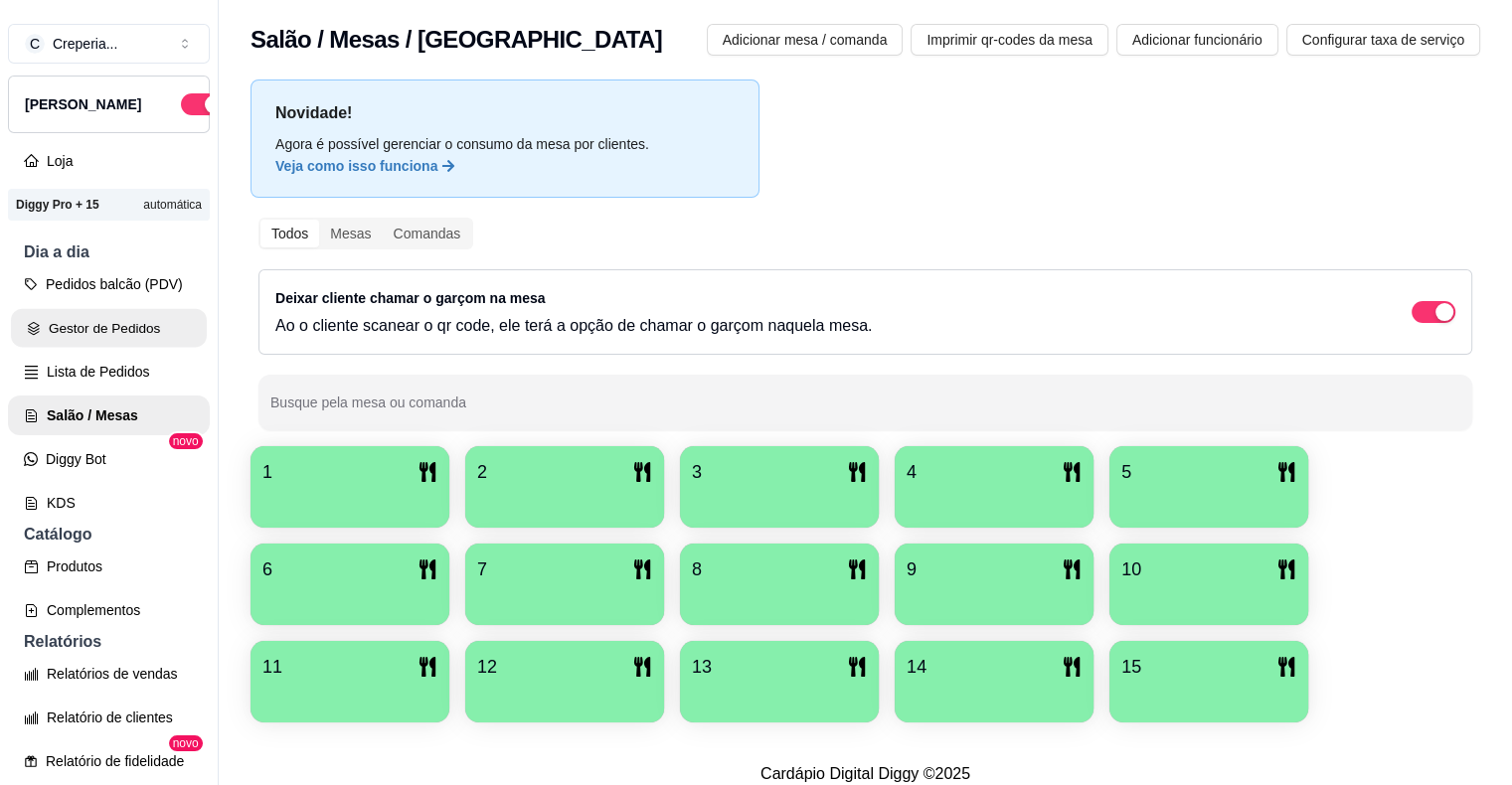 click on "Gestor de Pedidos" at bounding box center (108, 328) 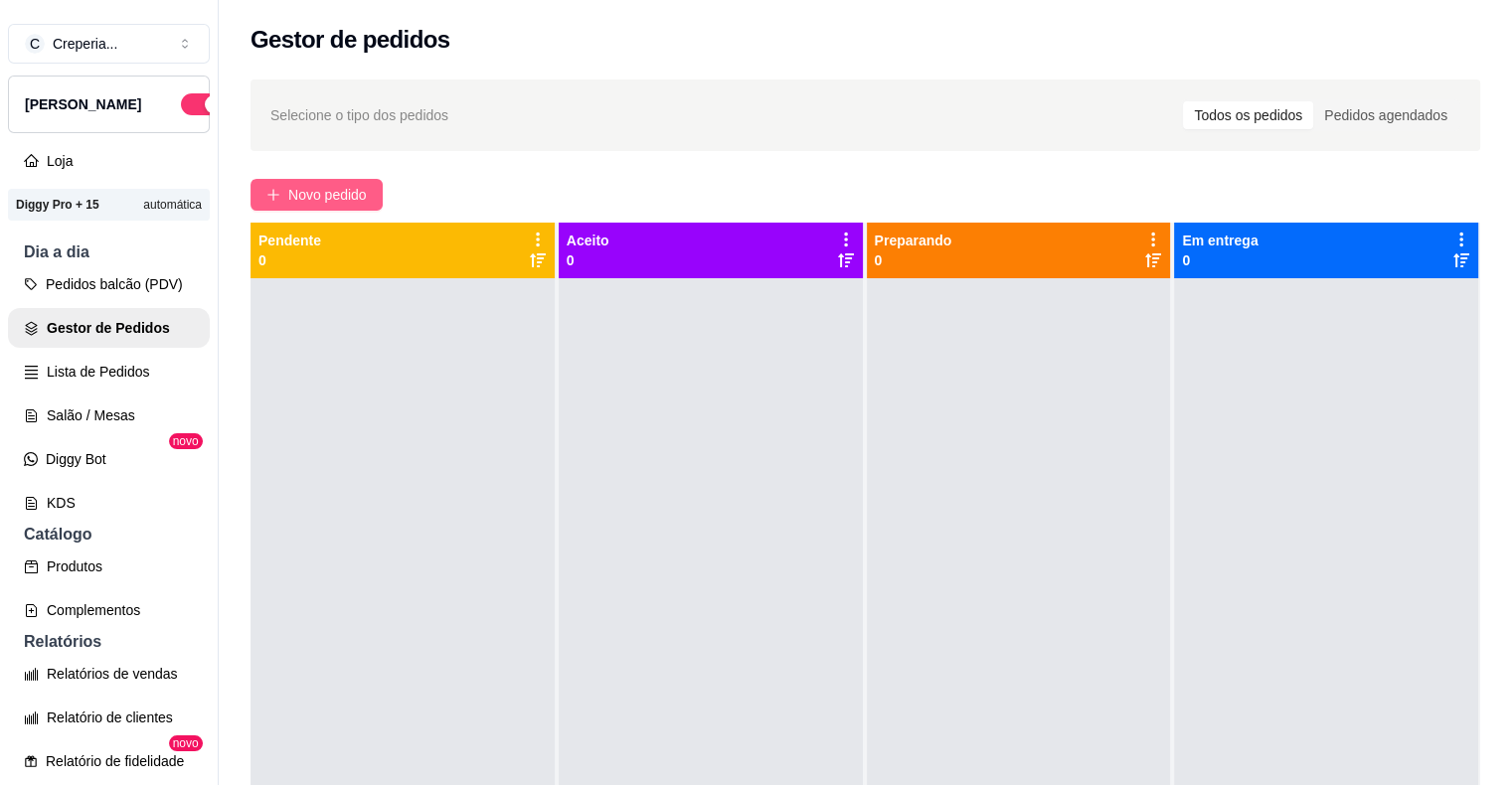 click on "Novo pedido" at bounding box center (327, 195) 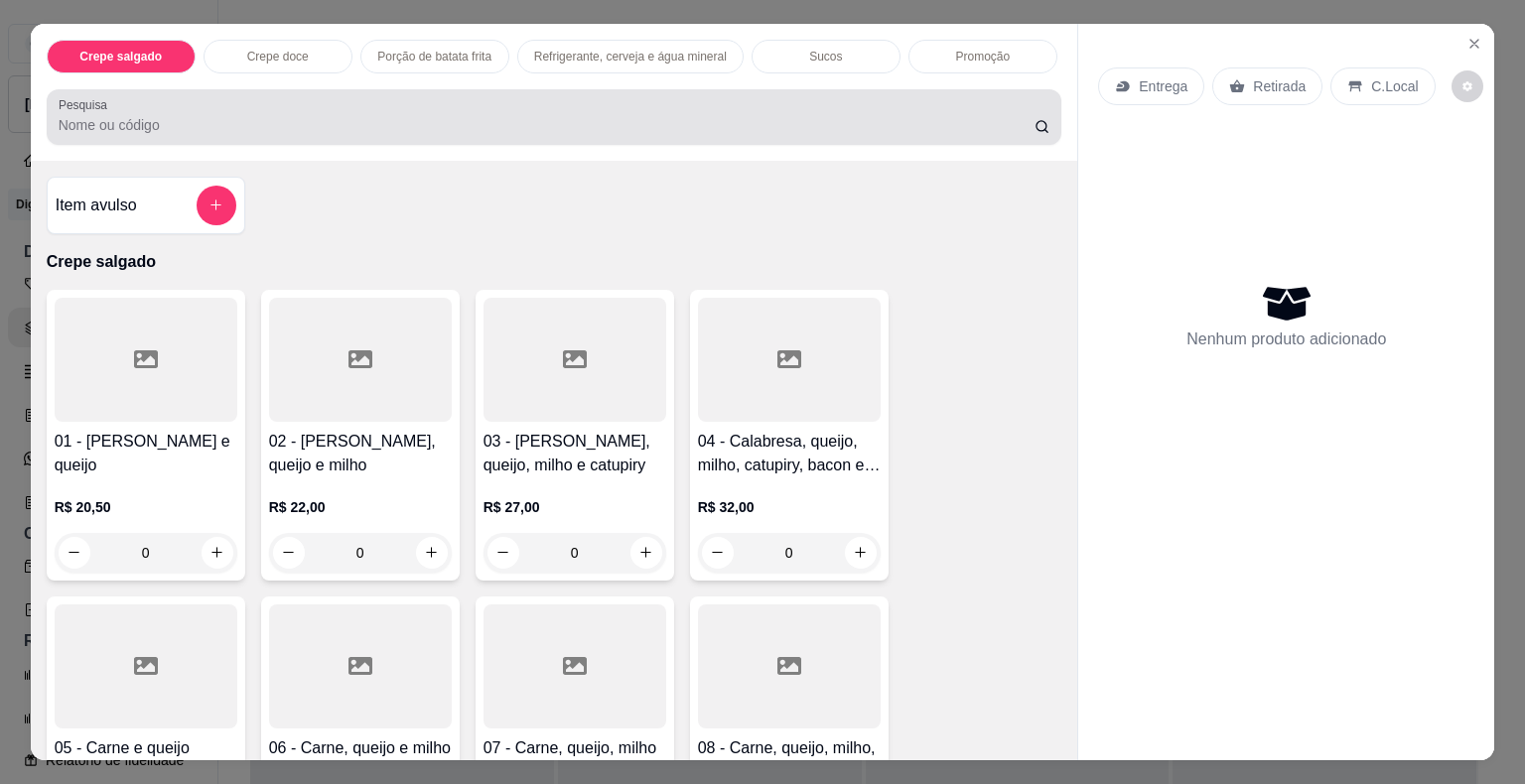 click on "Pesquisa" at bounding box center (554, 117) 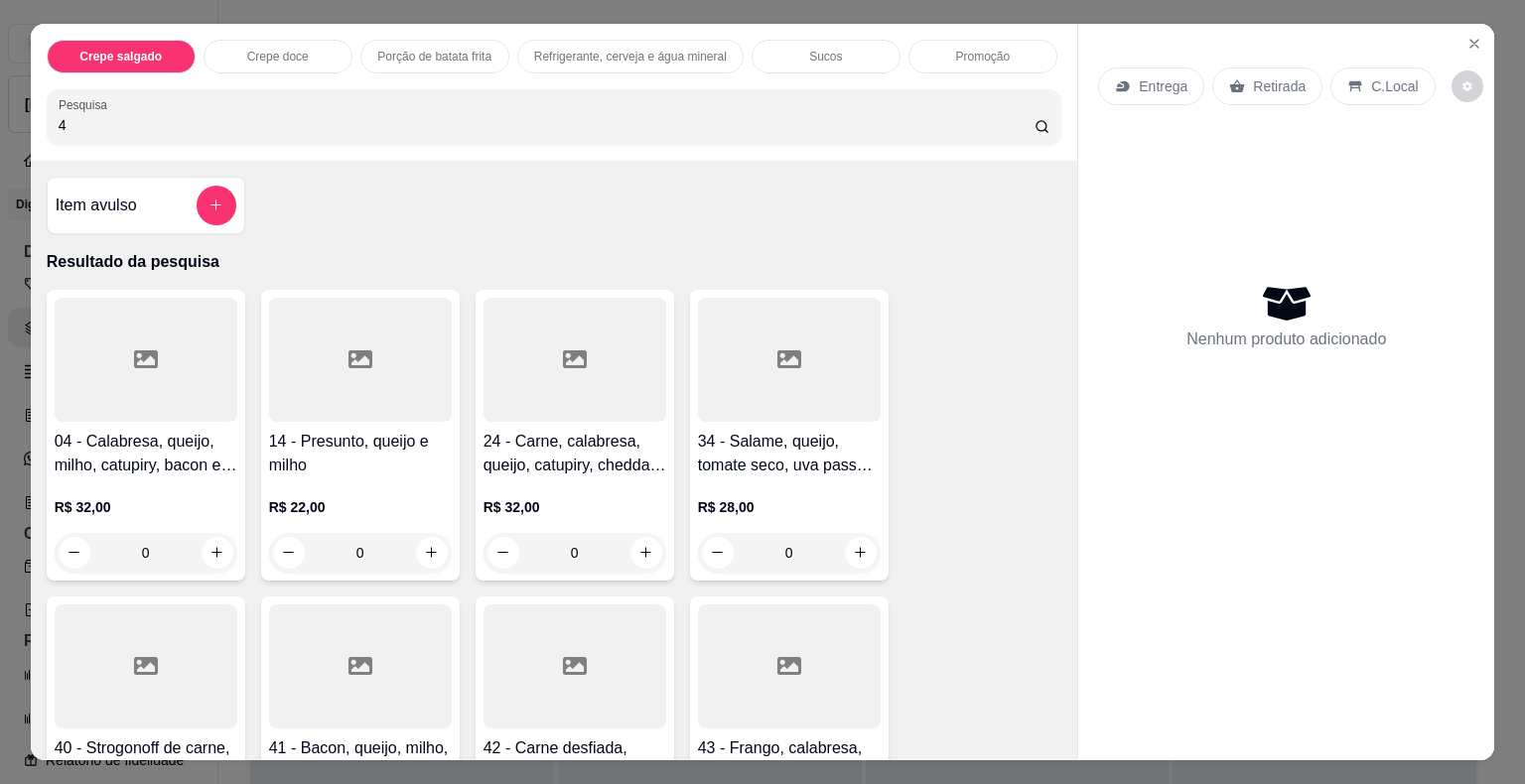 type on "4" 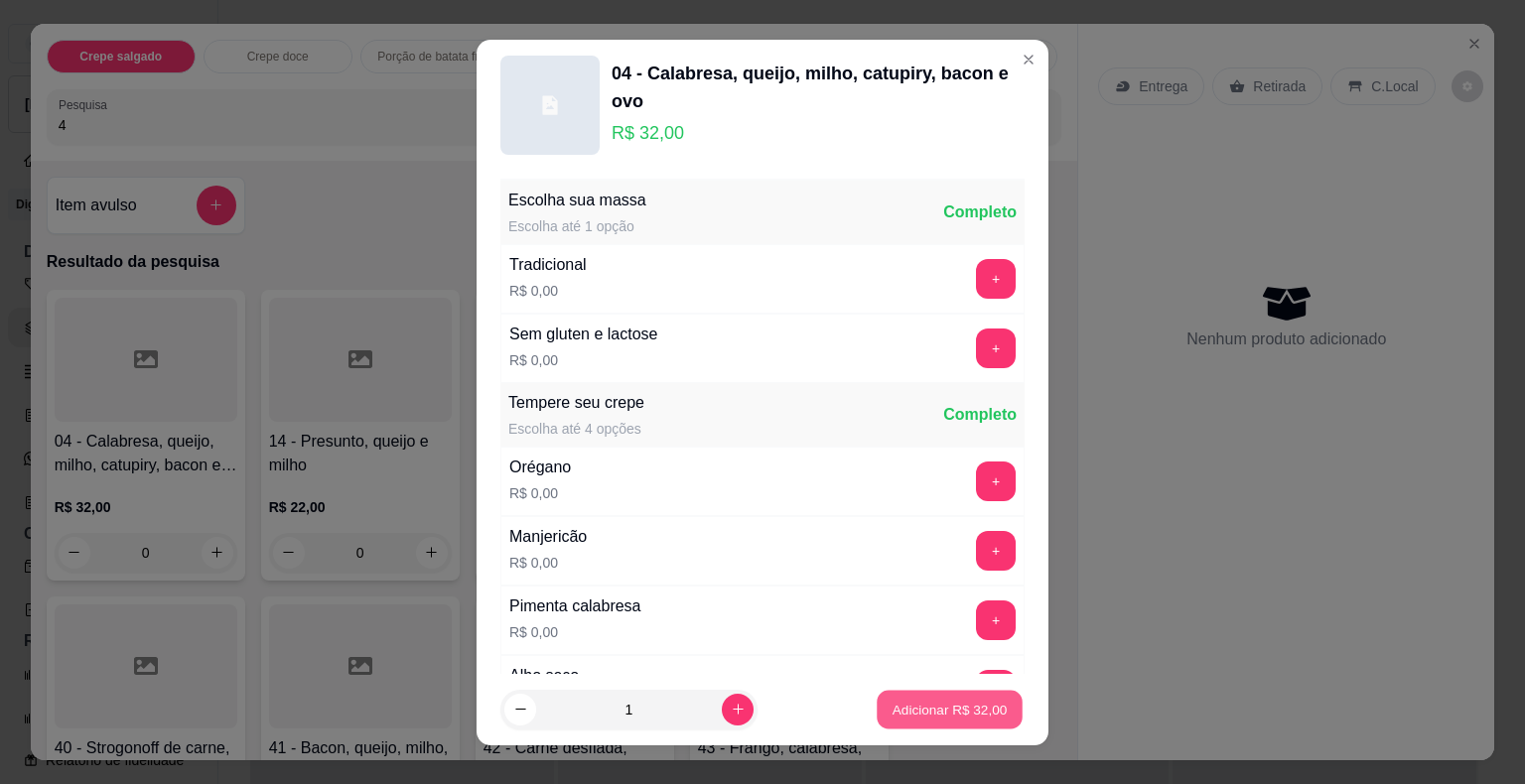 click on "Adicionar   R$ 32,00" at bounding box center [949, 709] 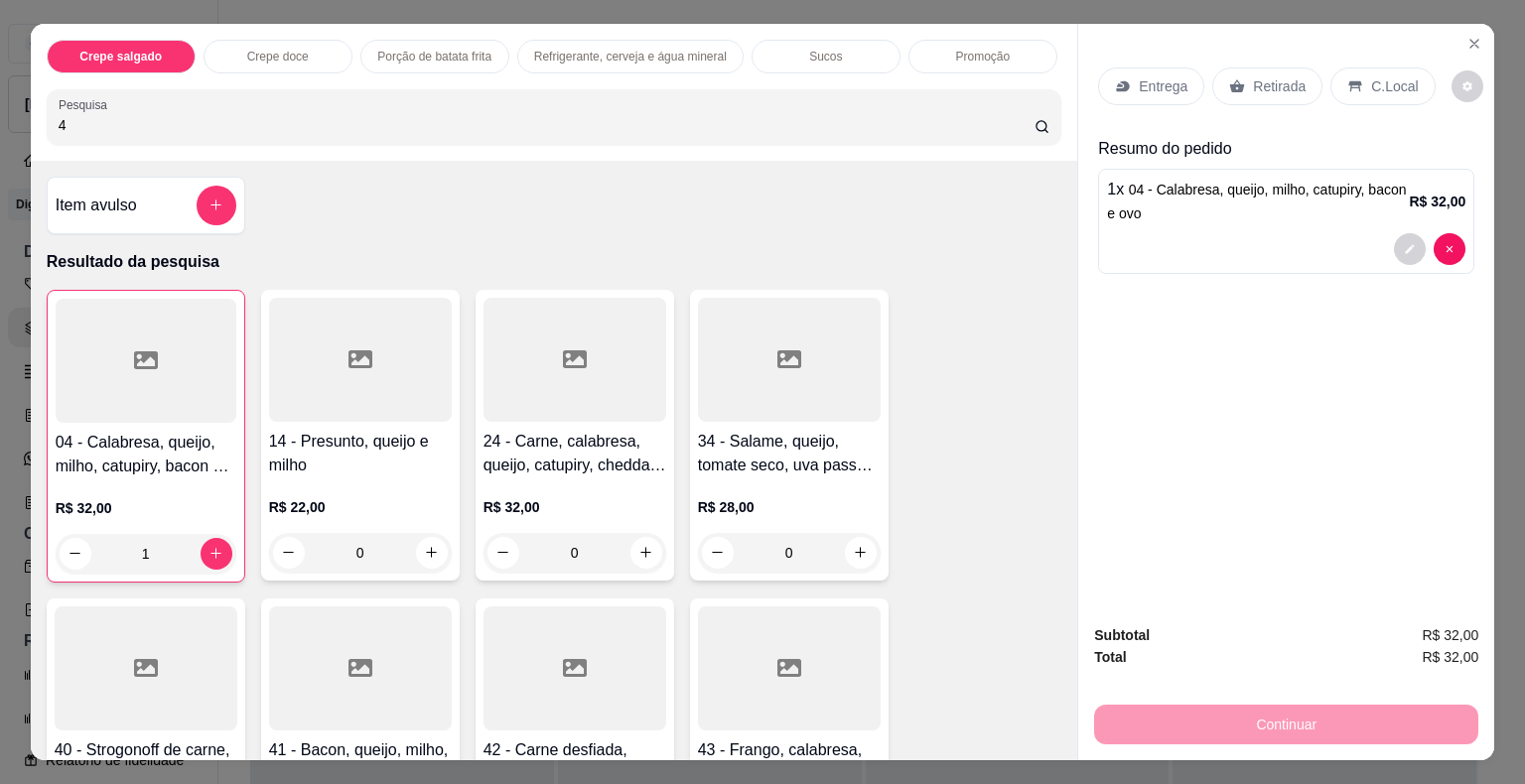 drag, startPoint x: 120, startPoint y: 111, endPoint x: 1, endPoint y: 115, distance: 119.06721 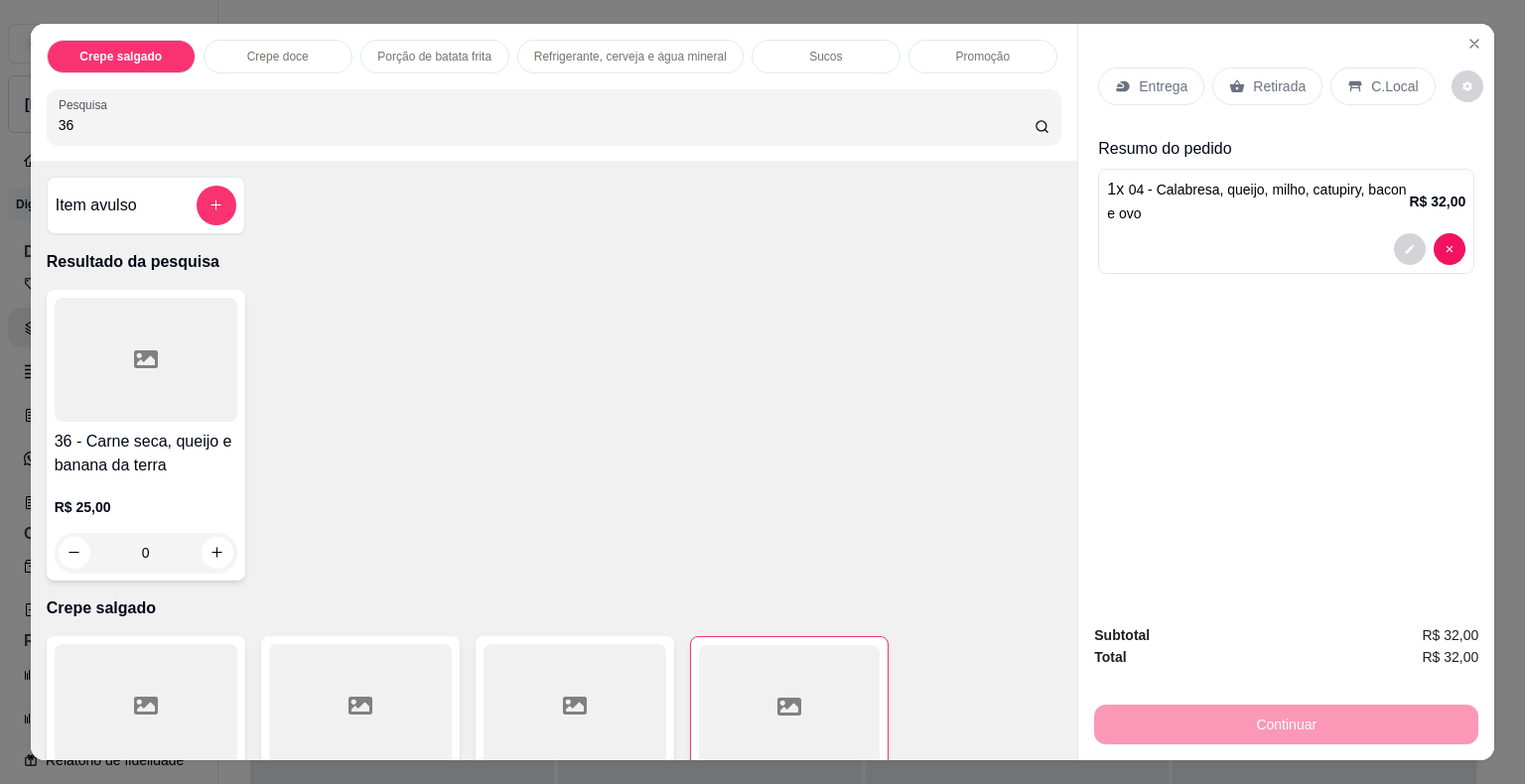 type on "36" 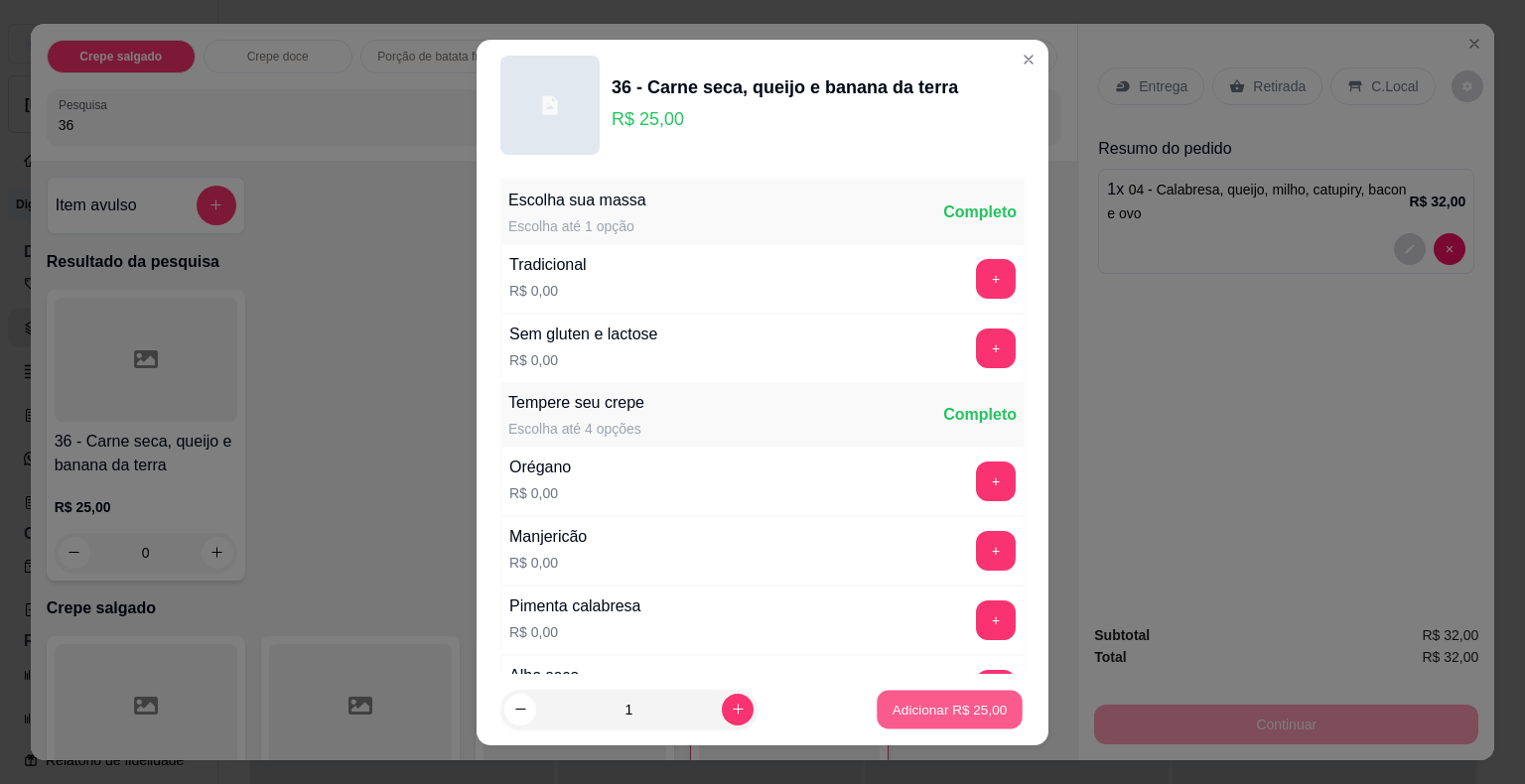 click on "Adicionar   R$ 25,00" at bounding box center (950, 709) 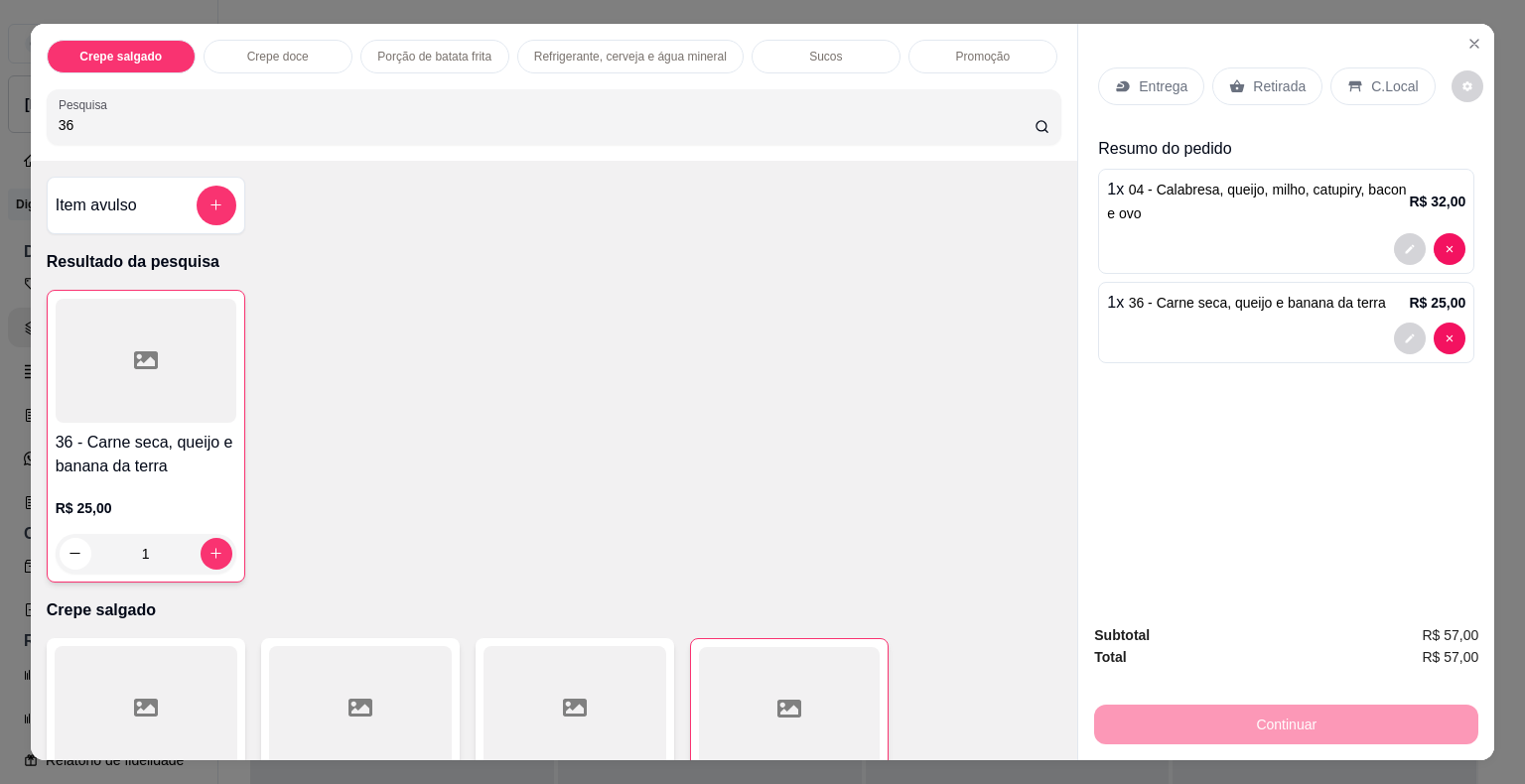 click on "Retirada" at bounding box center (1279, 86) 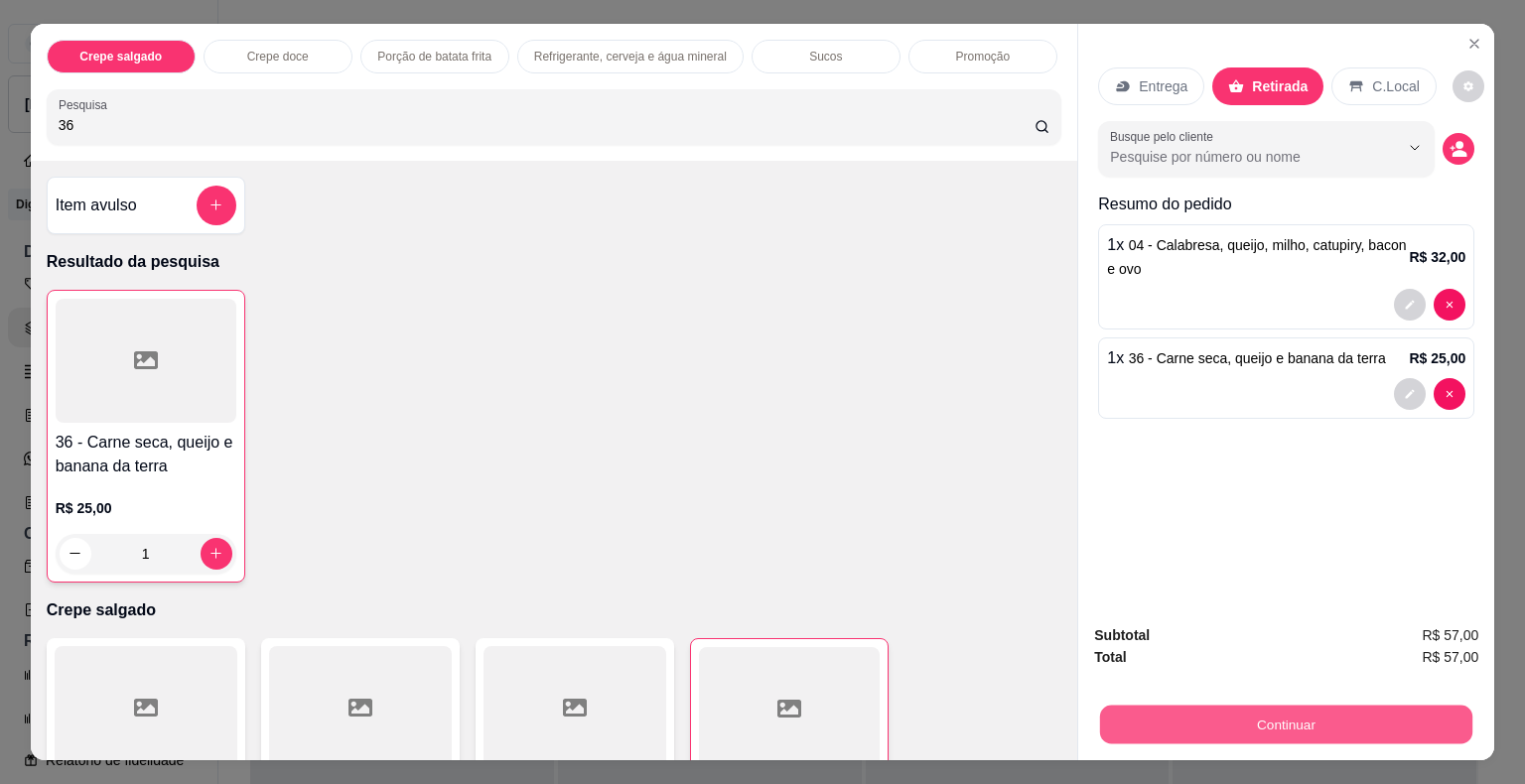 click on "Continuar" at bounding box center (1286, 724) 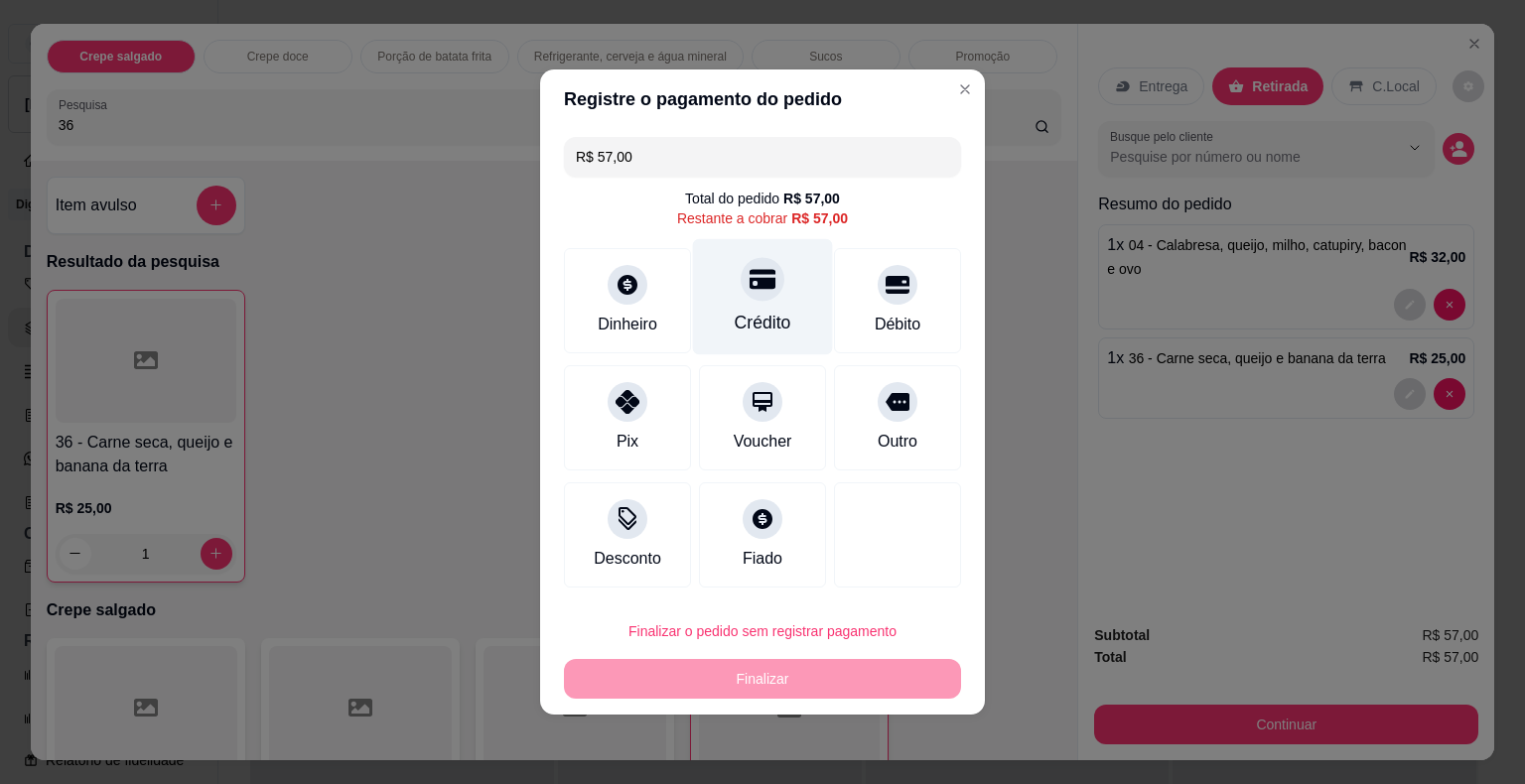 click at bounding box center (762, 279) 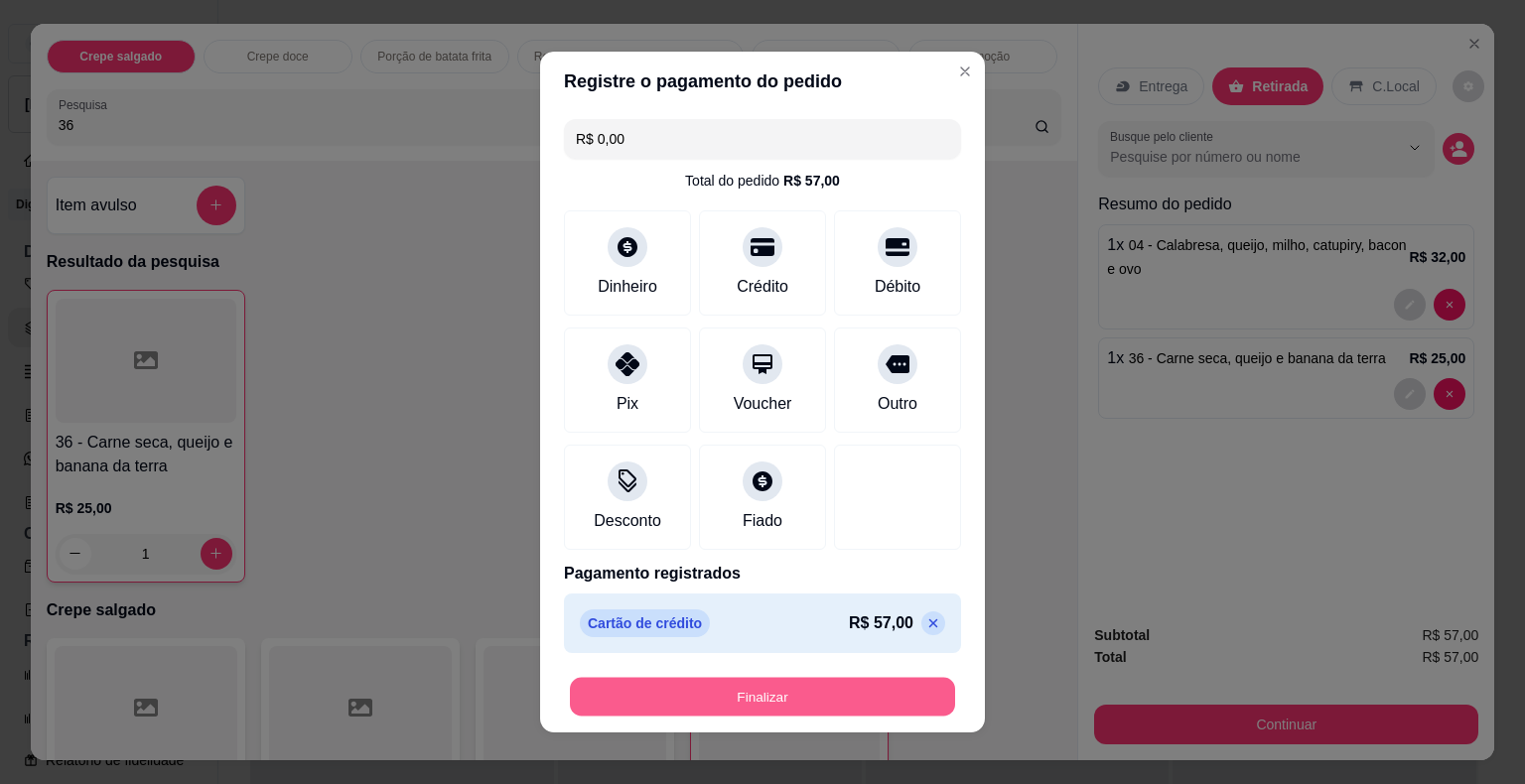 click on "Finalizar" at bounding box center (762, 697) 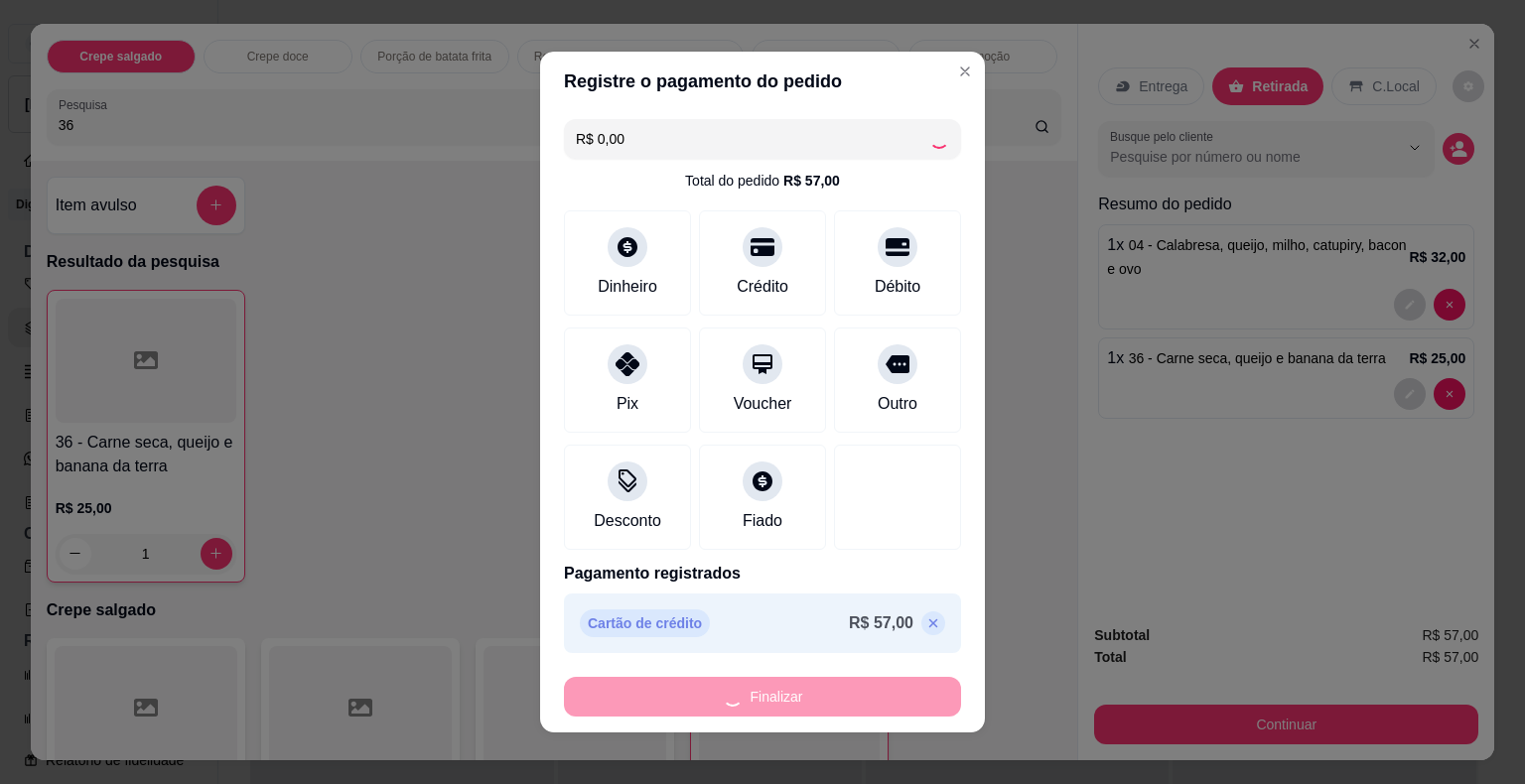 type on "0" 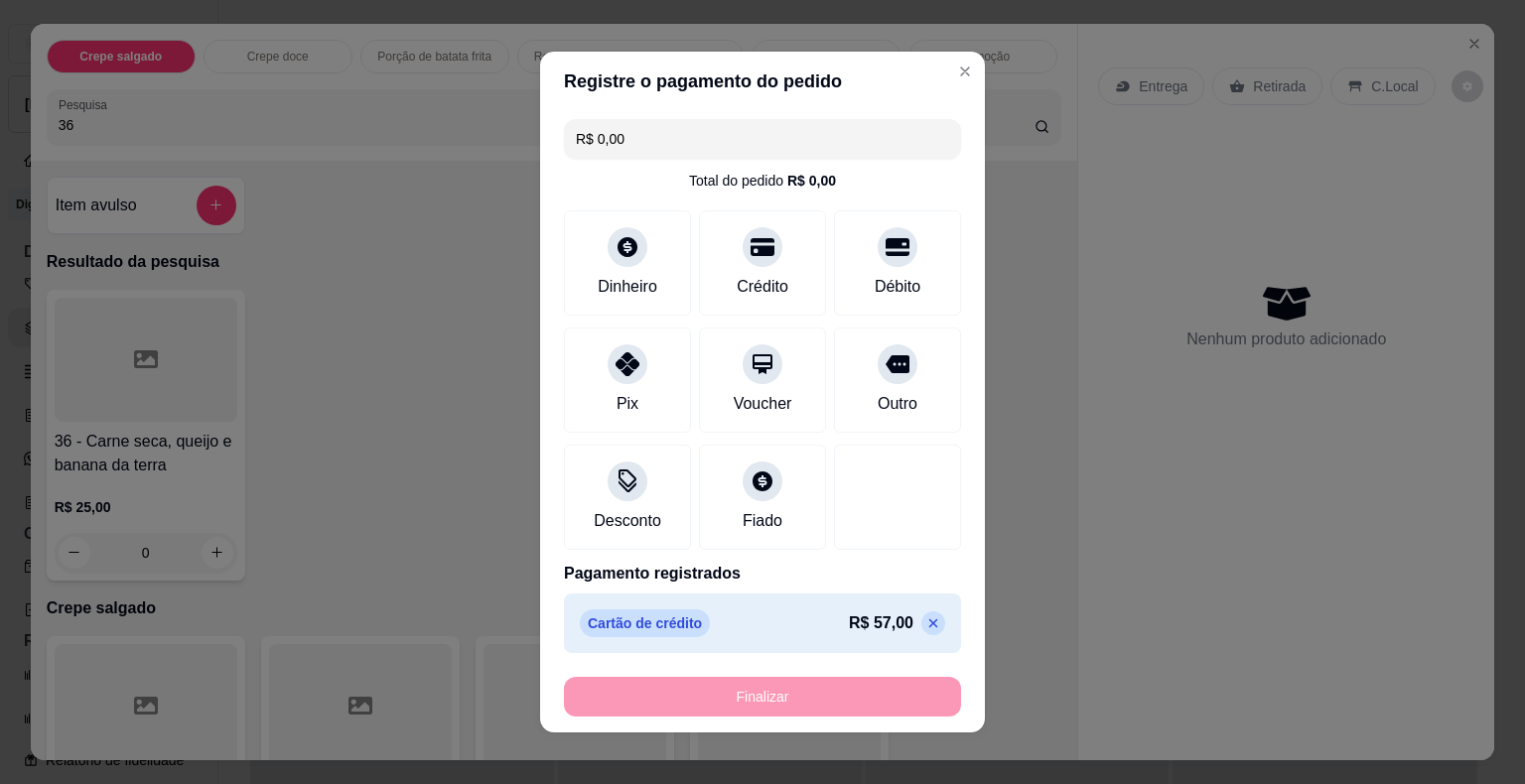 type on "-R$ 57,00" 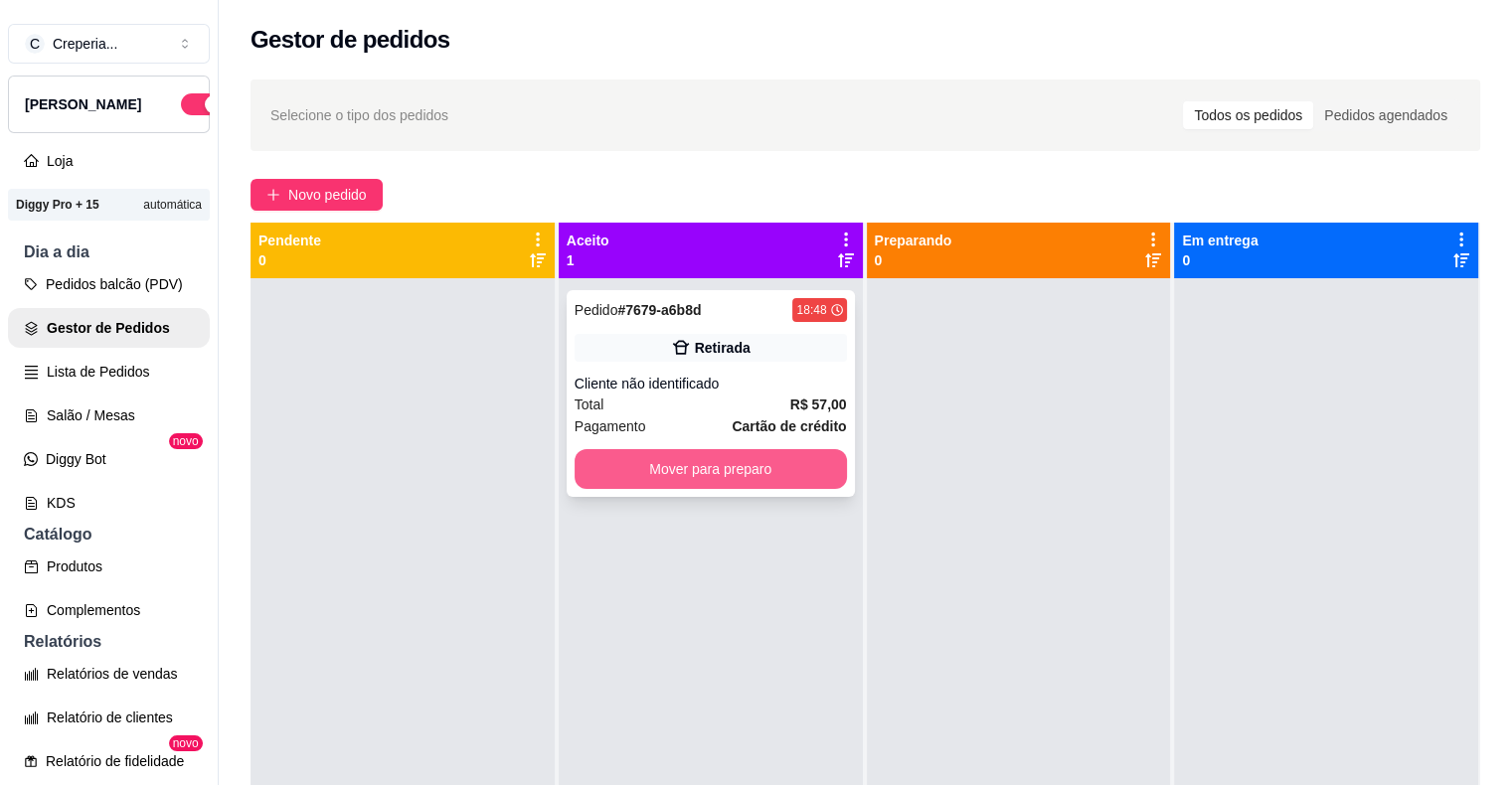 click on "Mover para preparo" at bounding box center (711, 469) 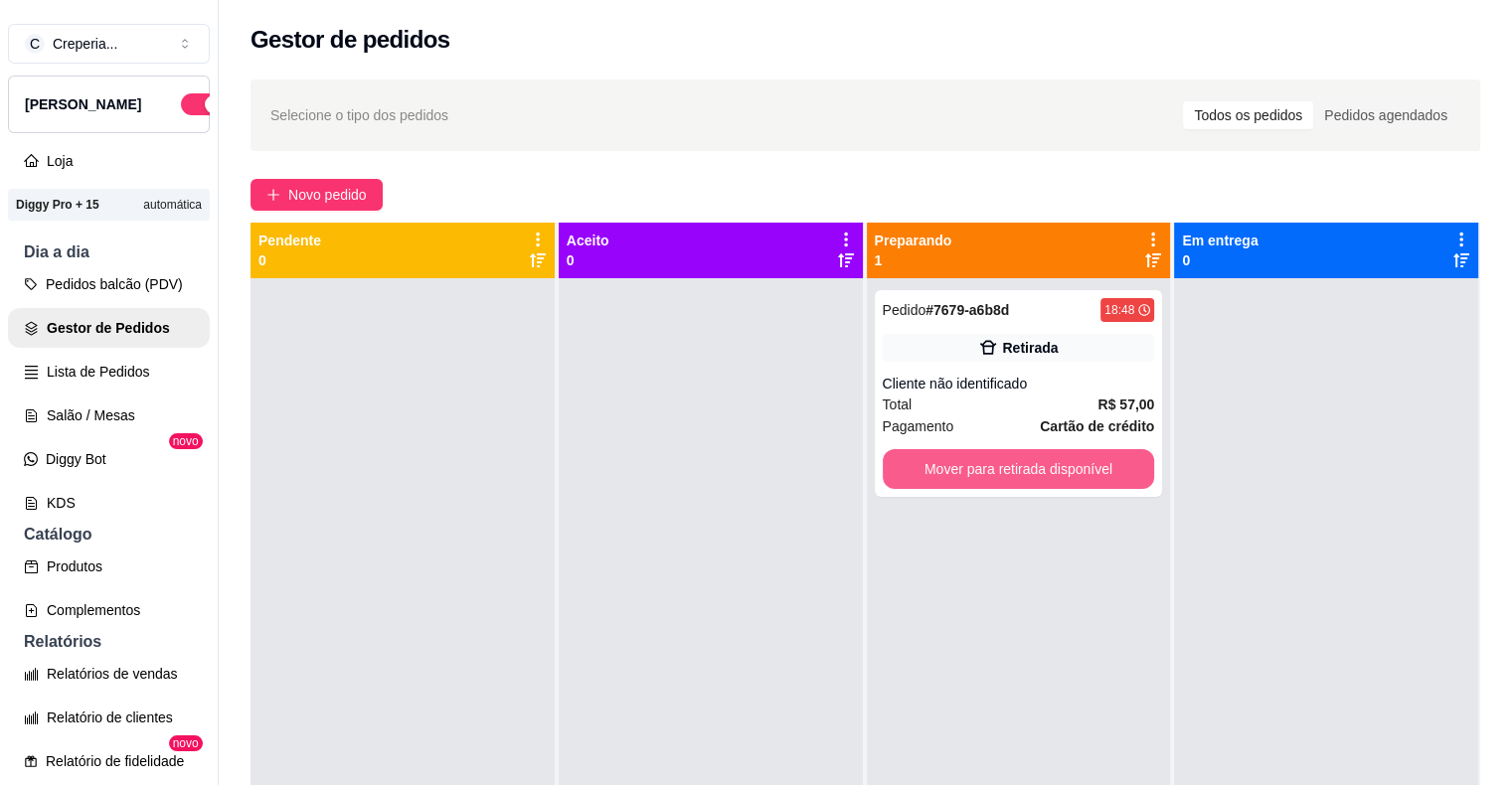 click on "Mover para retirada disponível" at bounding box center (1019, 469) 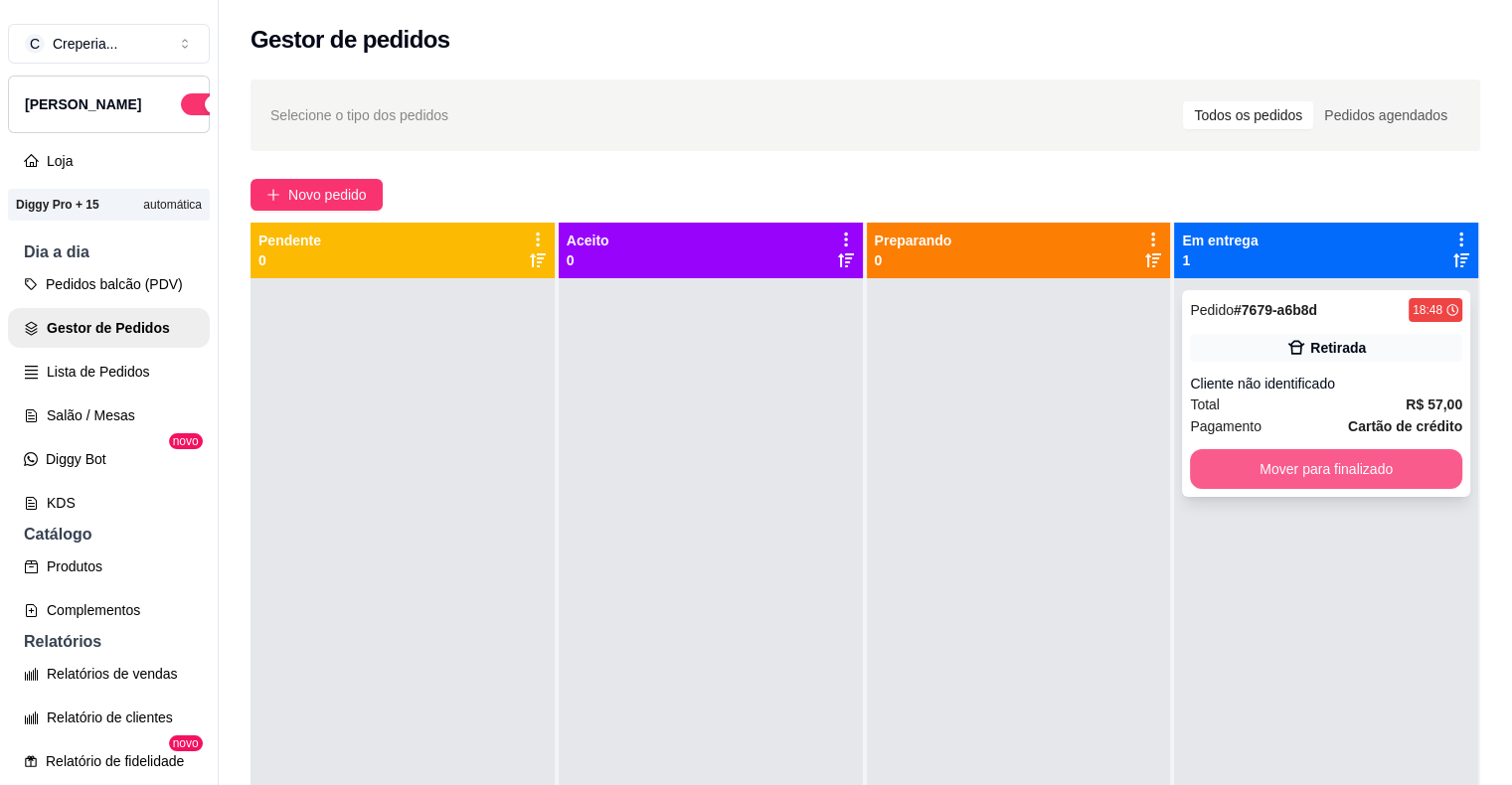 click on "Mover para finalizado" at bounding box center [1326, 469] 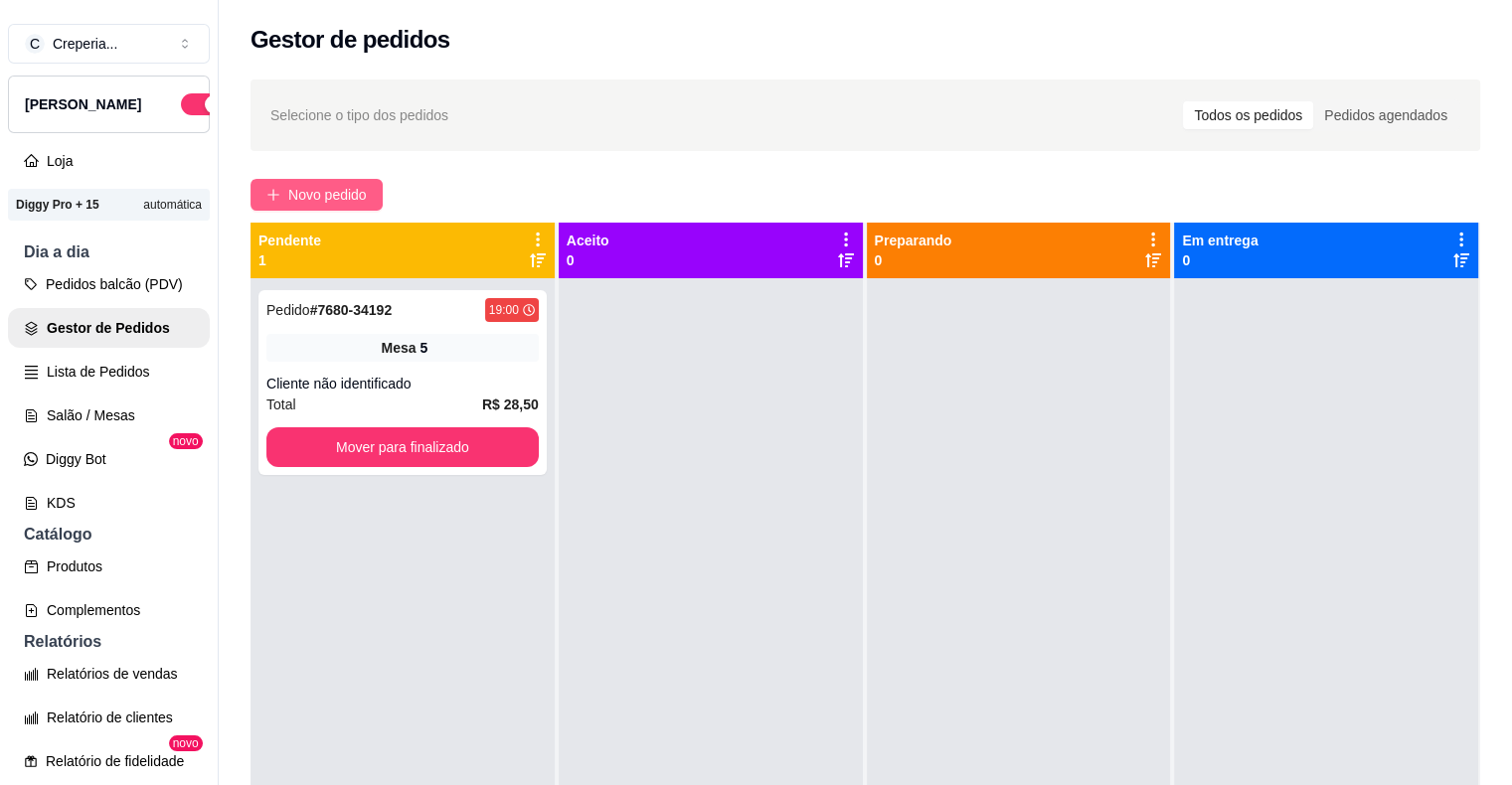 click on "Novo pedido" at bounding box center [316, 195] 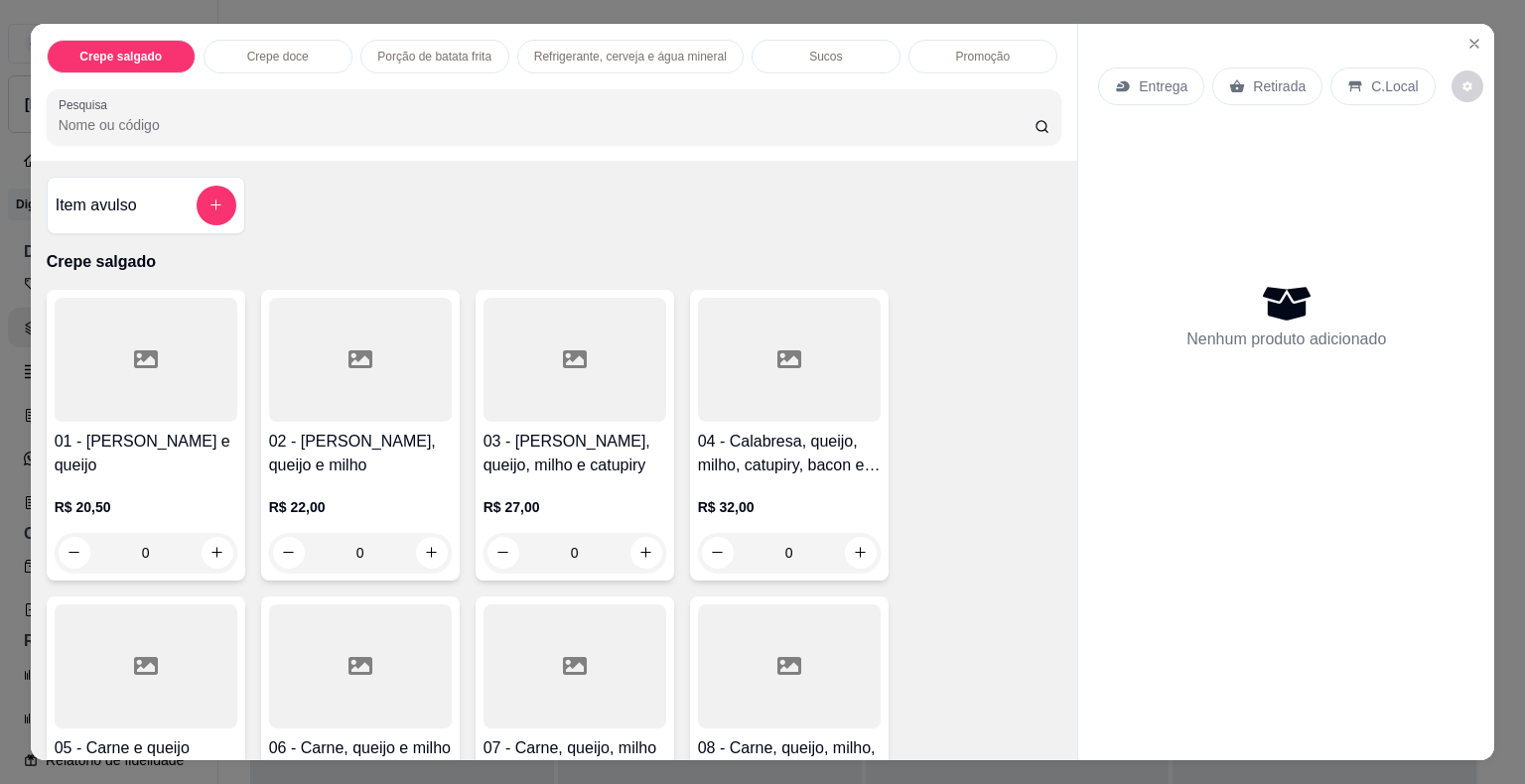 click on "Pesquisa" at bounding box center [546, 125] 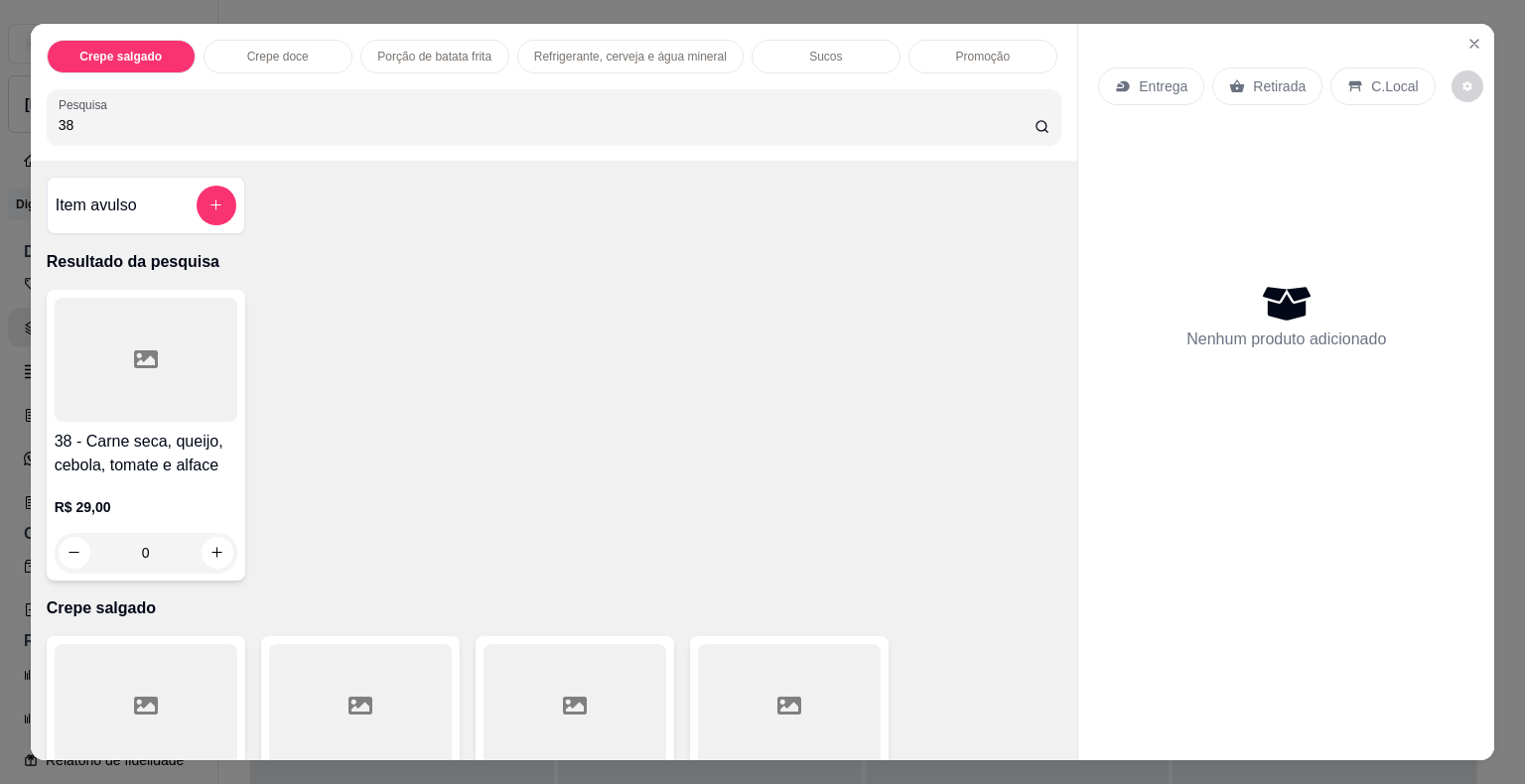 type on "38" 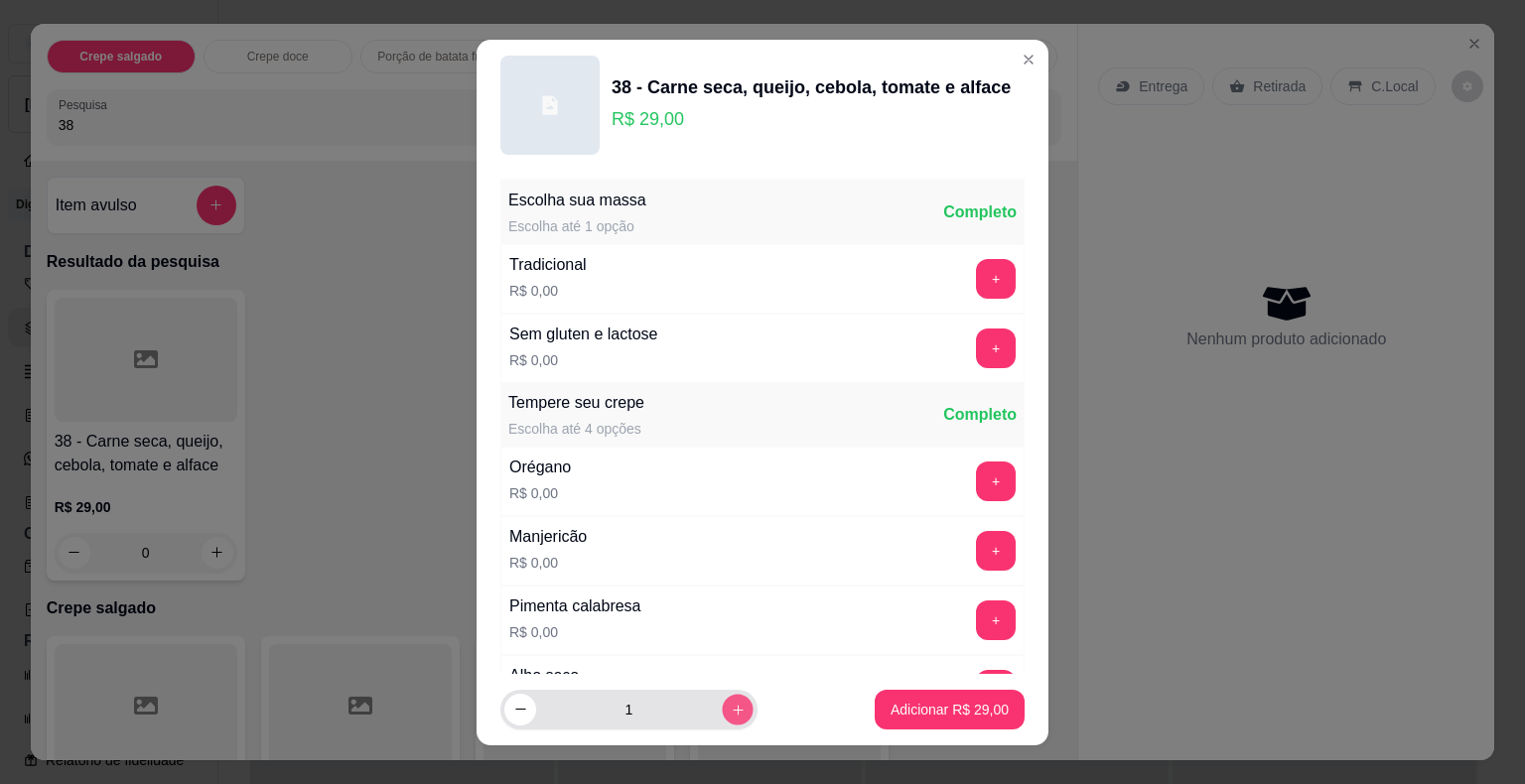 click at bounding box center (737, 709) 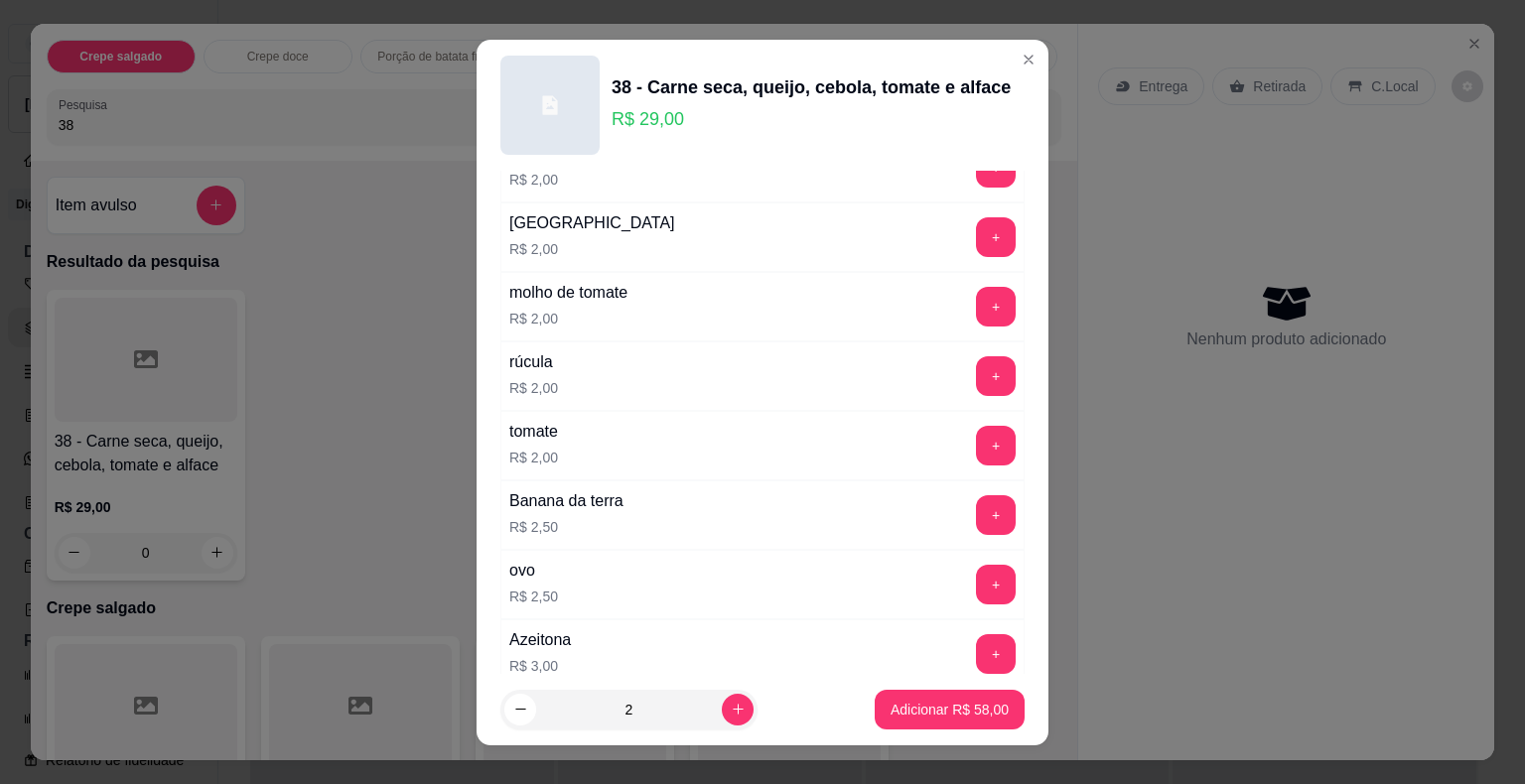 scroll, scrollTop: 893, scrollLeft: 0, axis: vertical 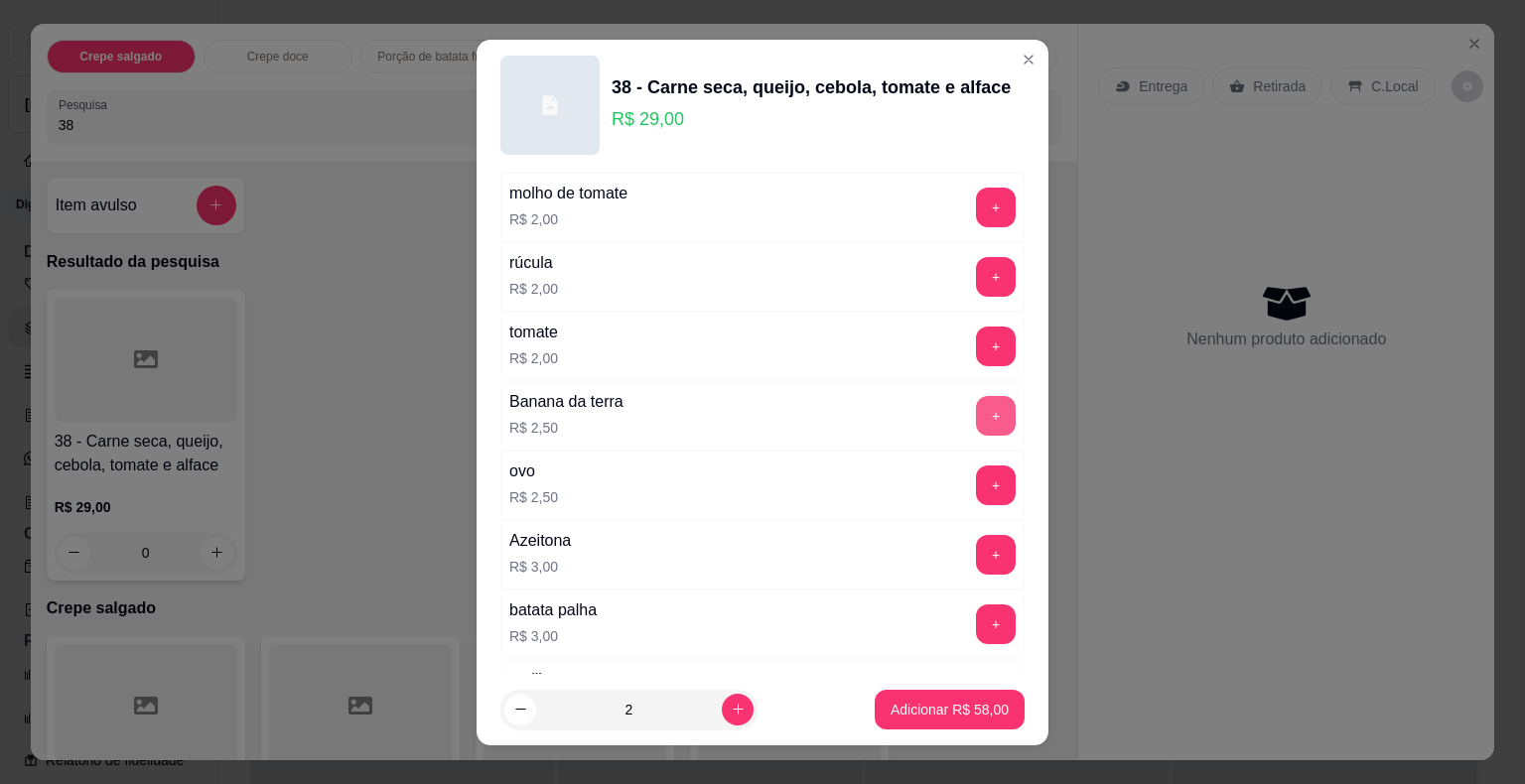 click on "+" at bounding box center [996, 416] 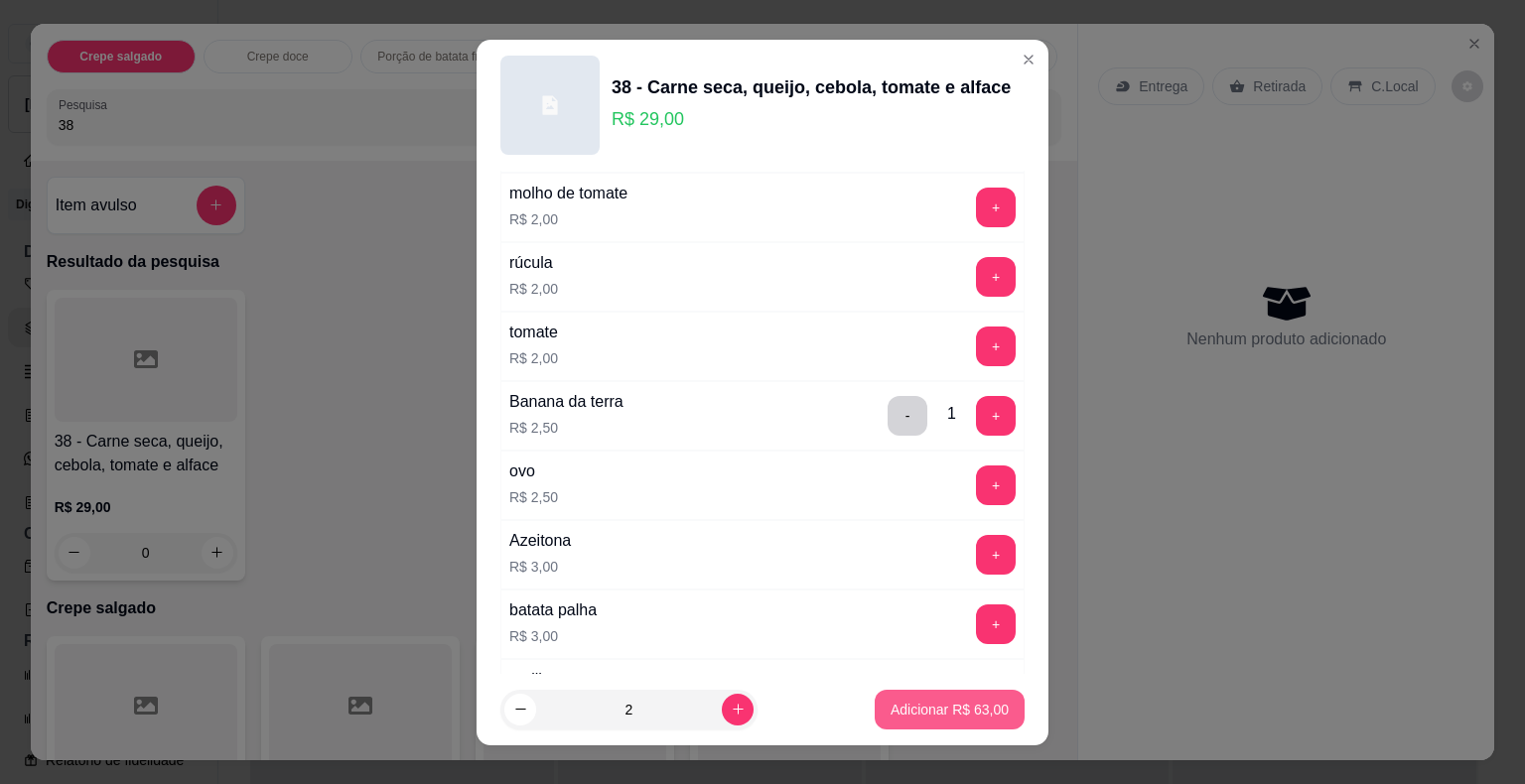 click on "Adicionar   R$ 63,00" at bounding box center [949, 710] 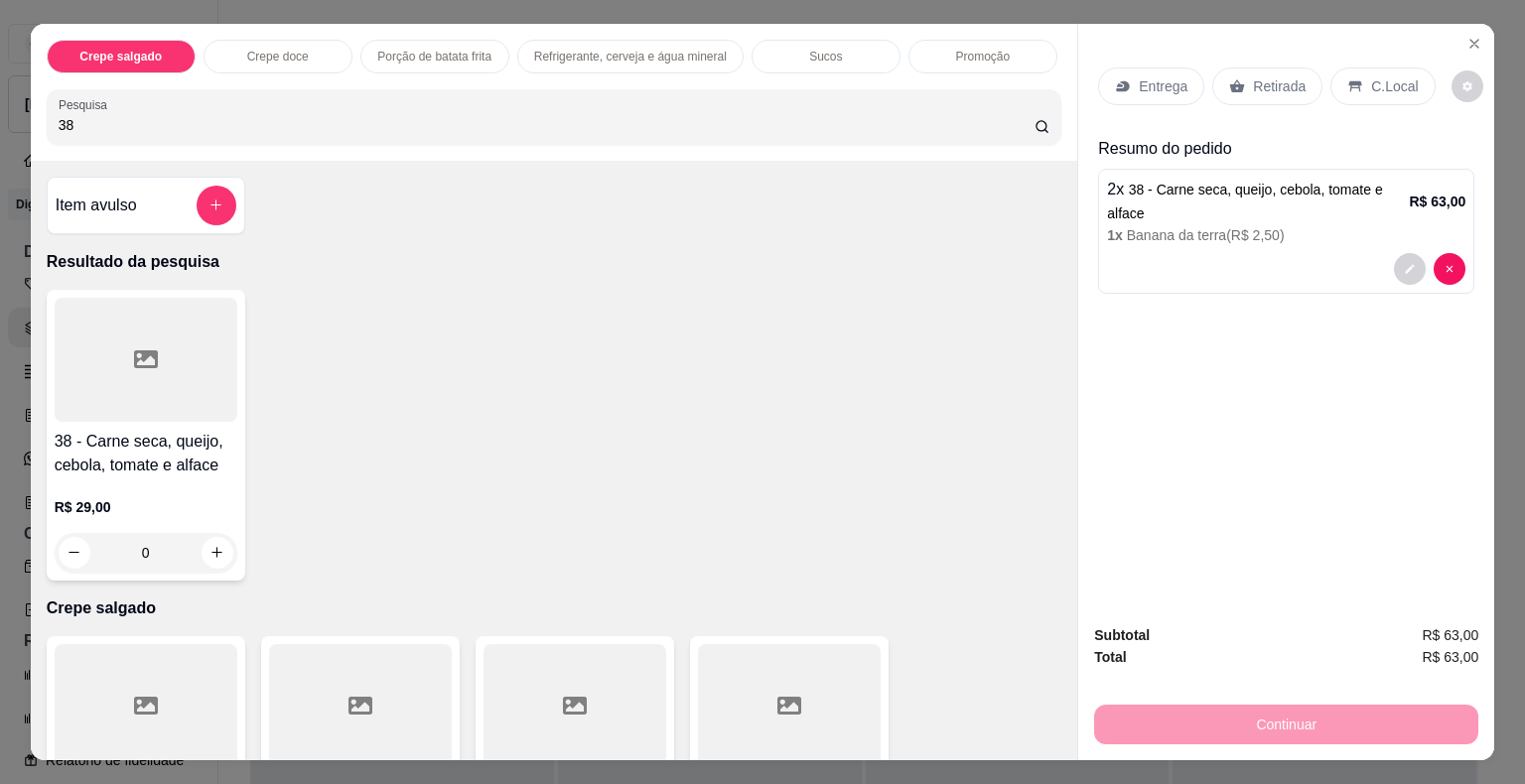 click 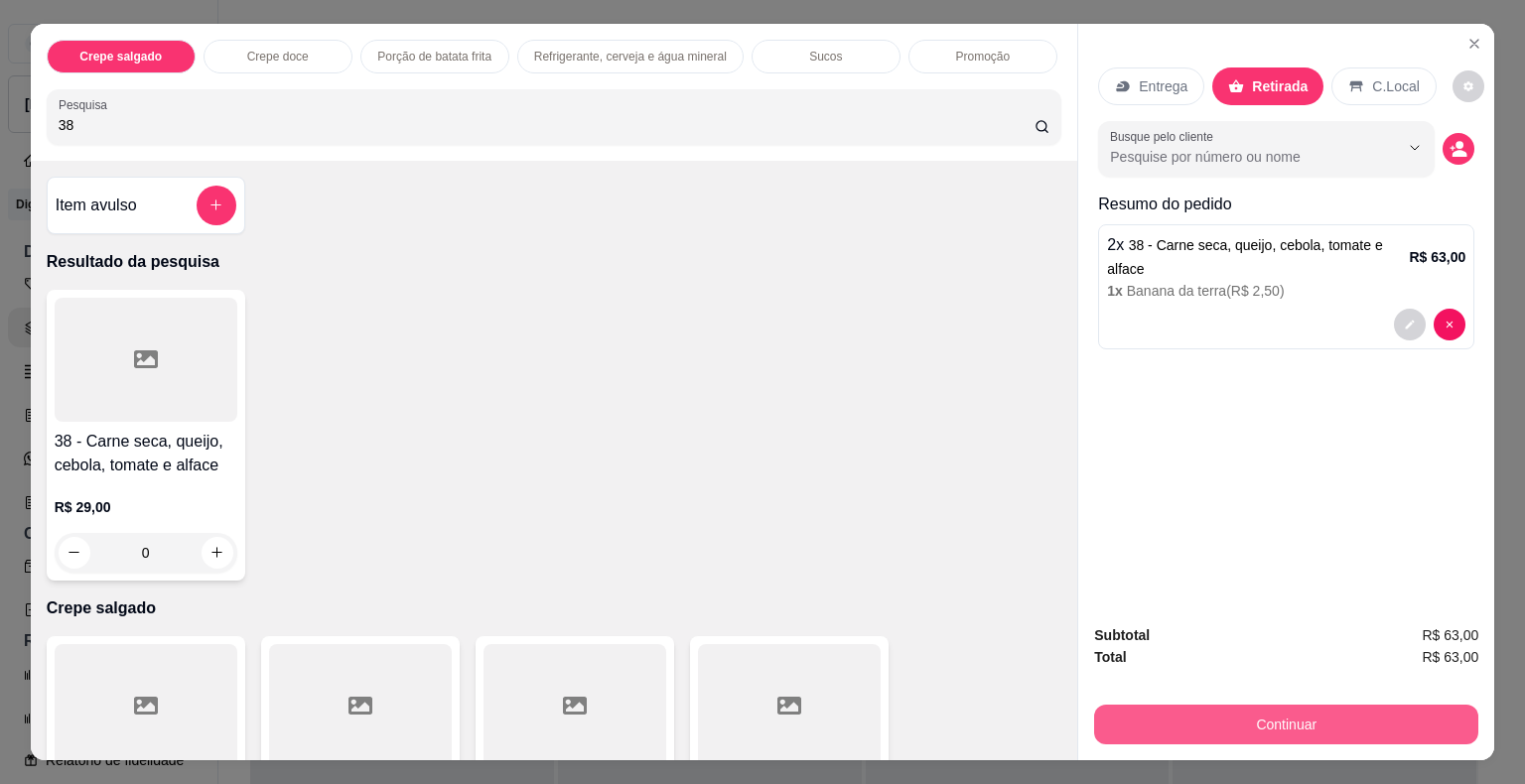 click on "Continuar" at bounding box center [1286, 724] 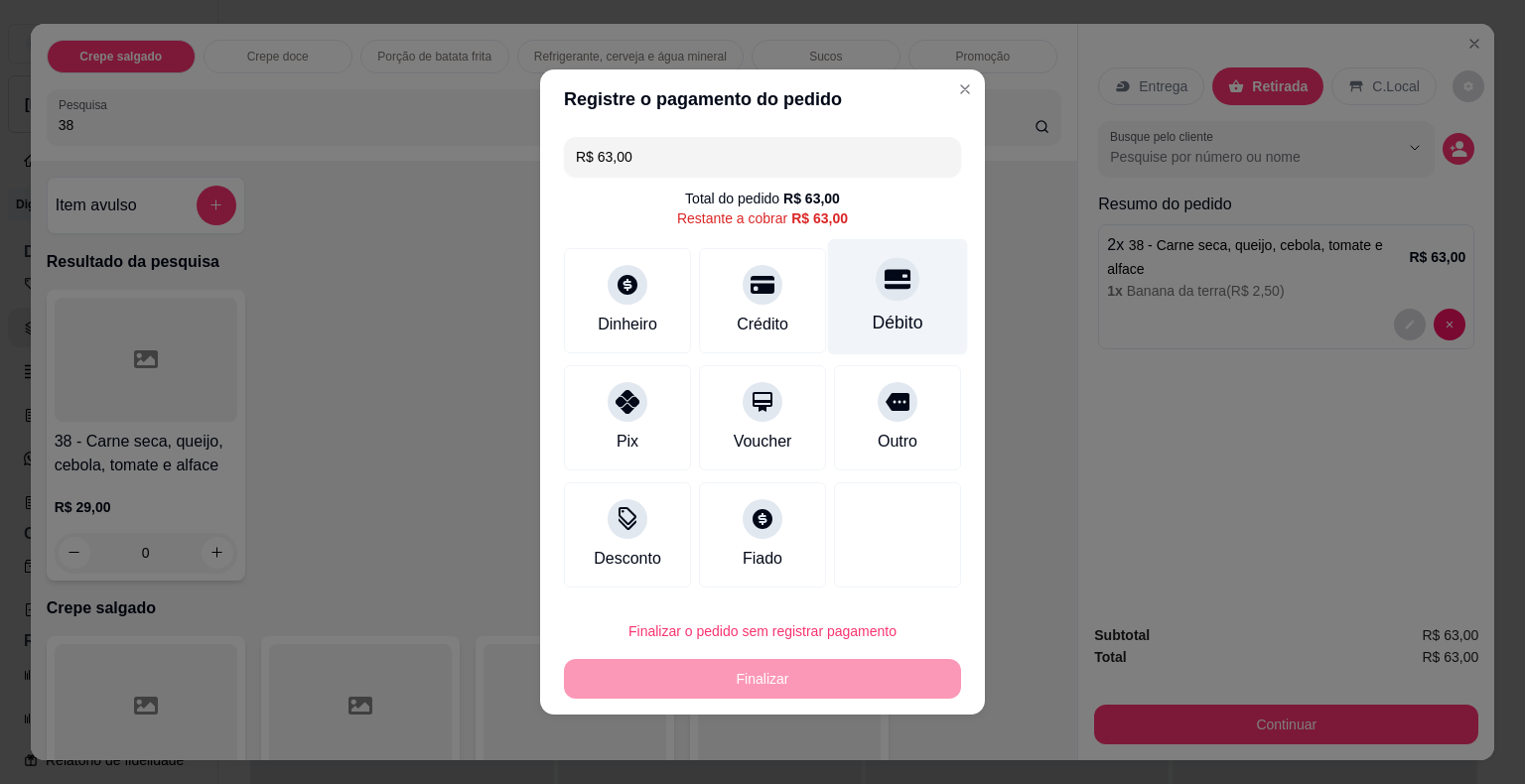 click on "Débito" at bounding box center [898, 297] 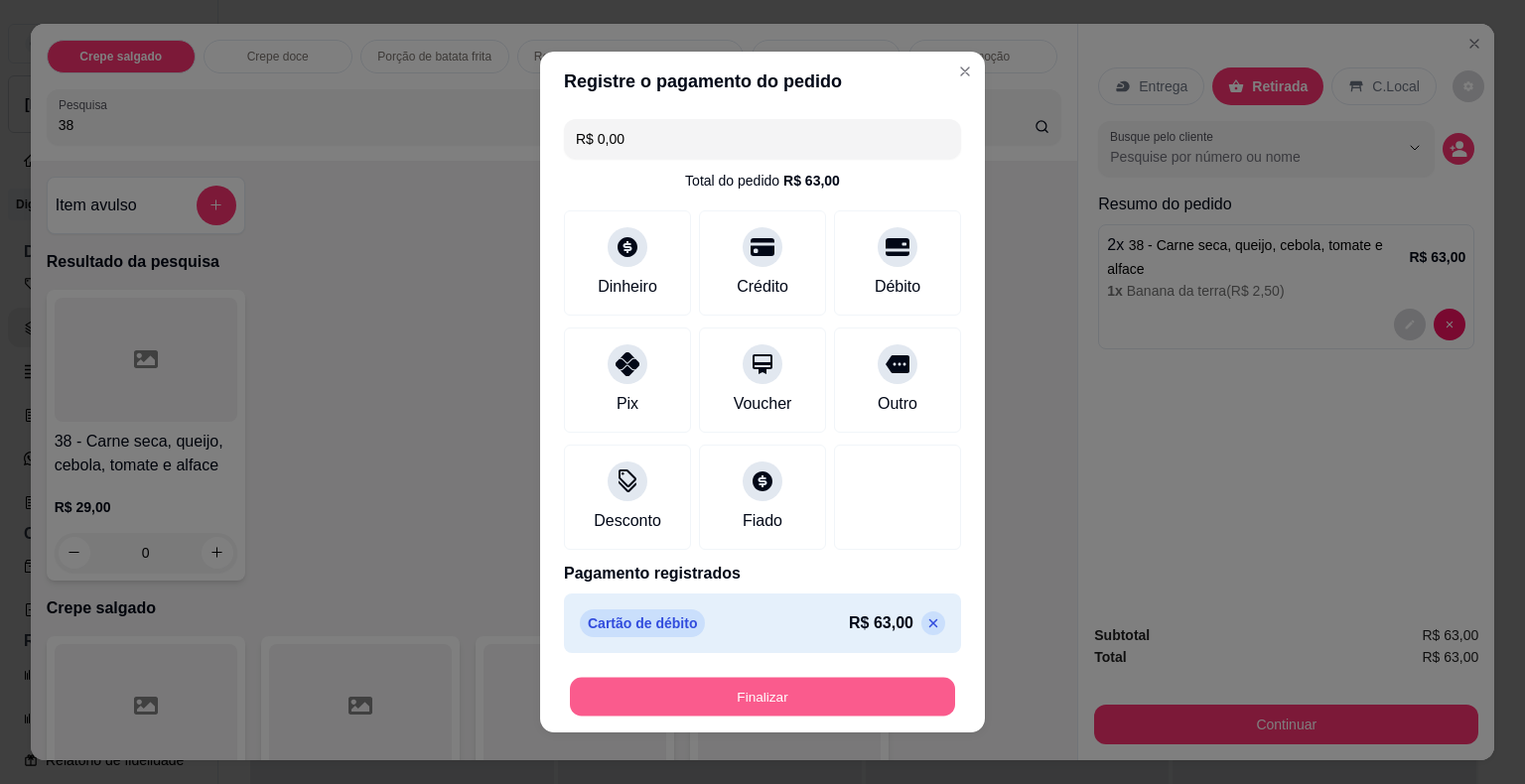 click on "Finalizar" at bounding box center [762, 697] 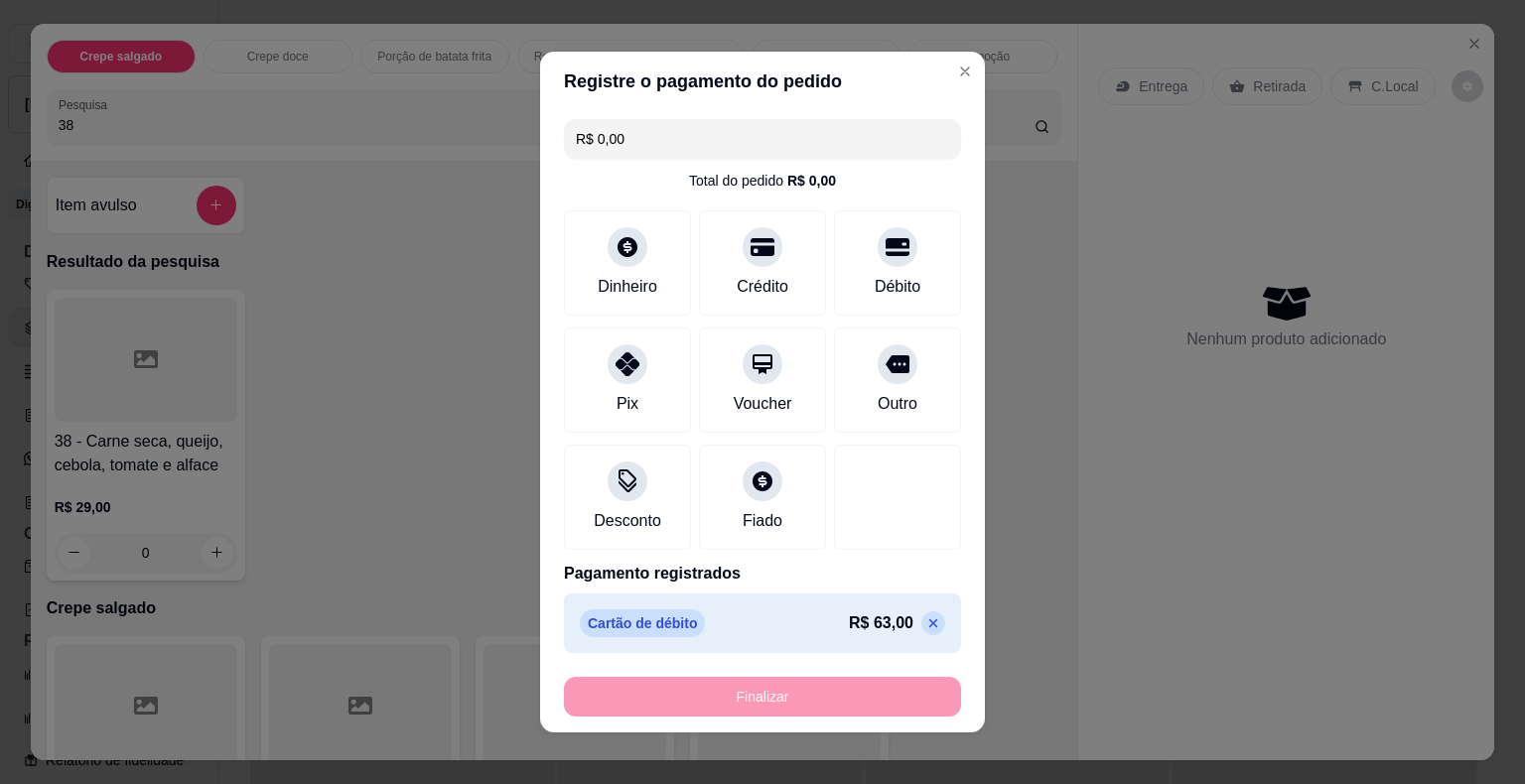 type on "-R$ 63,00" 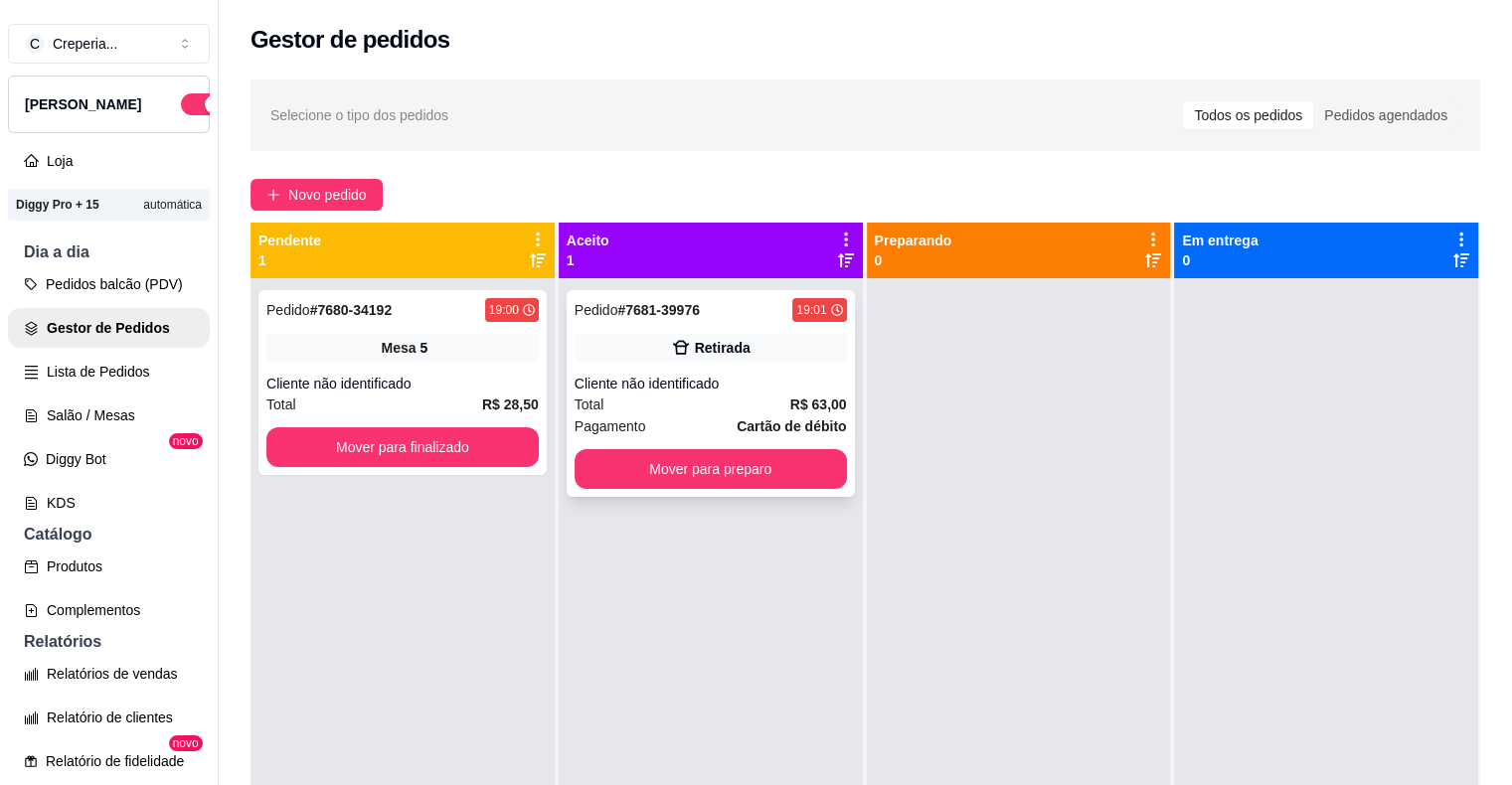 click on "Pedido  # 7681-39976 19:01 Retirada Cliente não identificado Total R$ 63,00 Pagamento Cartão de débito Mover para preparo" at bounding box center (711, 393) 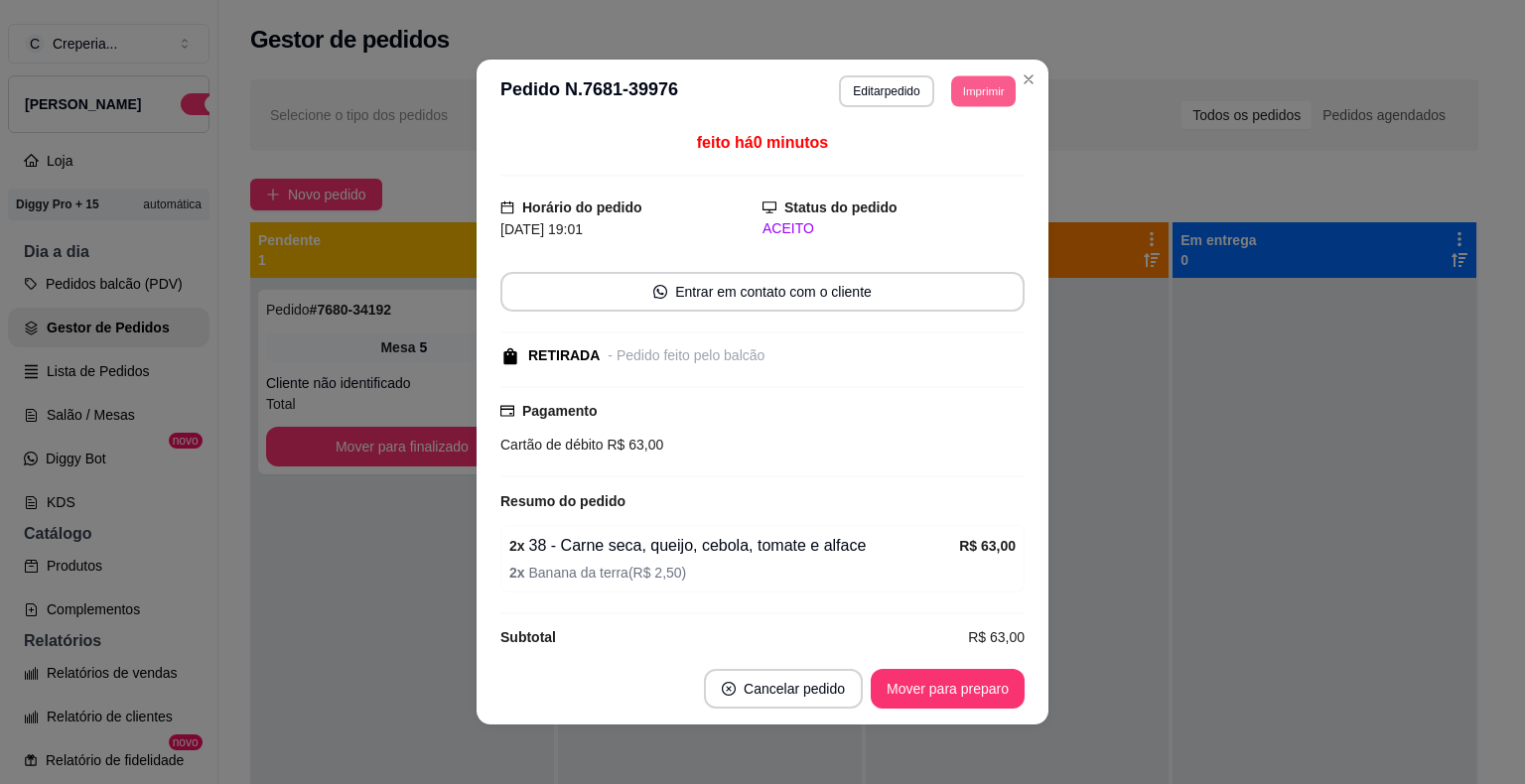 click on "Imprimir" at bounding box center (983, 90) 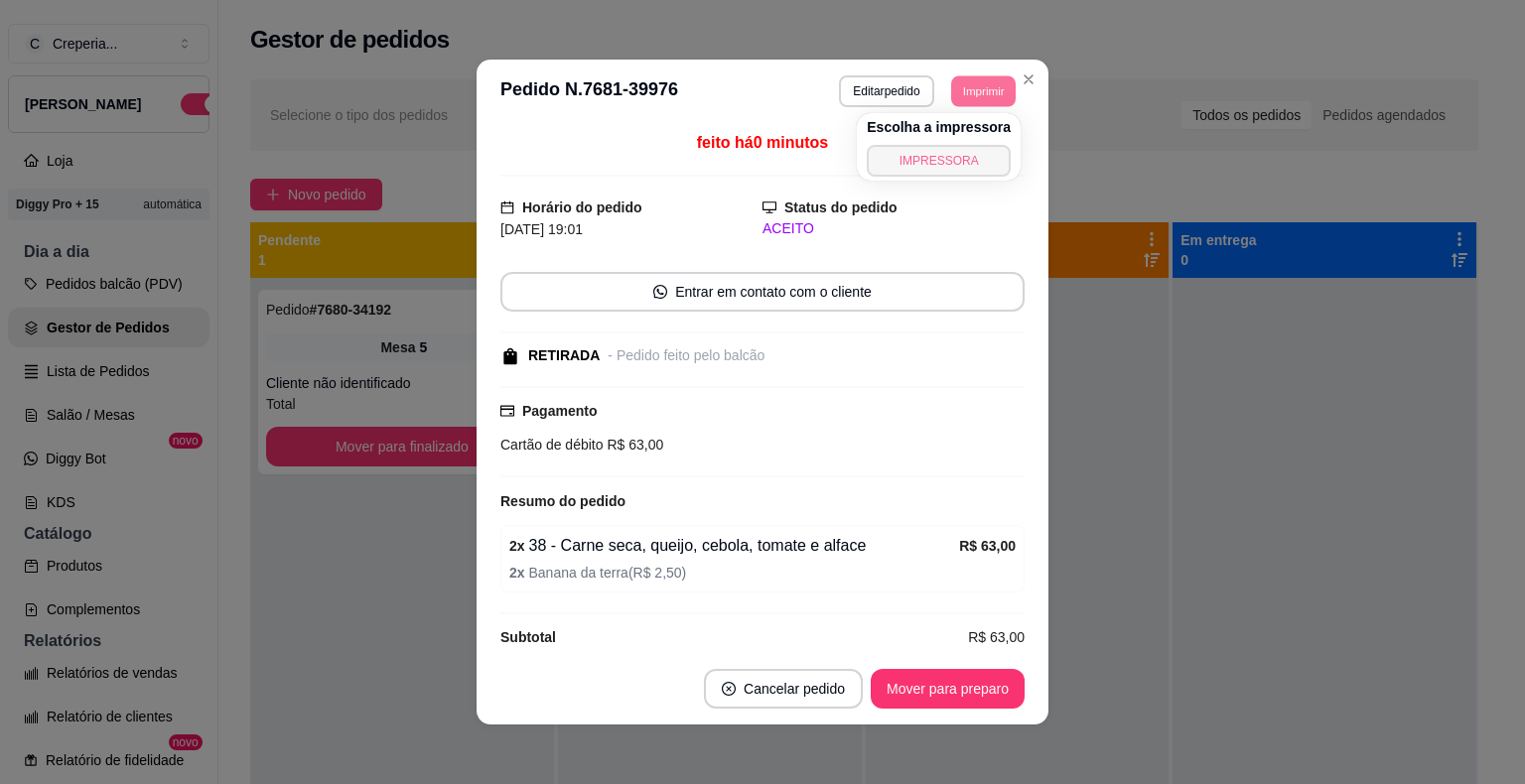 click on "IMPRESSORA" at bounding box center [938, 161] 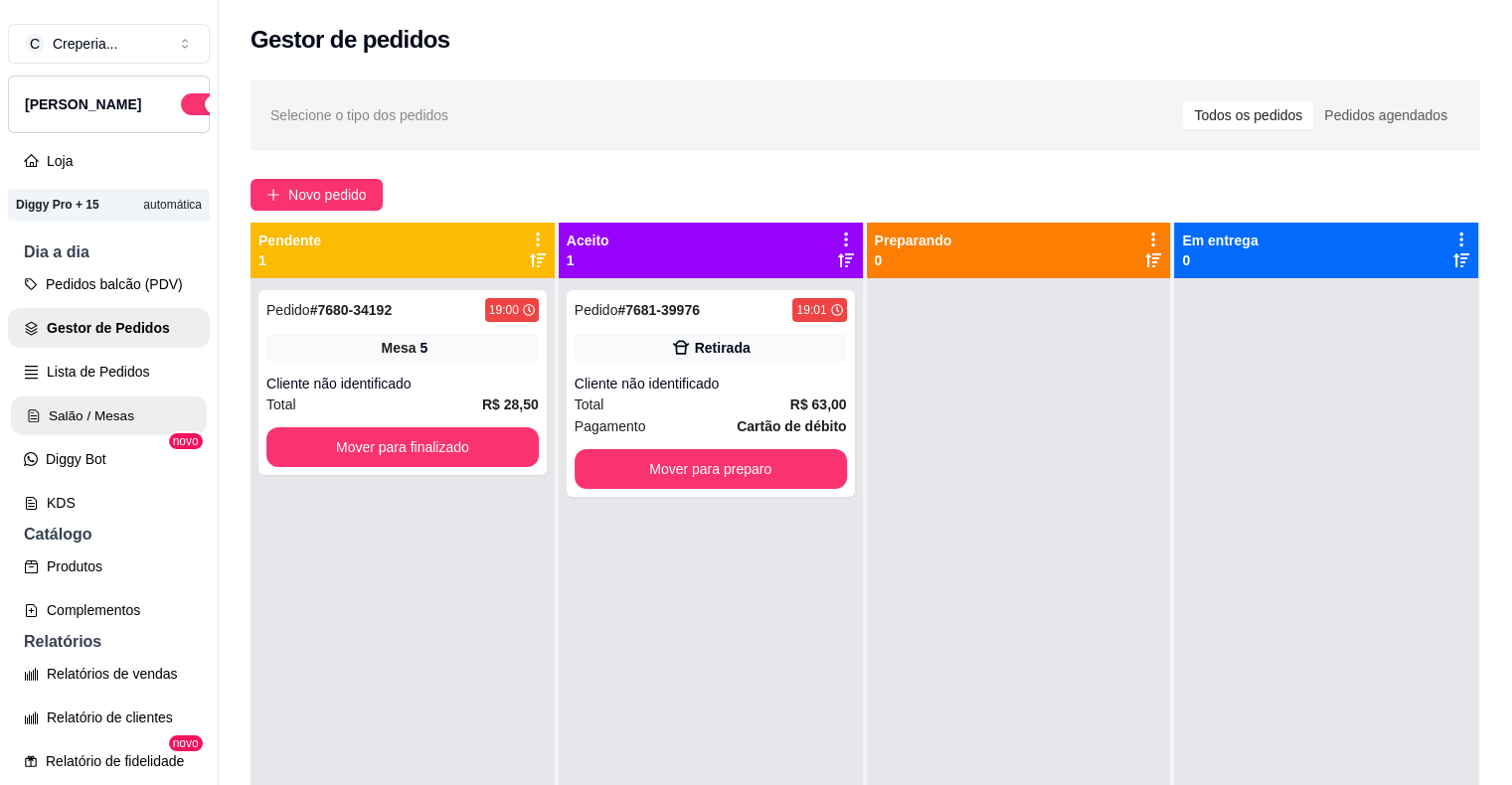 click on "Salão / Mesas" at bounding box center (108, 415) 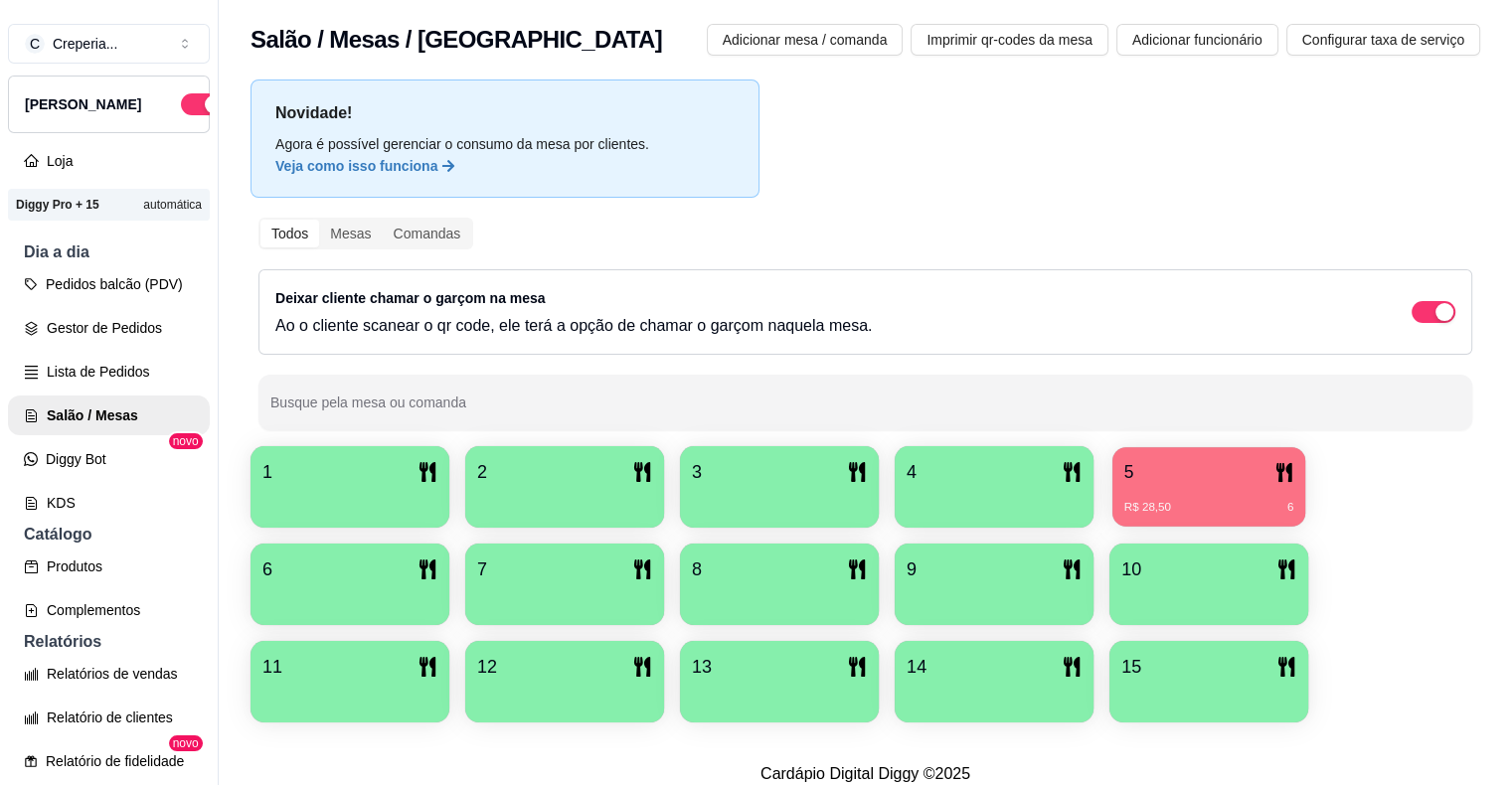 click on "5" at bounding box center (1209, 472) 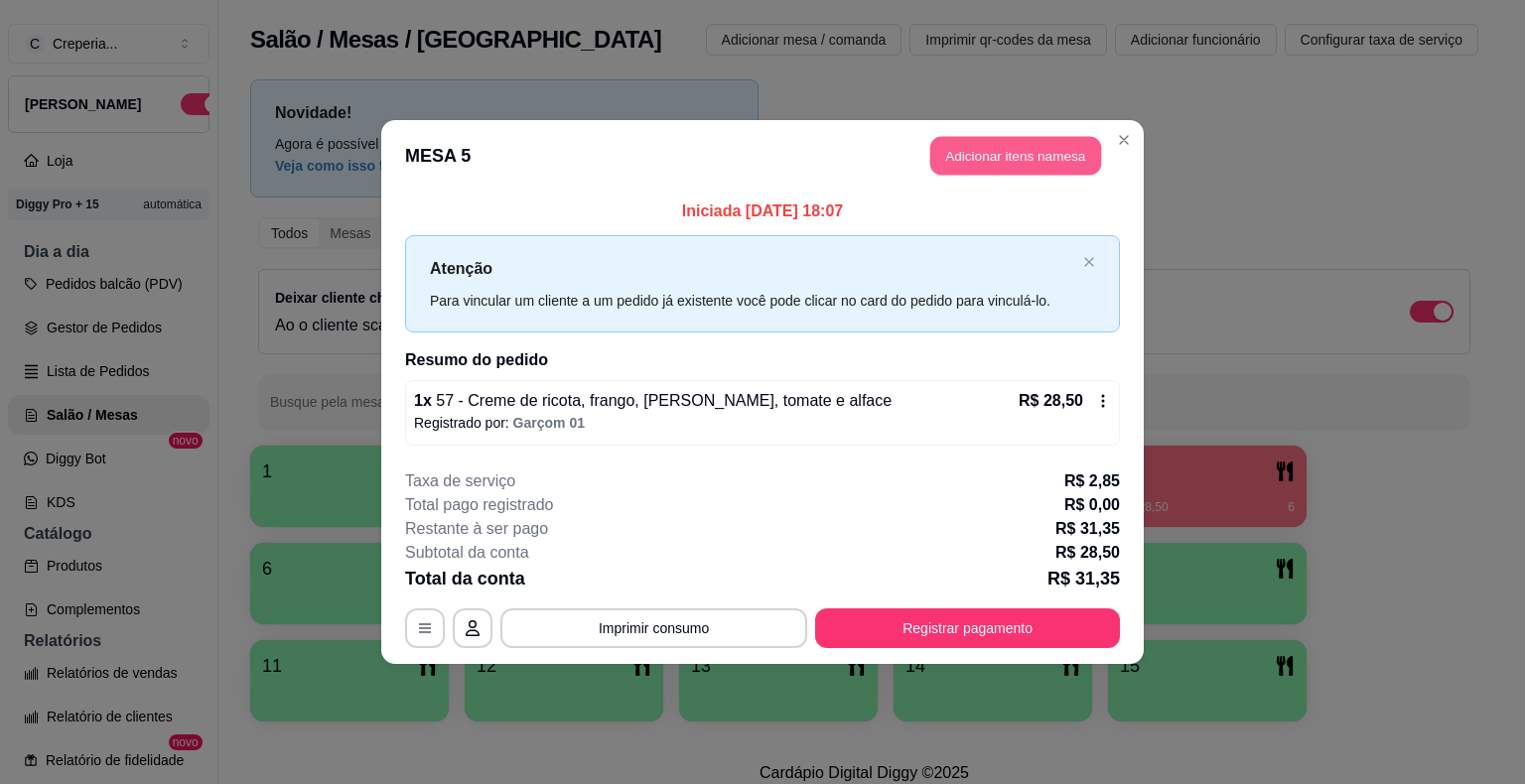 click on "Adicionar itens na  mesa" at bounding box center [1016, 156] 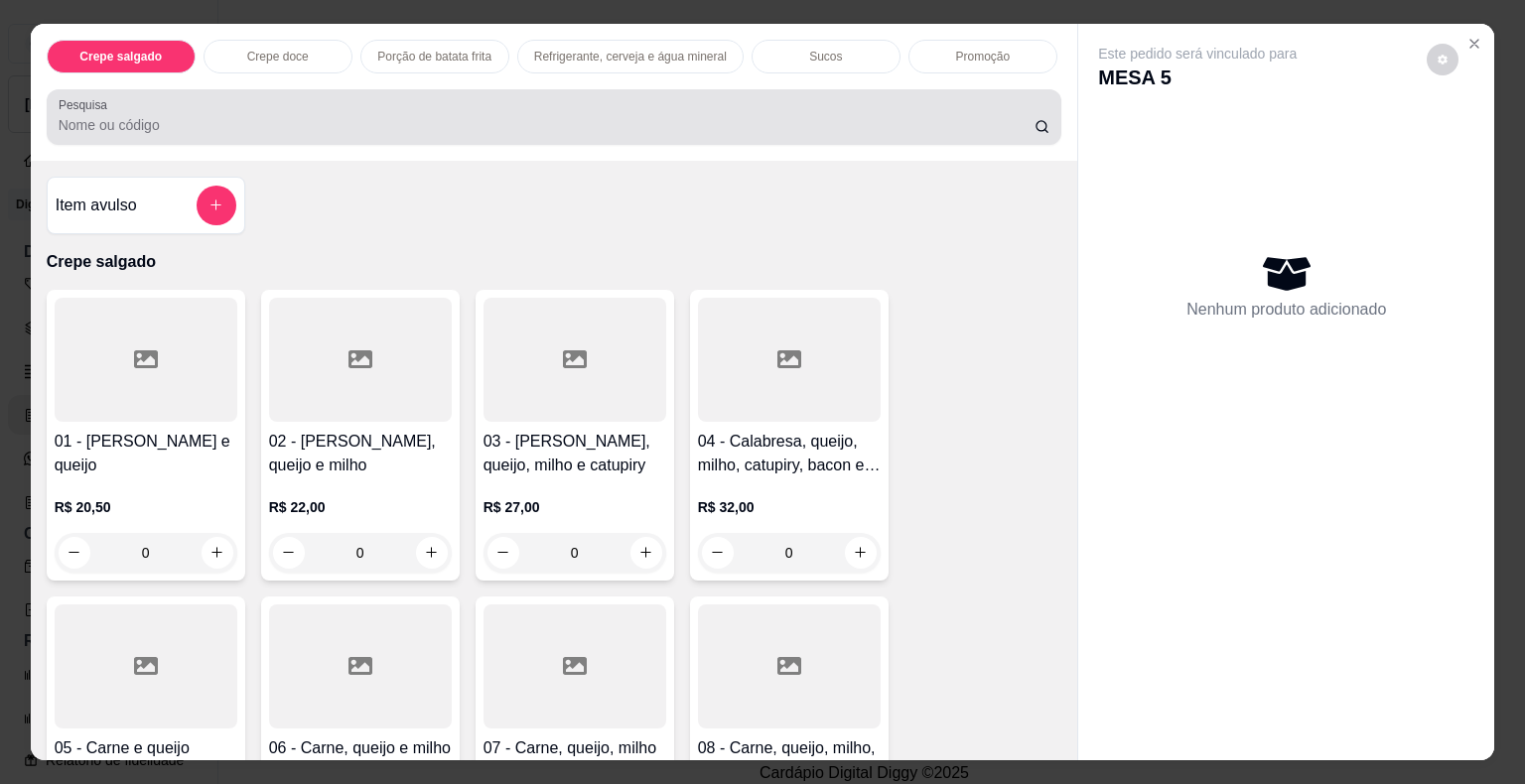 click on "Pesquisa" at bounding box center [554, 117] 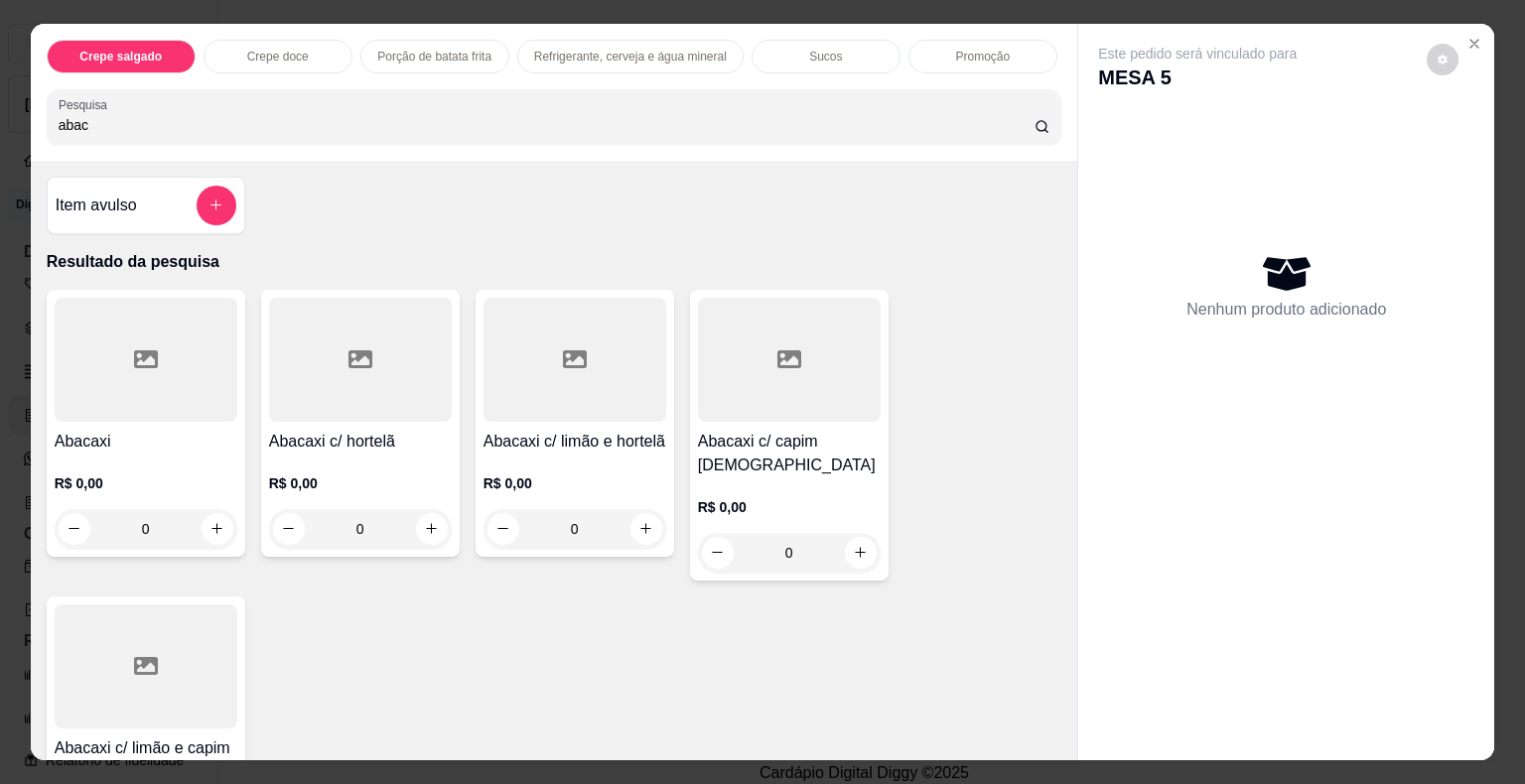 type on "abac" 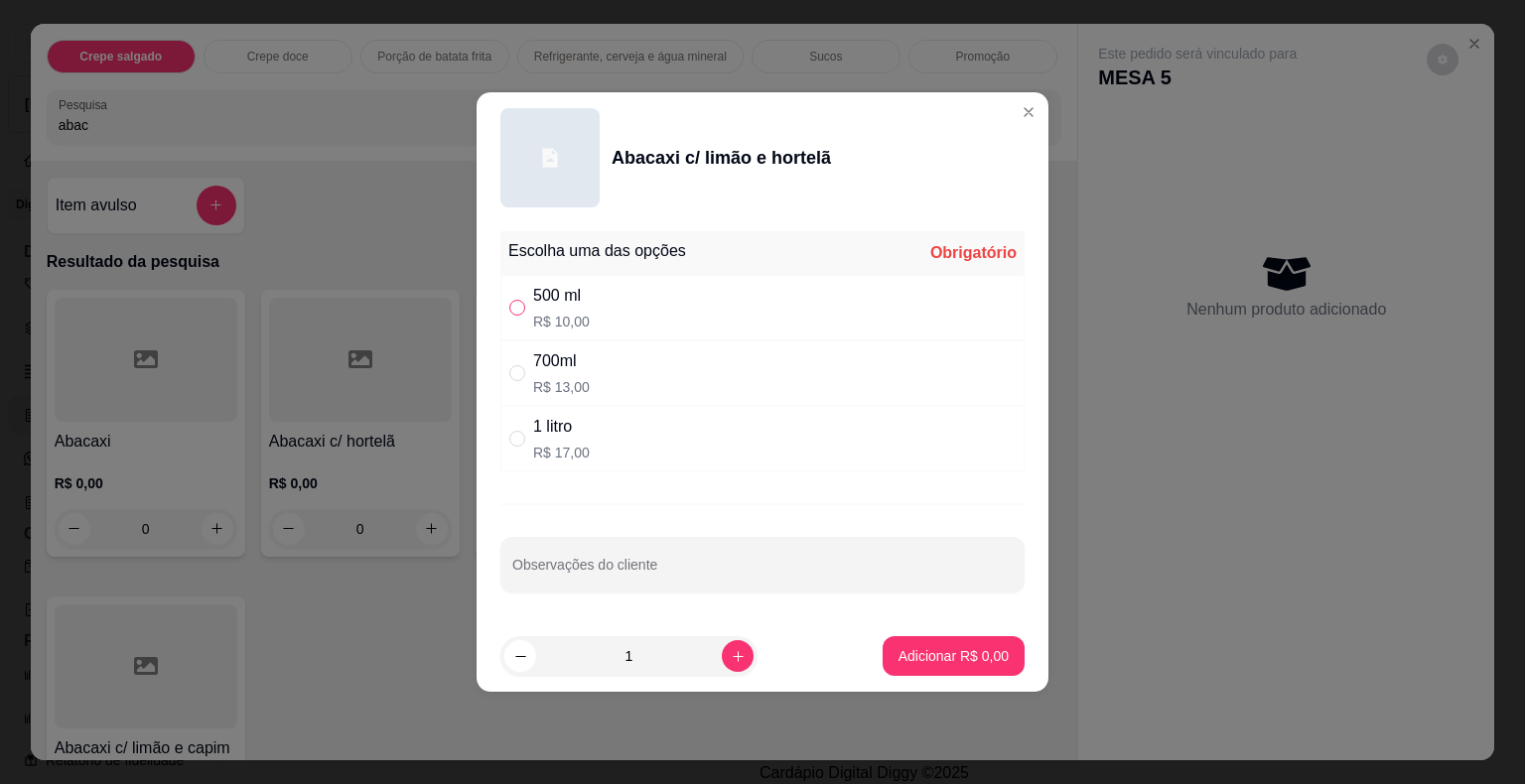click at bounding box center [517, 308] 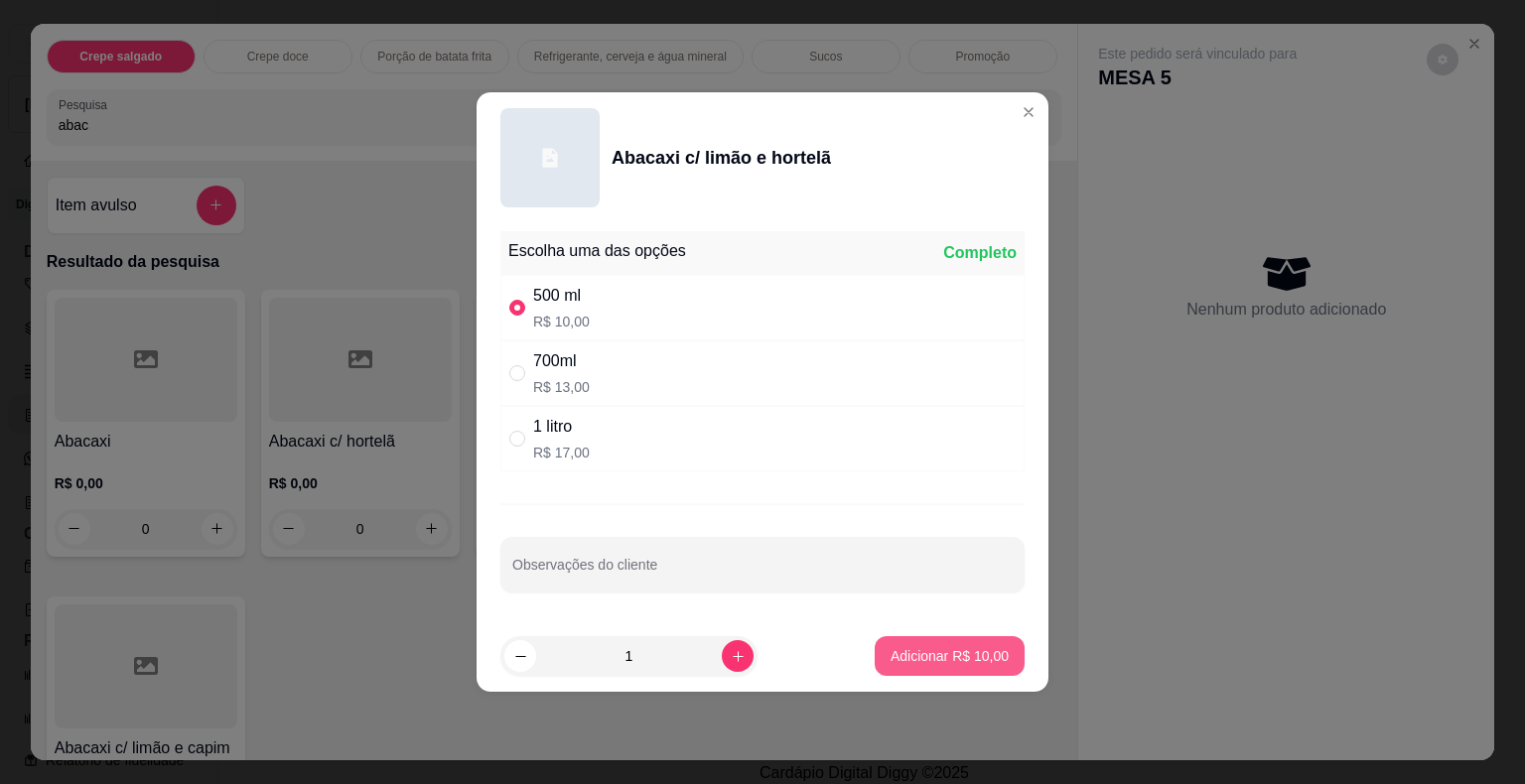 click on "Adicionar   R$ 10,00" at bounding box center [949, 656] 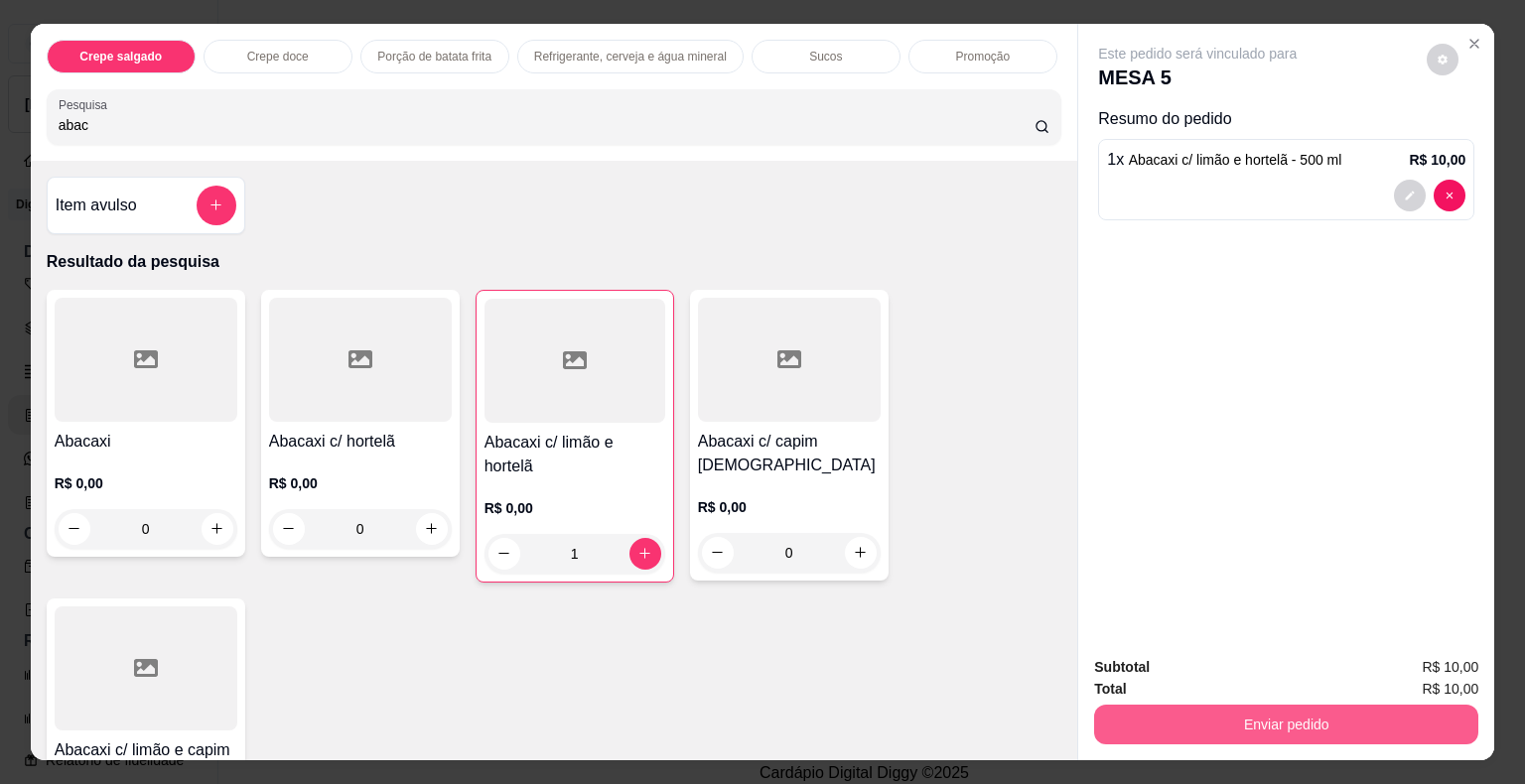 click on "Enviar pedido" at bounding box center [1286, 724] 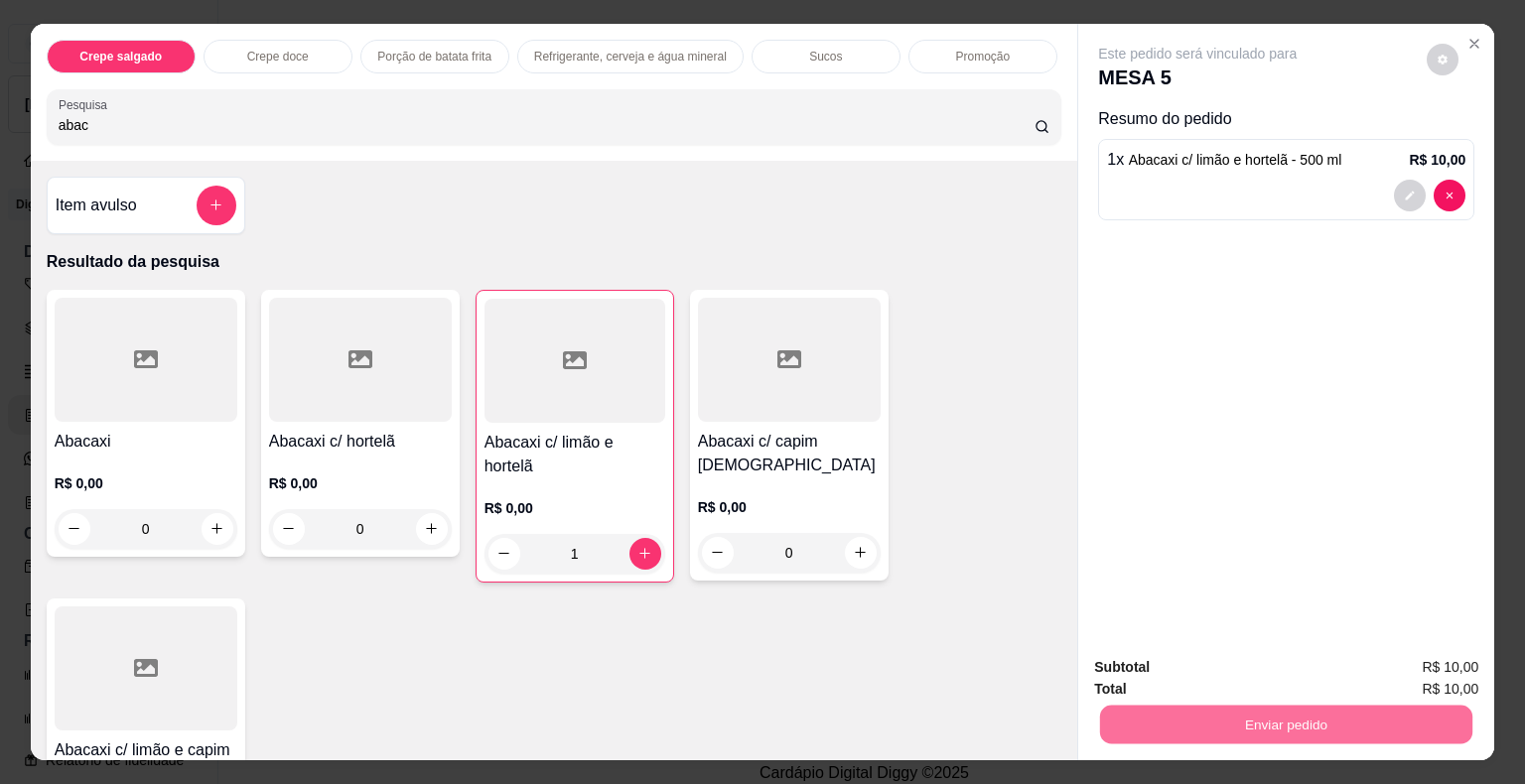 click on "Não registrar e enviar pedido" at bounding box center (1220, 669) 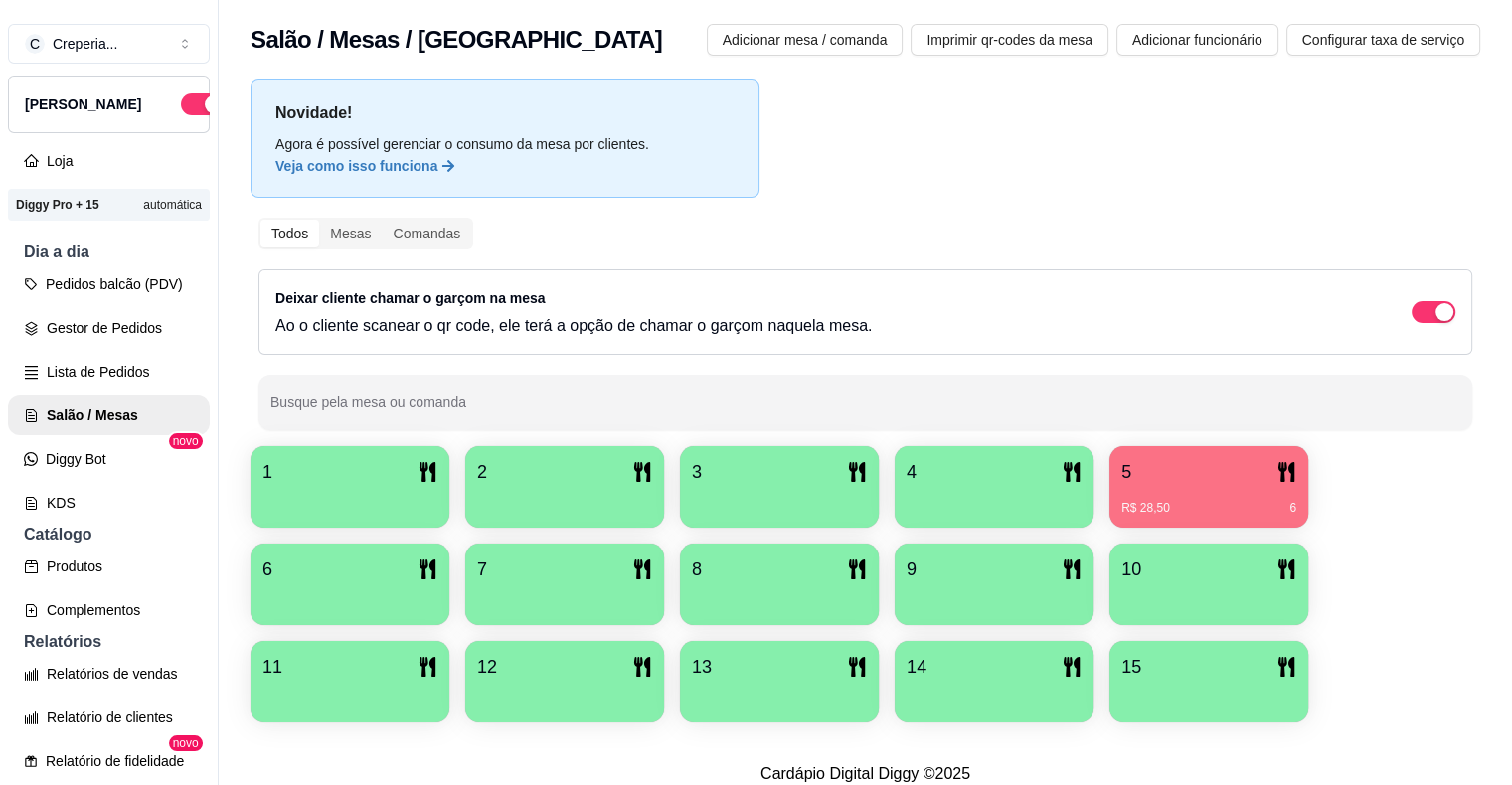 click on "R$ 28,50 6" at bounding box center [1209, 501] 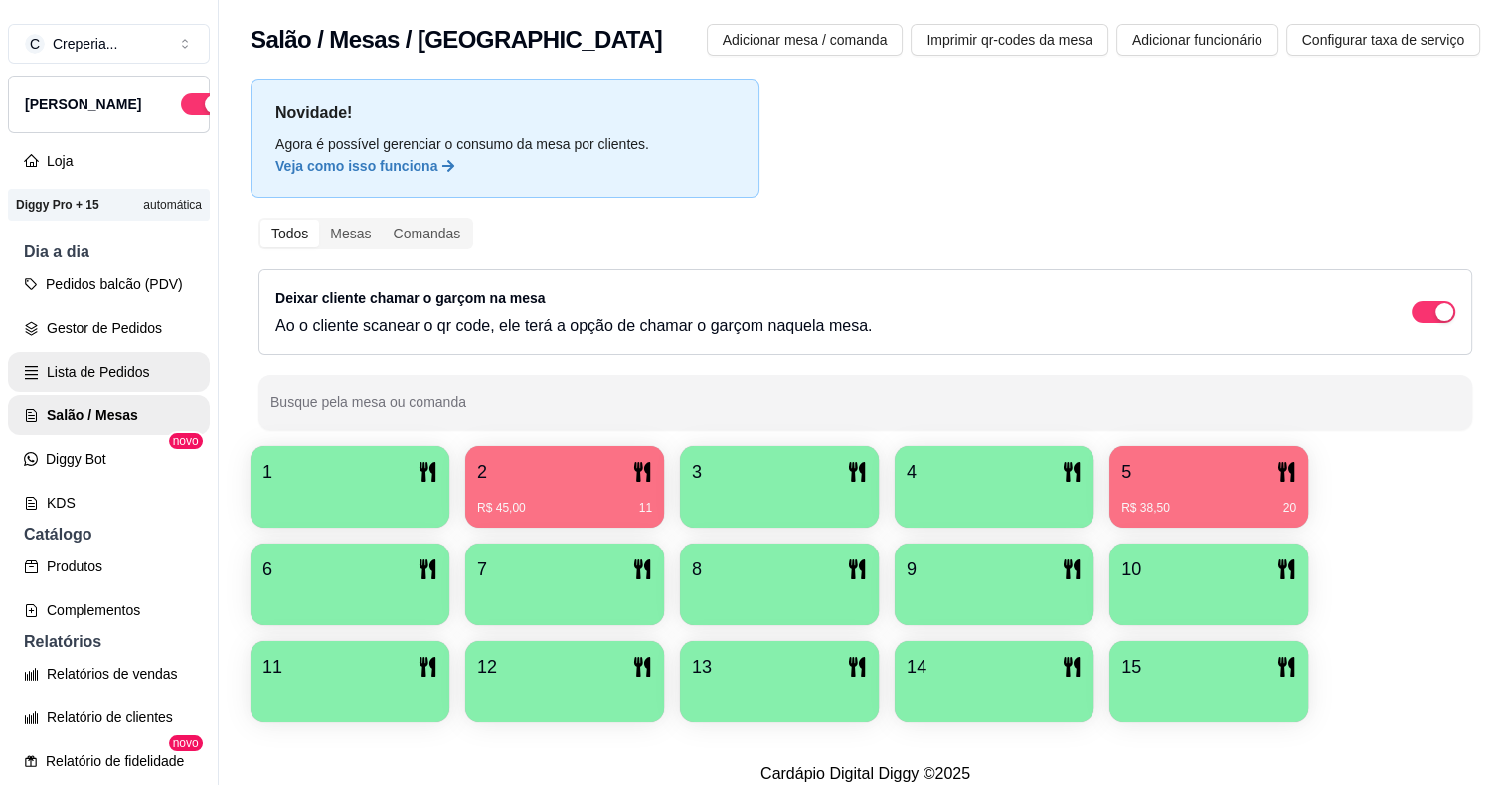 click on "Lista de Pedidos" at bounding box center (108, 372) 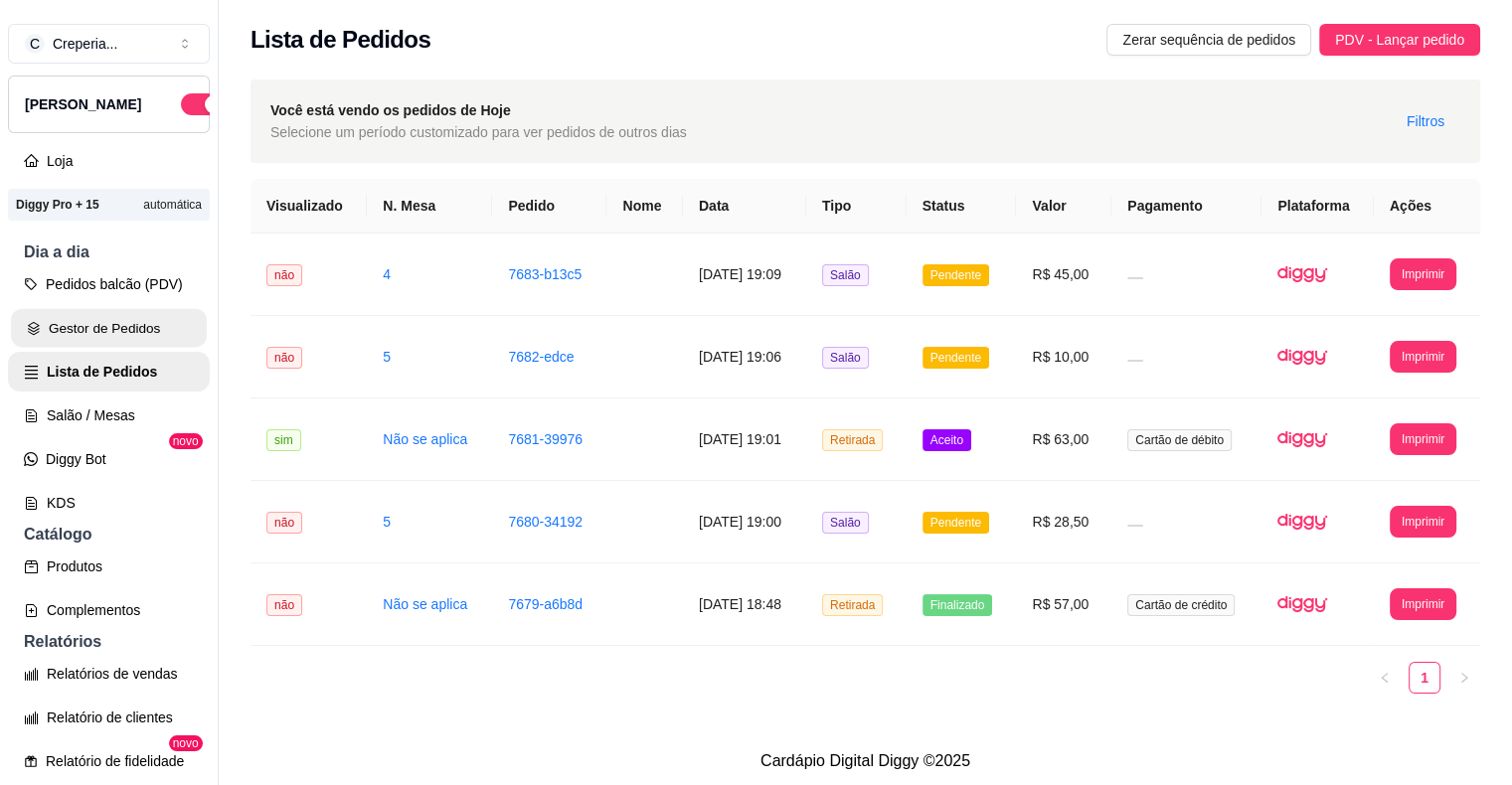 click on "Gestor de Pedidos" at bounding box center (108, 328) 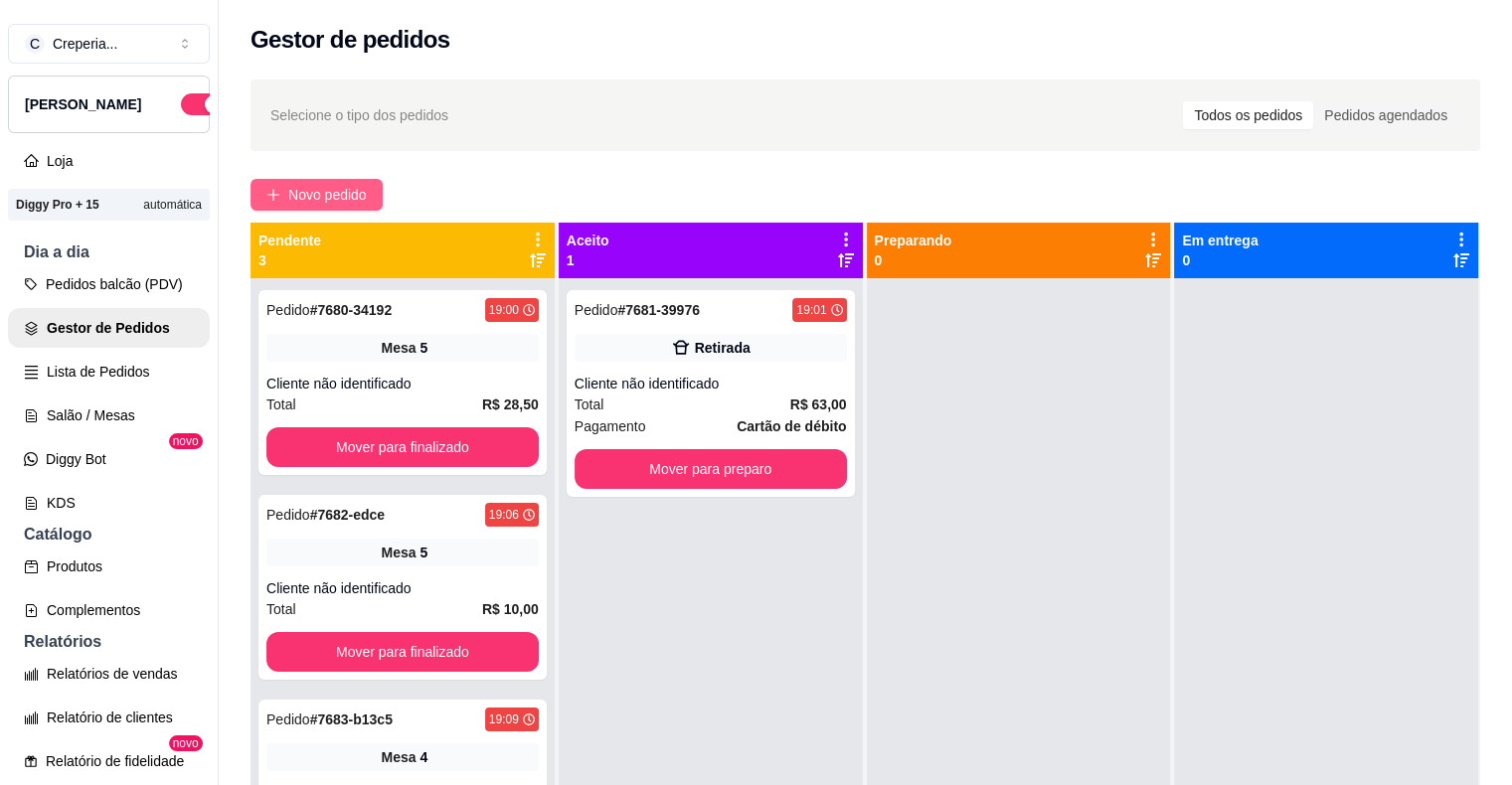 click on "Novo pedido" at bounding box center (327, 195) 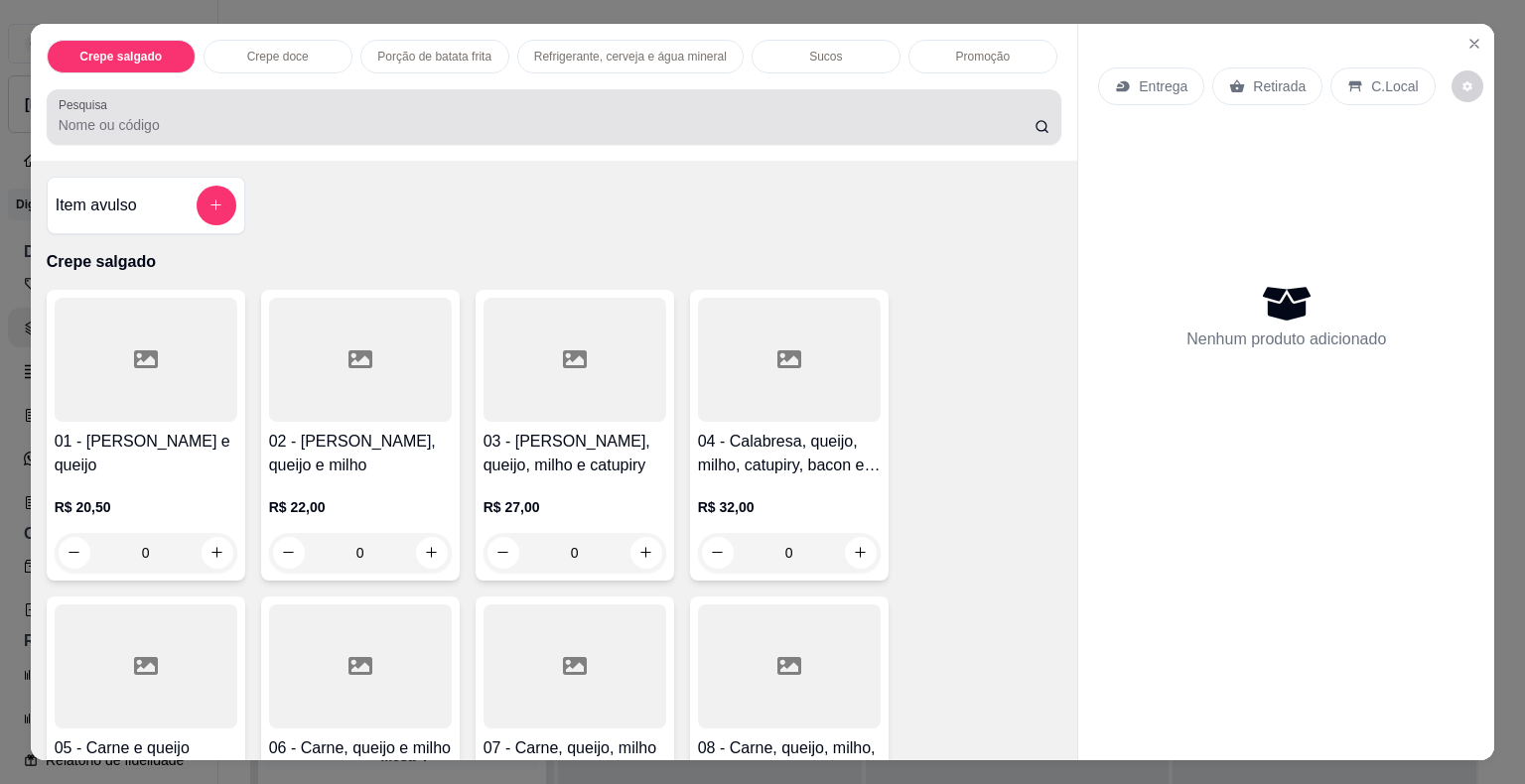 click on "Pesquisa" at bounding box center [546, 125] 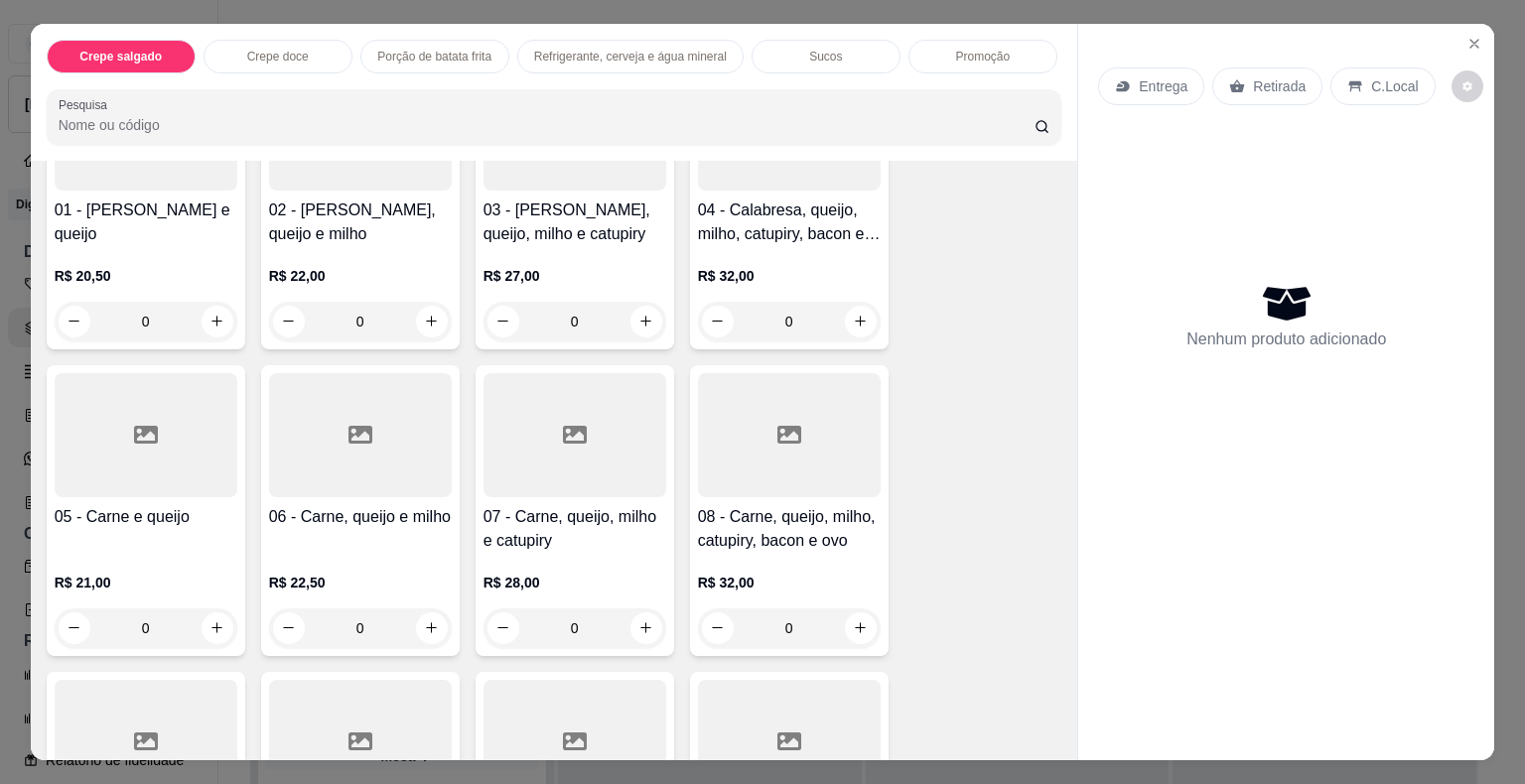 scroll, scrollTop: 298, scrollLeft: 0, axis: vertical 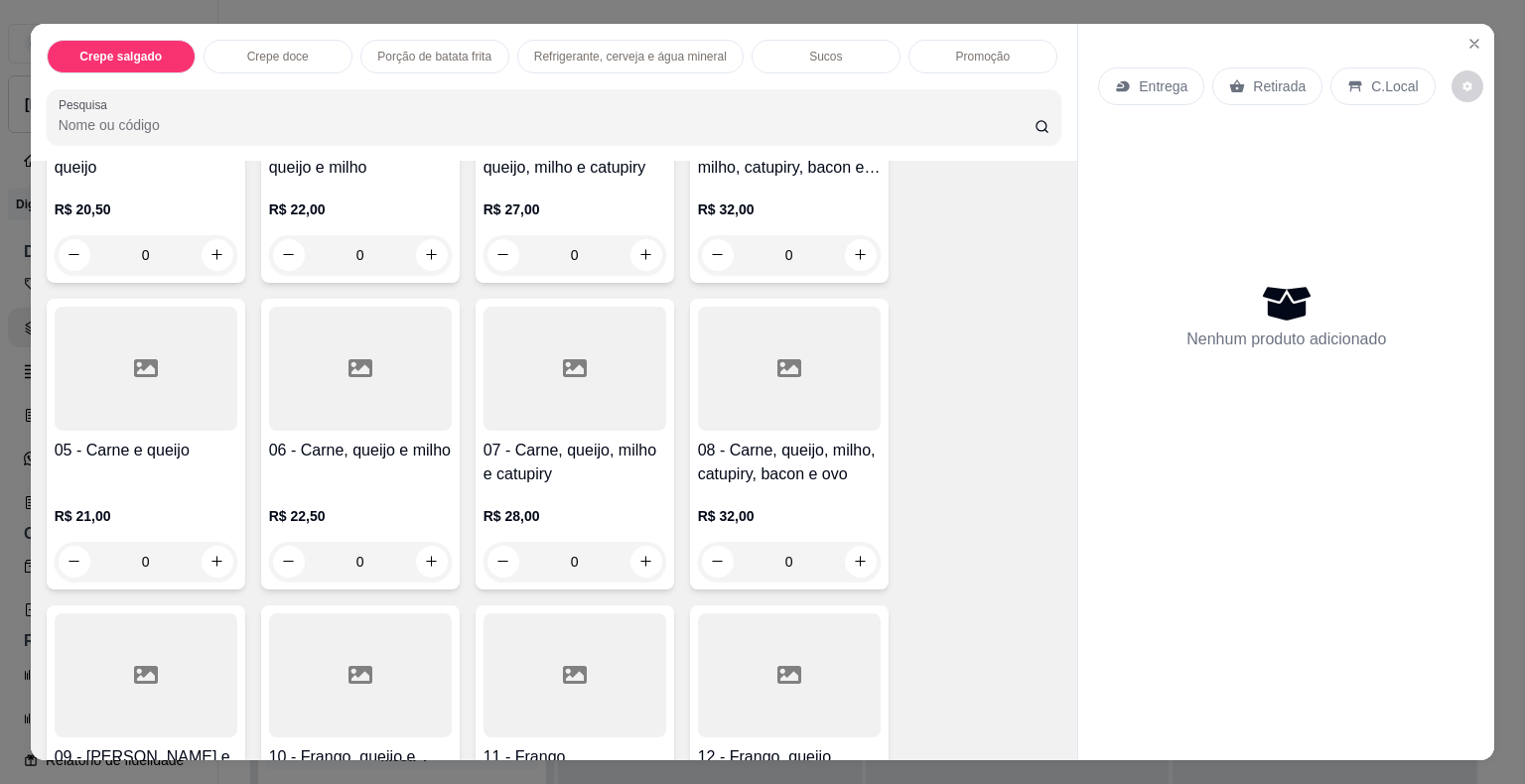 click at bounding box center (146, 675) 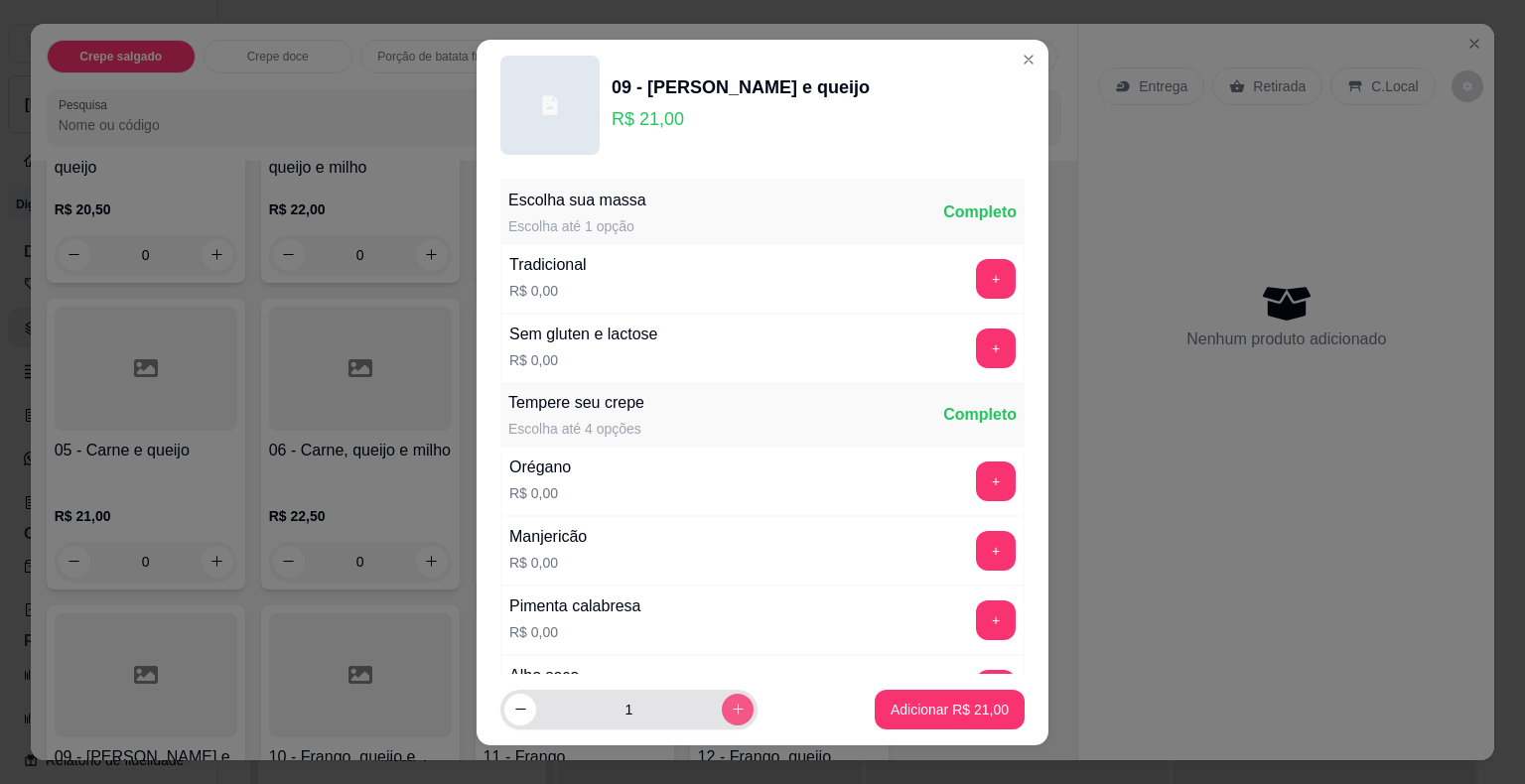 click 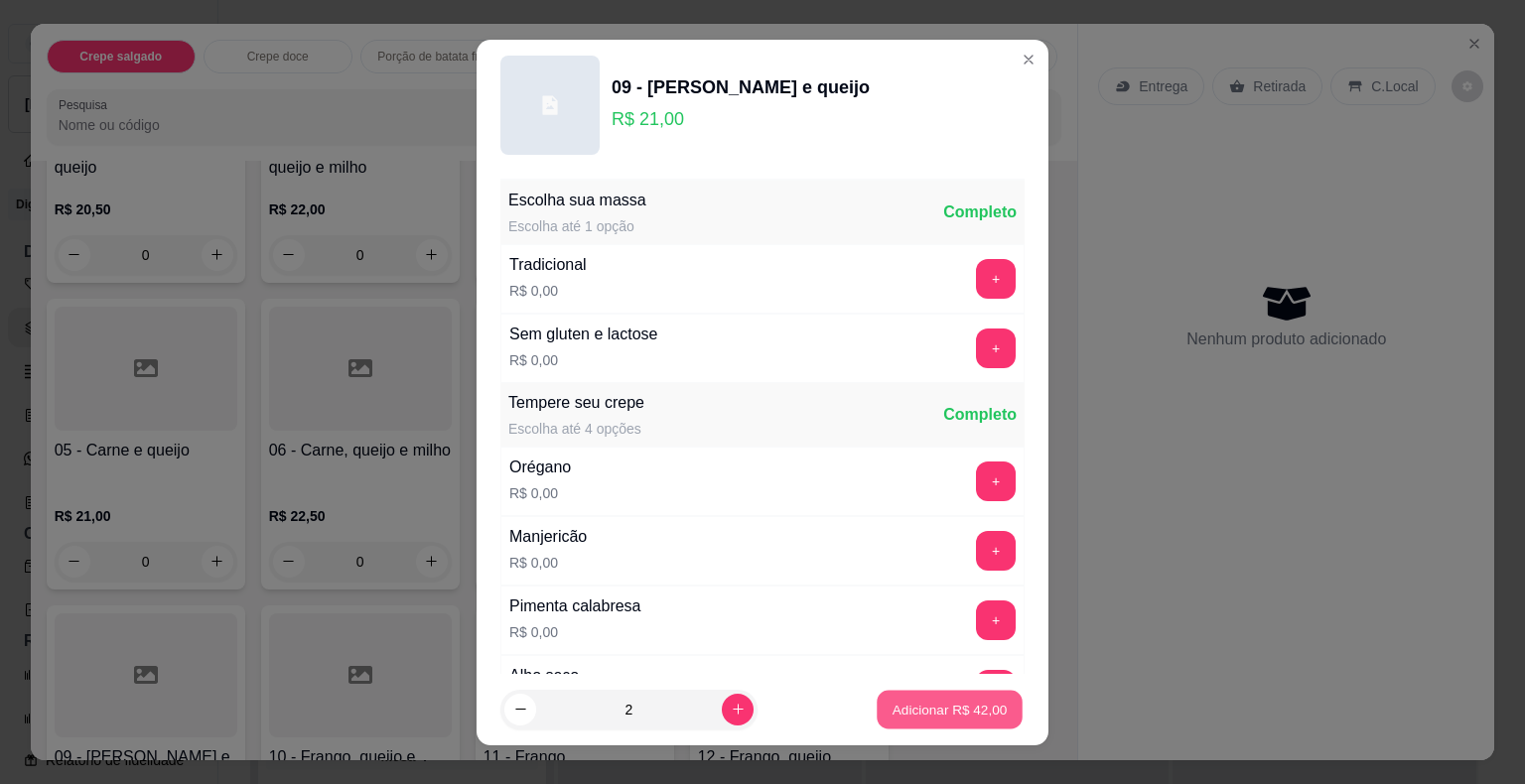 click on "Adicionar   R$ 42,00" at bounding box center (950, 709) 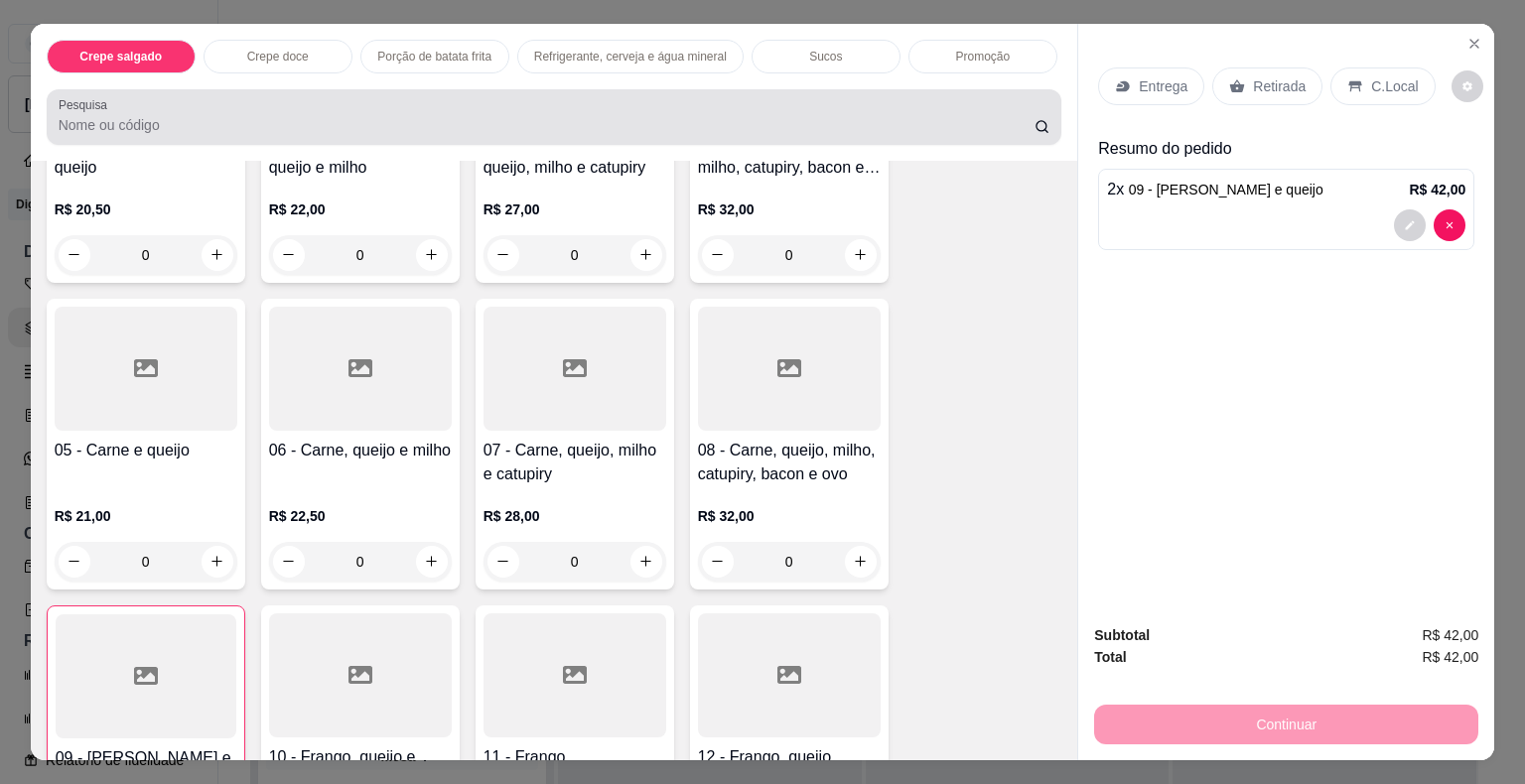 click at bounding box center (554, 117) 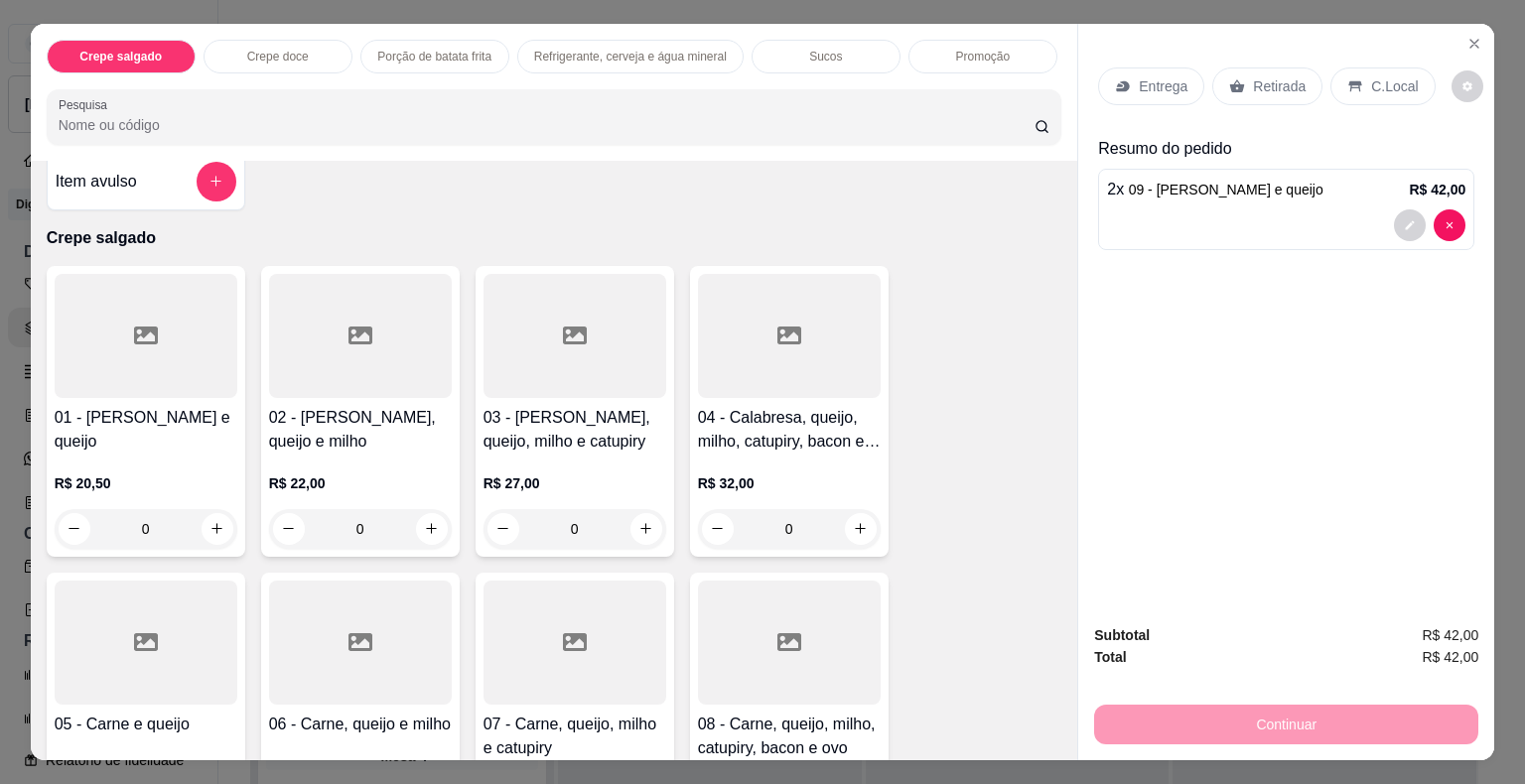 scroll, scrollTop: 0, scrollLeft: 0, axis: both 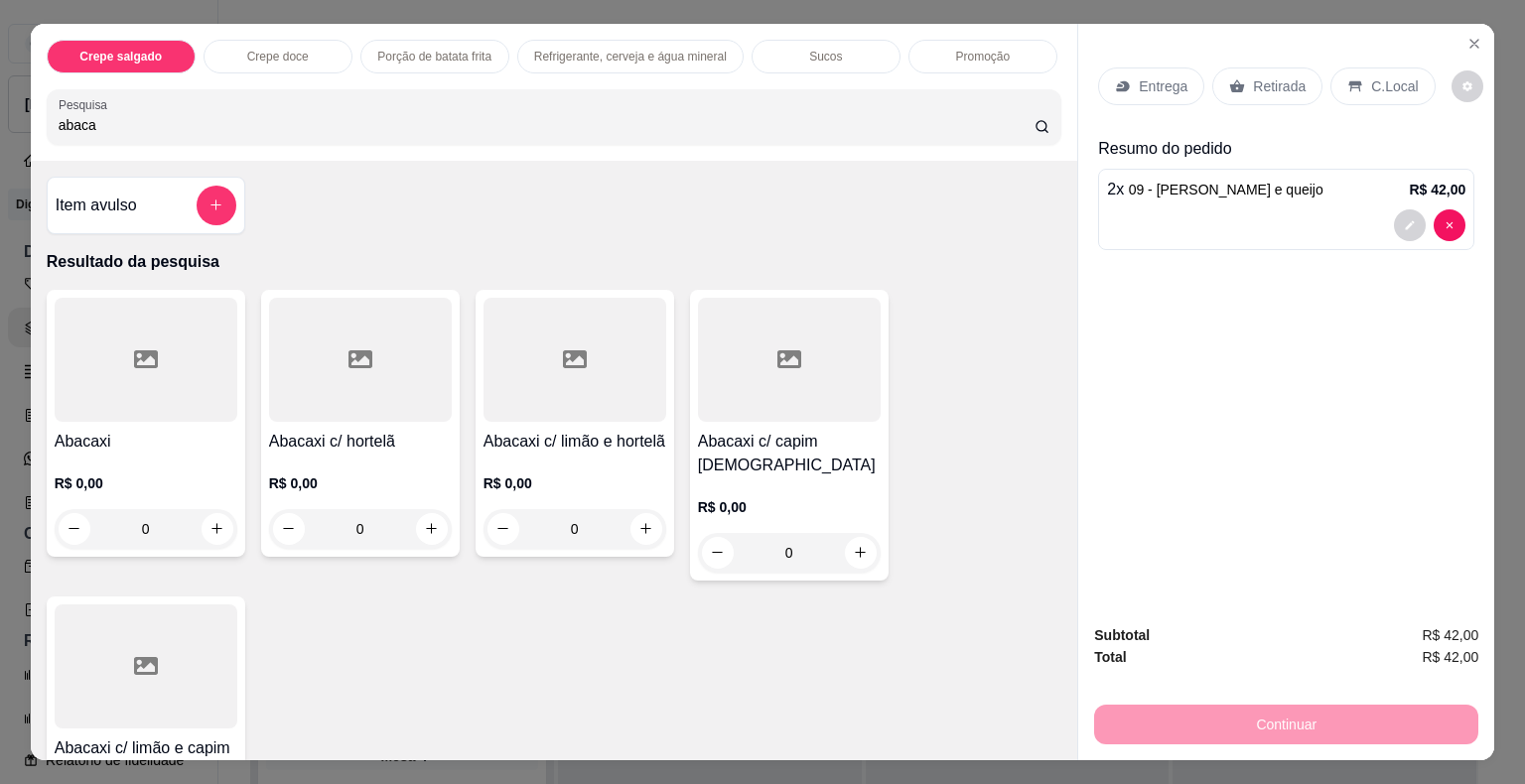 type on "abaca" 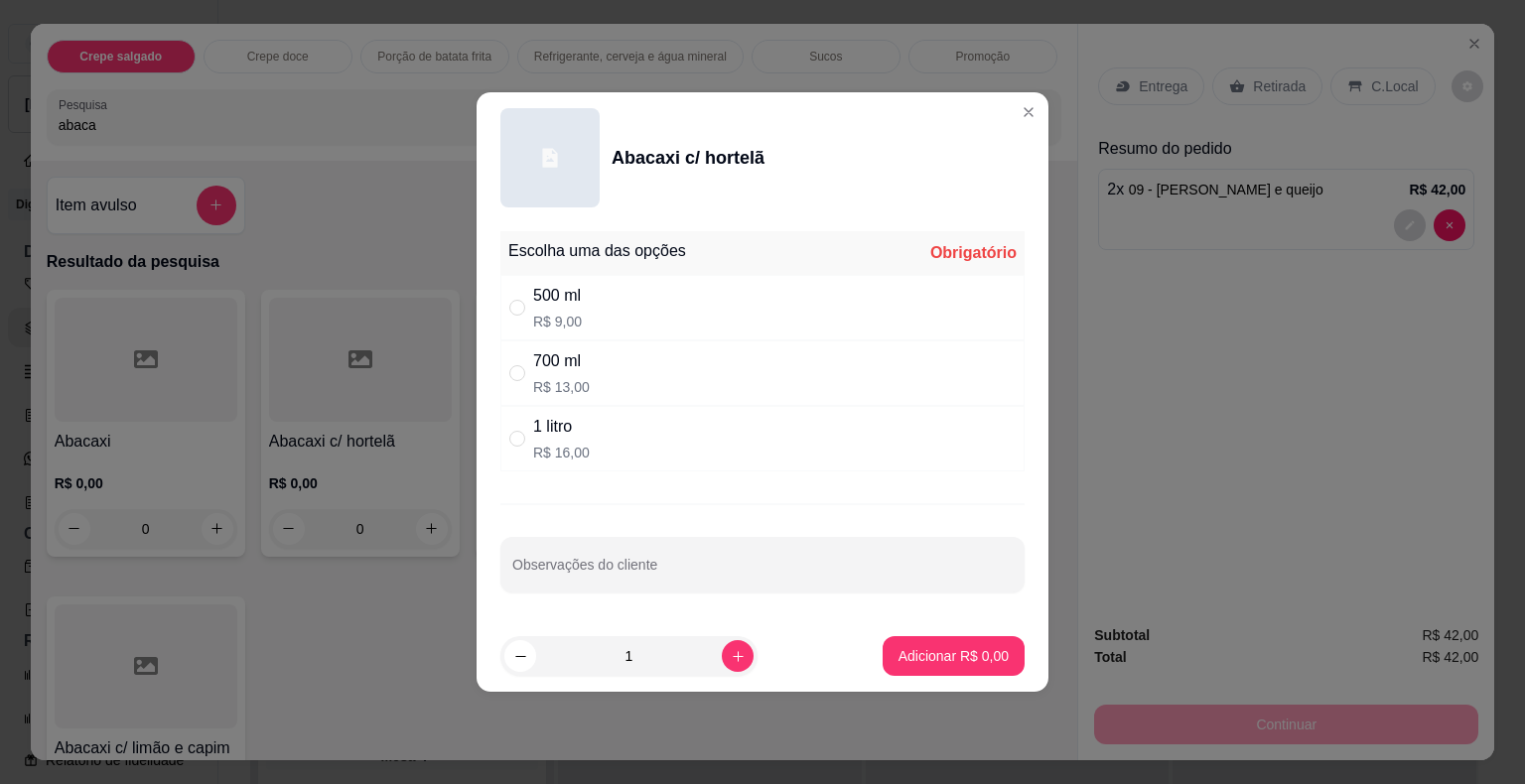 click on "R$ 9,00" at bounding box center [557, 322] 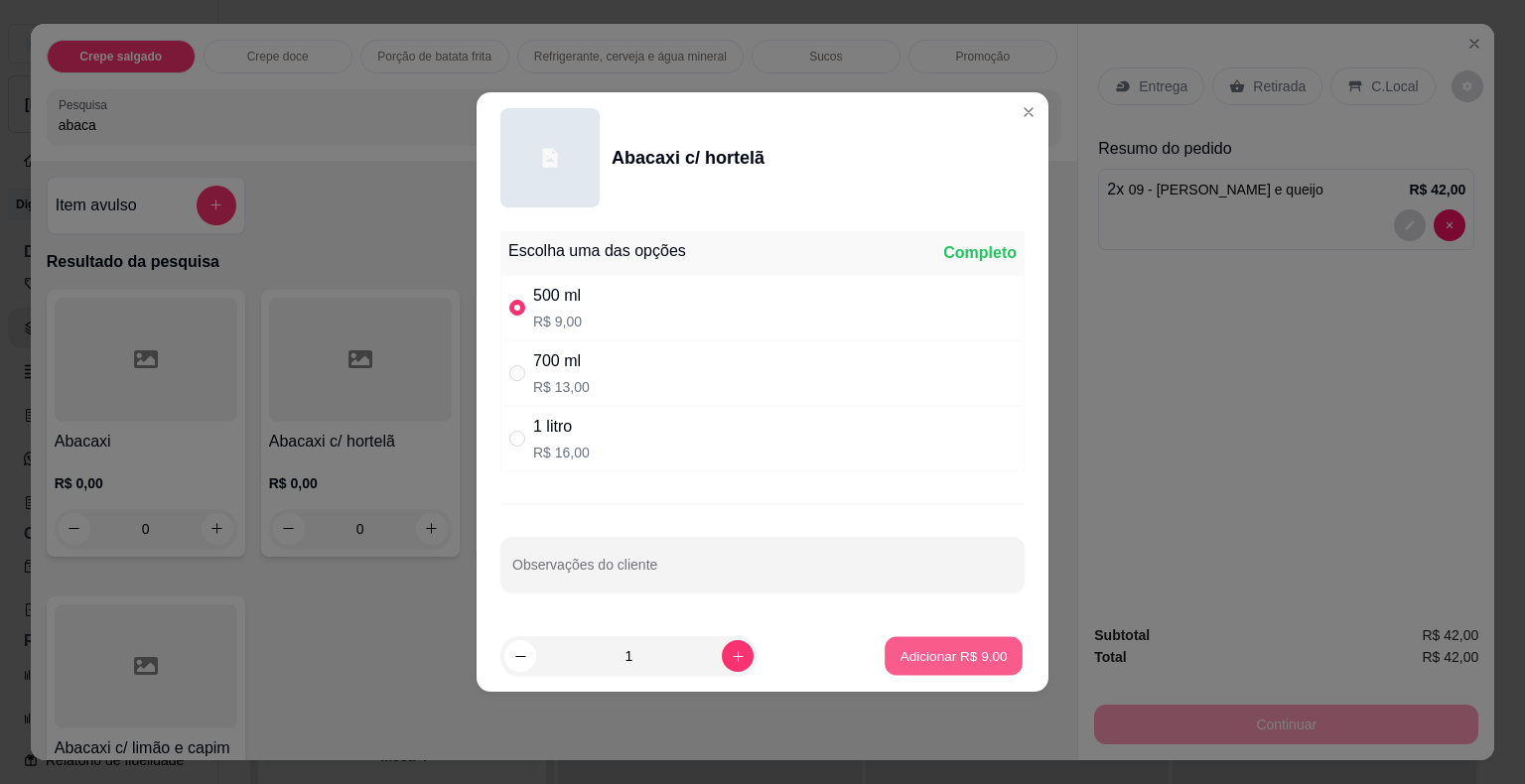 click on "Adicionar   R$ 9,00" at bounding box center [953, 655] 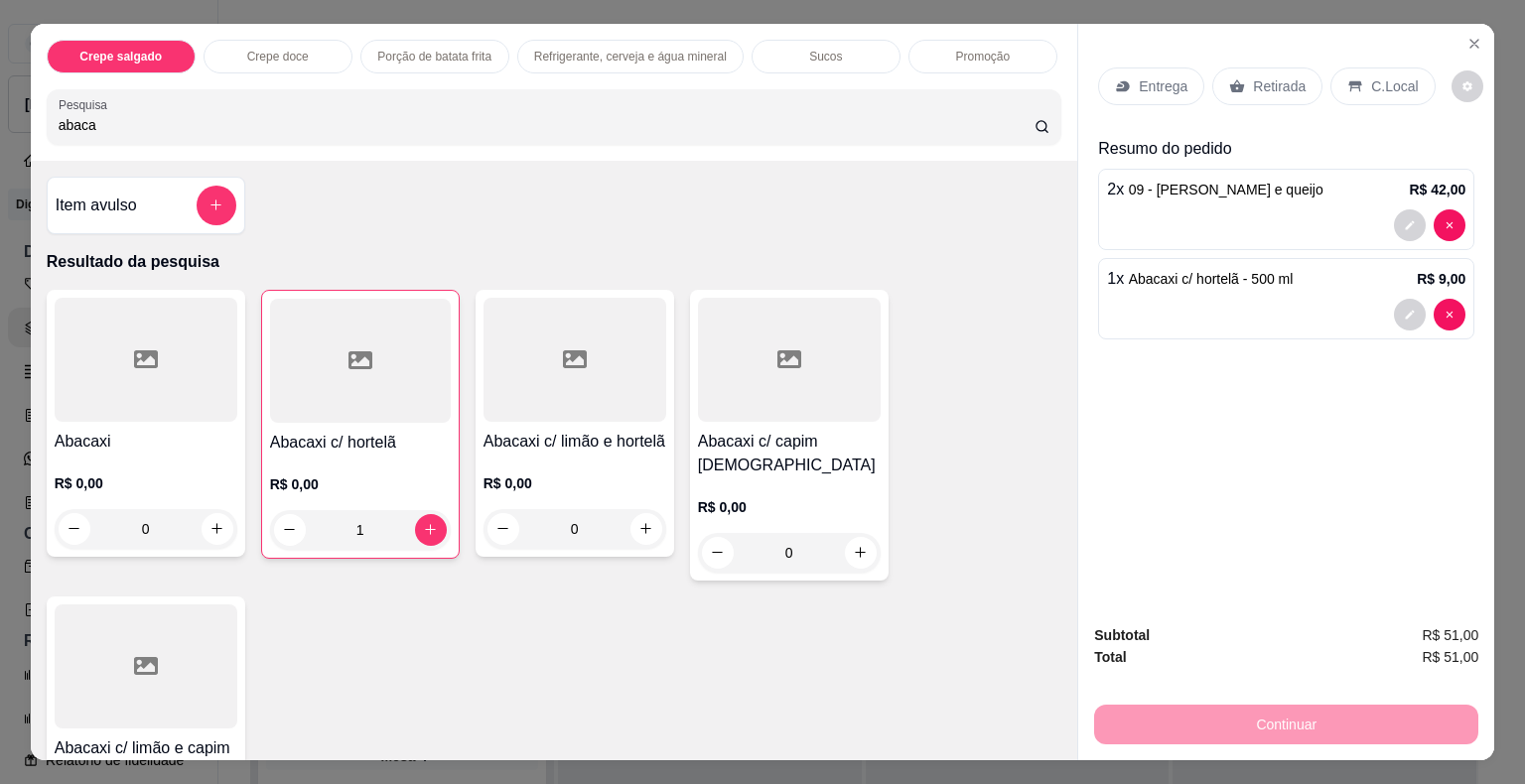 click on "Retirada" at bounding box center (1279, 86) 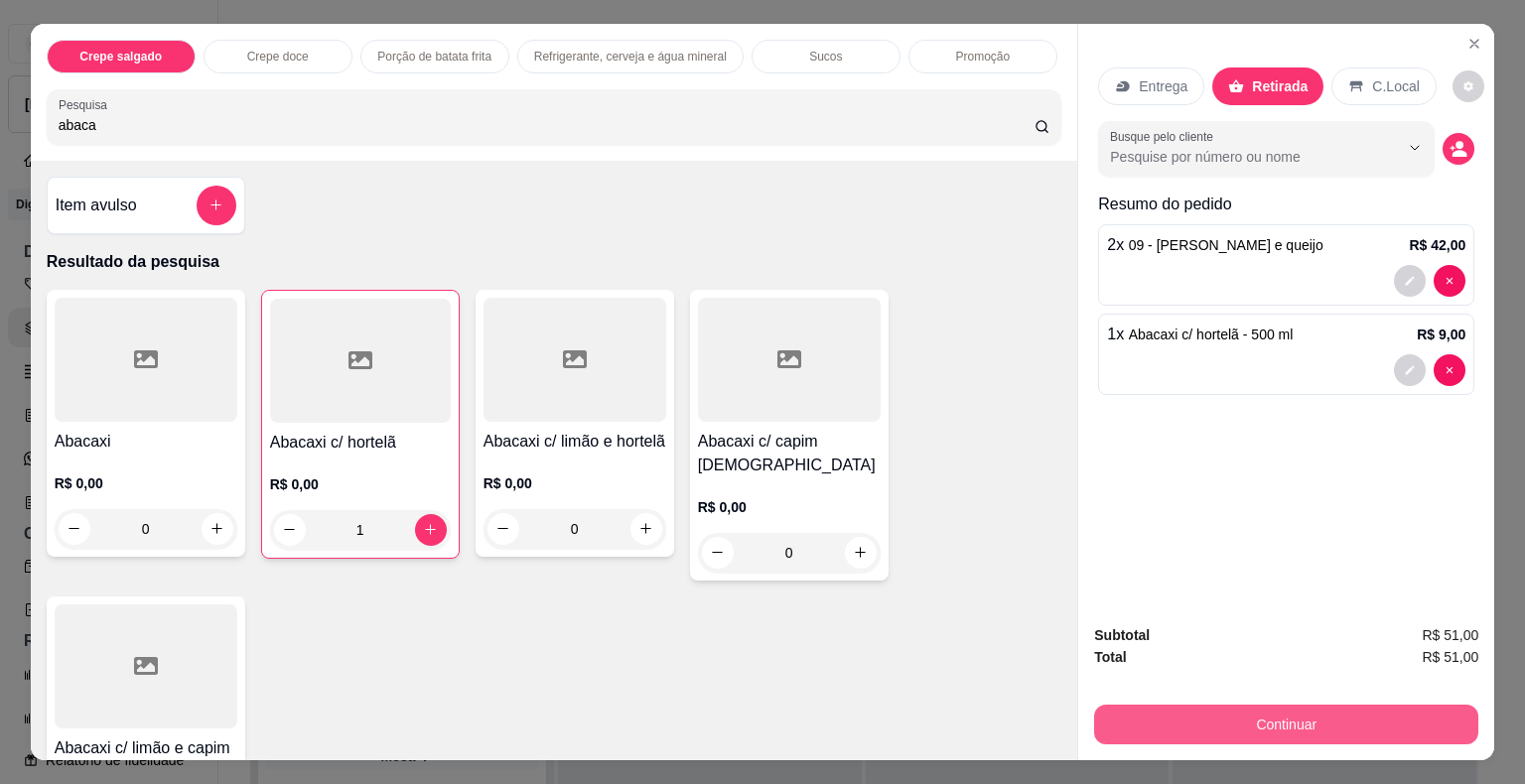 click on "Continuar" at bounding box center (1286, 724) 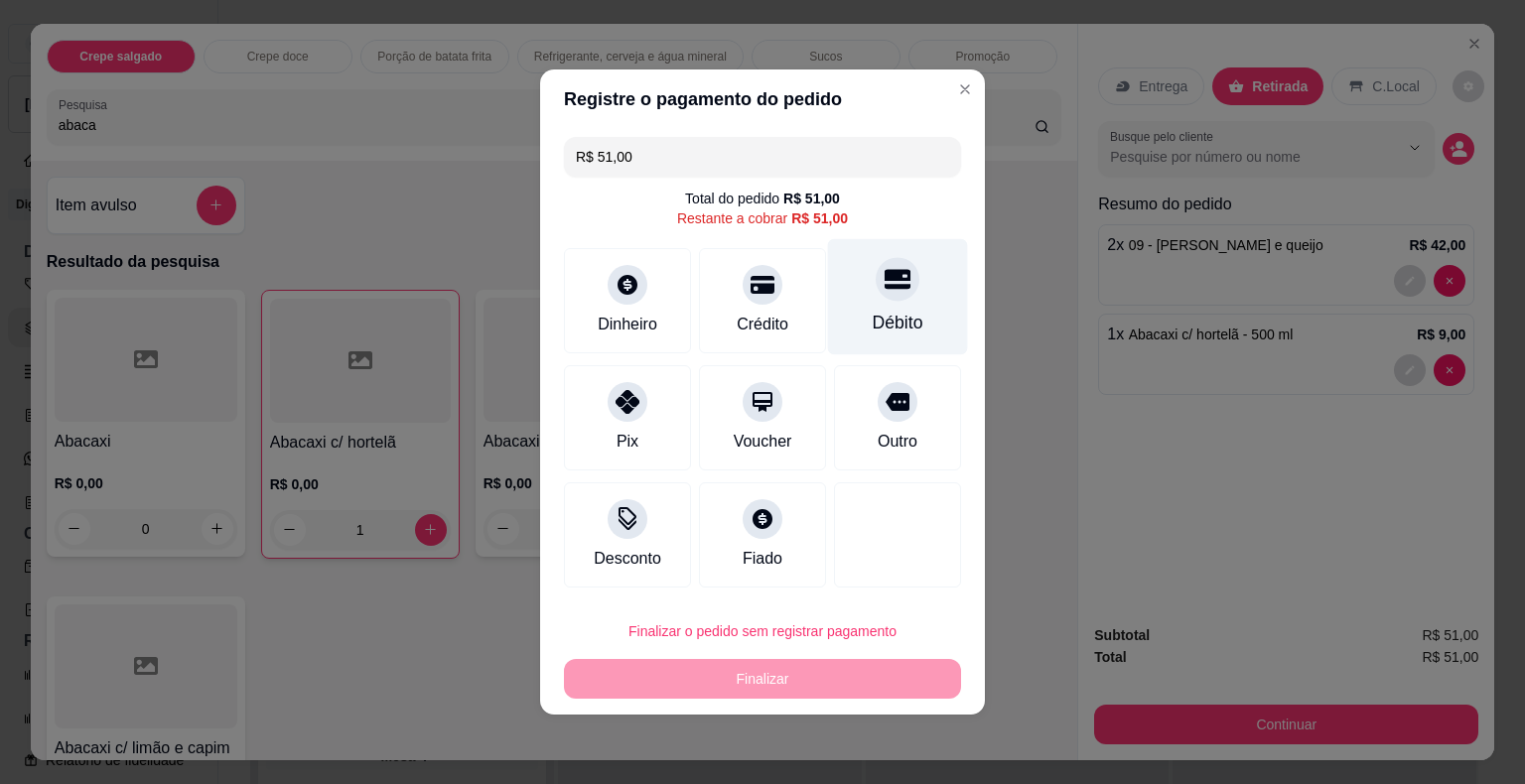 click on "Débito" at bounding box center (898, 297) 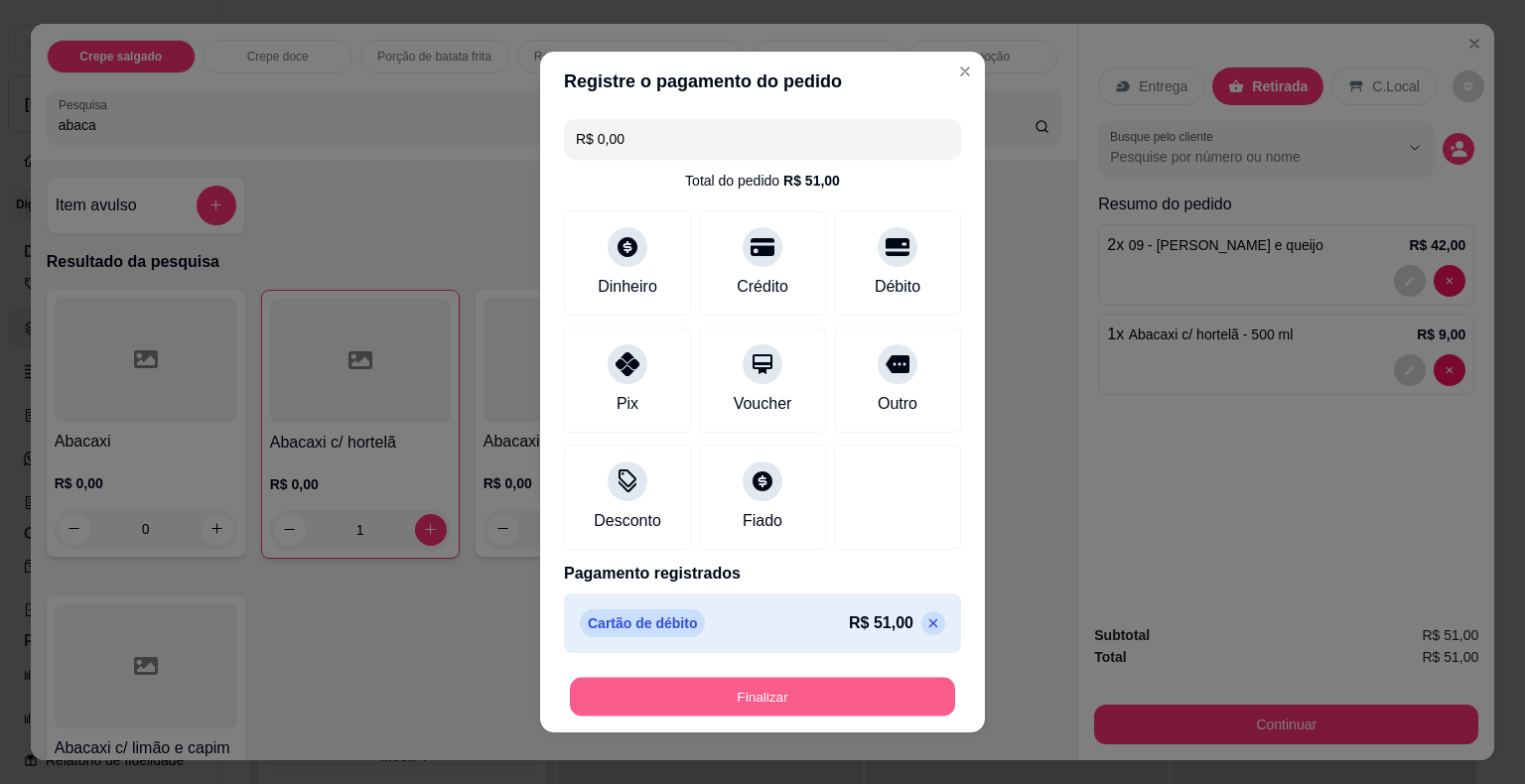 click on "Finalizar" at bounding box center (762, 697) 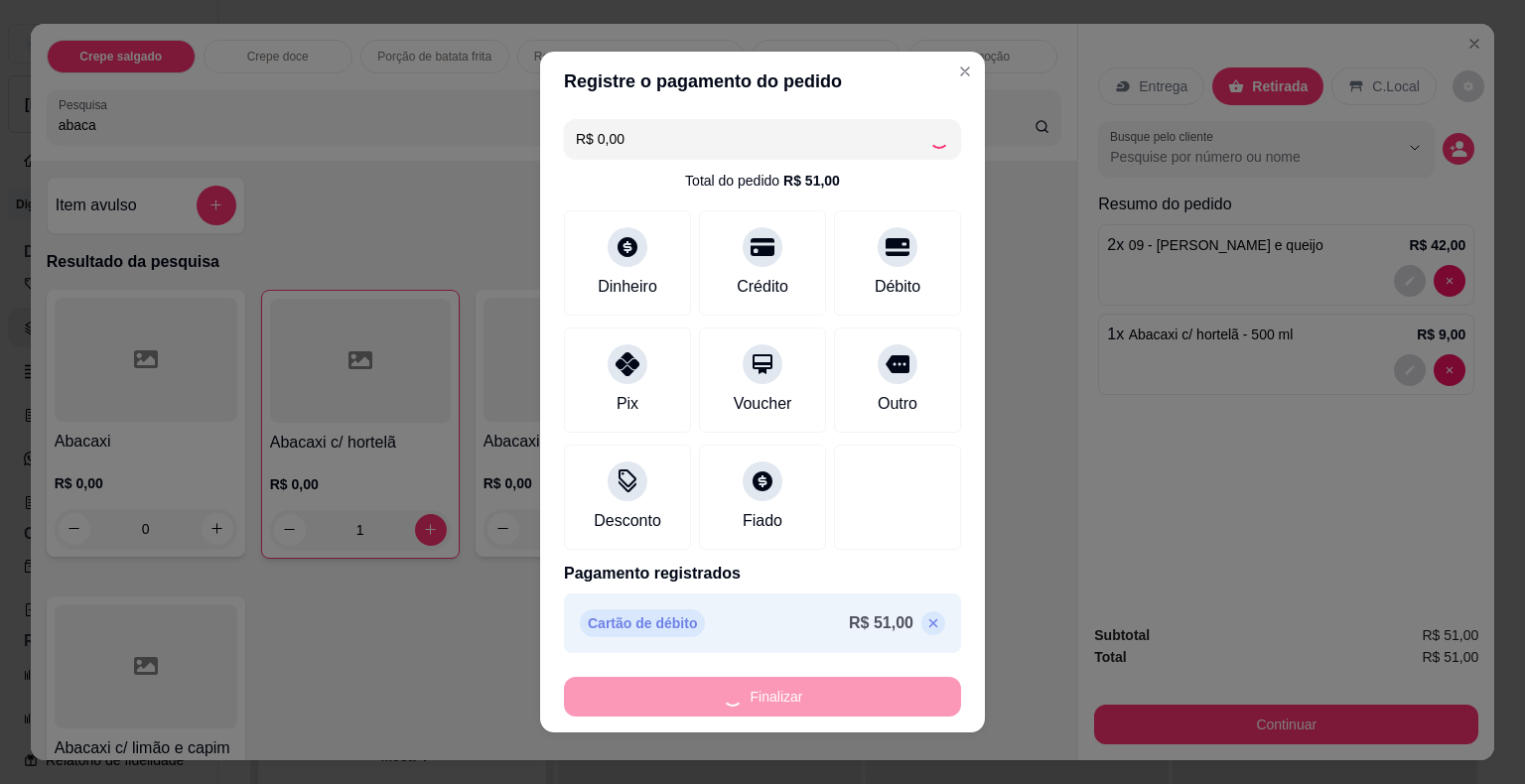 type on "0" 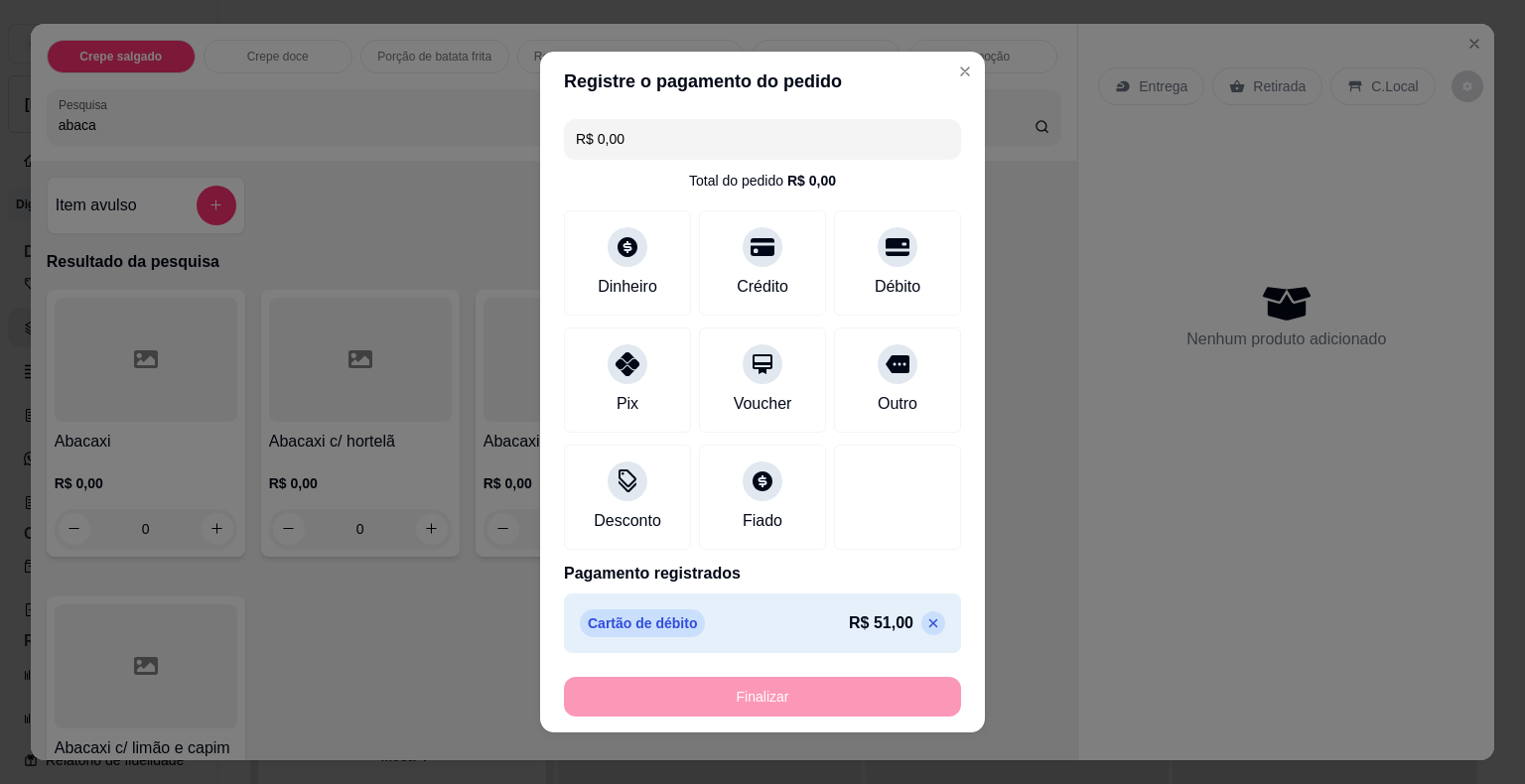 type on "-R$ 51,00" 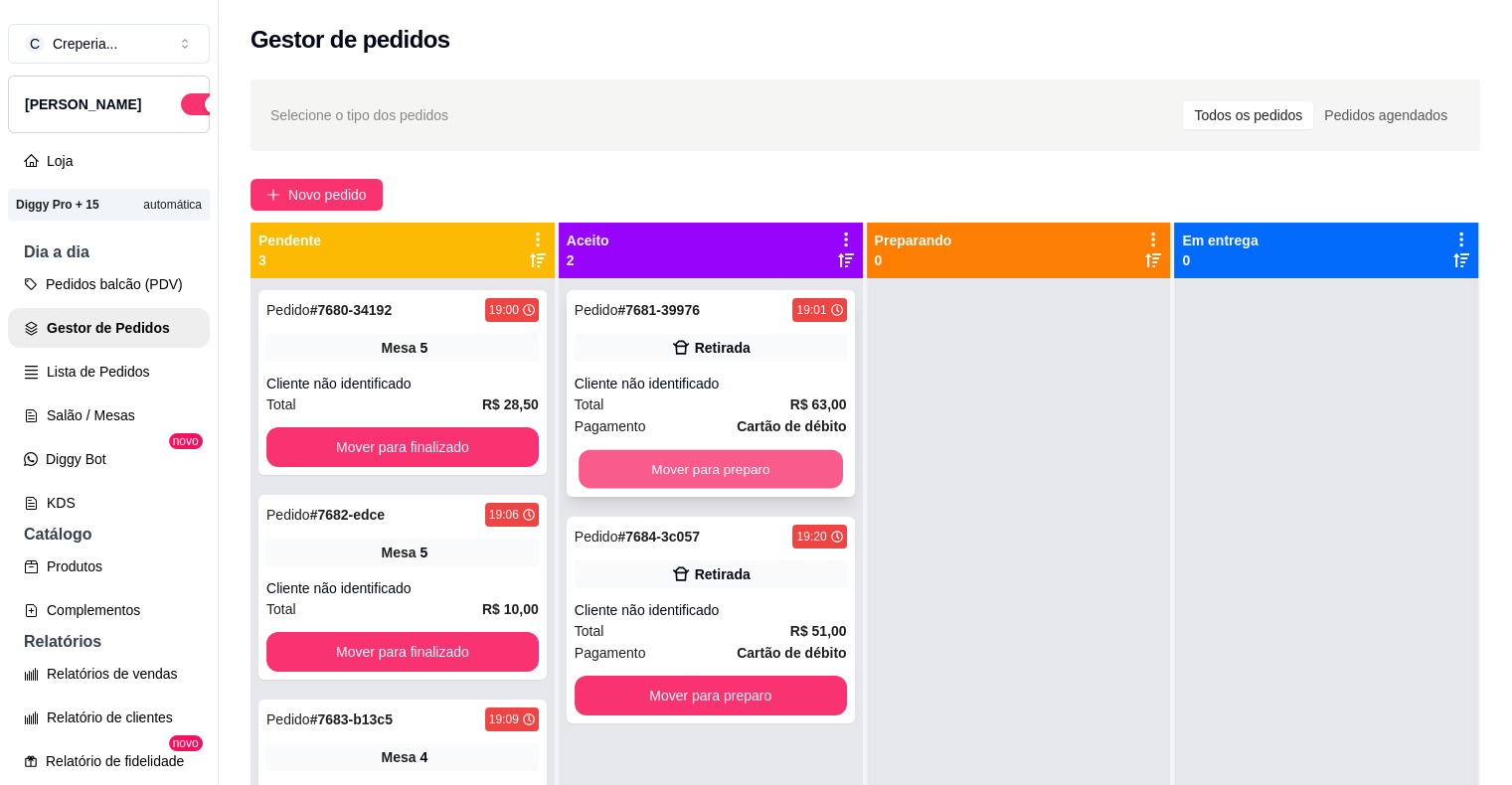 click on "Mover para preparo" at bounding box center (711, 469) 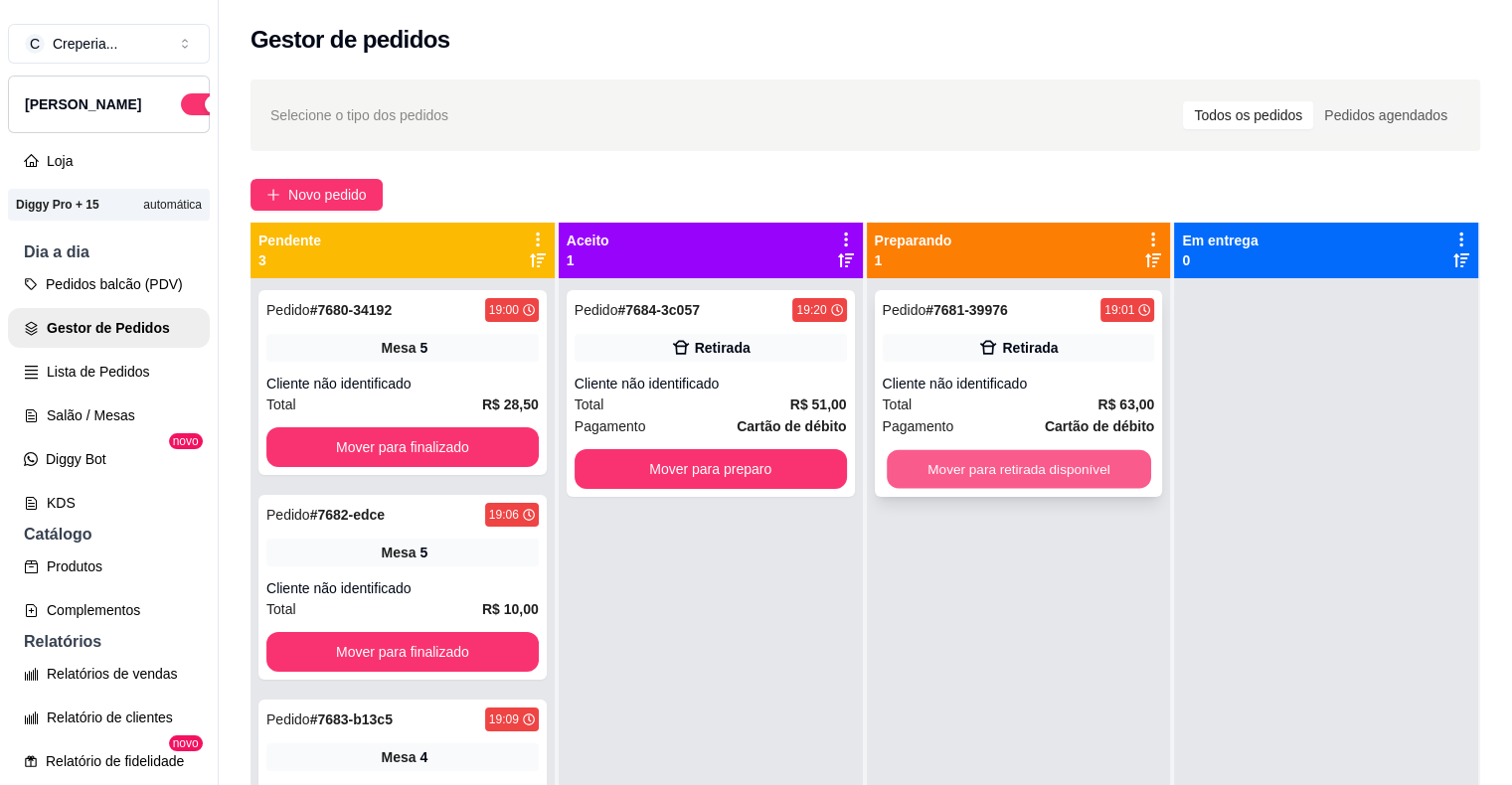 click on "Mover para retirada disponível" at bounding box center [1019, 469] 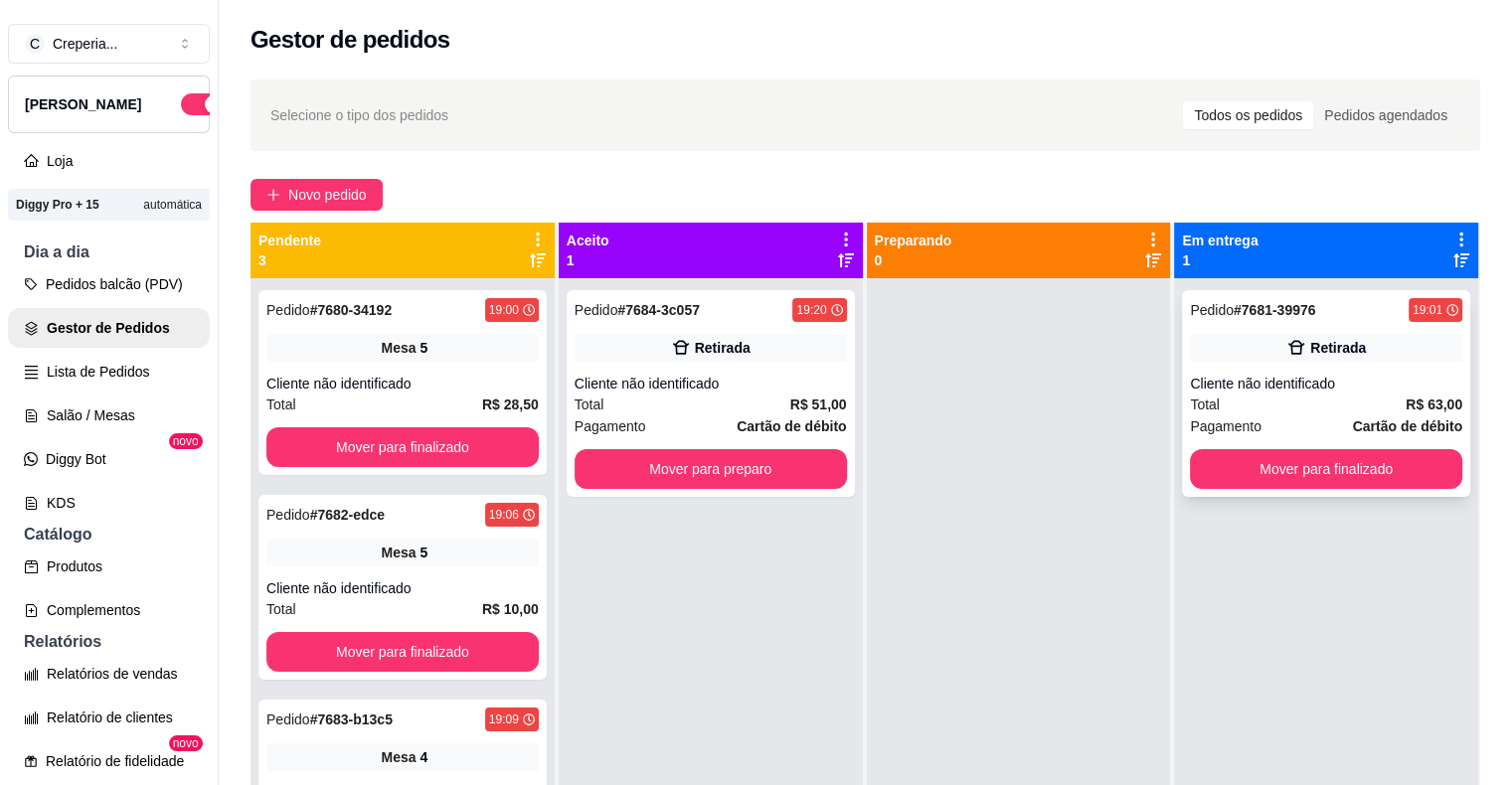 click on "Pedido  # 7681-39976 19:01" at bounding box center [1326, 310] 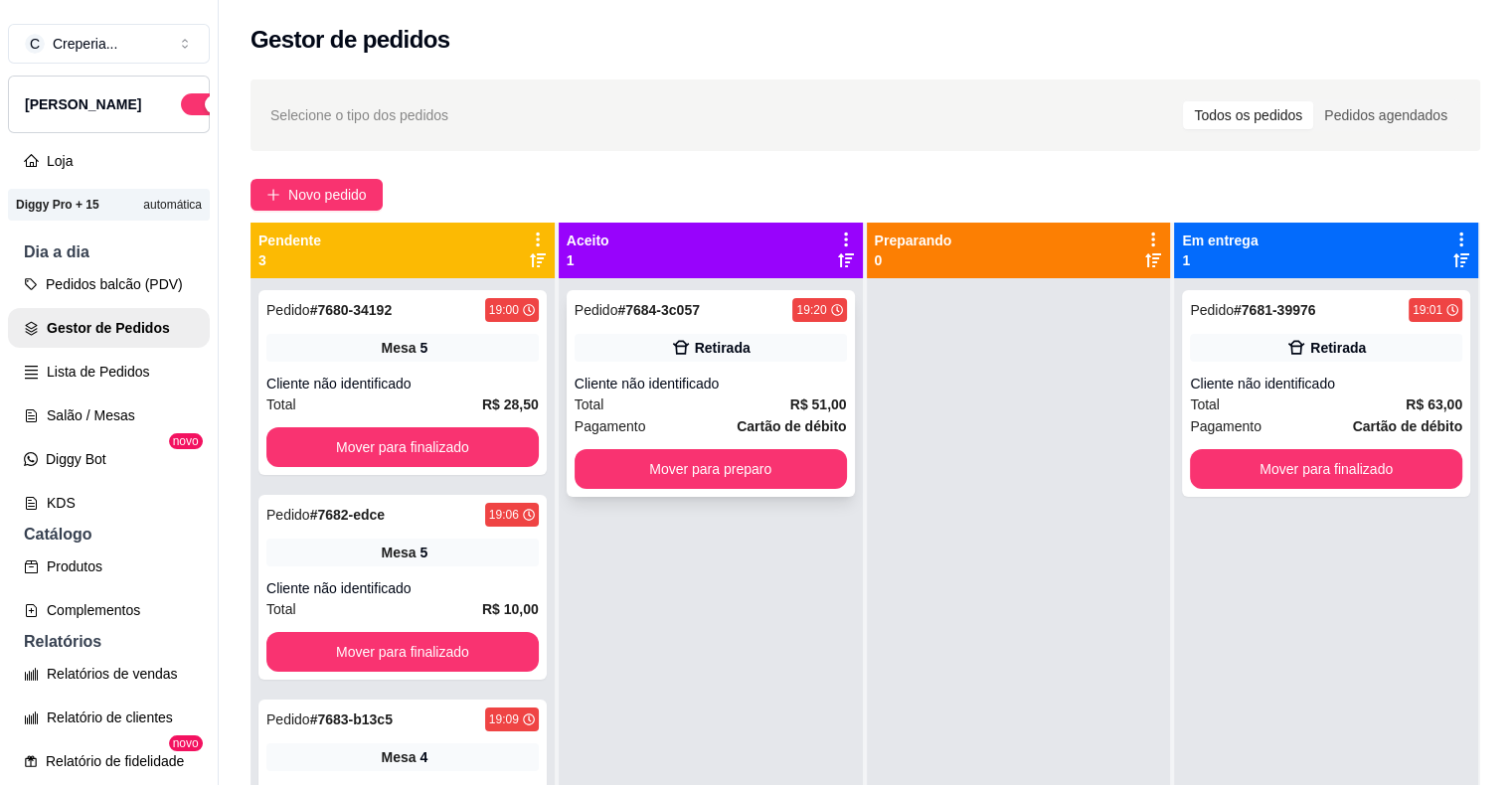 click on "Pedido  # 7684-3c057 19:20 Retirada Cliente não identificado Total R$ 51,00 Pagamento Cartão de débito Mover para preparo" at bounding box center (711, 393) 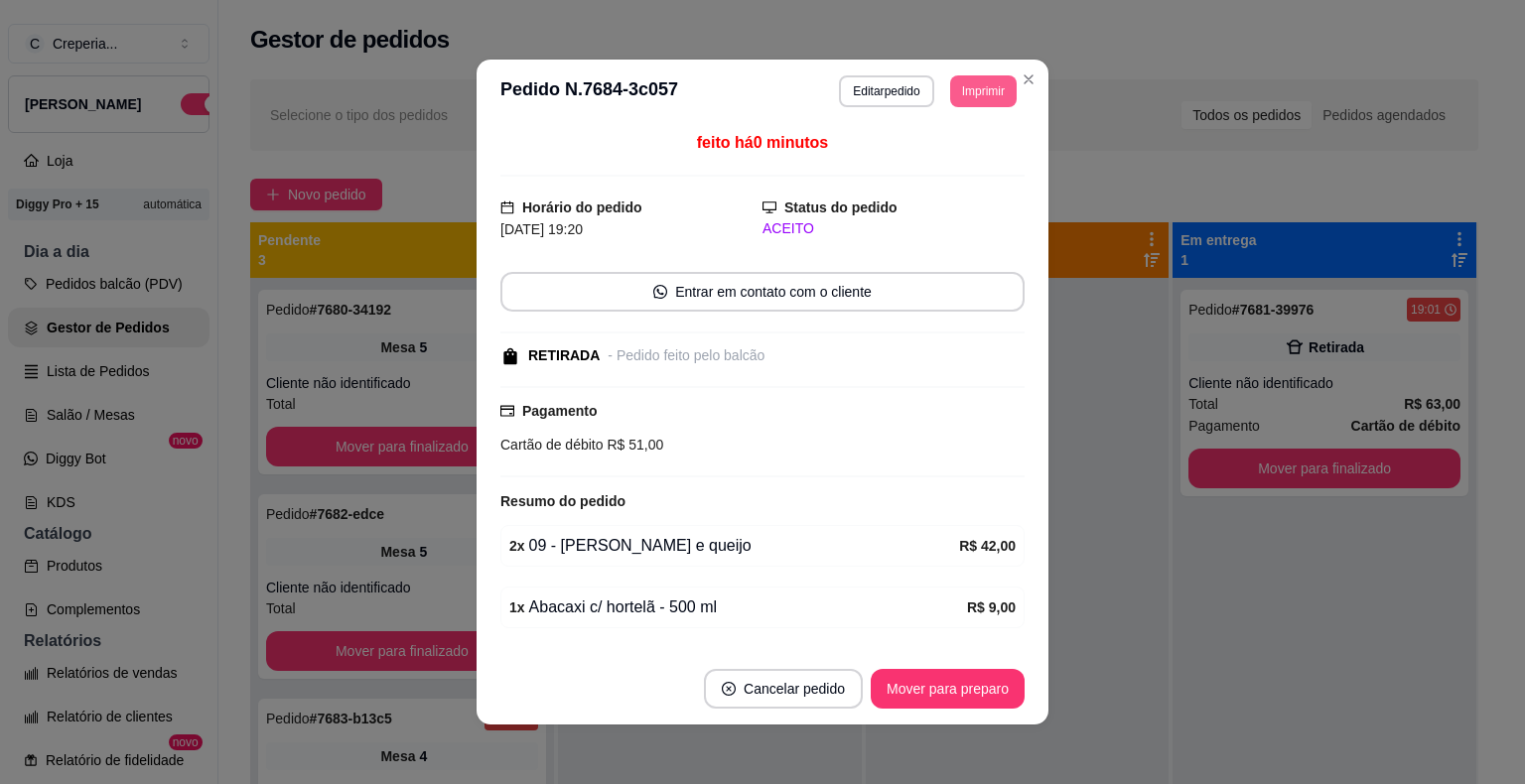 click on "Imprimir" at bounding box center (983, 91) 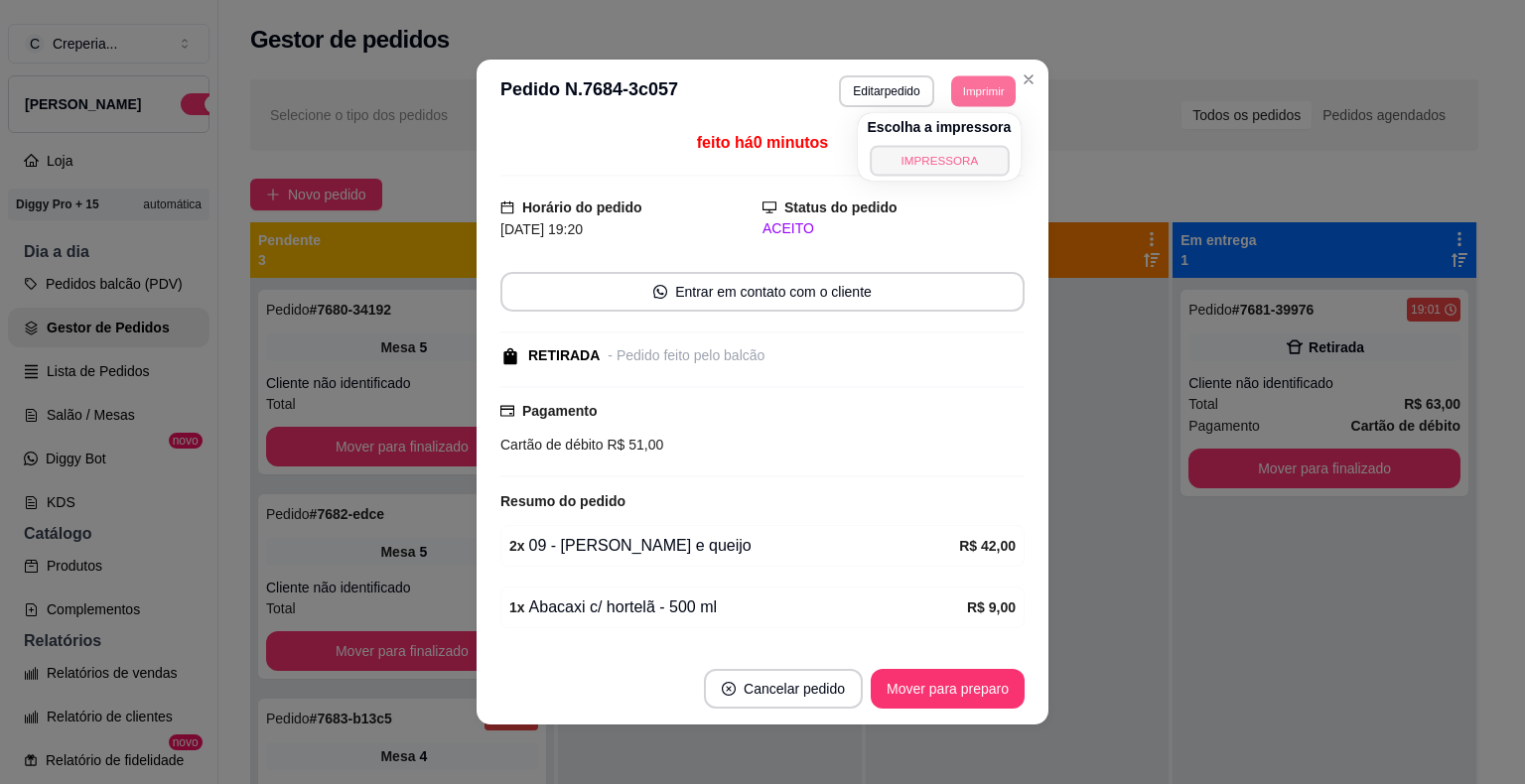 click on "IMPRESSORA" at bounding box center [939, 160] 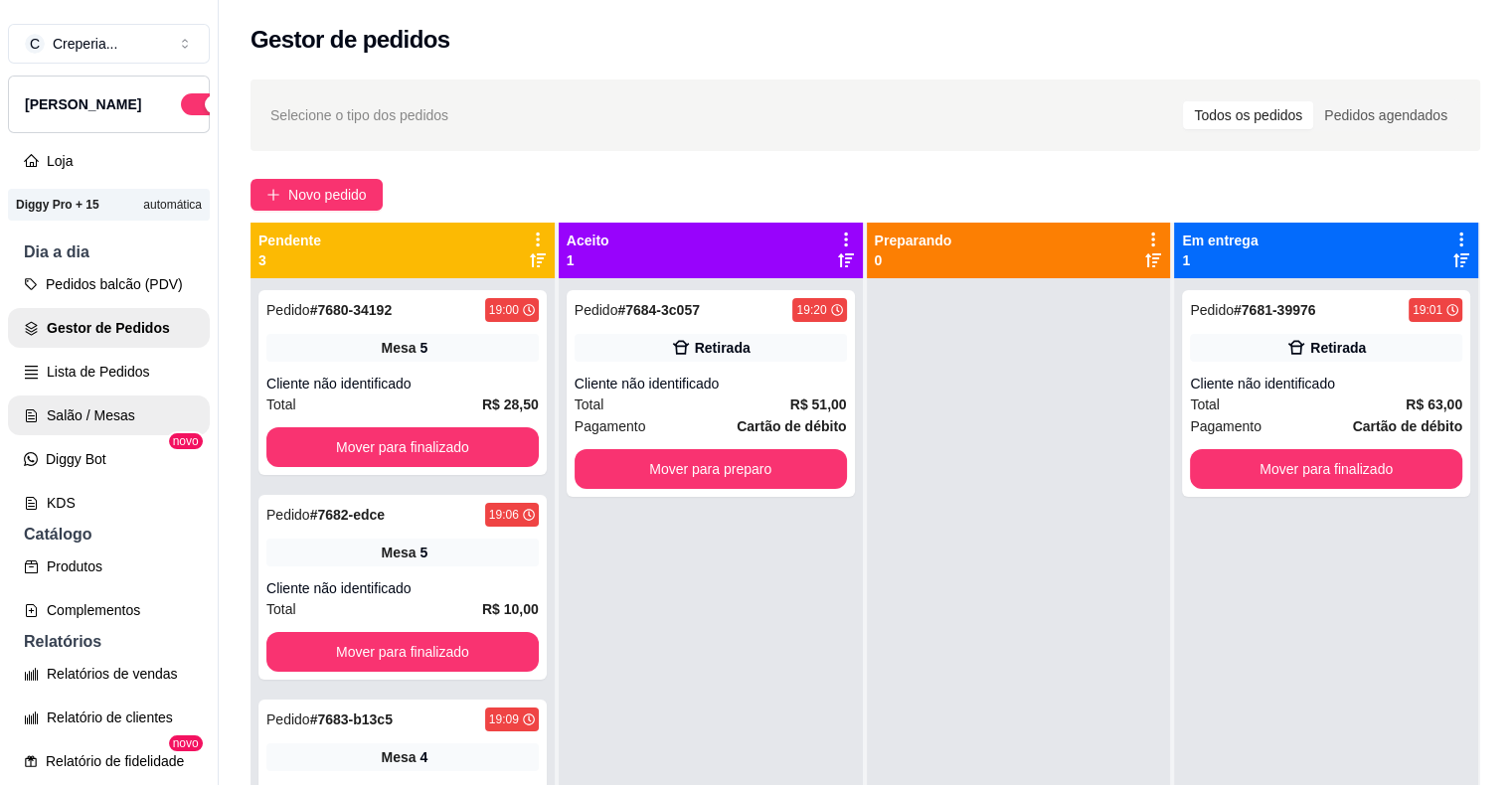 click on "Salão / Mesas" at bounding box center [108, 415] 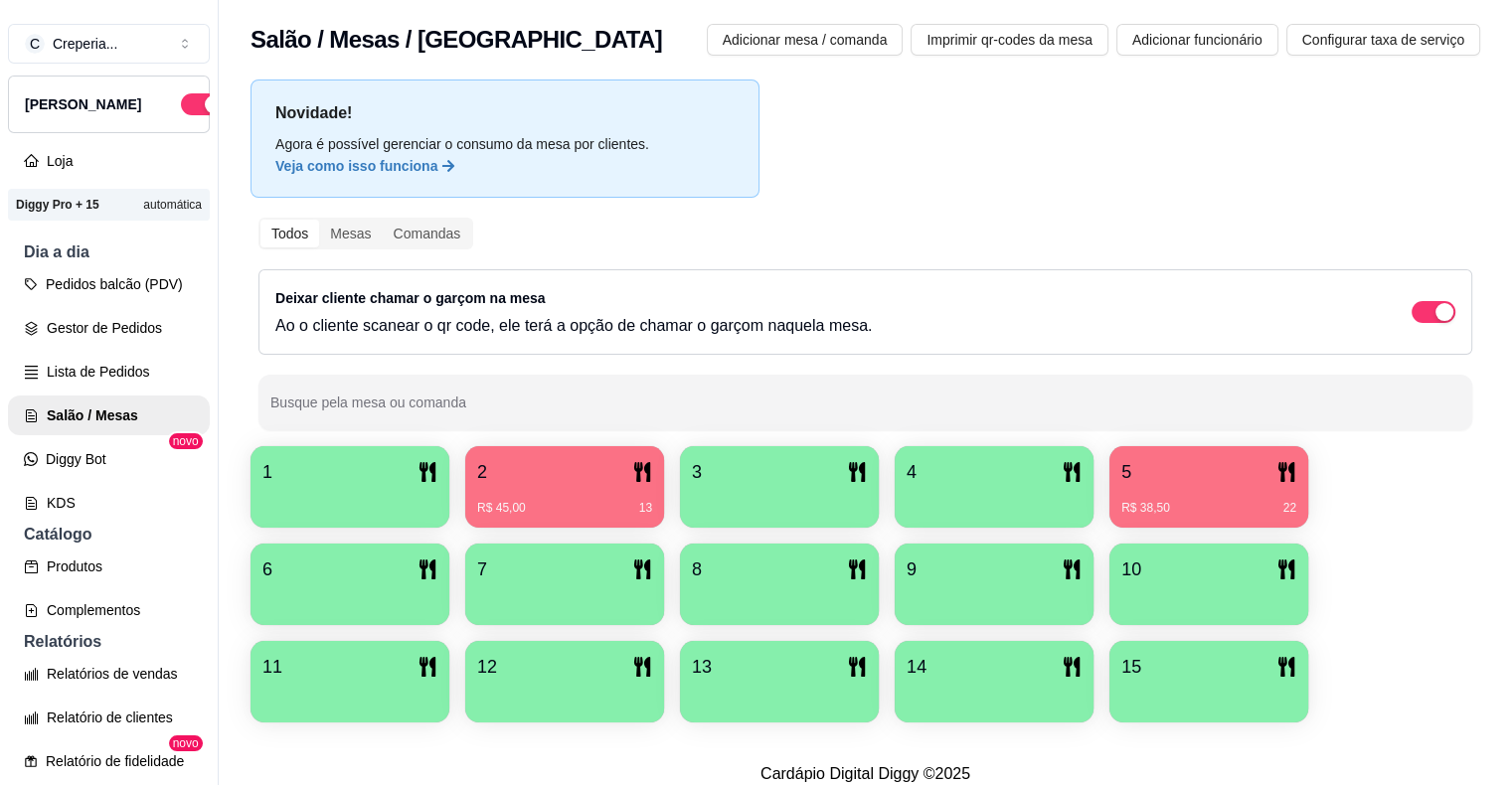 click on "R$ 38,50 22" at bounding box center [1209, 501] 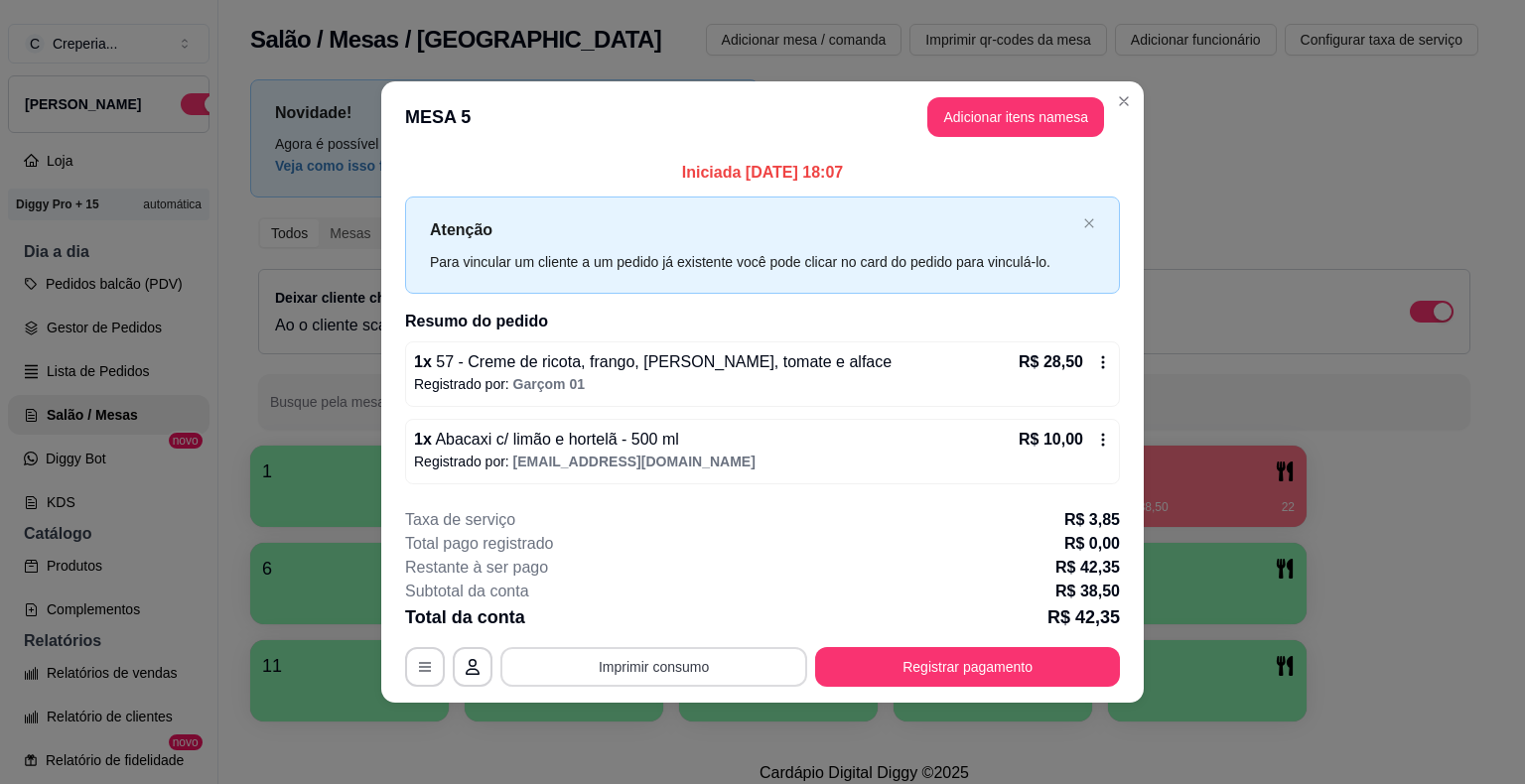 click on "Imprimir consumo" at bounding box center (653, 667) 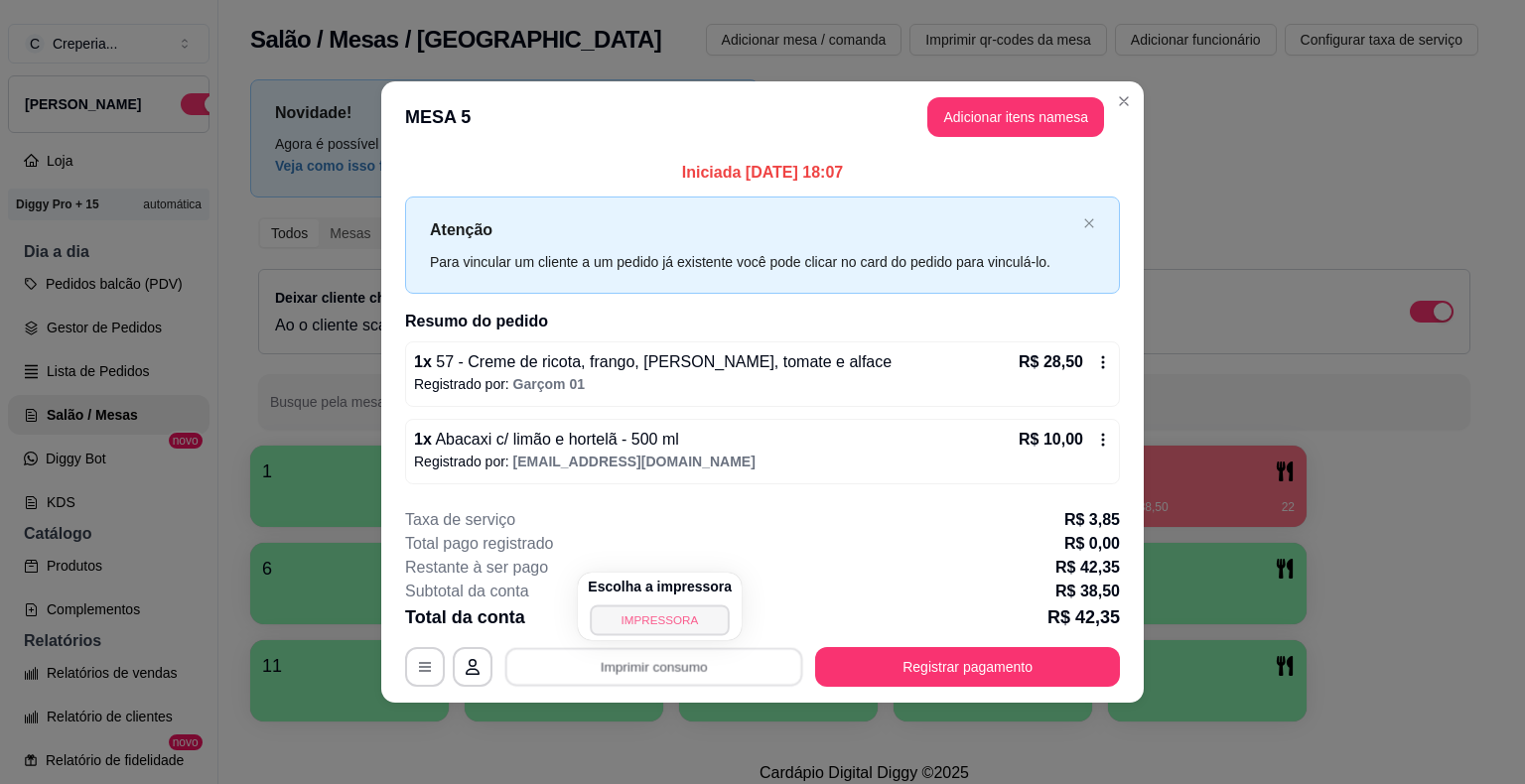 click on "IMPRESSORA" at bounding box center [660, 619] 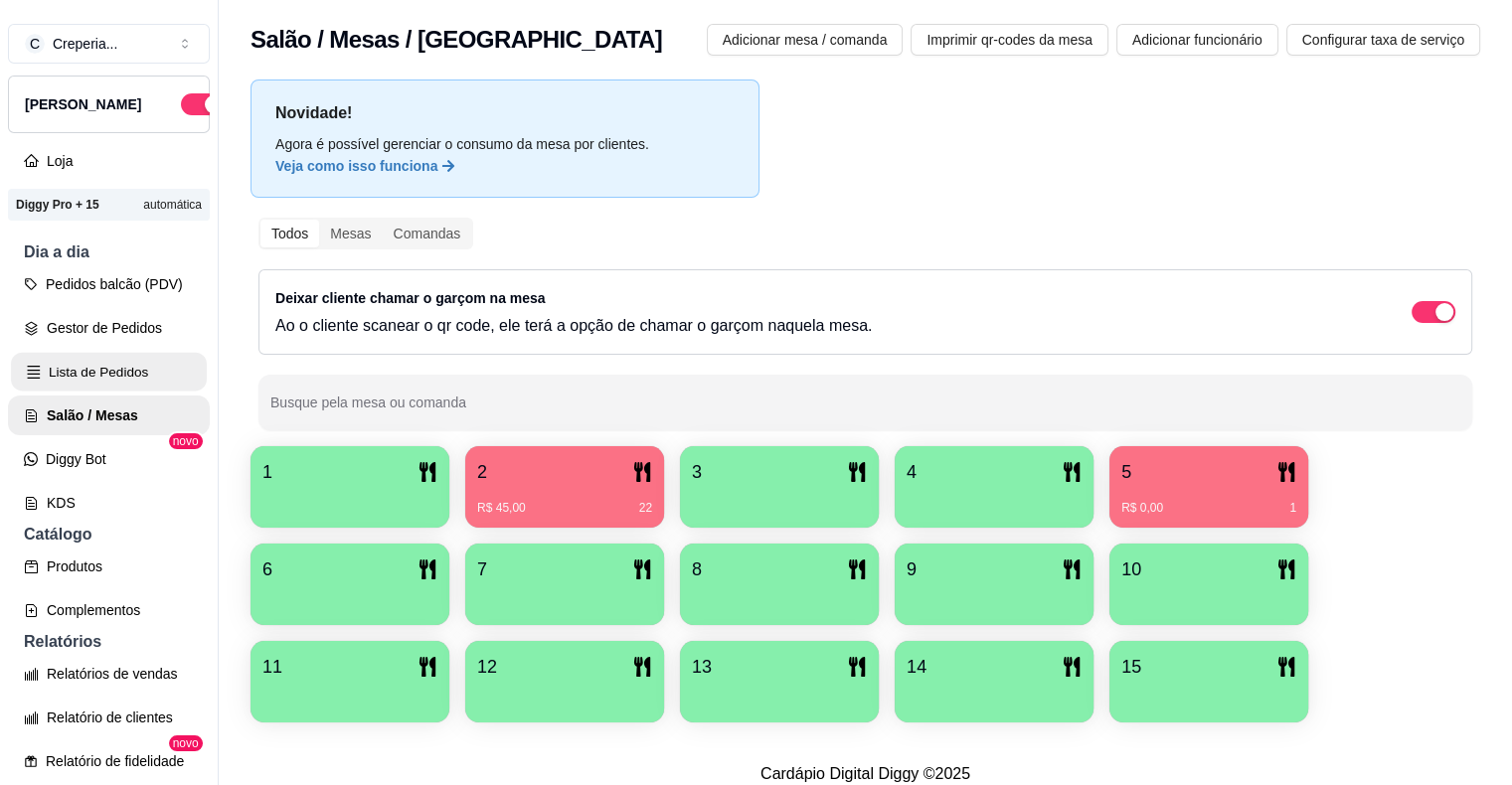 click on "Lista de Pedidos" at bounding box center [108, 372] 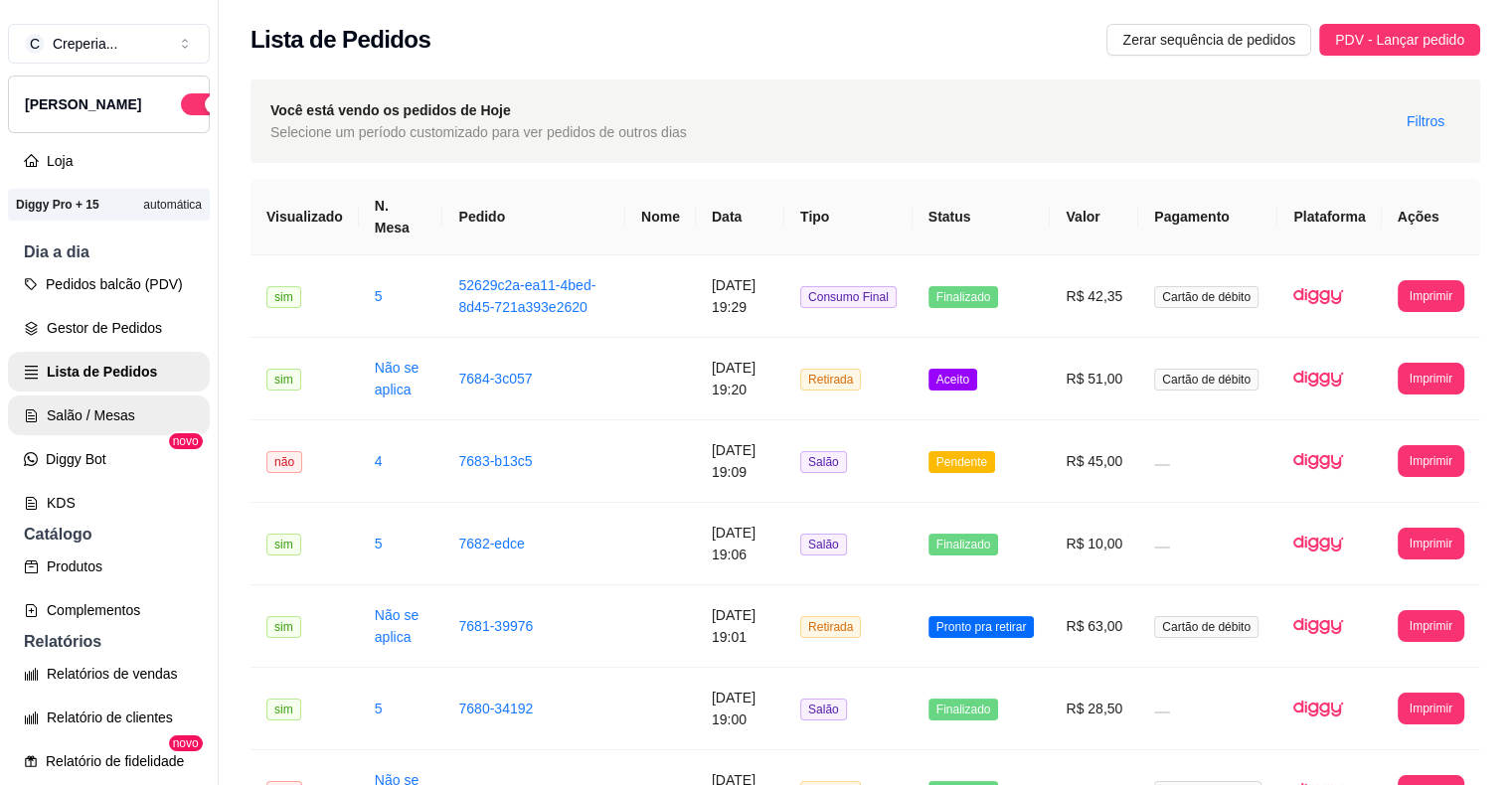 click on "Salão / Mesas" at bounding box center [108, 415] 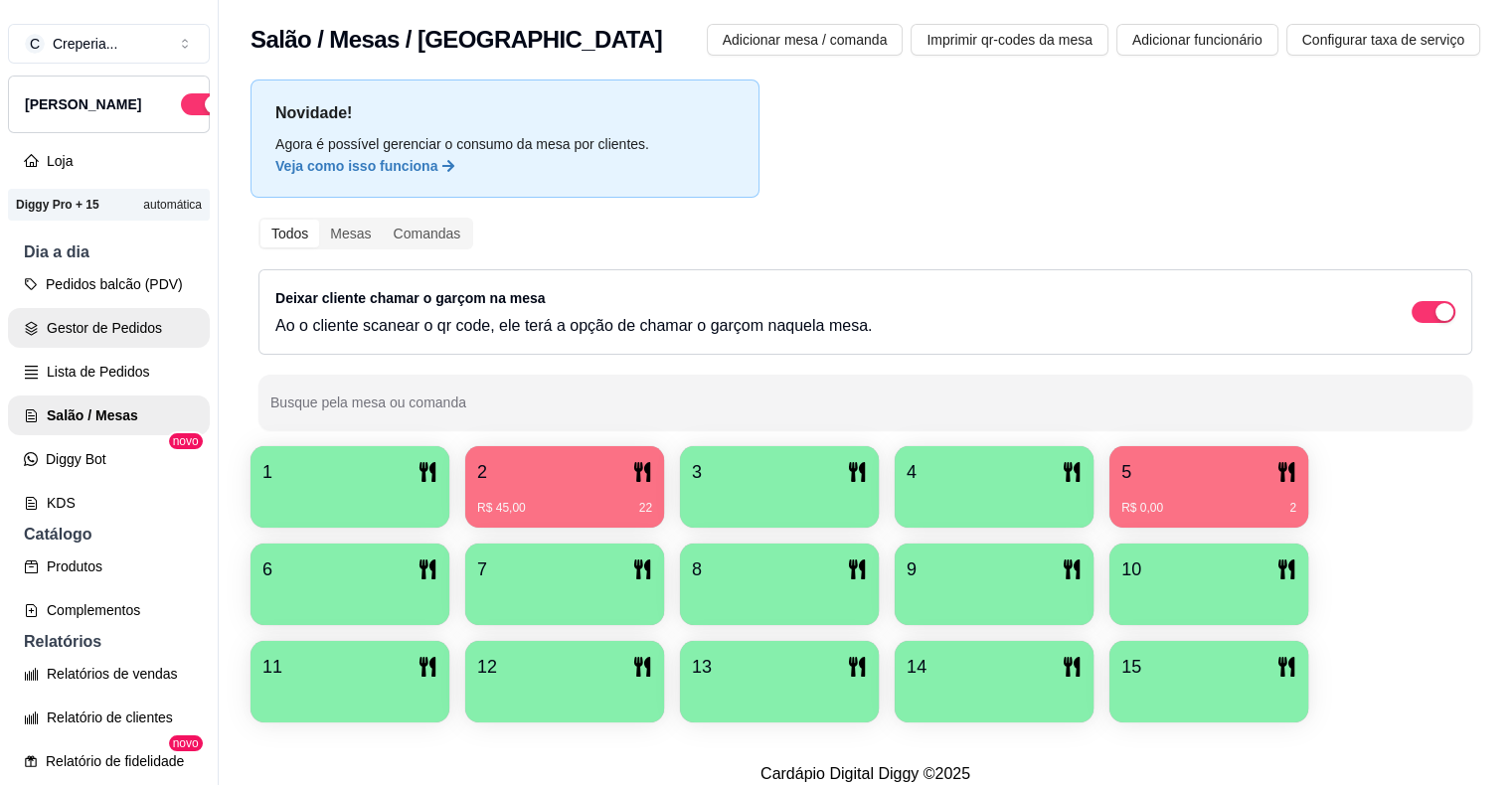 click on "Gestor de Pedidos" at bounding box center (108, 328) 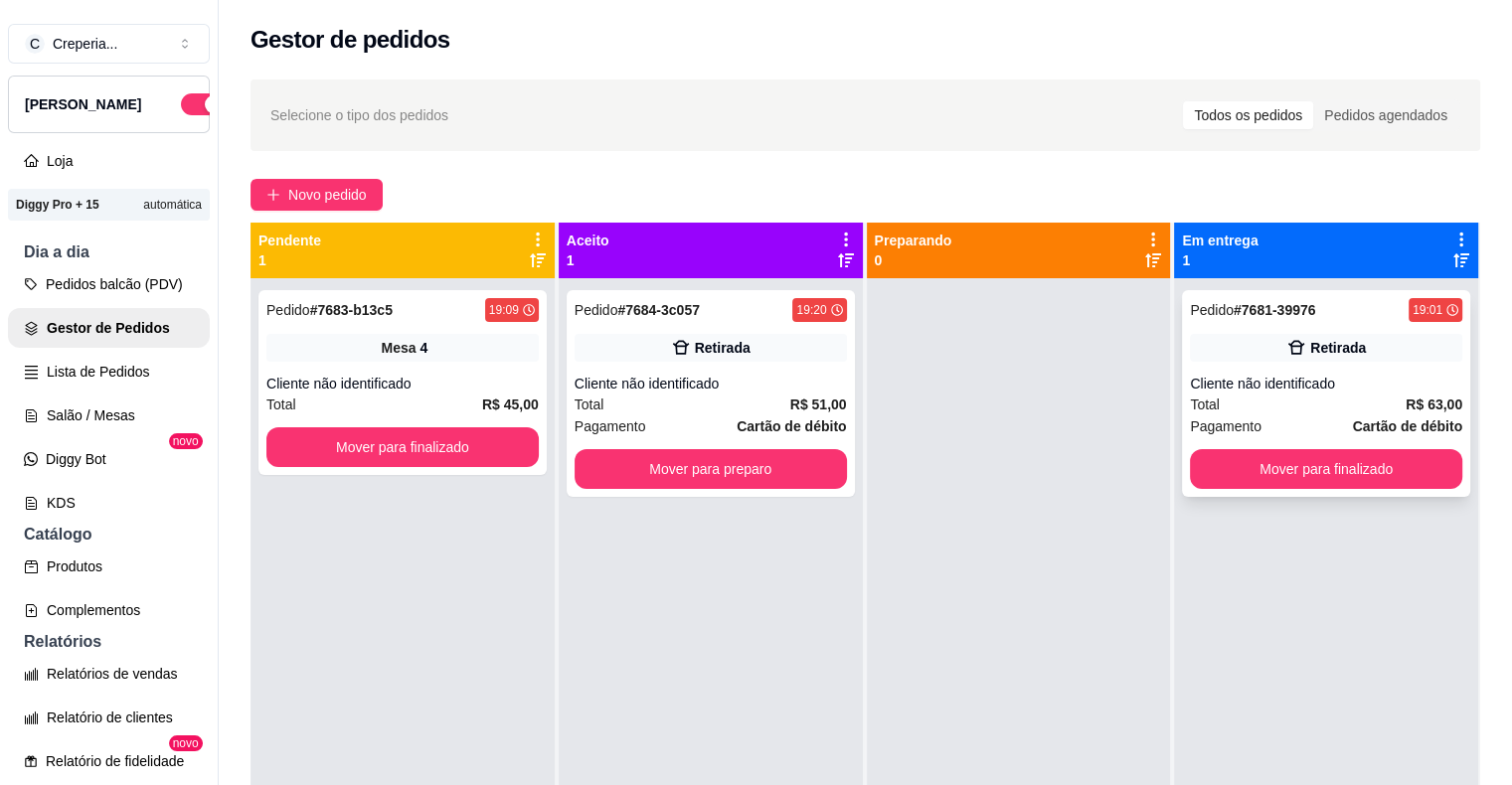 click on "Cliente não identificado" at bounding box center (1326, 384) 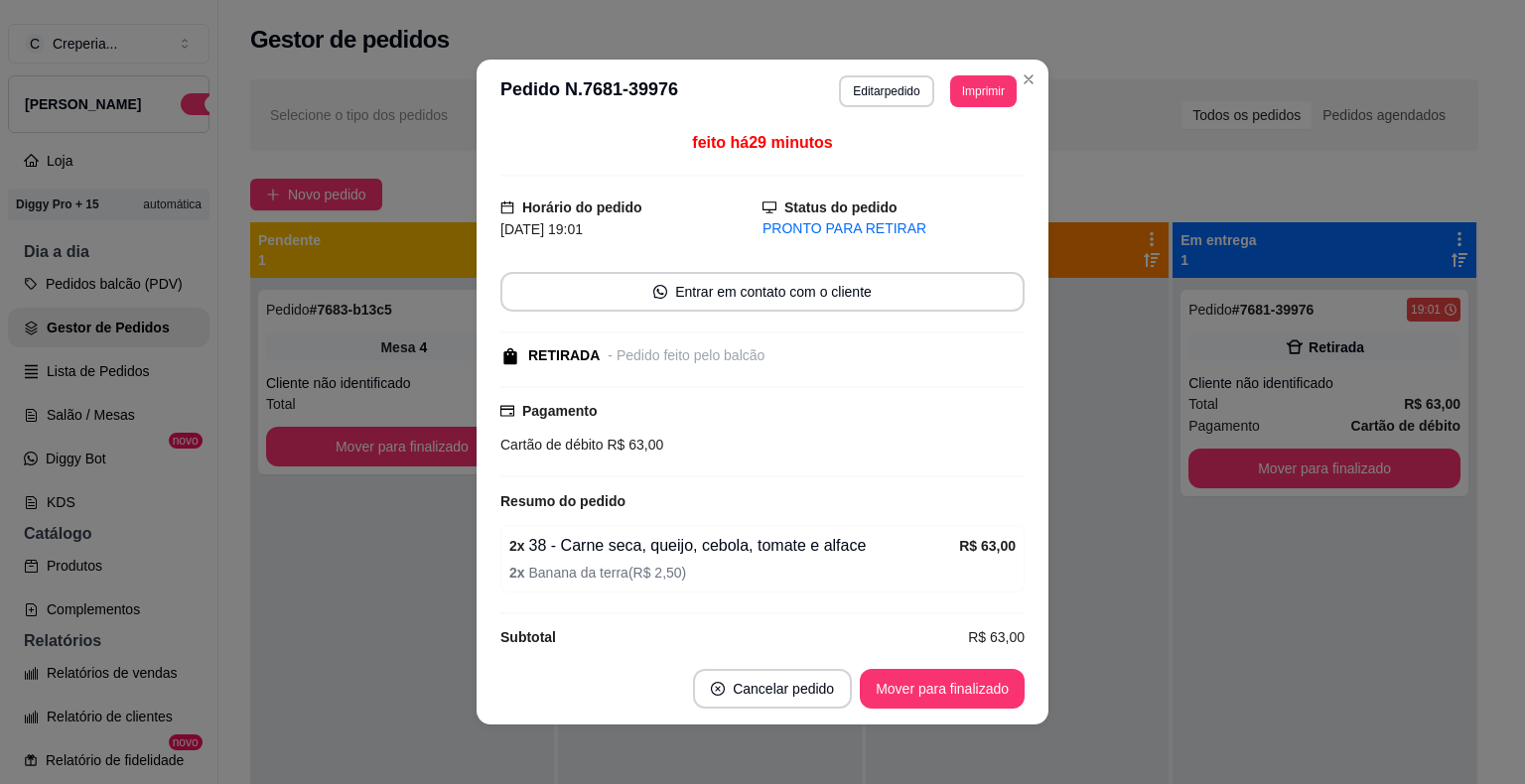 scroll, scrollTop: 22, scrollLeft: 0, axis: vertical 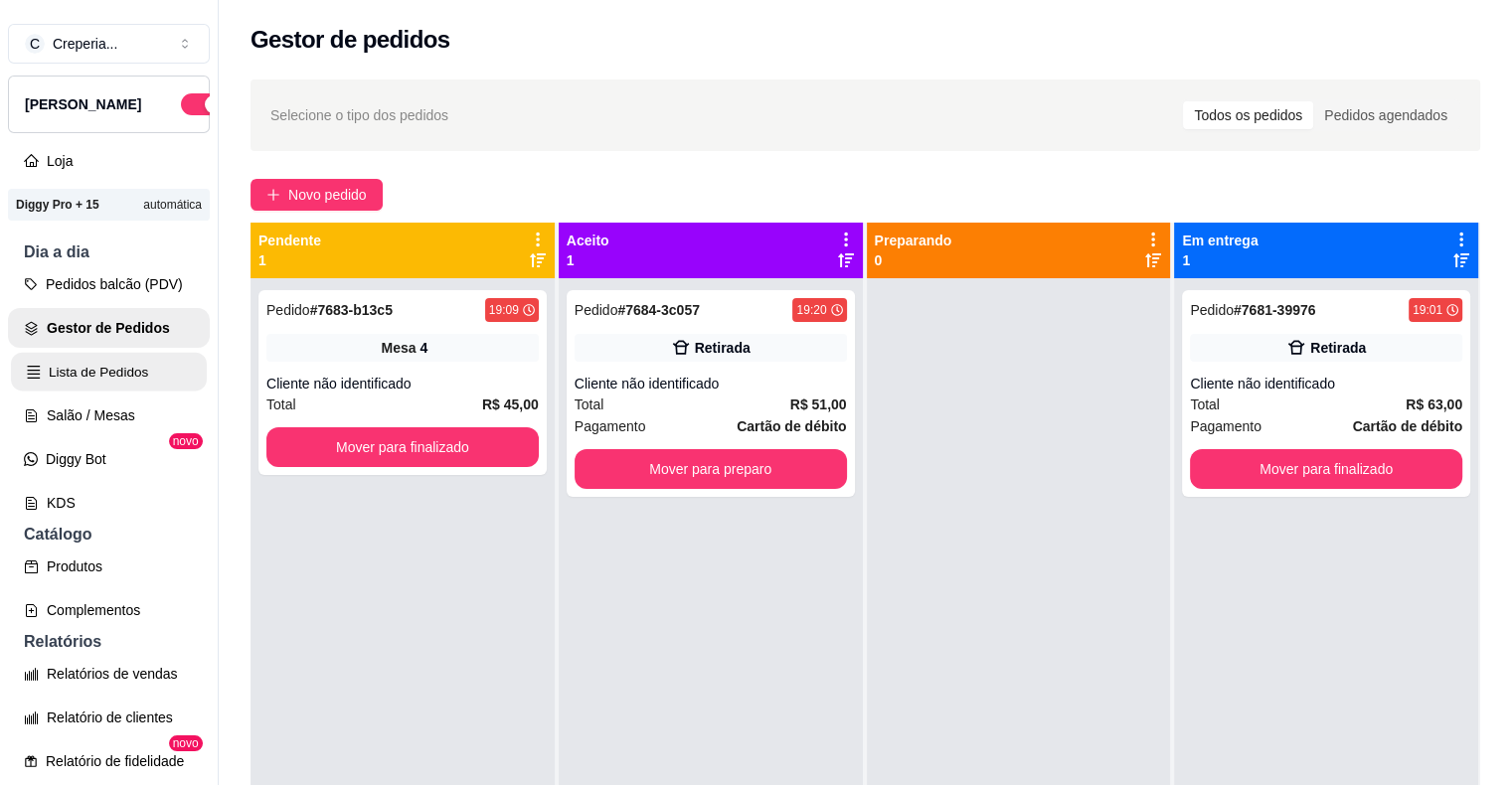click on "Lista de Pedidos" at bounding box center [108, 372] 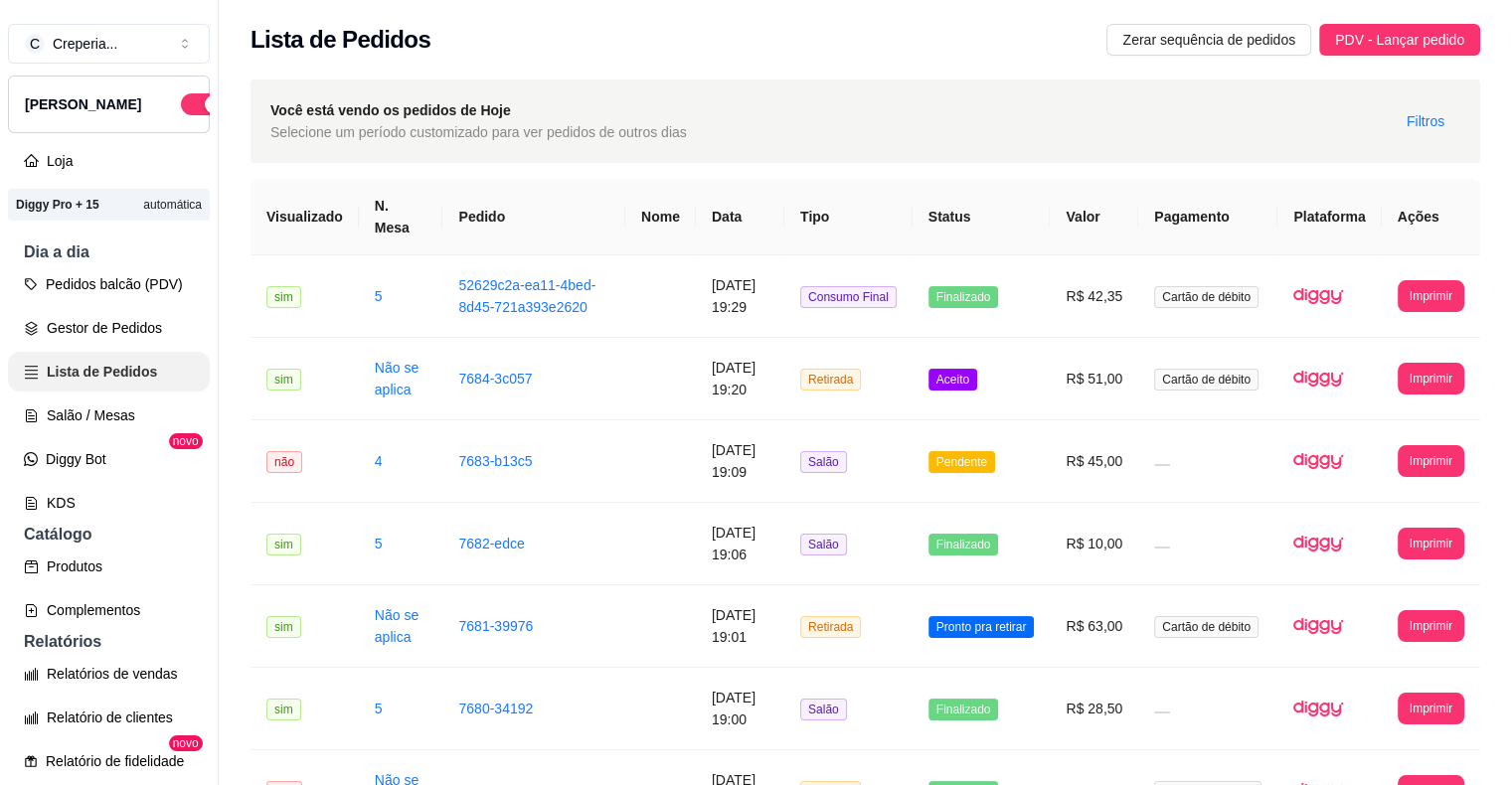 click on "Lista de Pedidos" at bounding box center (108, 372) 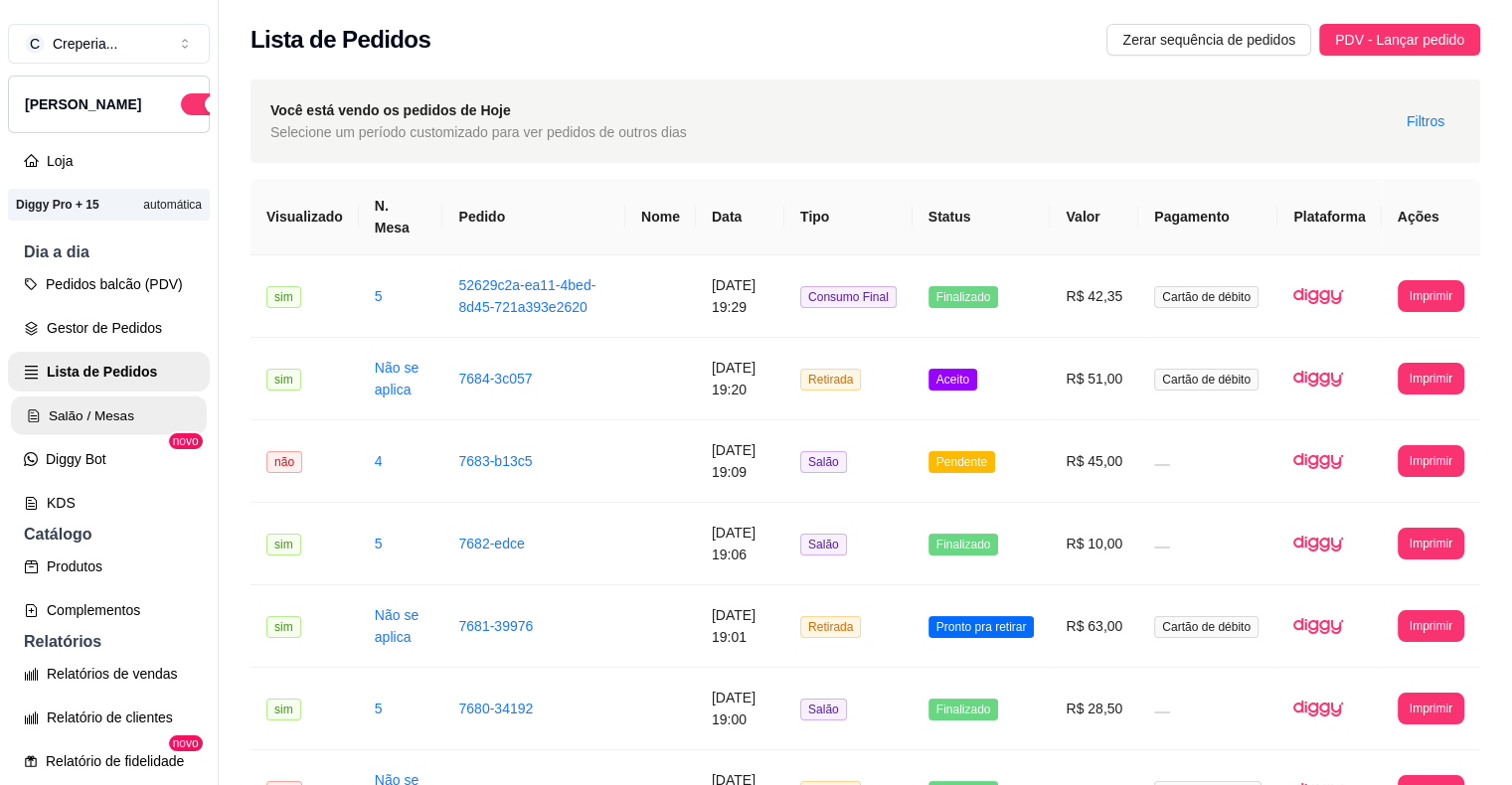 click on "Salão / Mesas" at bounding box center (108, 415) 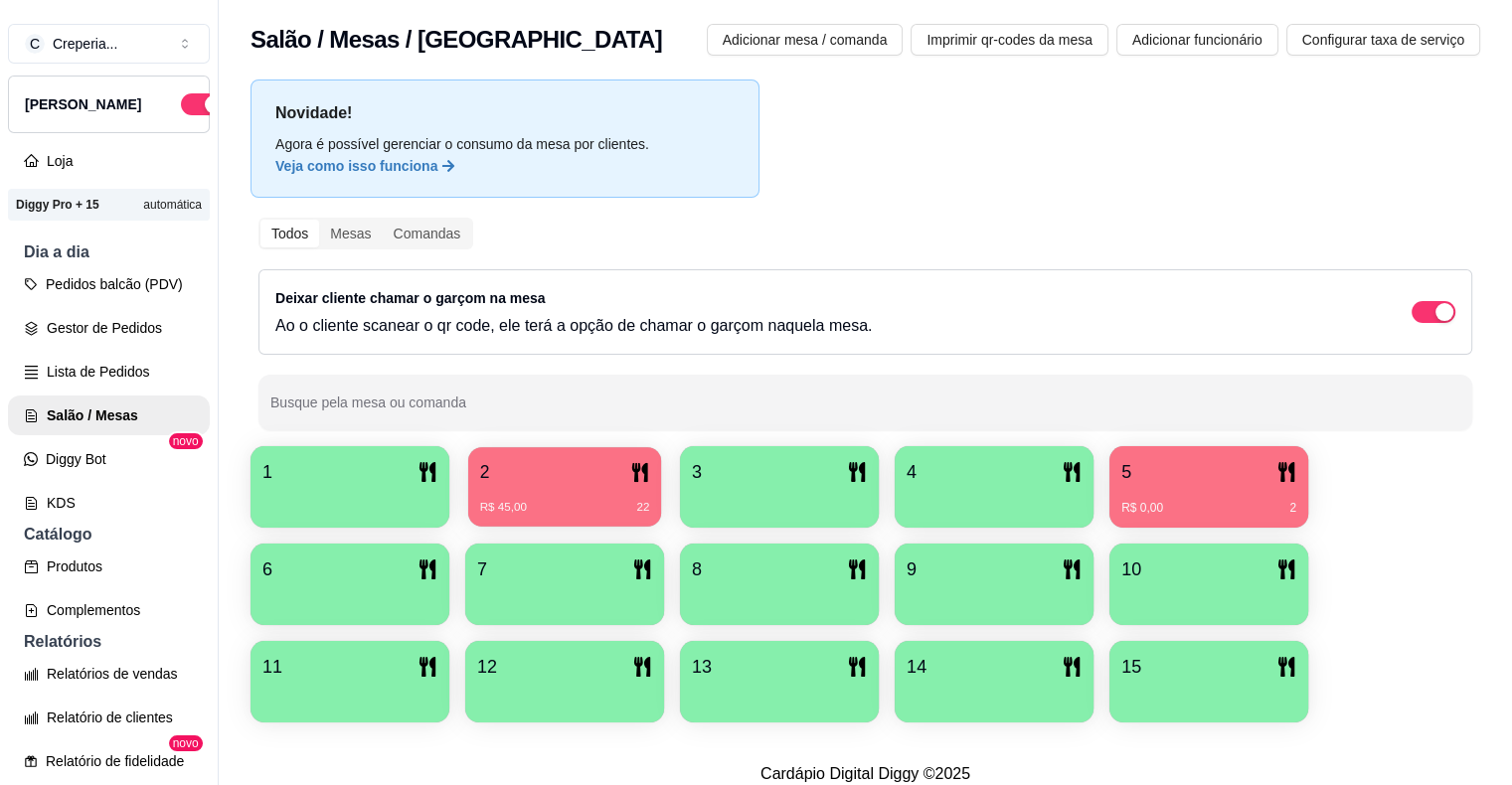click on "R$ 45,00 22" at bounding box center [565, 500] 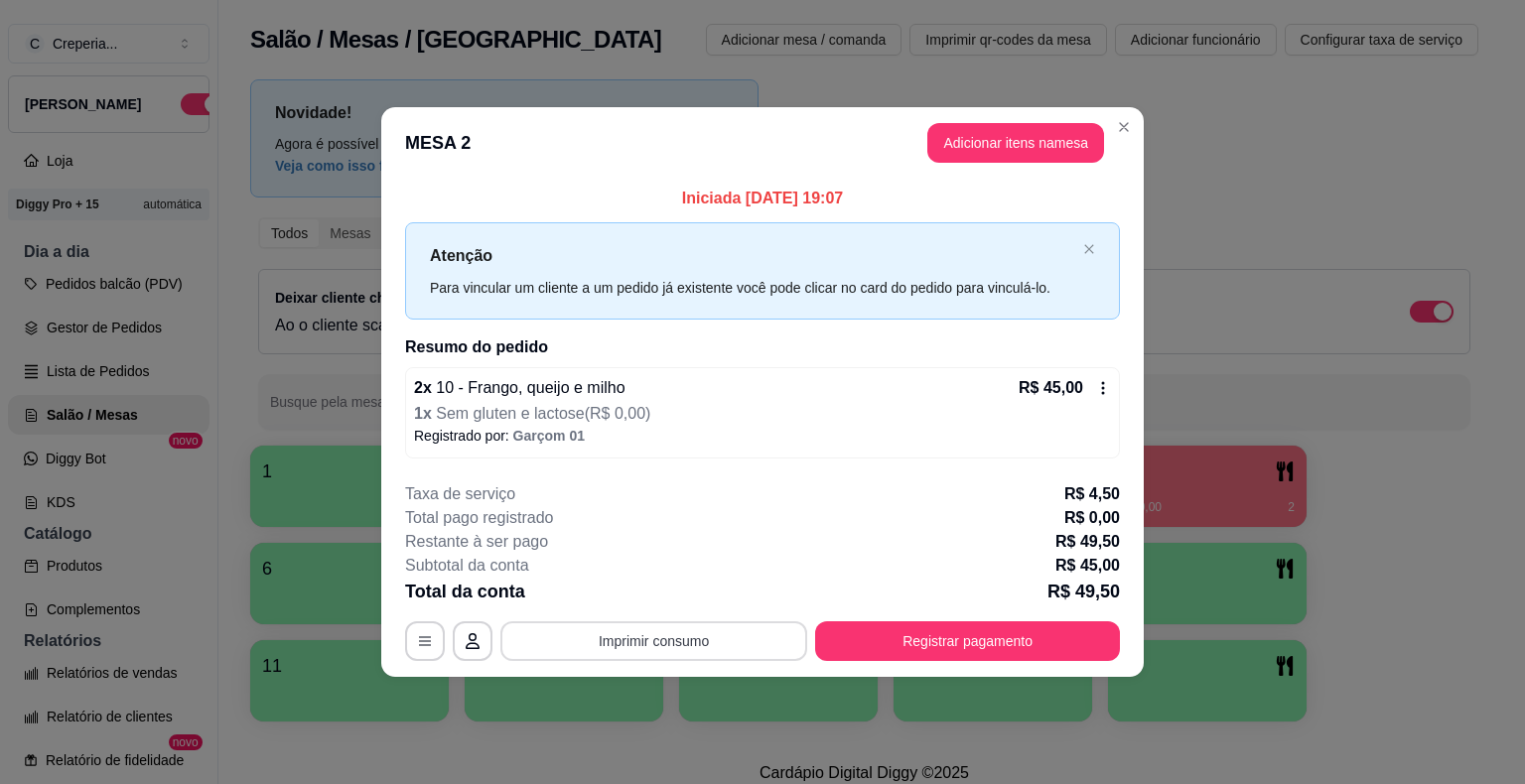 click on "Imprimir consumo" at bounding box center (653, 641) 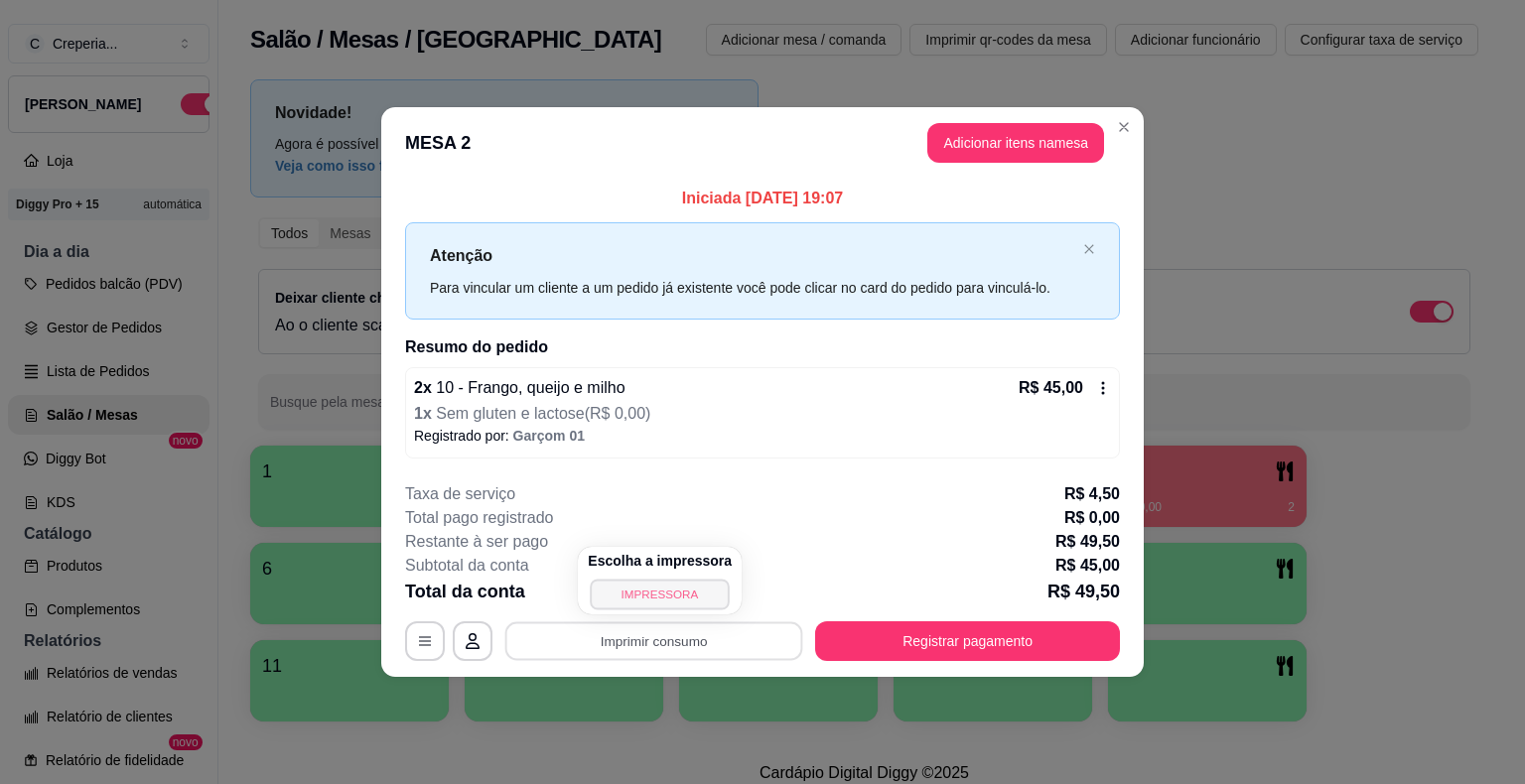 click on "IMPRESSORA" at bounding box center (660, 593) 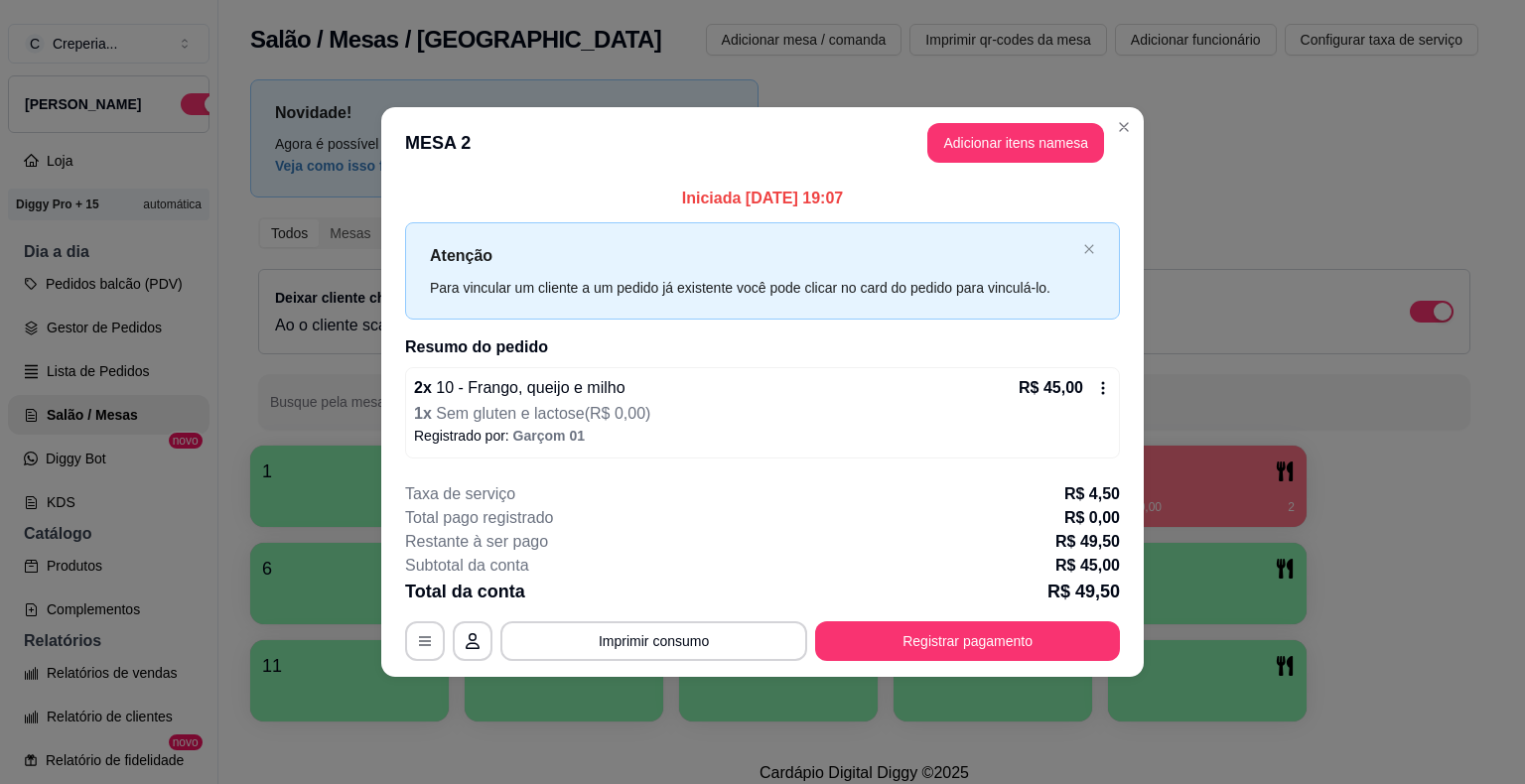 click on "**********" at bounding box center (762, 572) 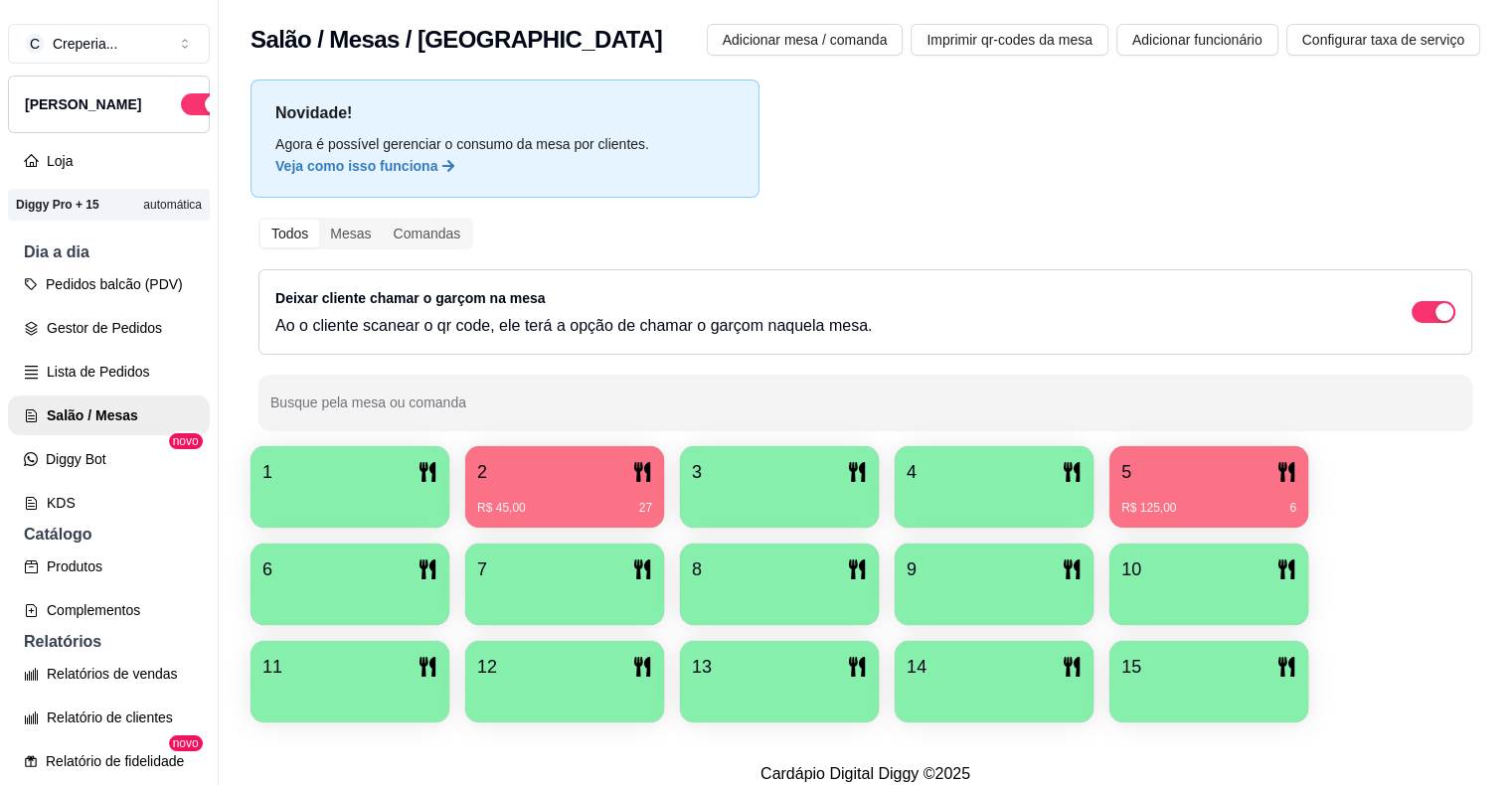 click on "5" at bounding box center (1209, 472) 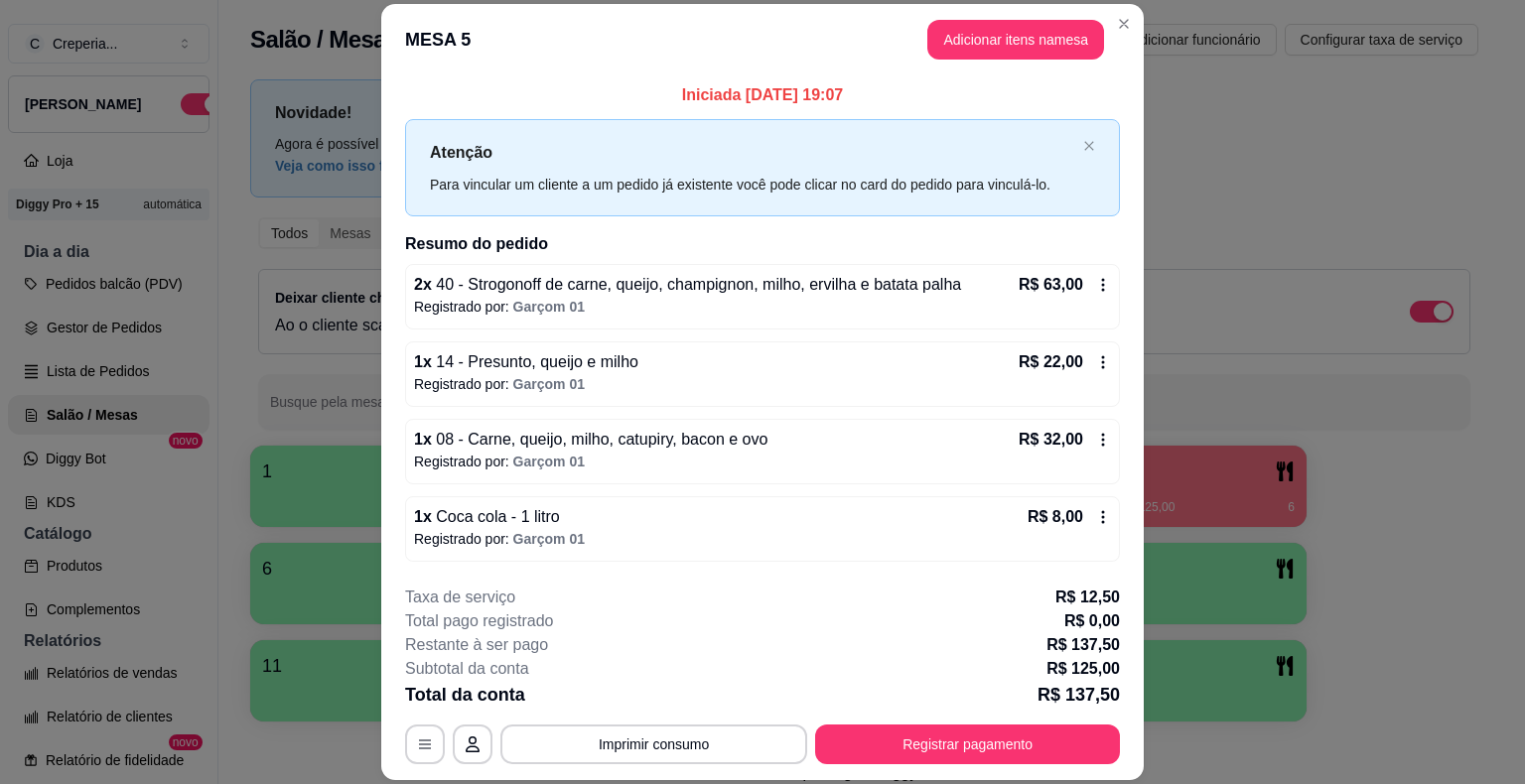 scroll, scrollTop: 58, scrollLeft: 0, axis: vertical 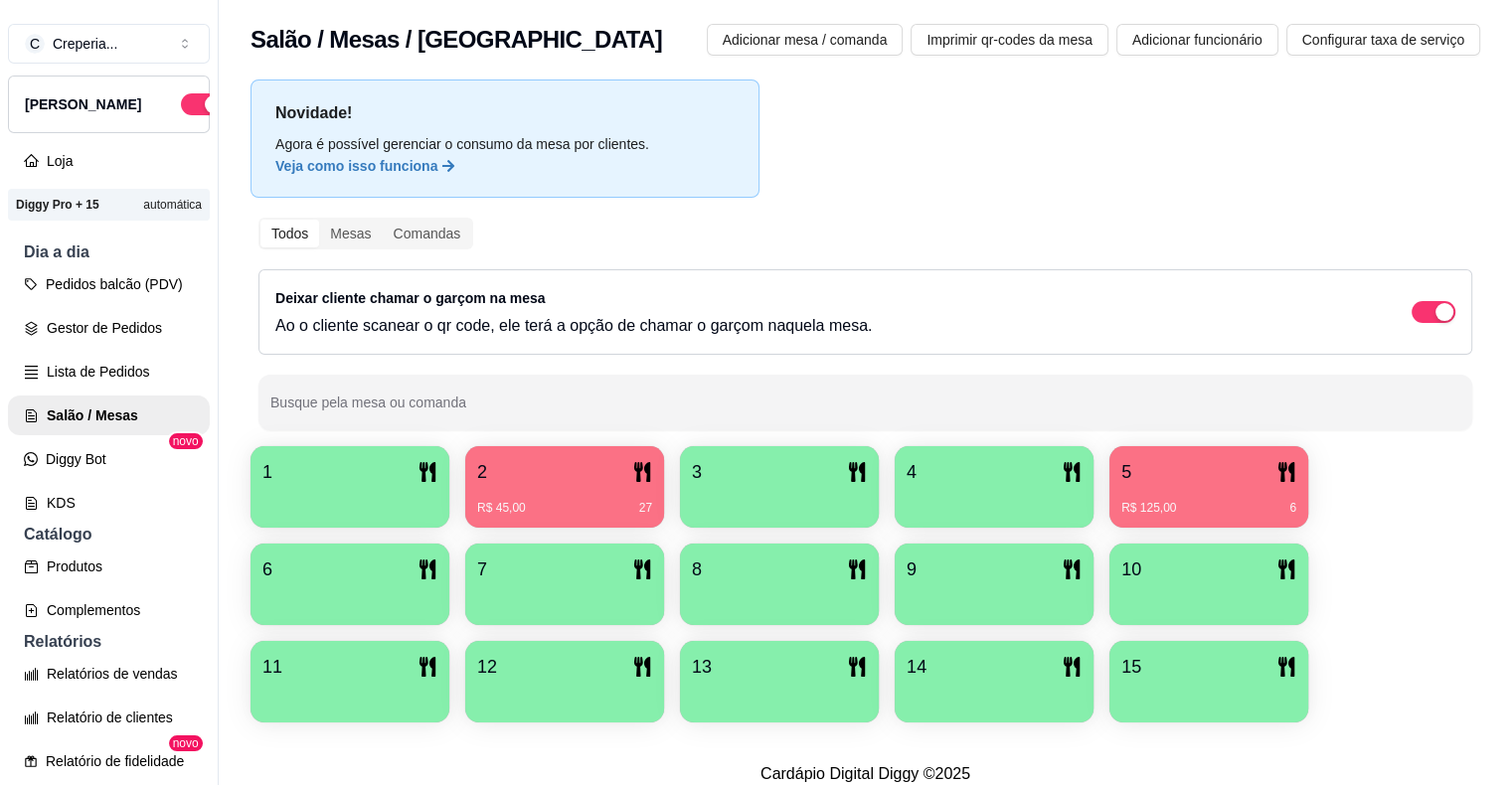click on "R$ 45,00 27" at bounding box center [565, 501] 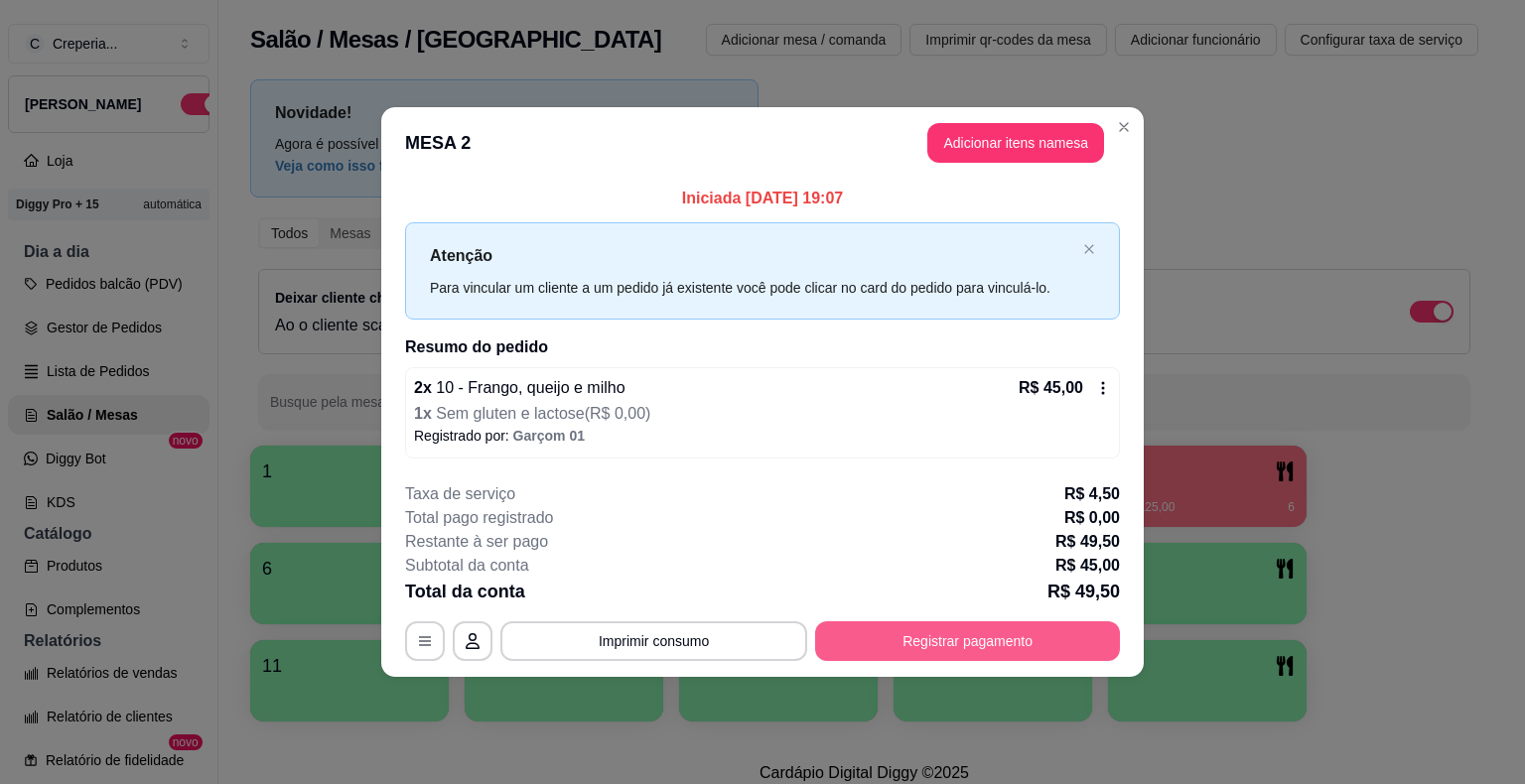 click on "Registrar pagamento" at bounding box center [967, 641] 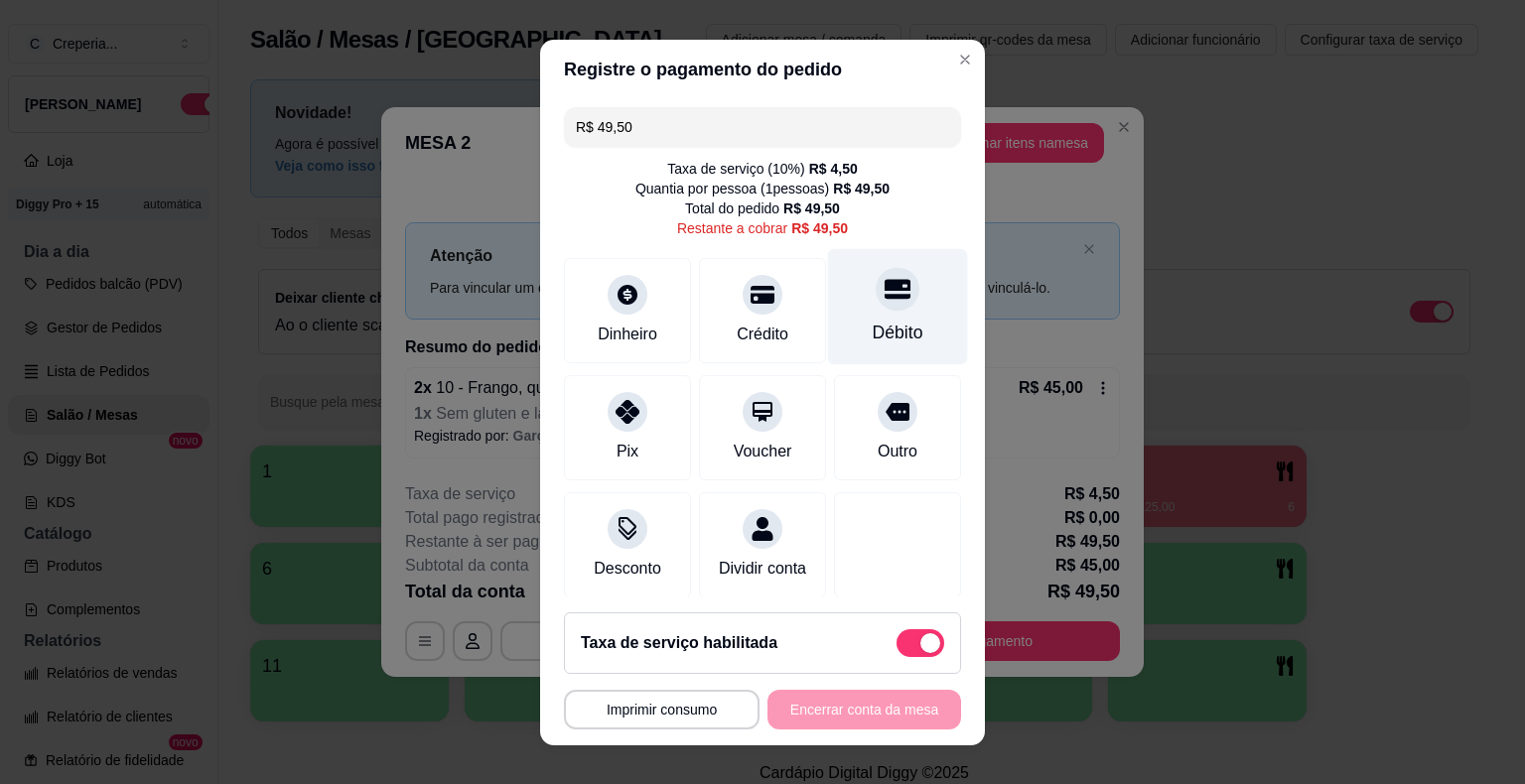 click on "Débito" at bounding box center [898, 332] 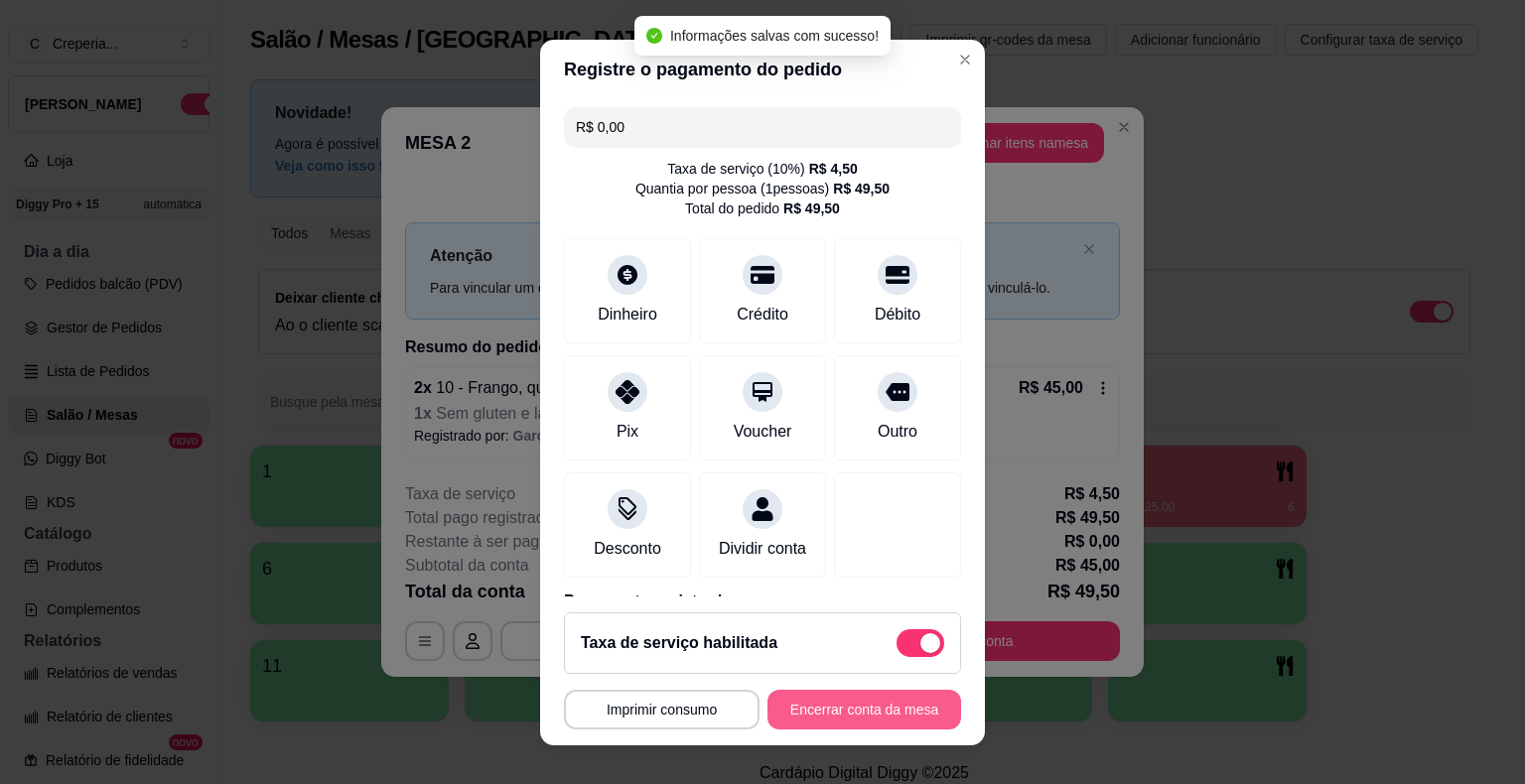 type on "R$ 0,00" 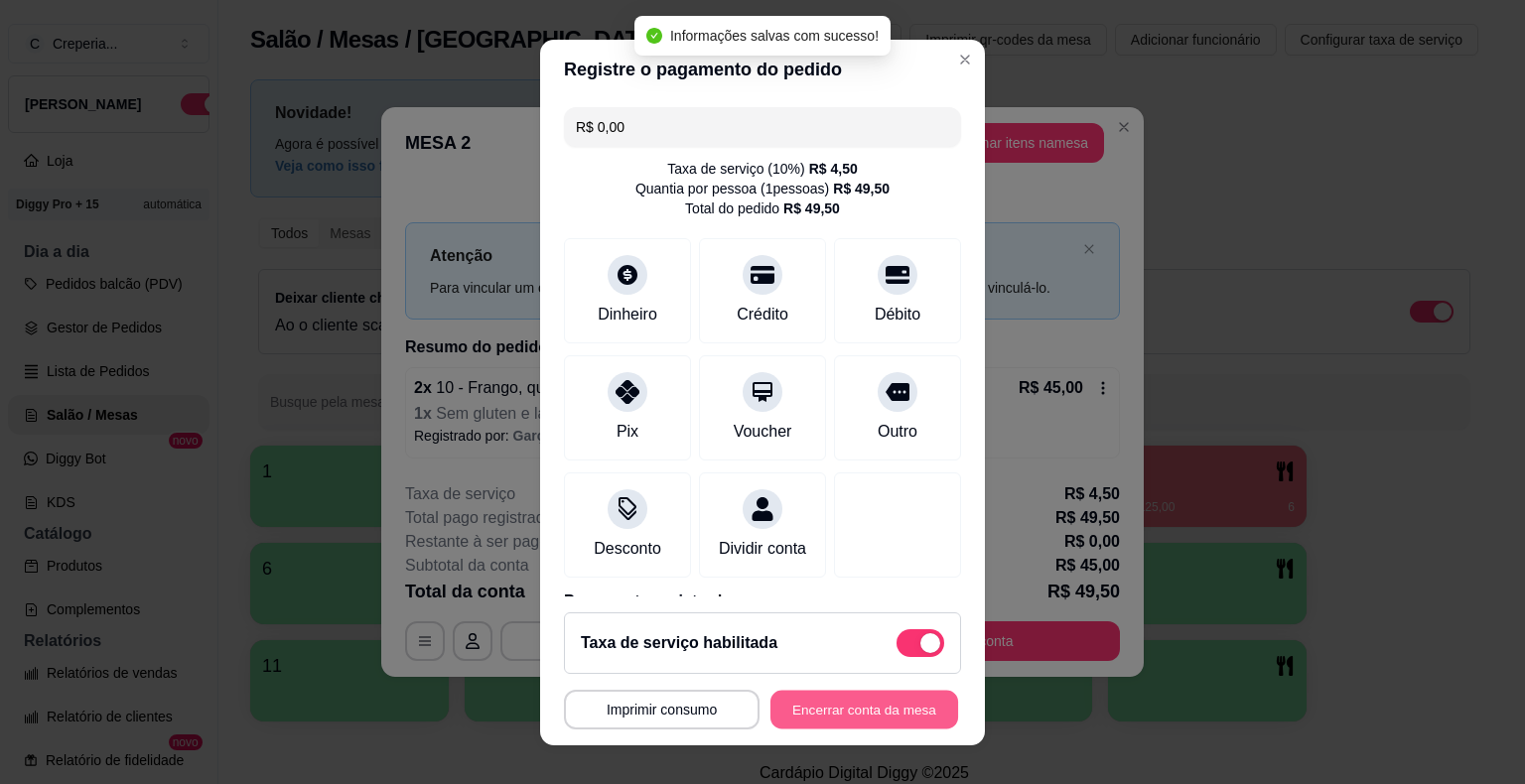 click on "Encerrar conta da mesa" at bounding box center [864, 709] 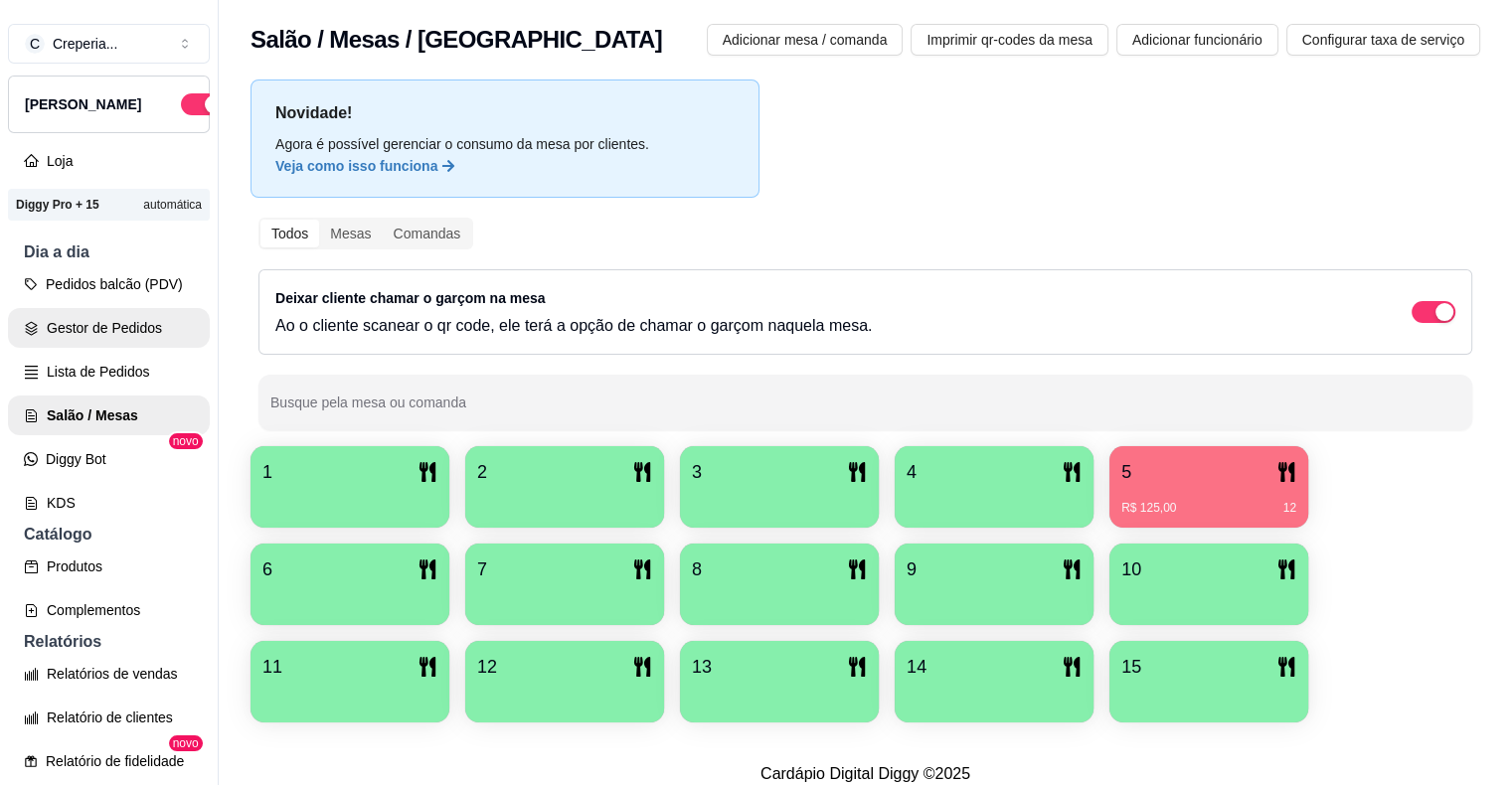 click on "Gestor de Pedidos" at bounding box center (108, 328) 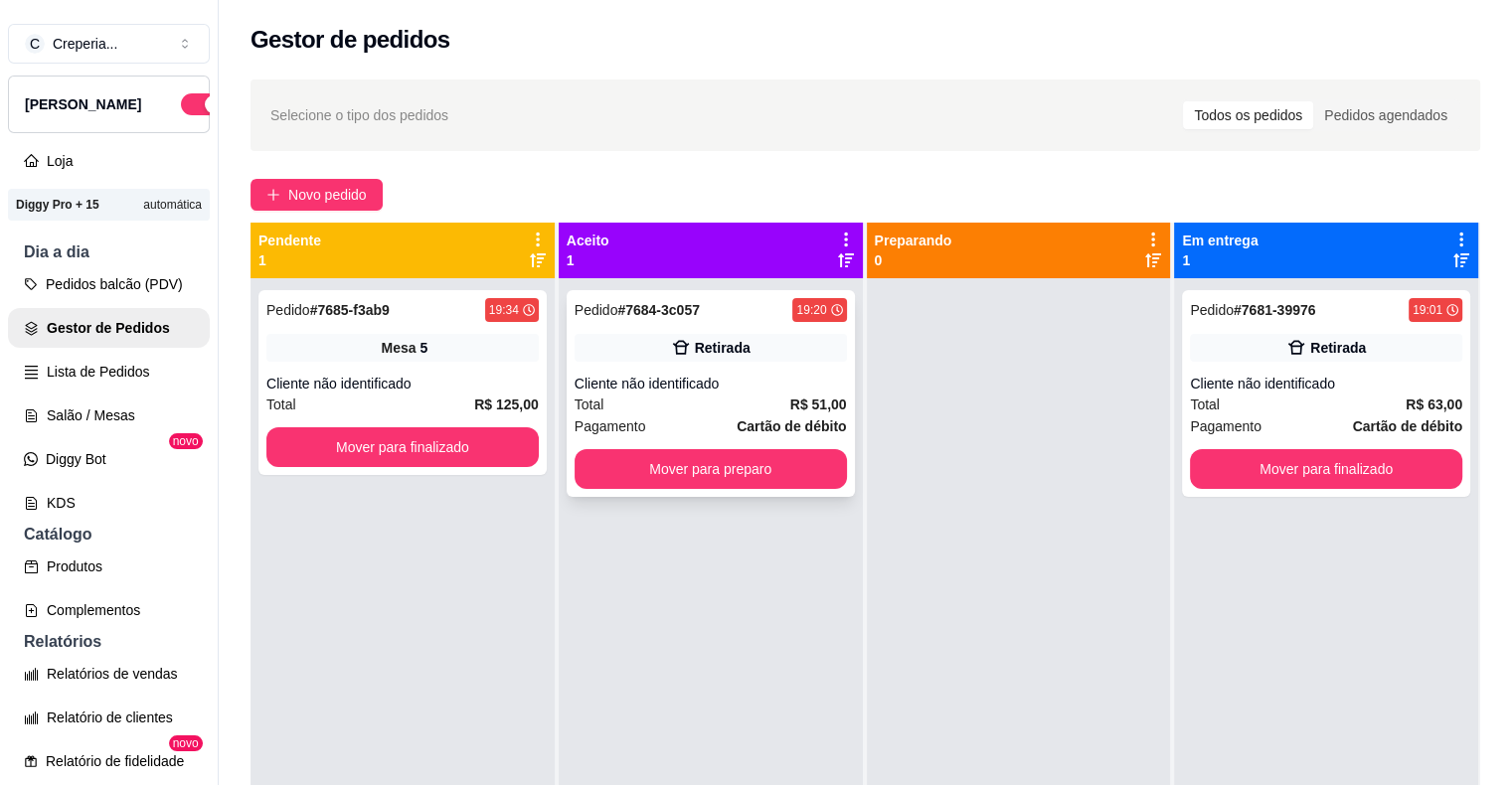 click 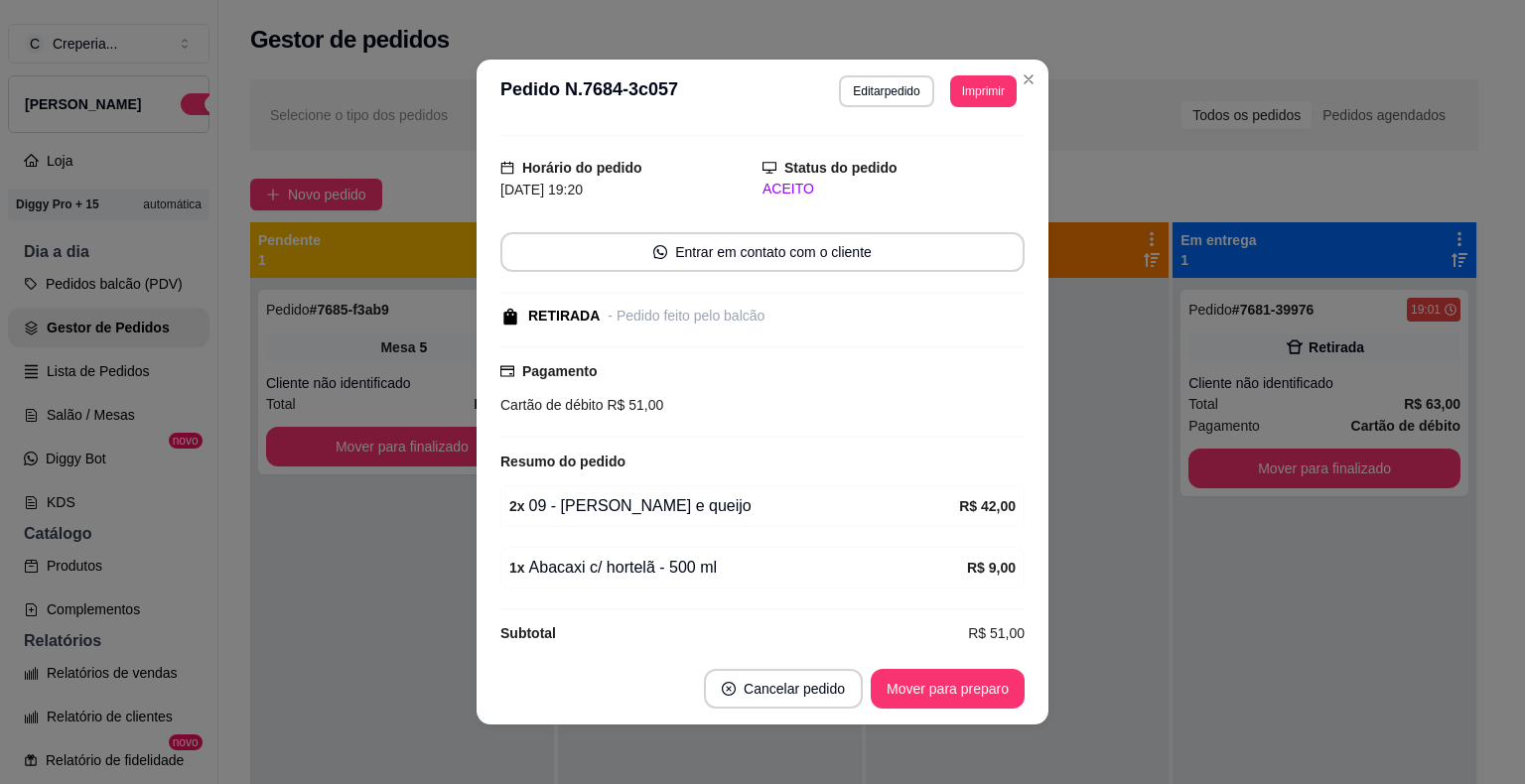 scroll, scrollTop: 57, scrollLeft: 0, axis: vertical 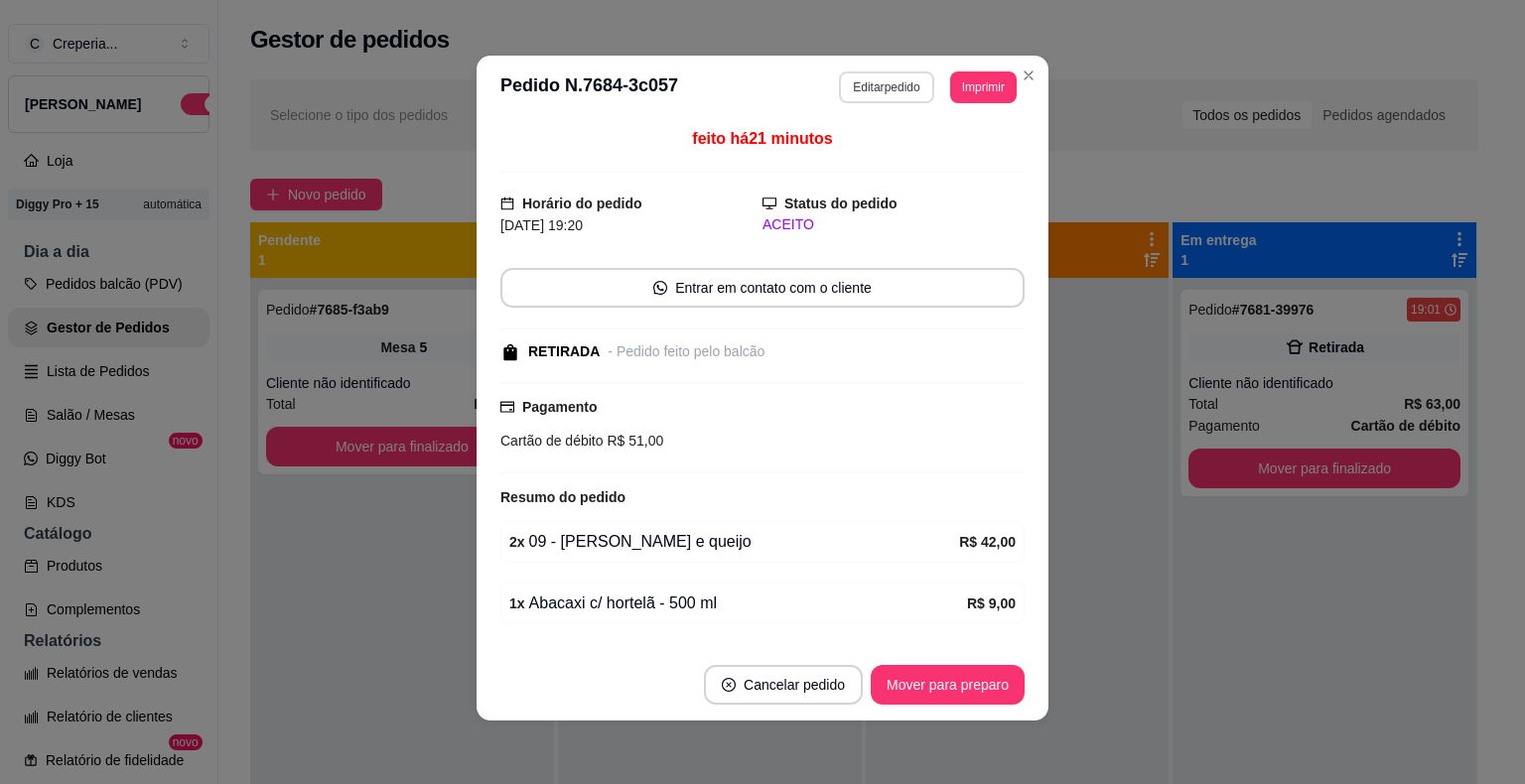 click on "Editar  pedido" at bounding box center [886, 87] 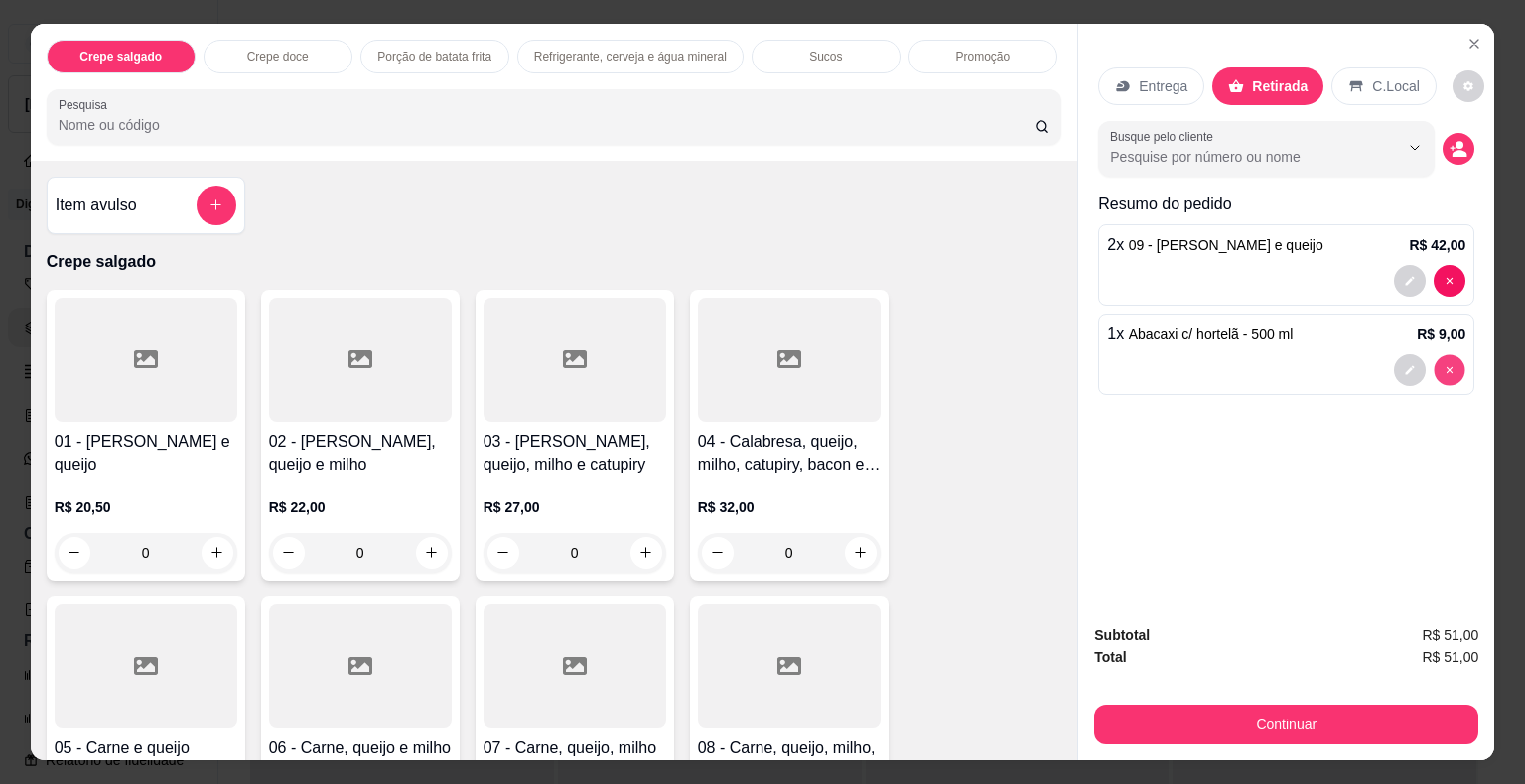 type on "0" 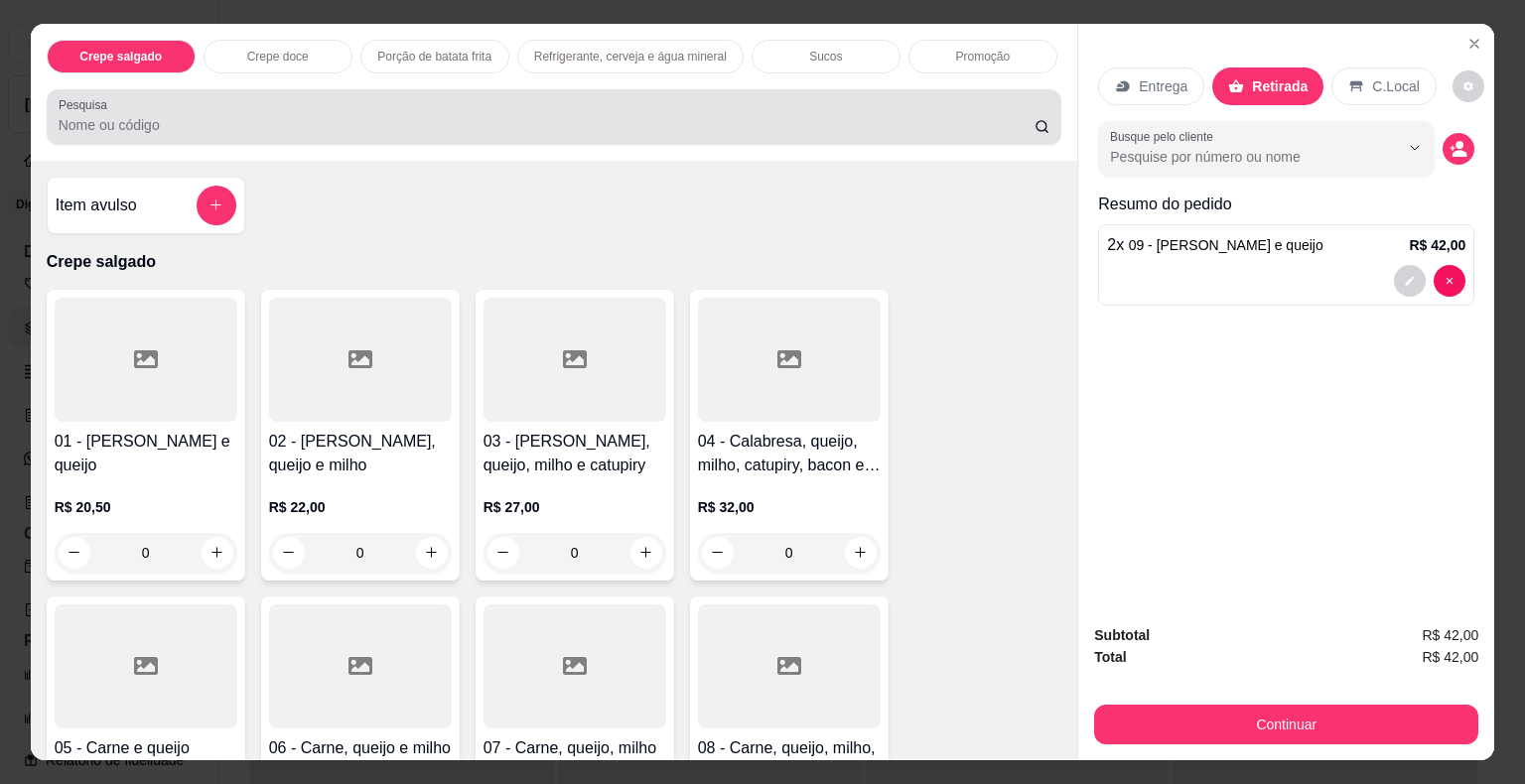 click at bounding box center [554, 117] 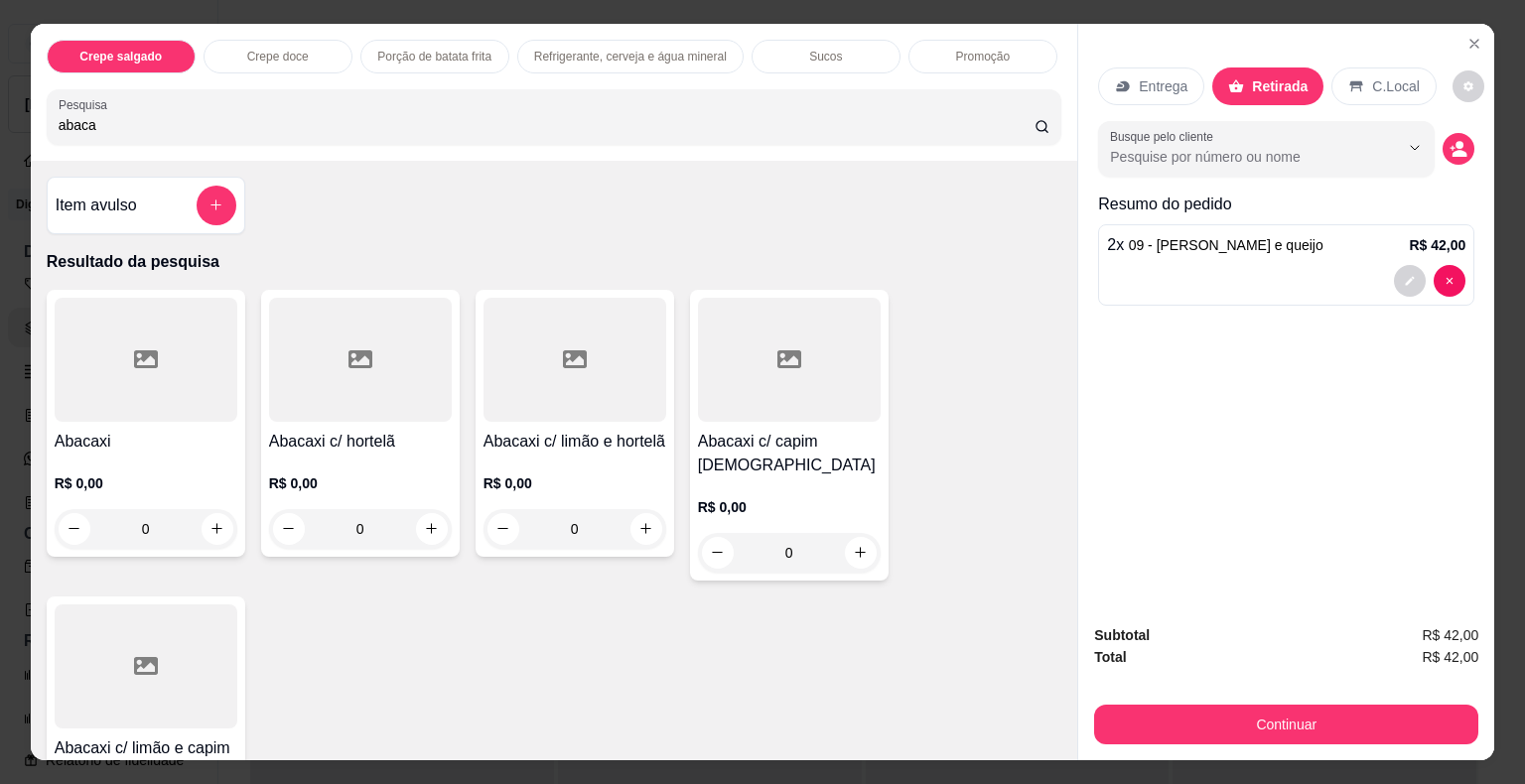 type on "abaca" 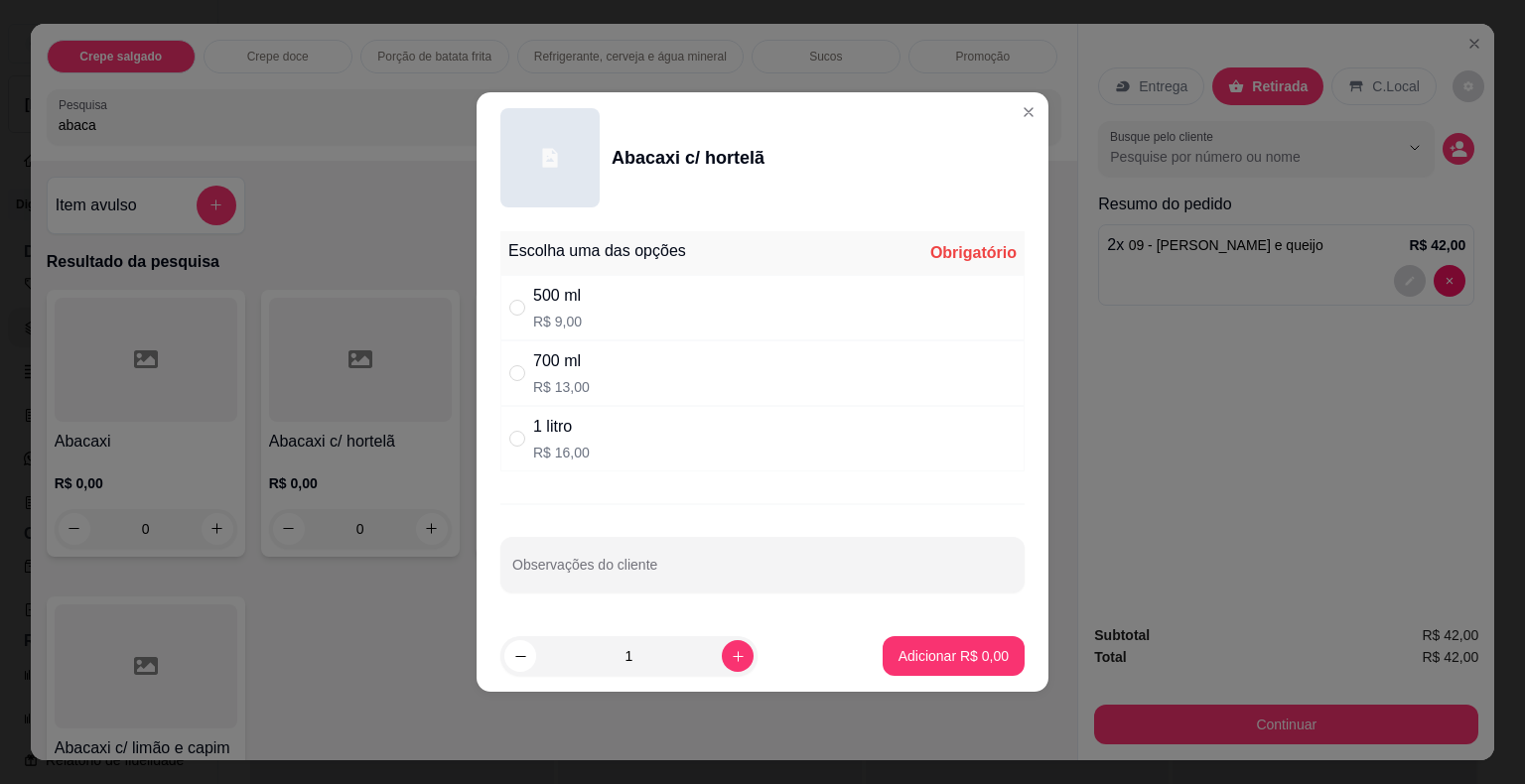 drag, startPoint x: 580, startPoint y: 431, endPoint x: 662, endPoint y: 495, distance: 104.01923 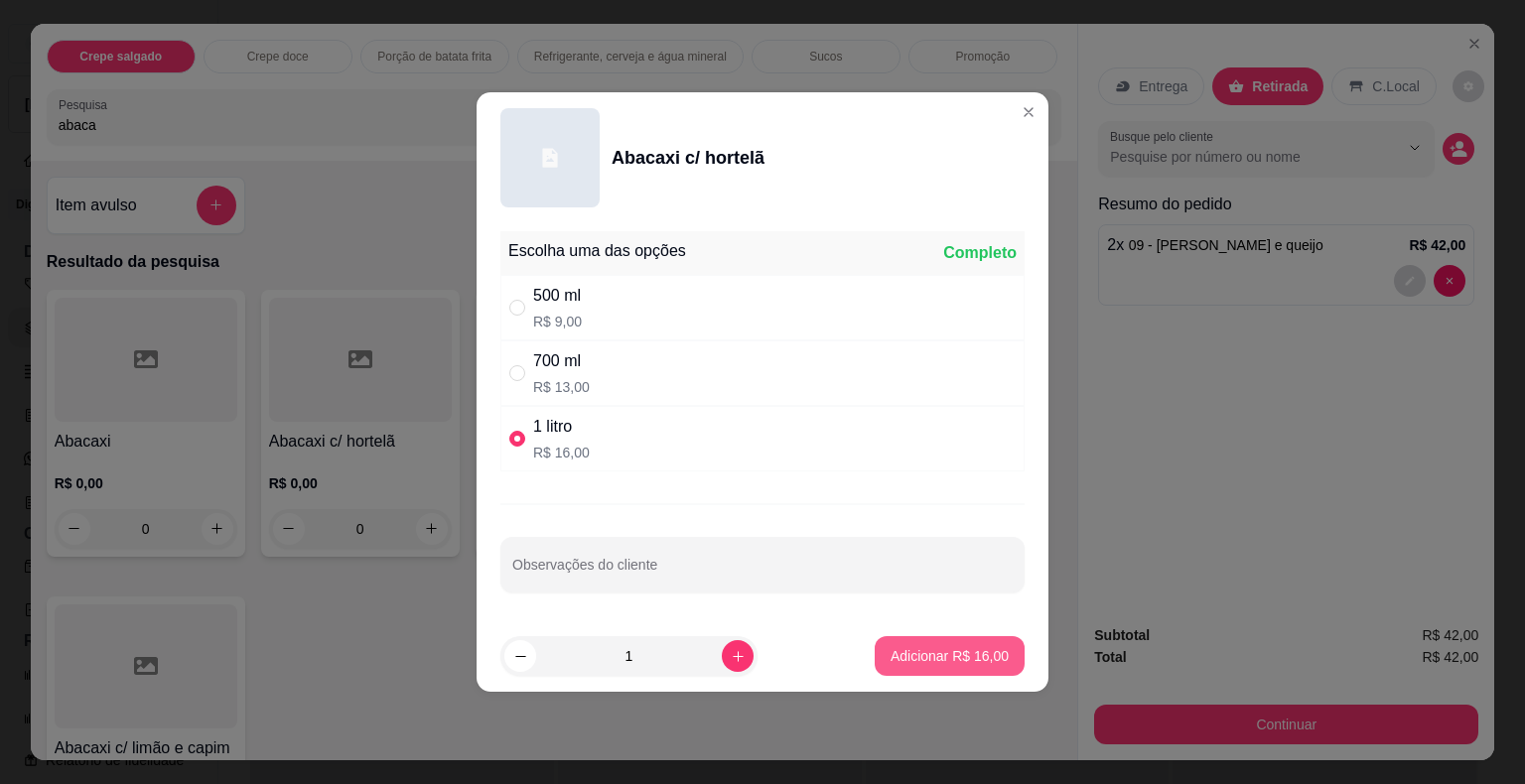 click on "Adicionar   R$ 16,00" at bounding box center [949, 656] 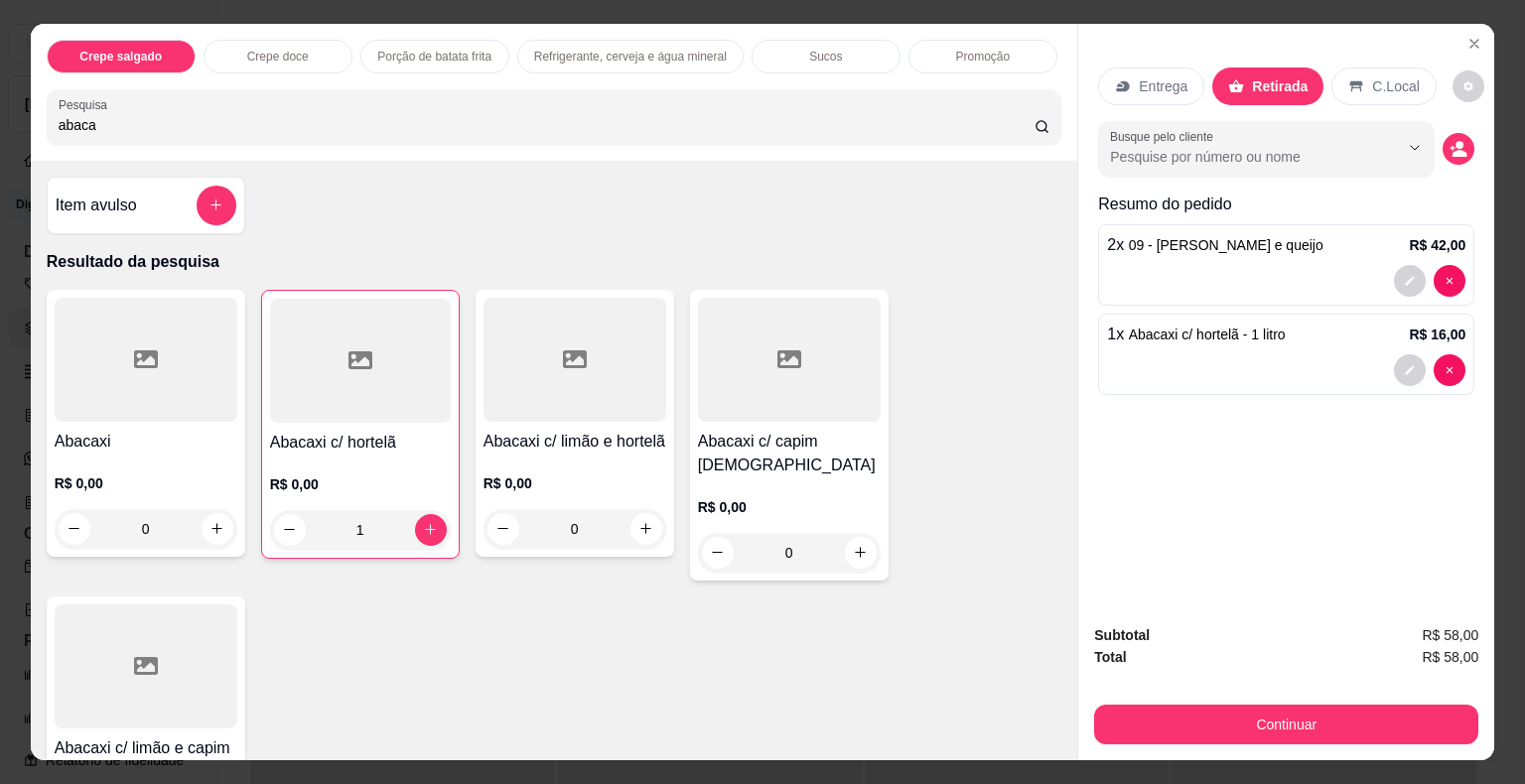 type on "1" 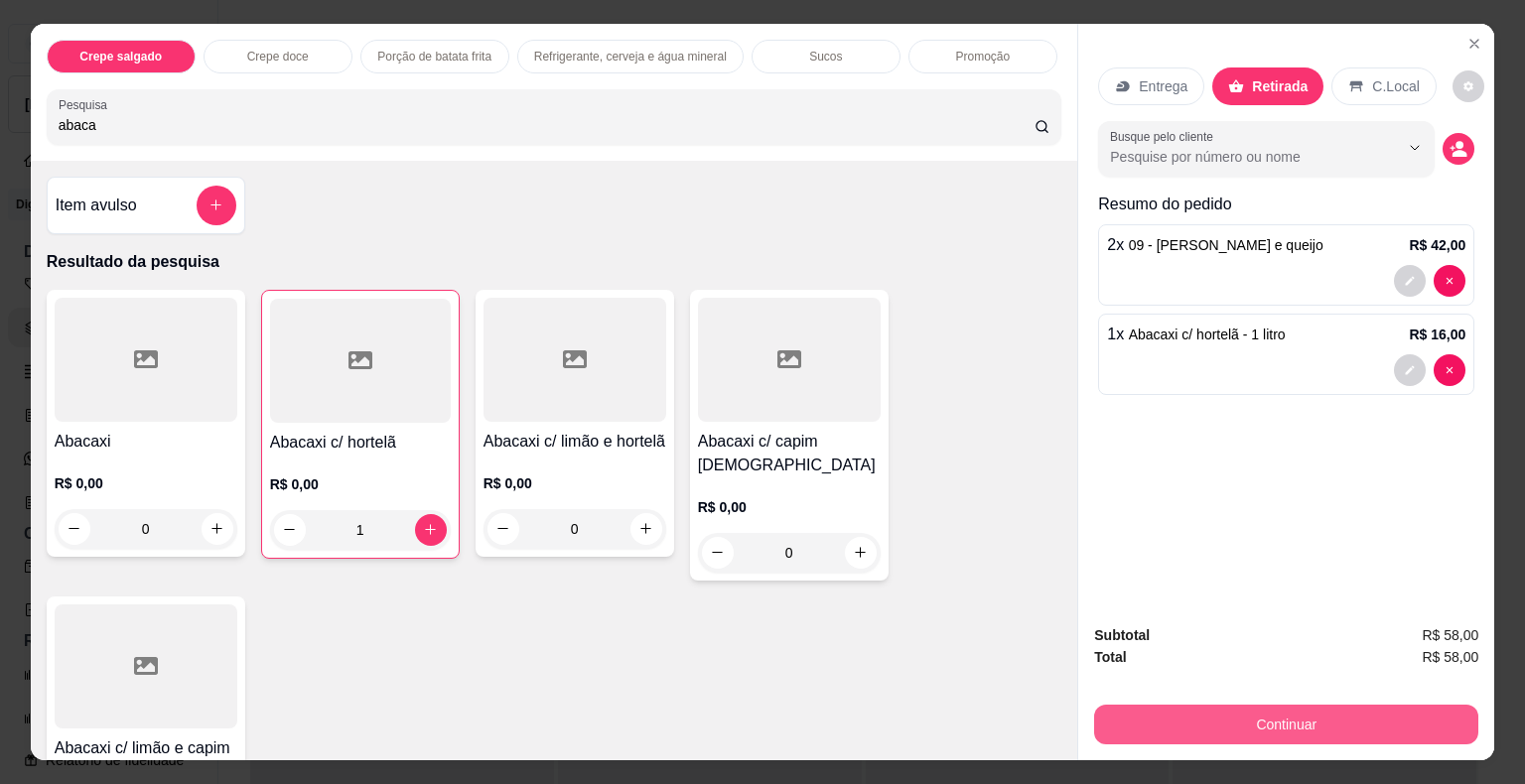 click on "Continuar" at bounding box center (1286, 724) 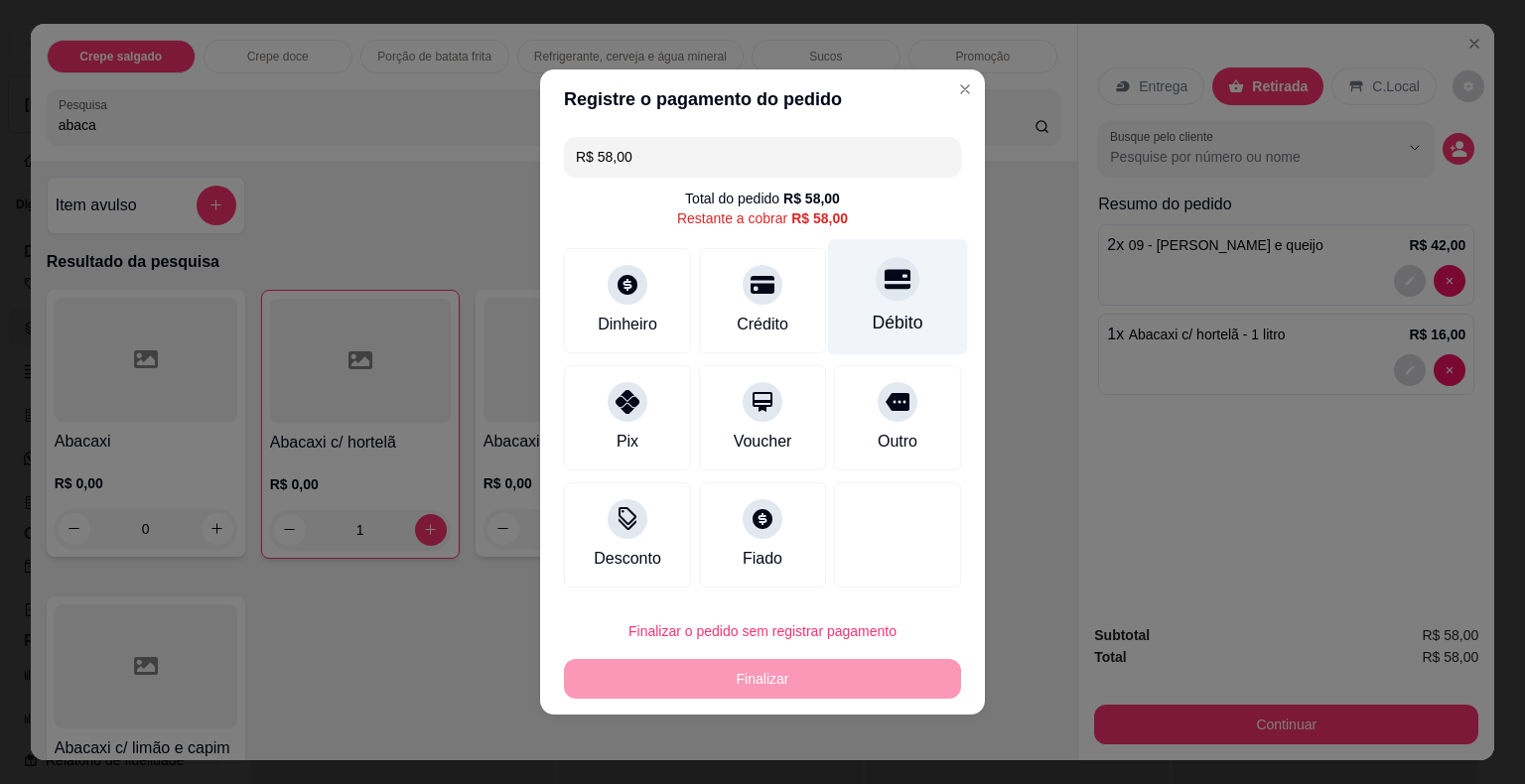 click on "Débito" at bounding box center (898, 297) 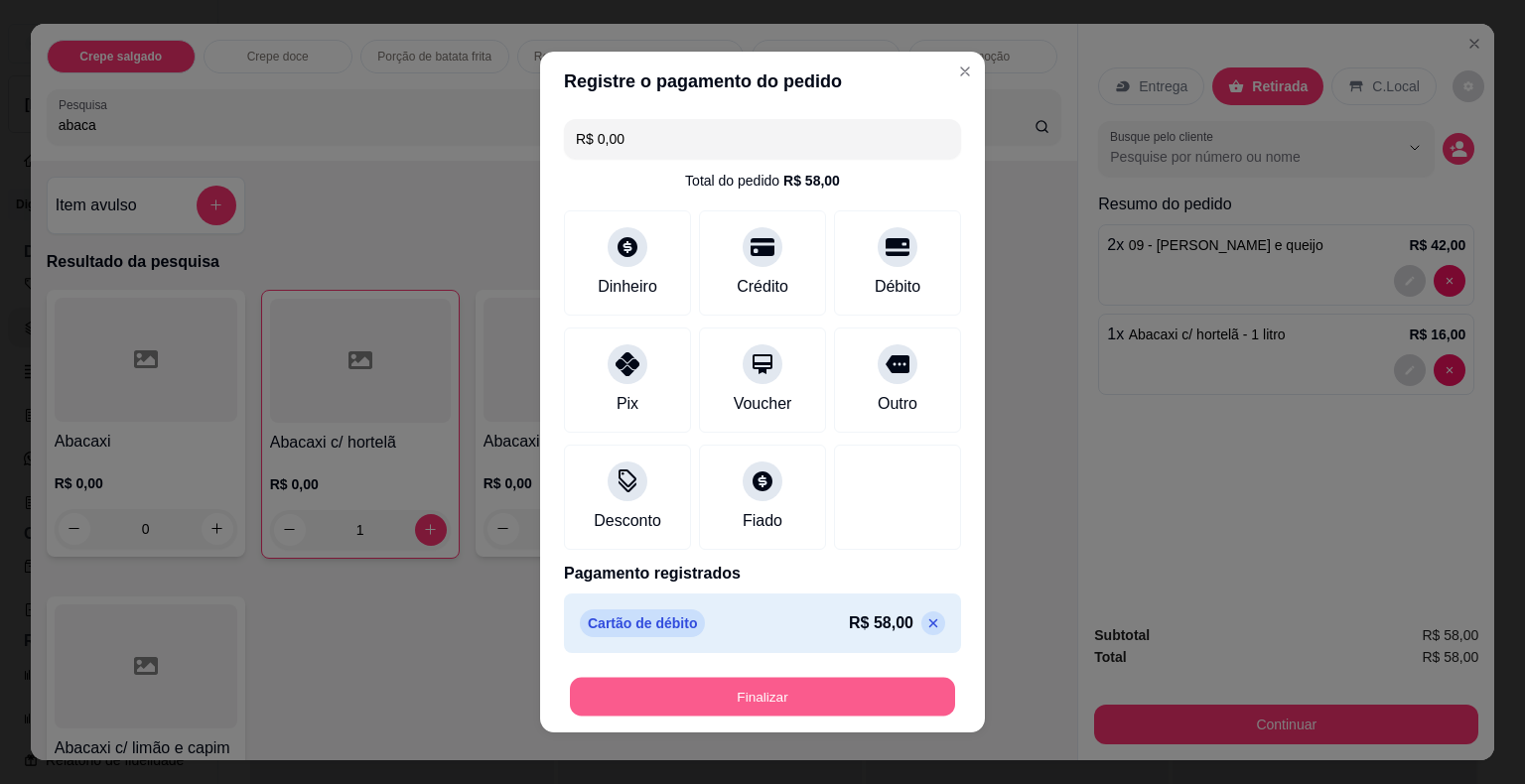 click on "Finalizar" at bounding box center (762, 697) 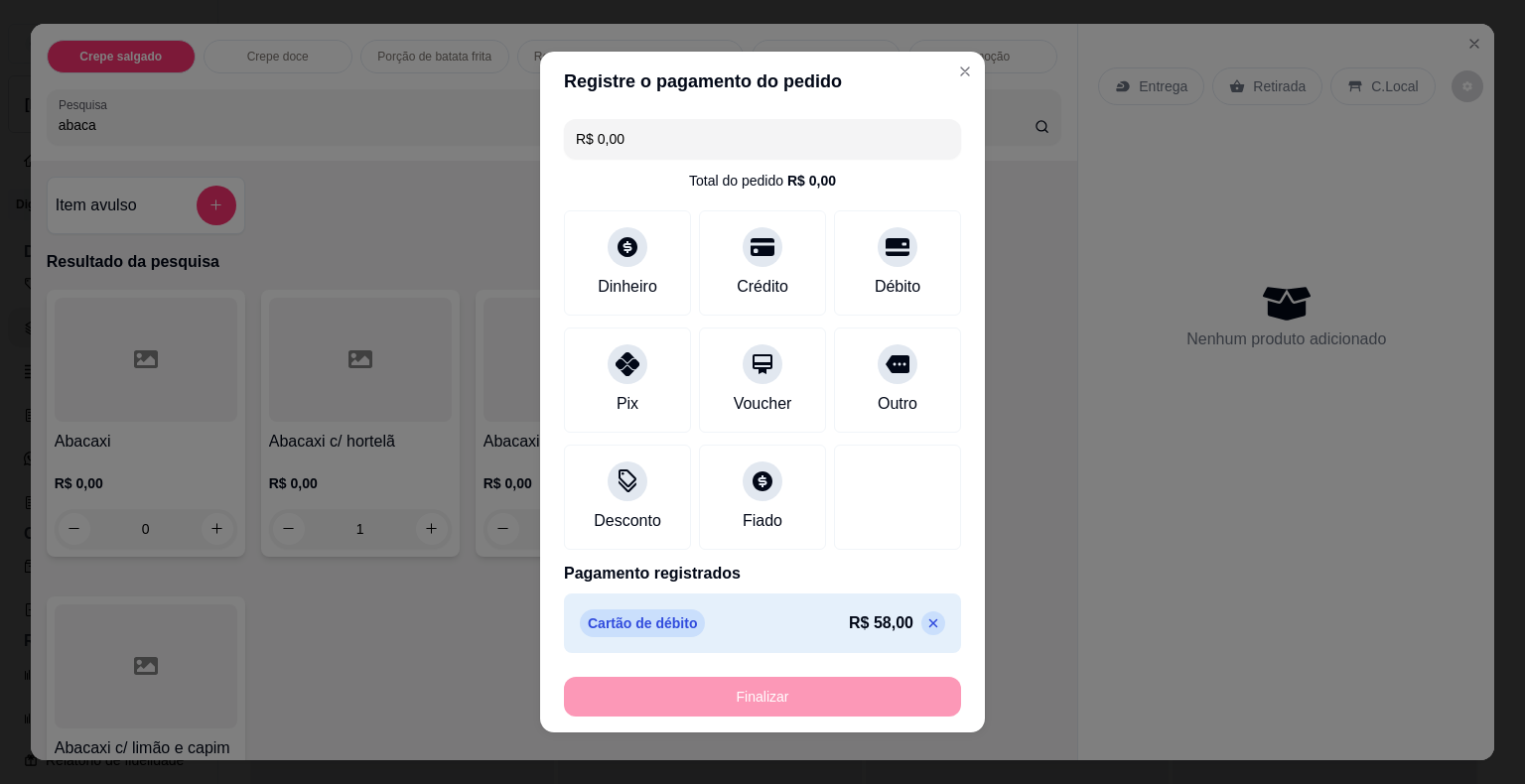 type on "0" 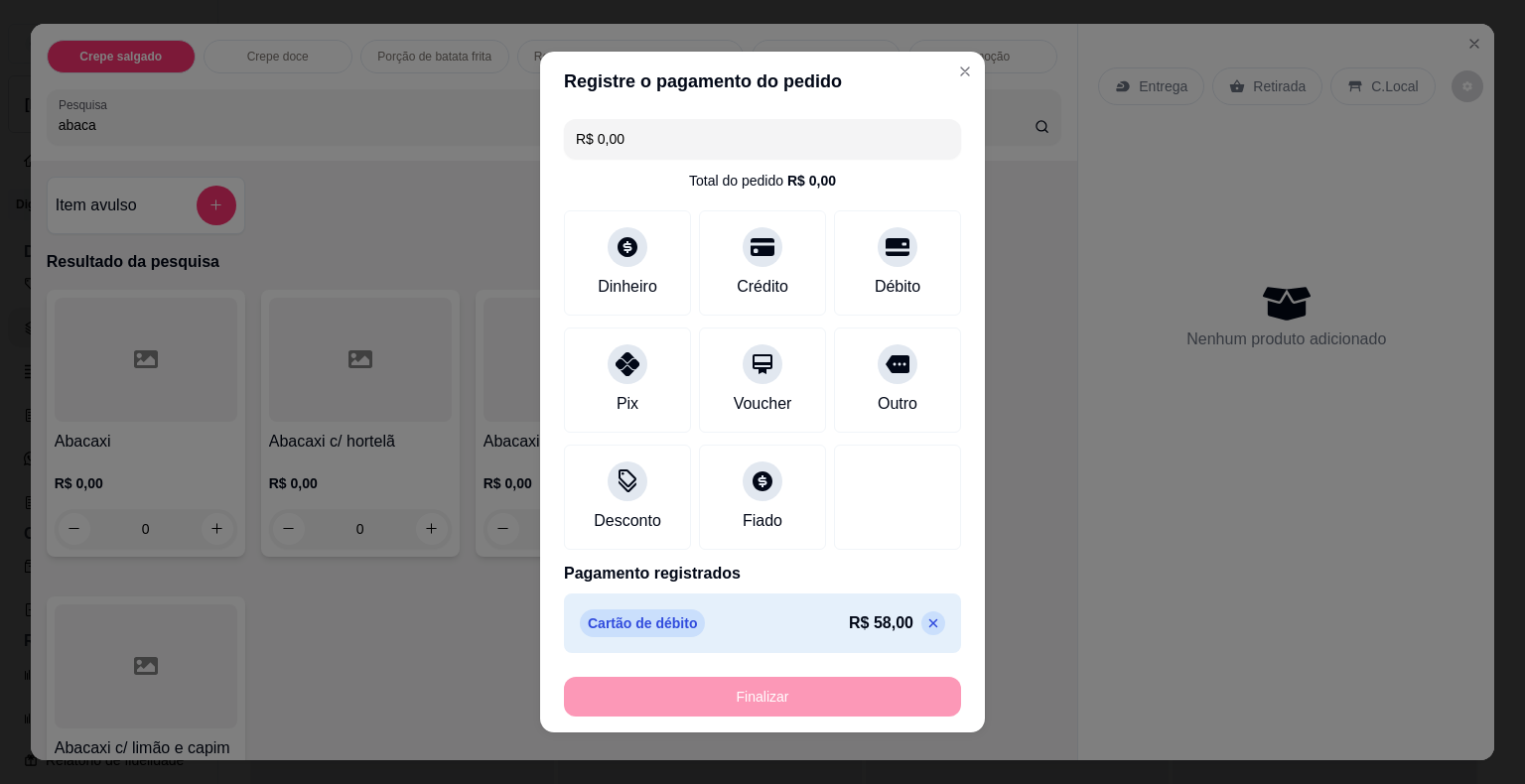 type on "-R$ 58,00" 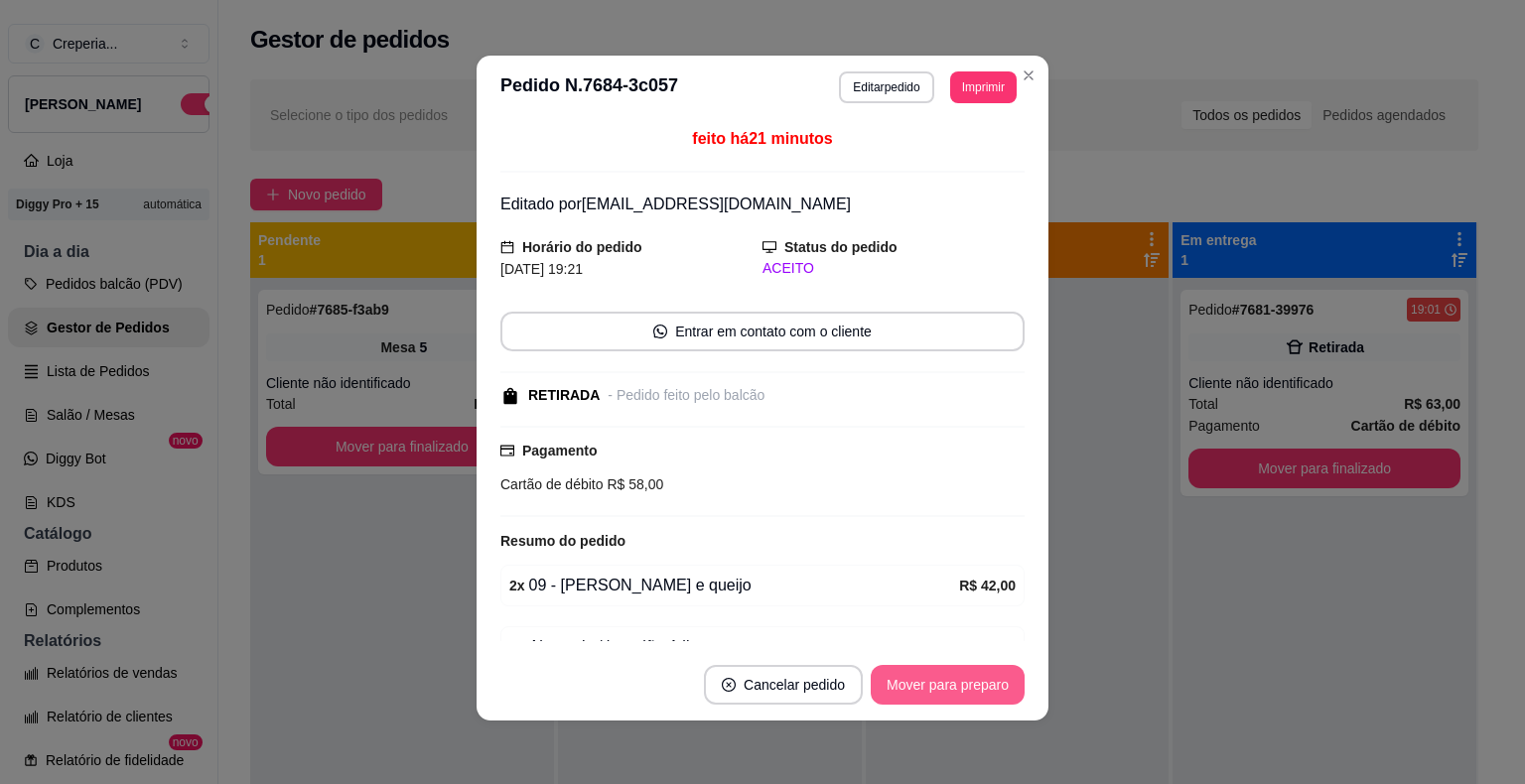 click on "Mover para preparo" at bounding box center [947, 685] 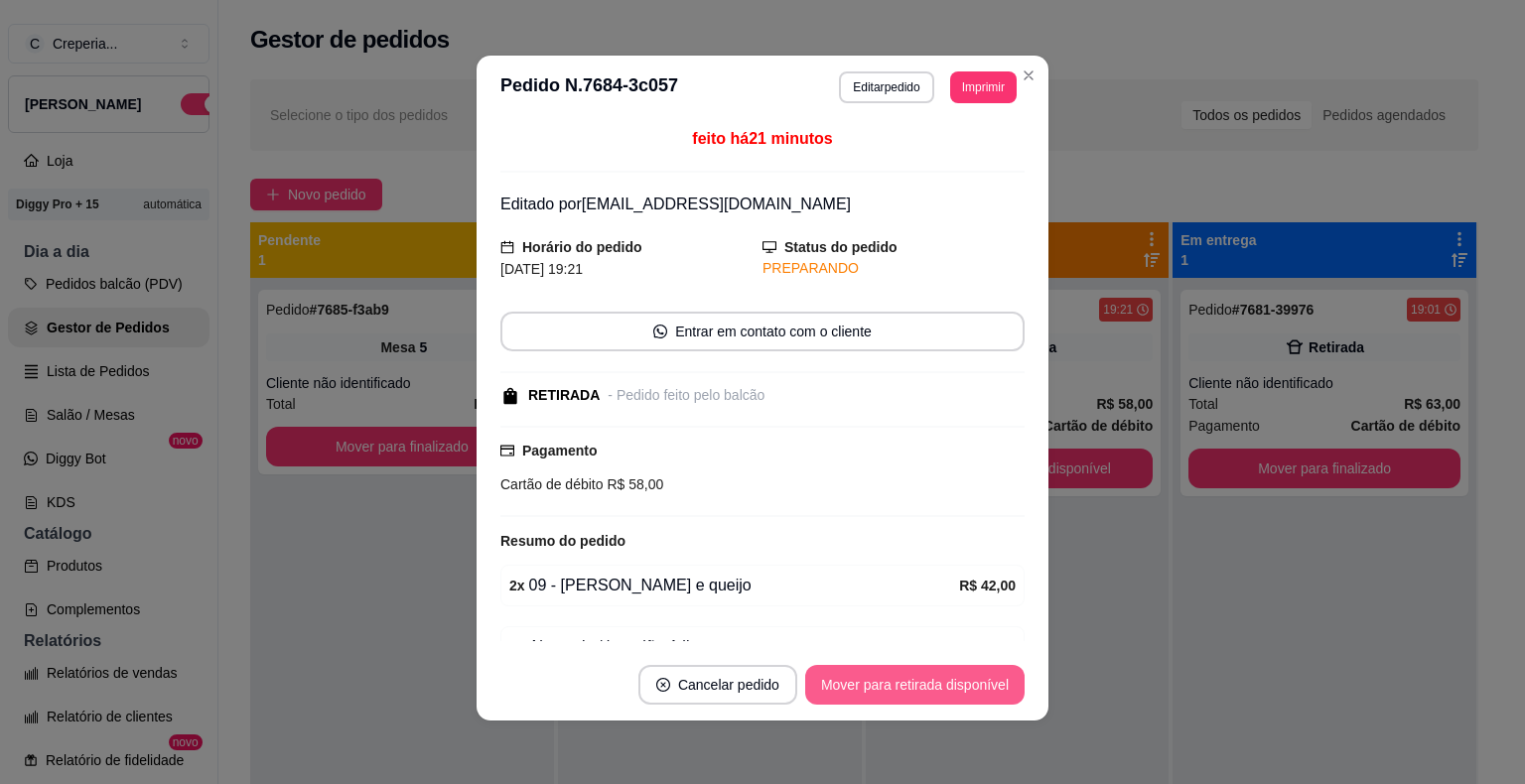 click on "Mover para retirada disponível" at bounding box center (914, 685) 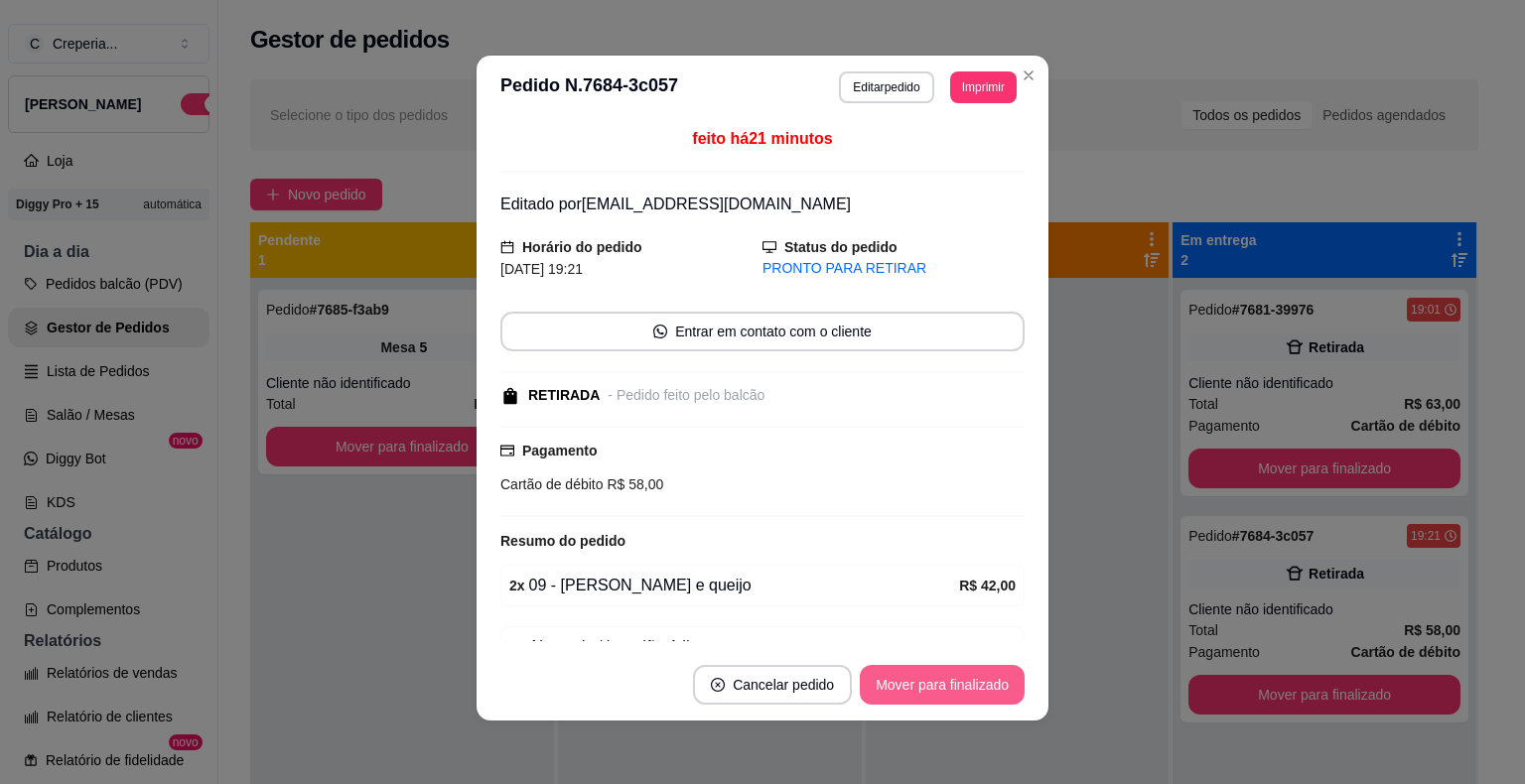 click on "Mover para finalizado" at bounding box center [942, 685] 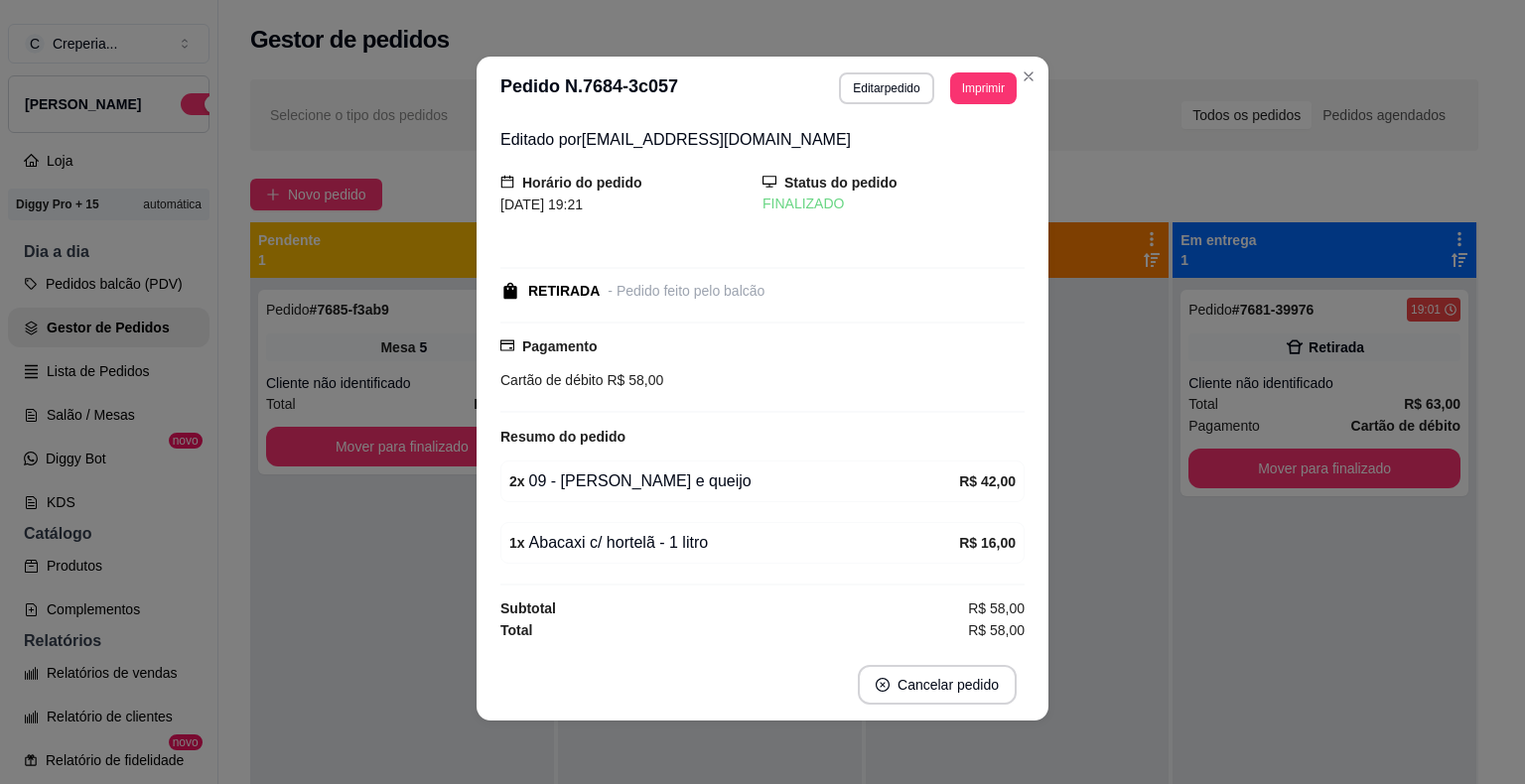 scroll, scrollTop: 2, scrollLeft: 0, axis: vertical 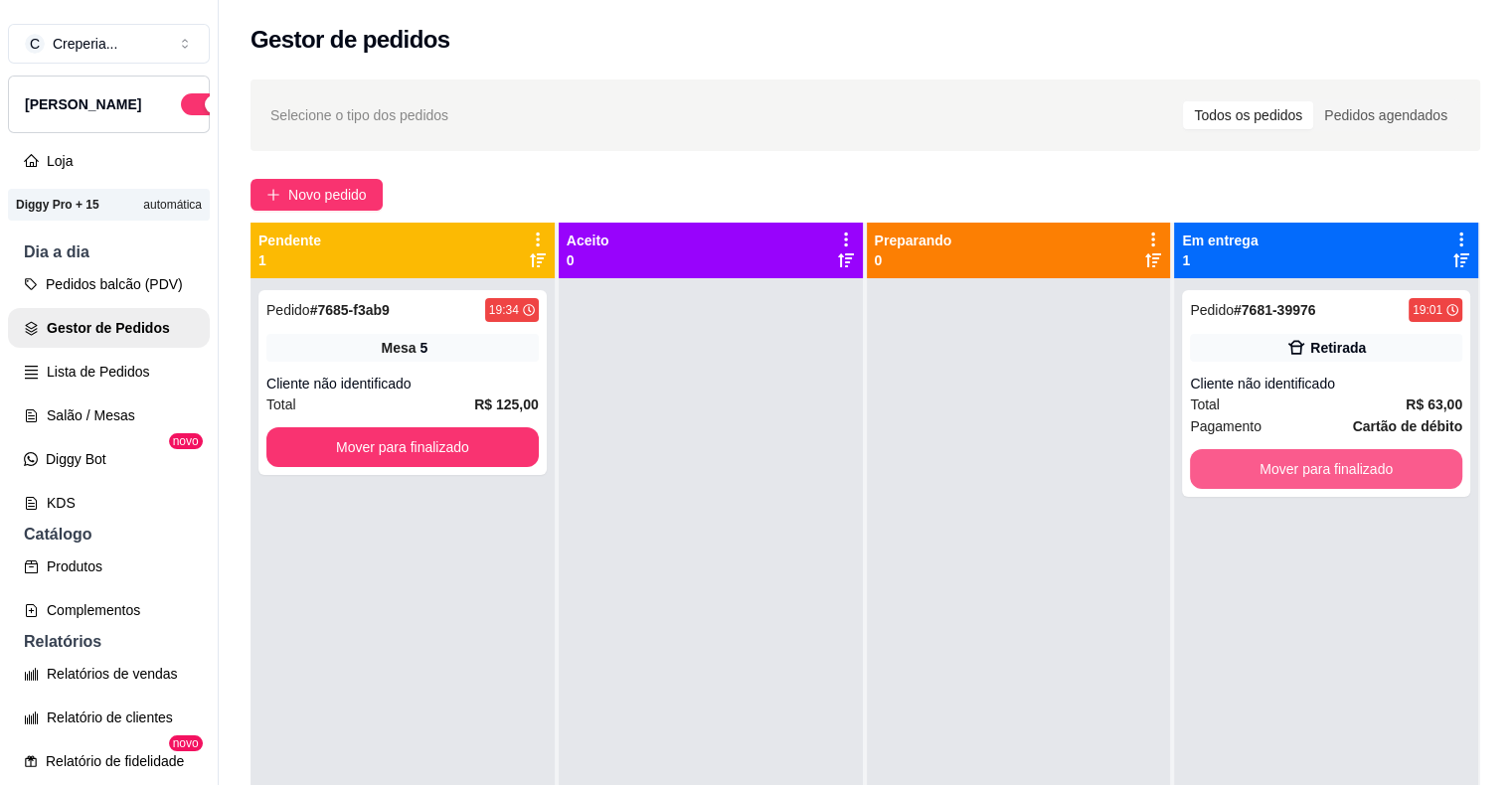 click on "Mover para finalizado" at bounding box center (1326, 469) 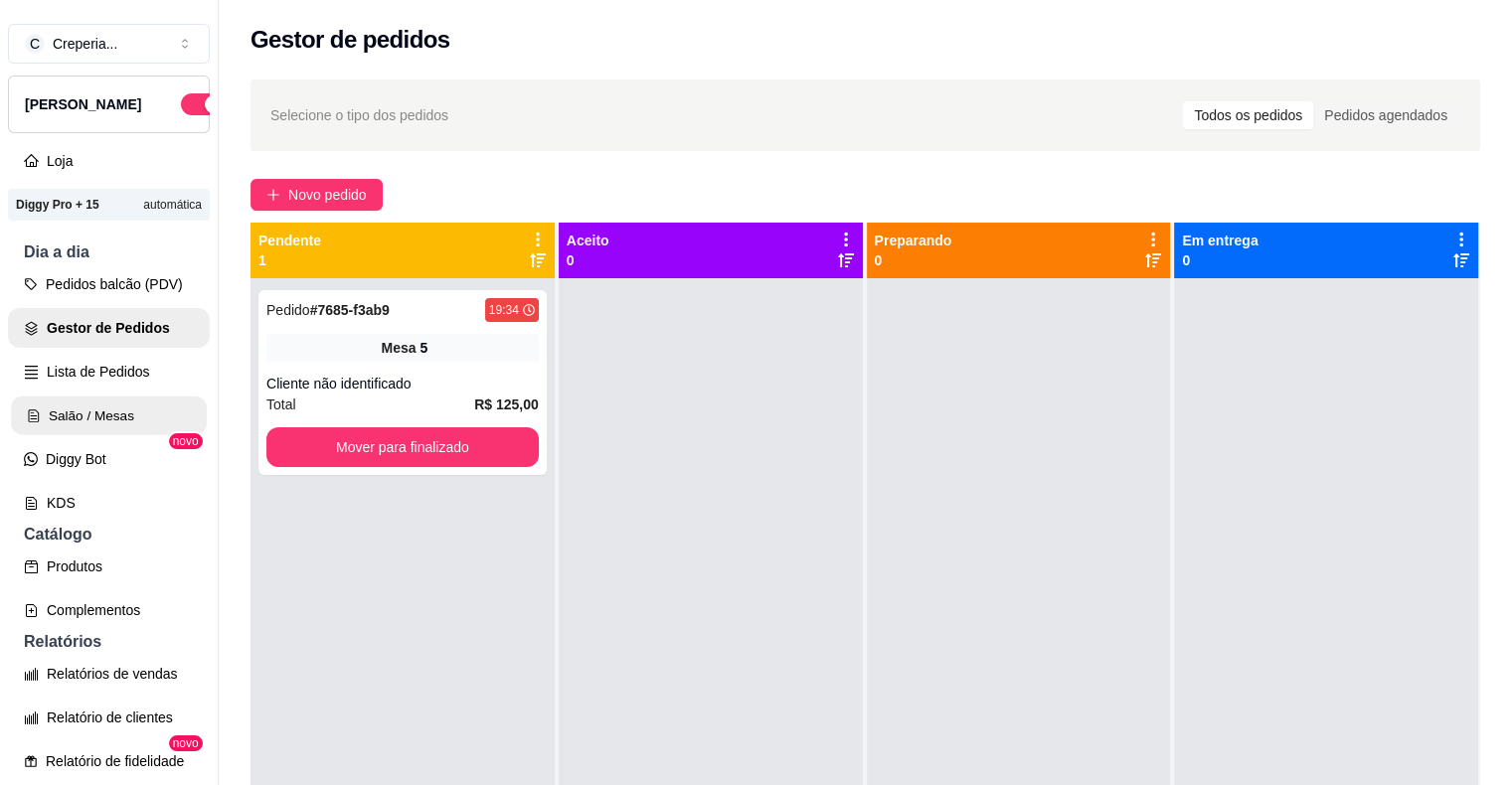 click on "Salão / Mesas" at bounding box center [108, 415] 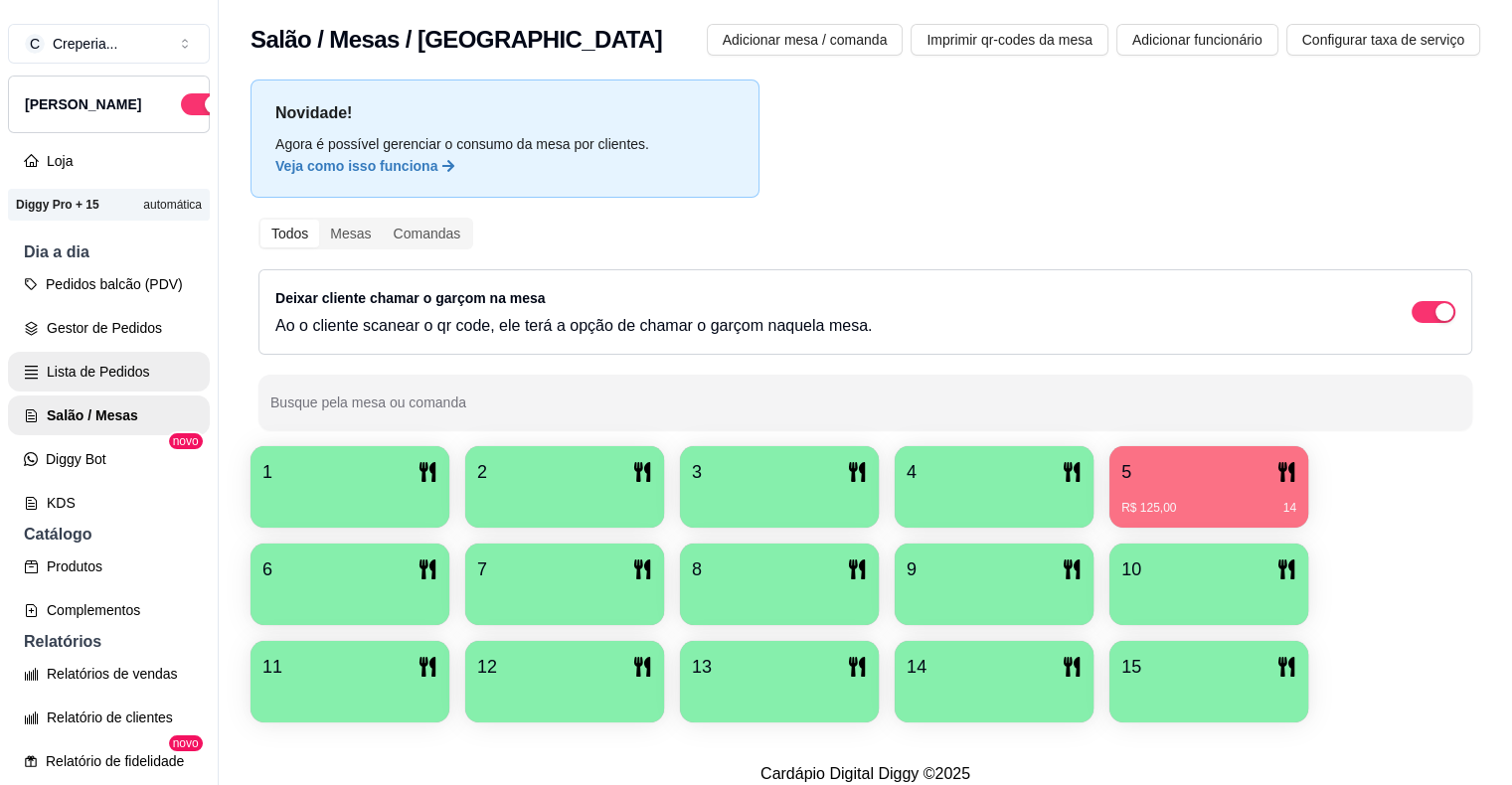 click on "Lista de Pedidos" at bounding box center (108, 372) 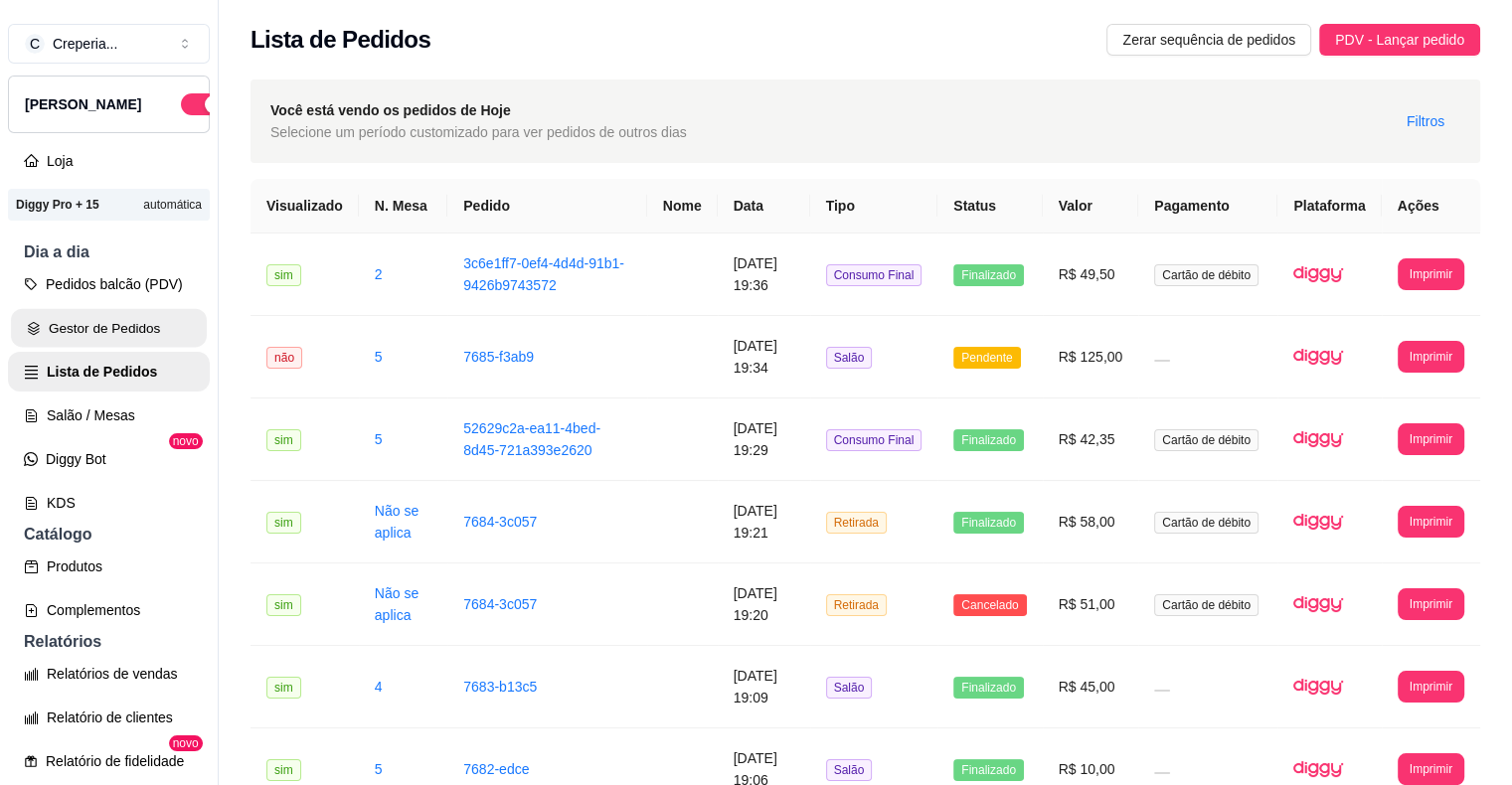 click on "Gestor de Pedidos" at bounding box center [108, 328] 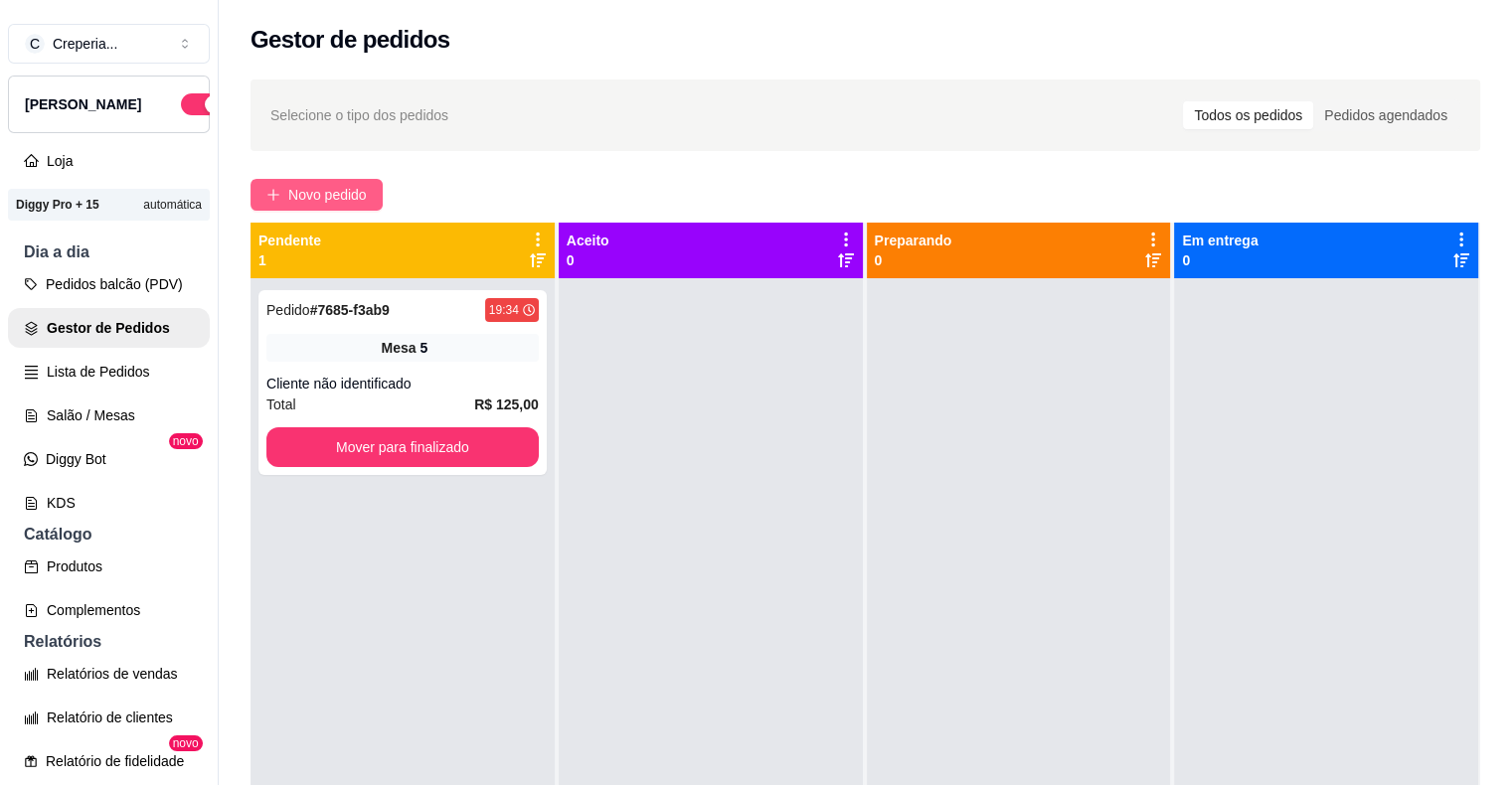 click on "Novo pedido" at bounding box center (327, 195) 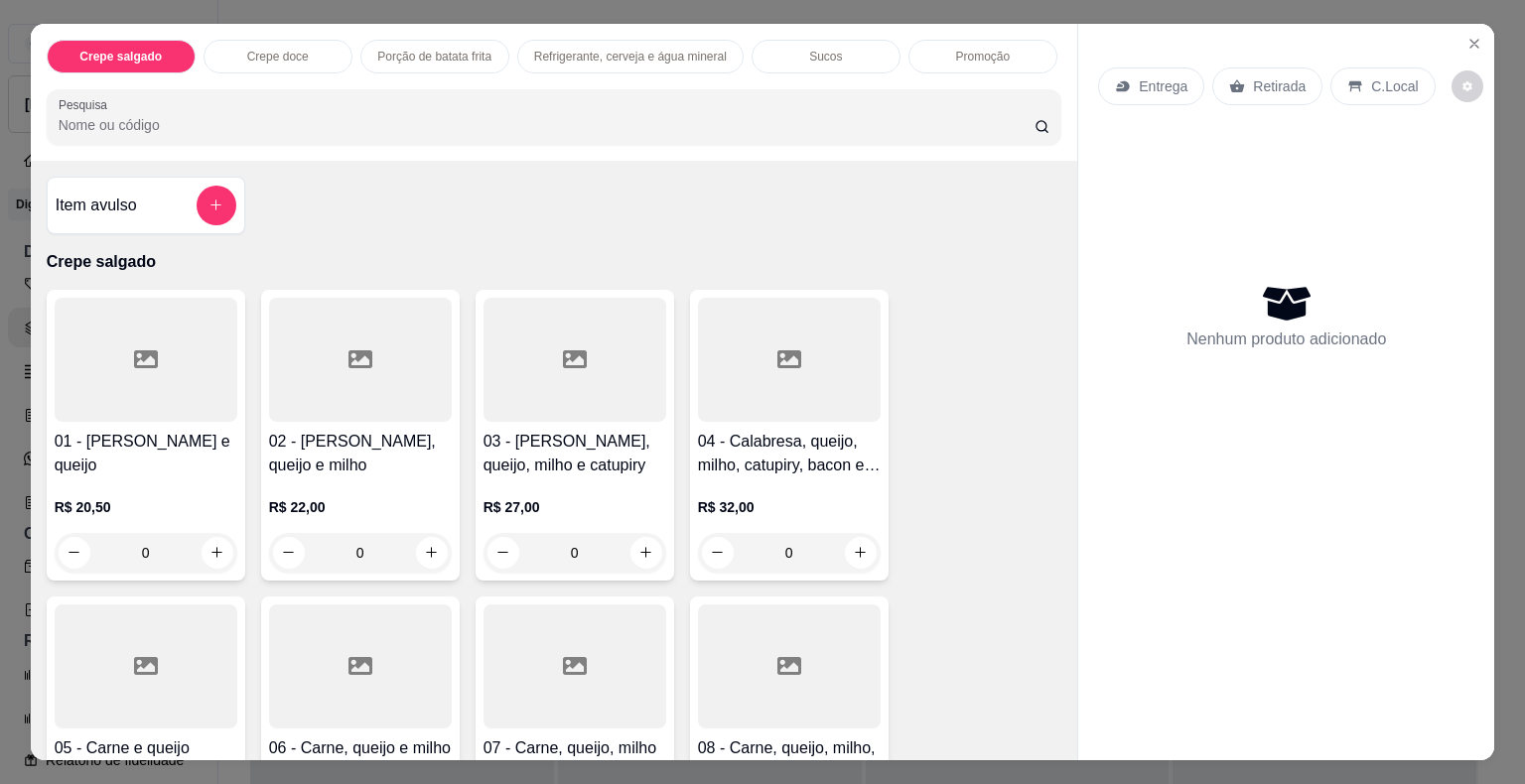 click on "Pesquisa" at bounding box center [546, 125] 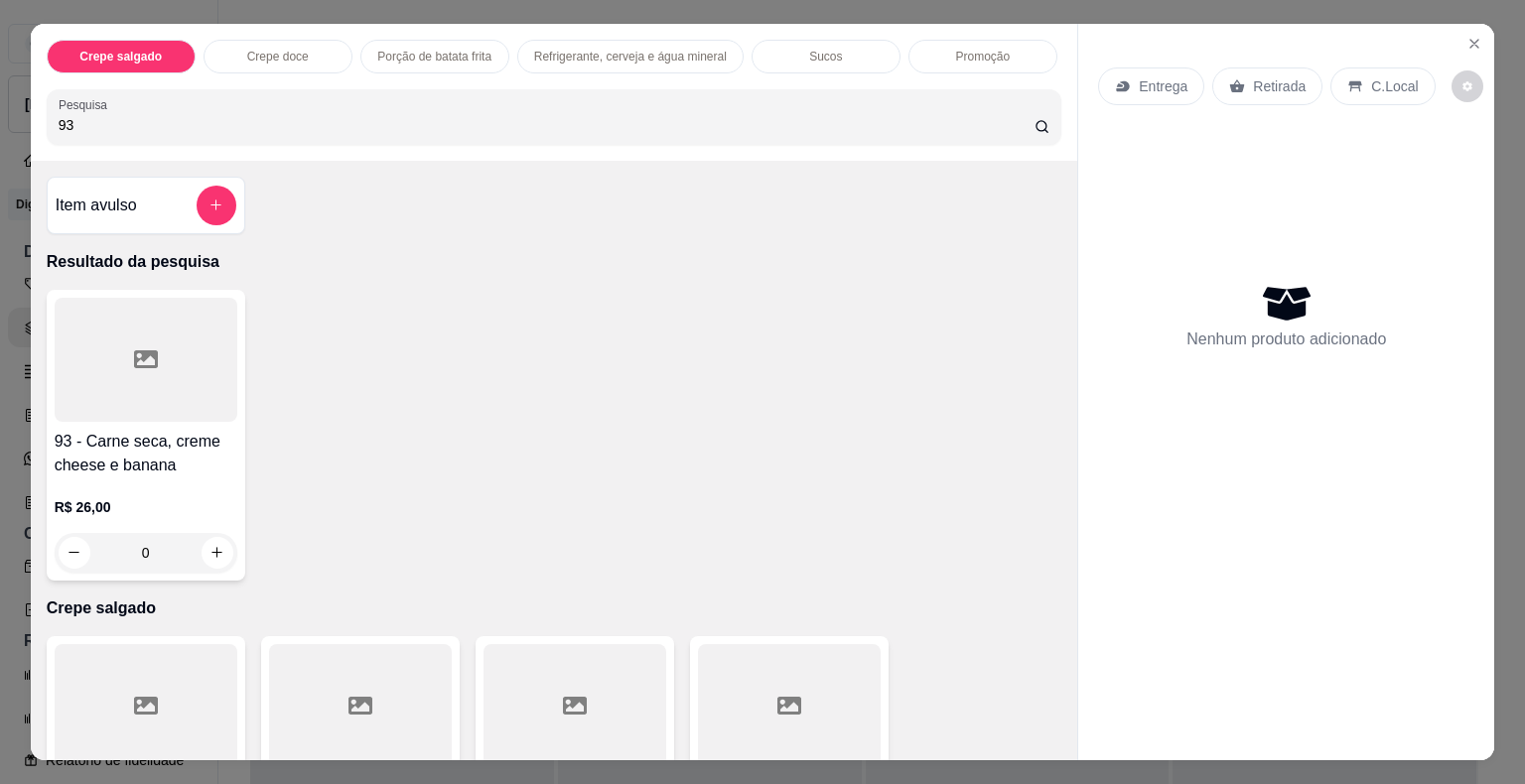 type on "93" 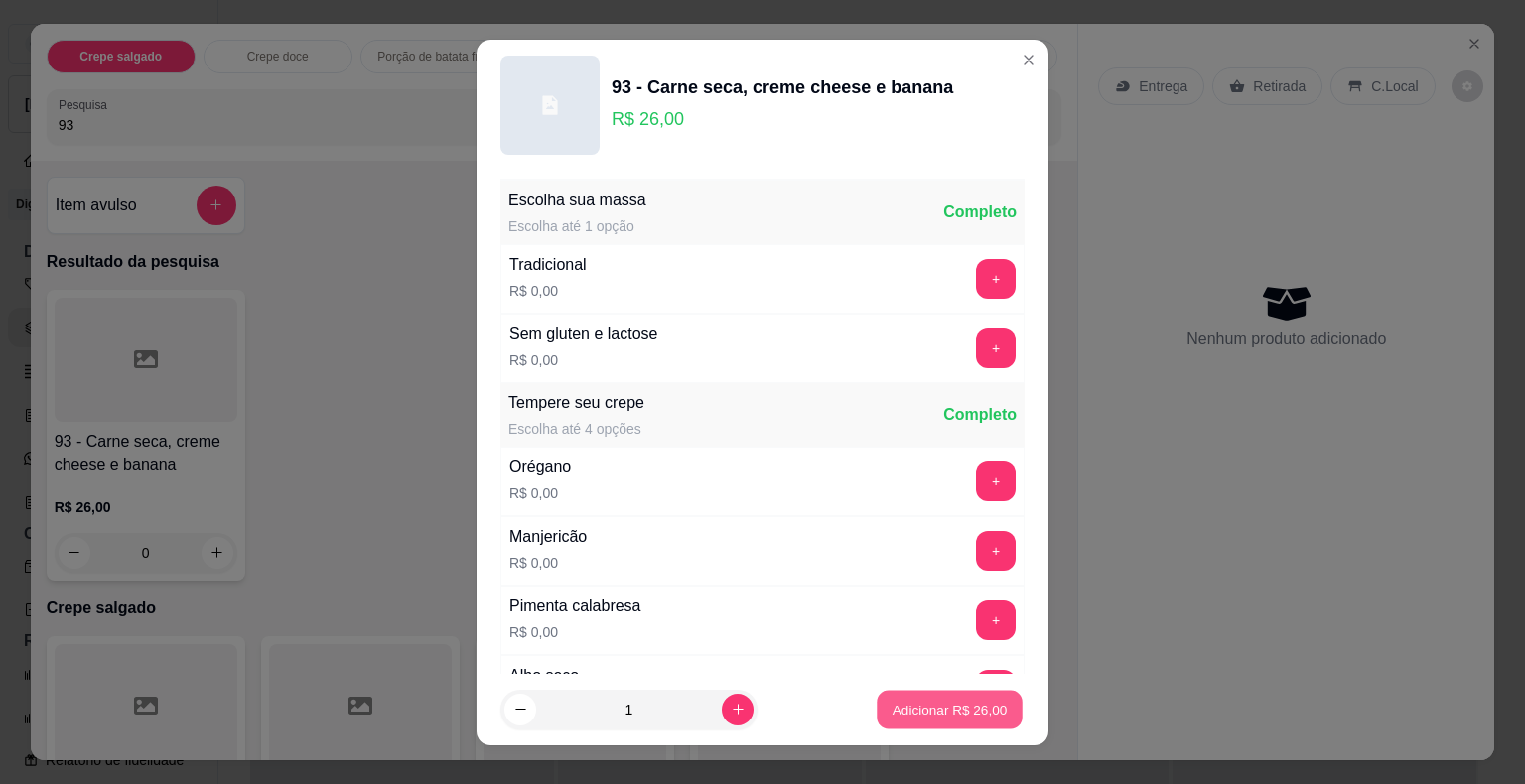 click on "Adicionar   R$ 26,00" at bounding box center (949, 709) 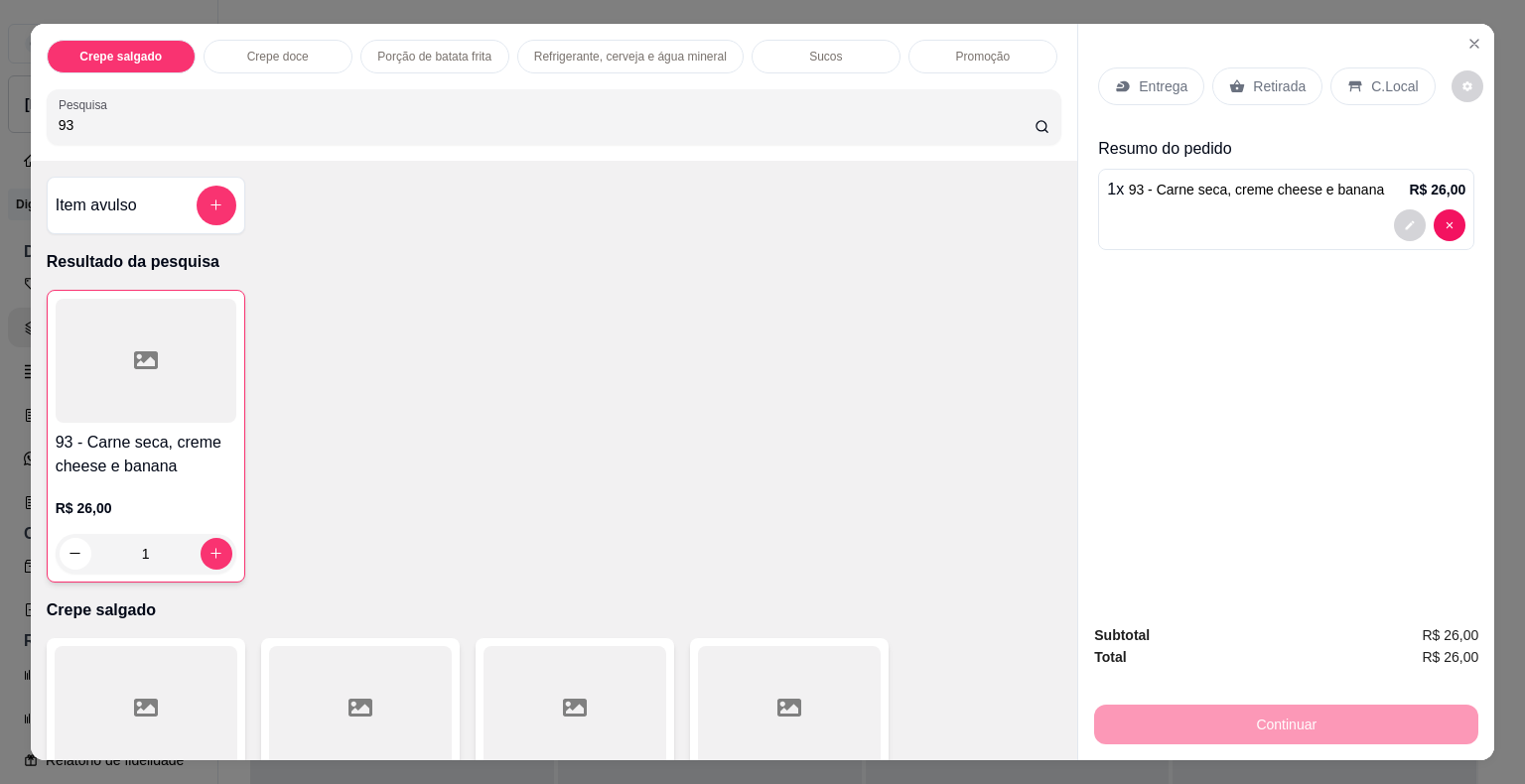 drag, startPoint x: 159, startPoint y: 112, endPoint x: 0, endPoint y: 134, distance: 160.5148 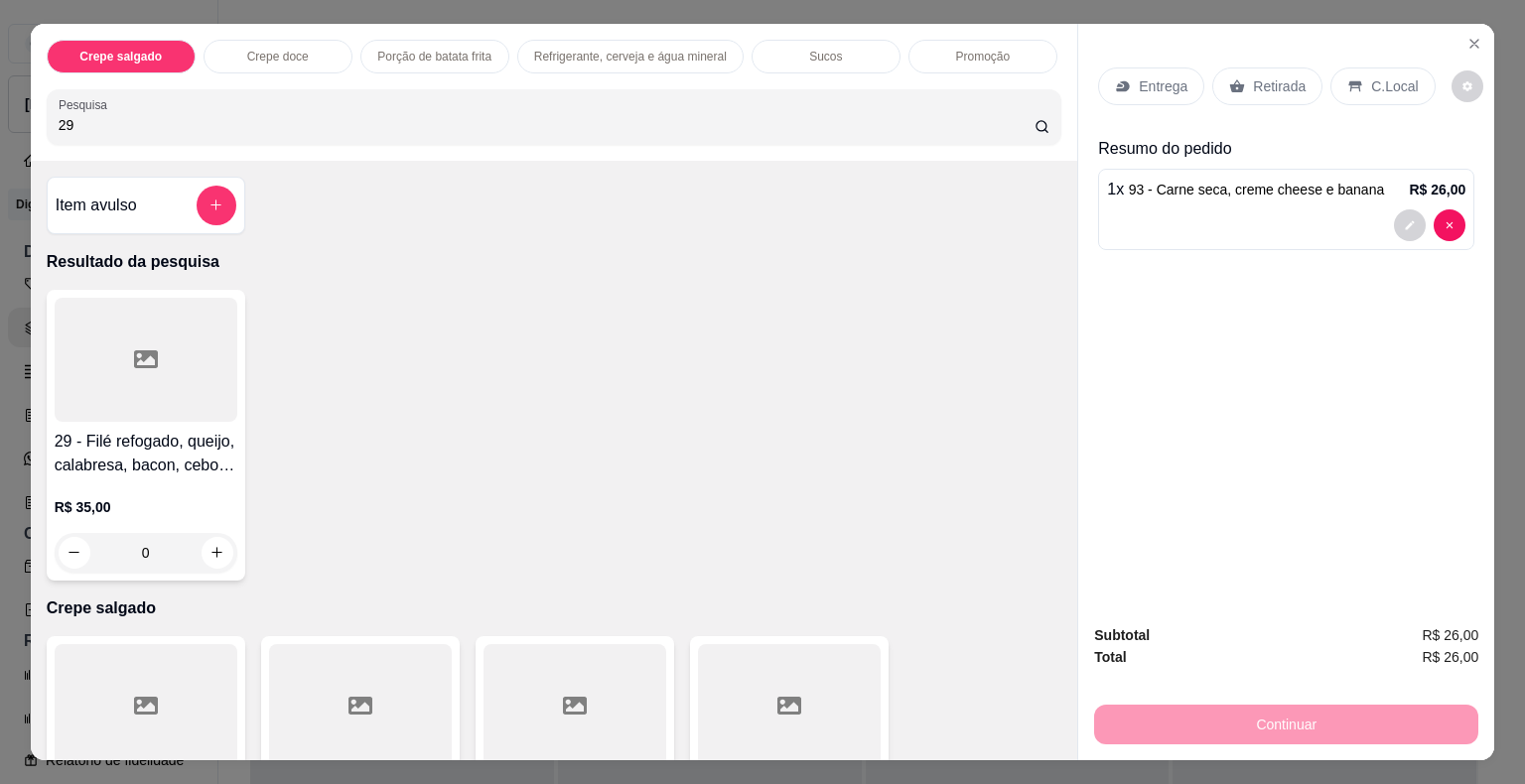 type on "29" 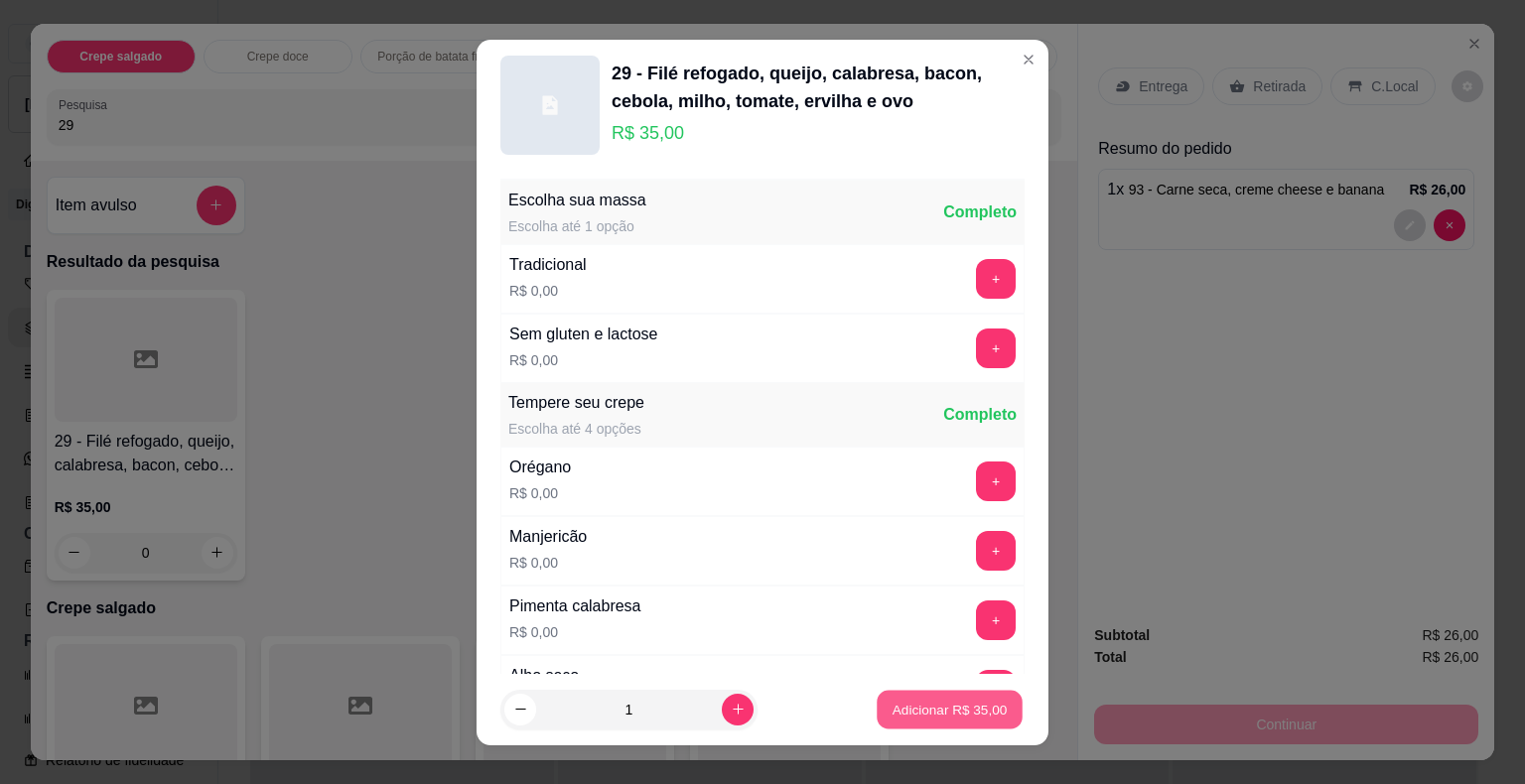 click on "Adicionar   R$ 35,00" at bounding box center [950, 709] 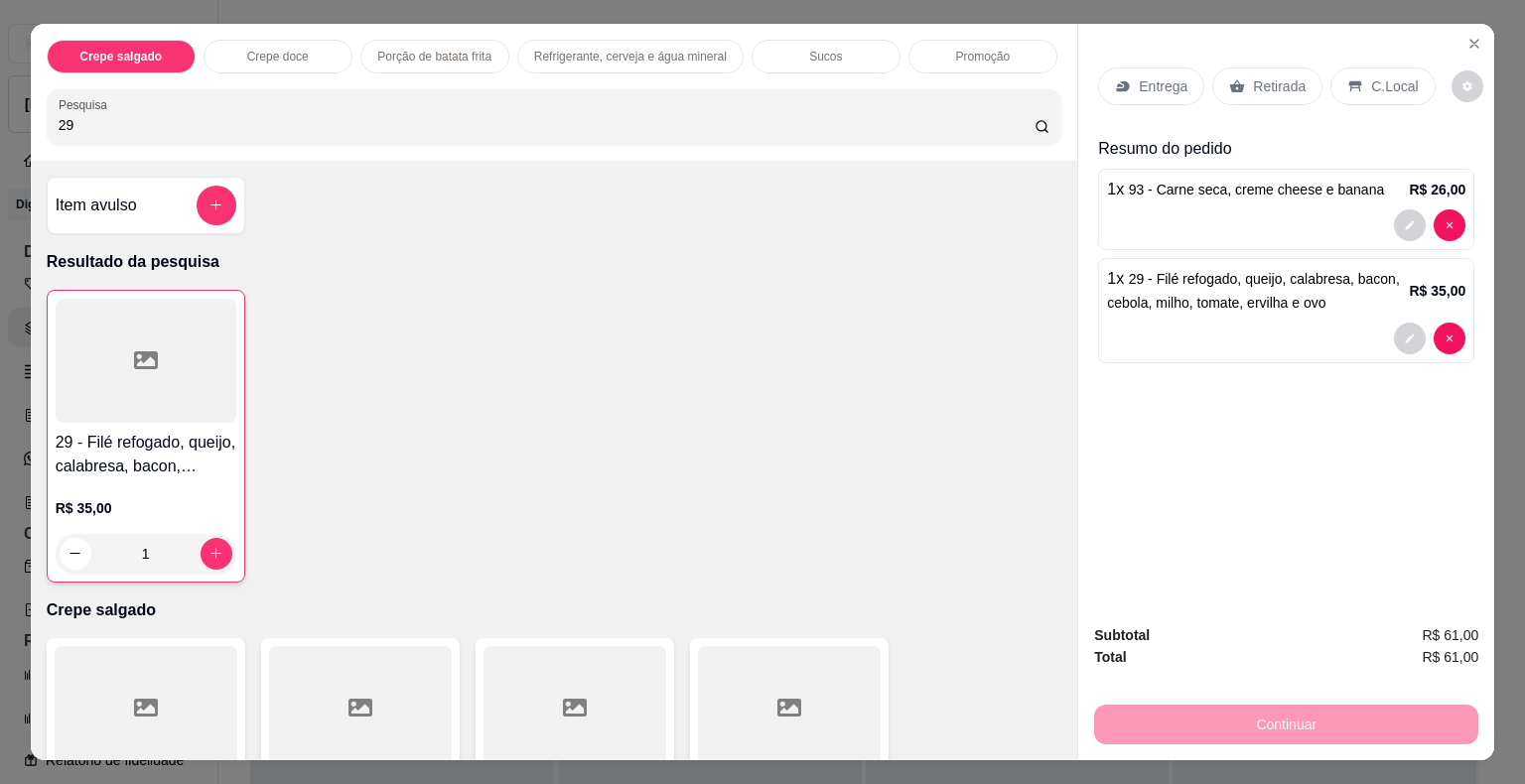 click on "Entrega" at bounding box center (1151, 86) 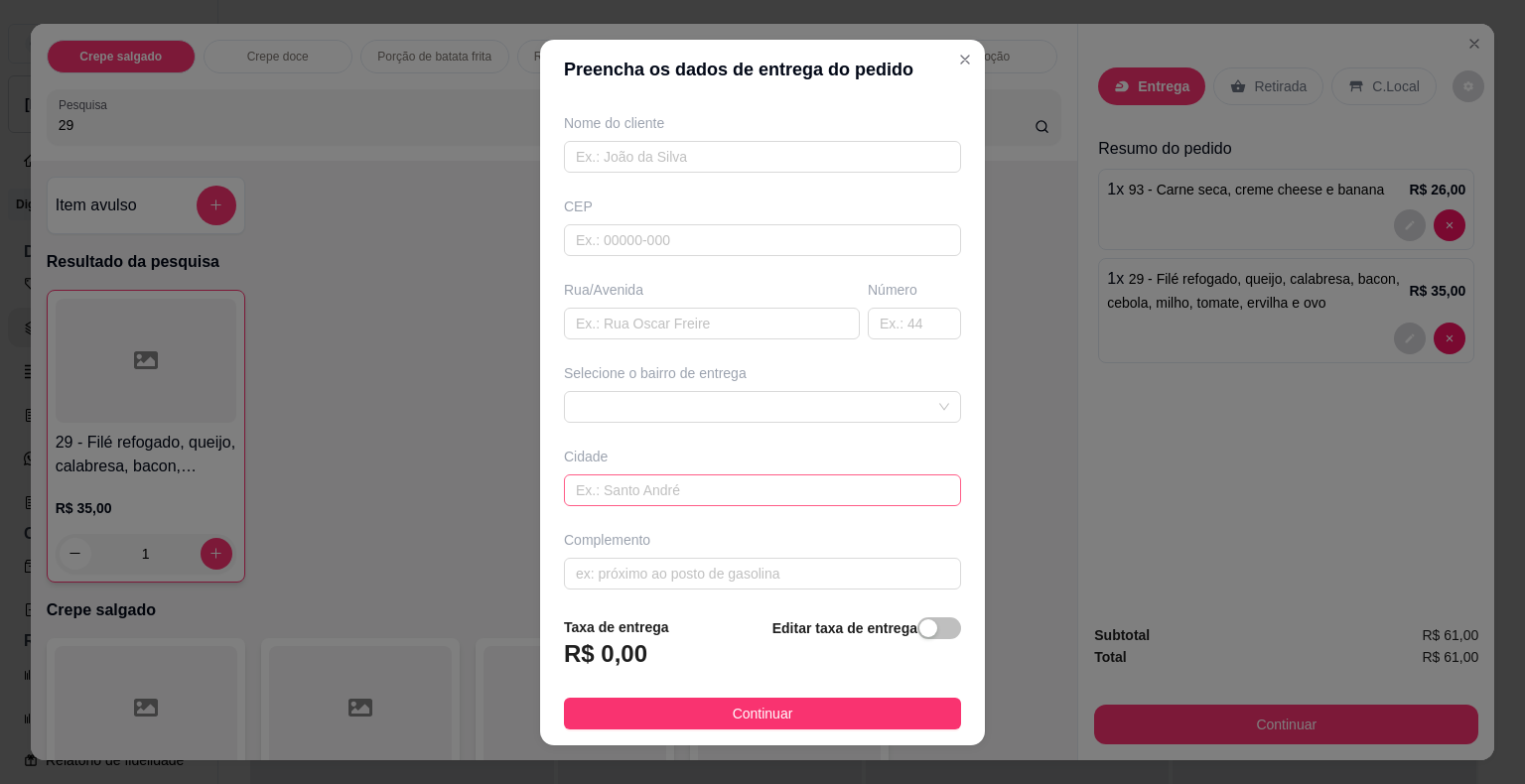 scroll, scrollTop: 164, scrollLeft: 0, axis: vertical 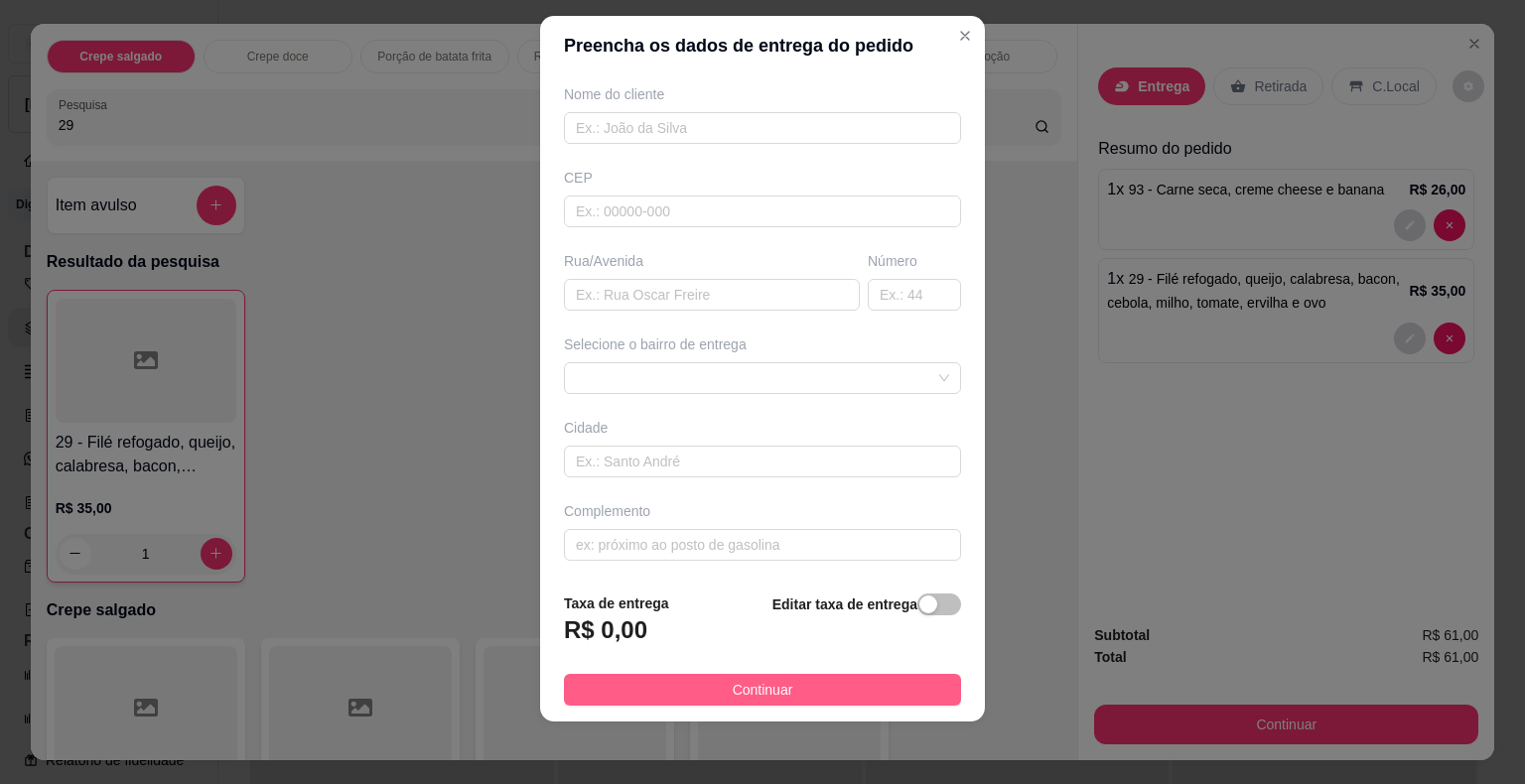 click on "Continuar" at bounding box center (762, 690) 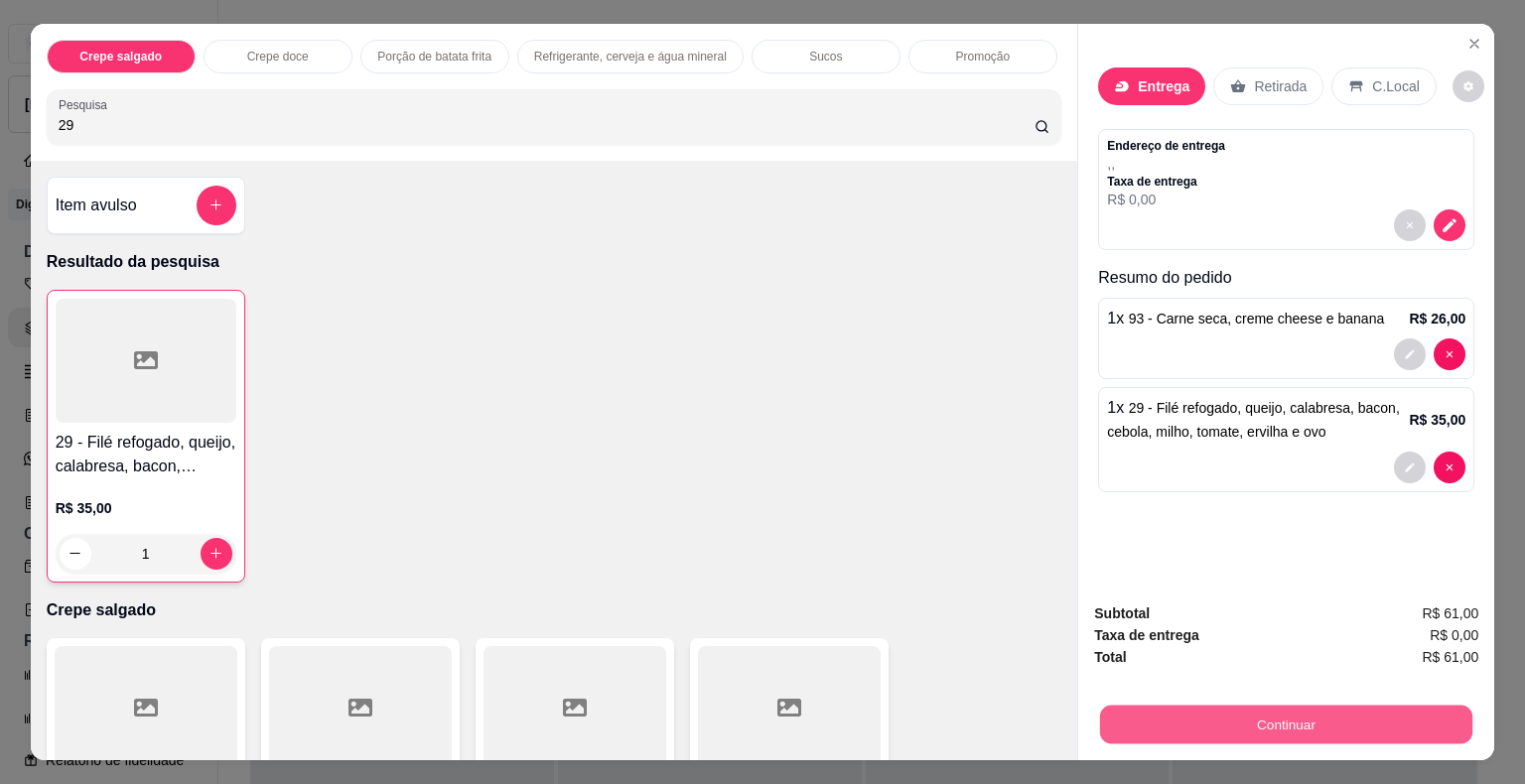 click on "Continuar" at bounding box center (1286, 724) 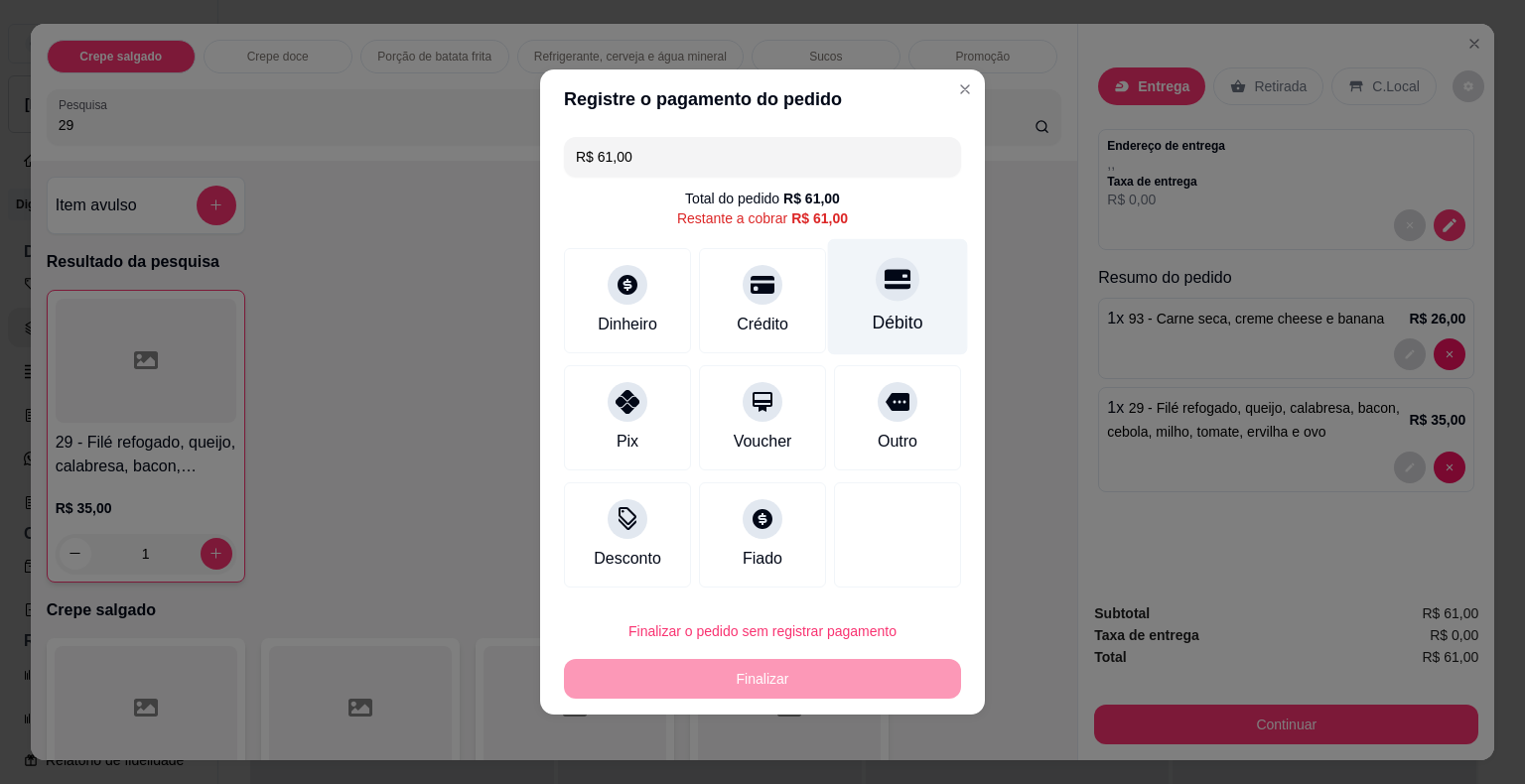 click at bounding box center (898, 279) 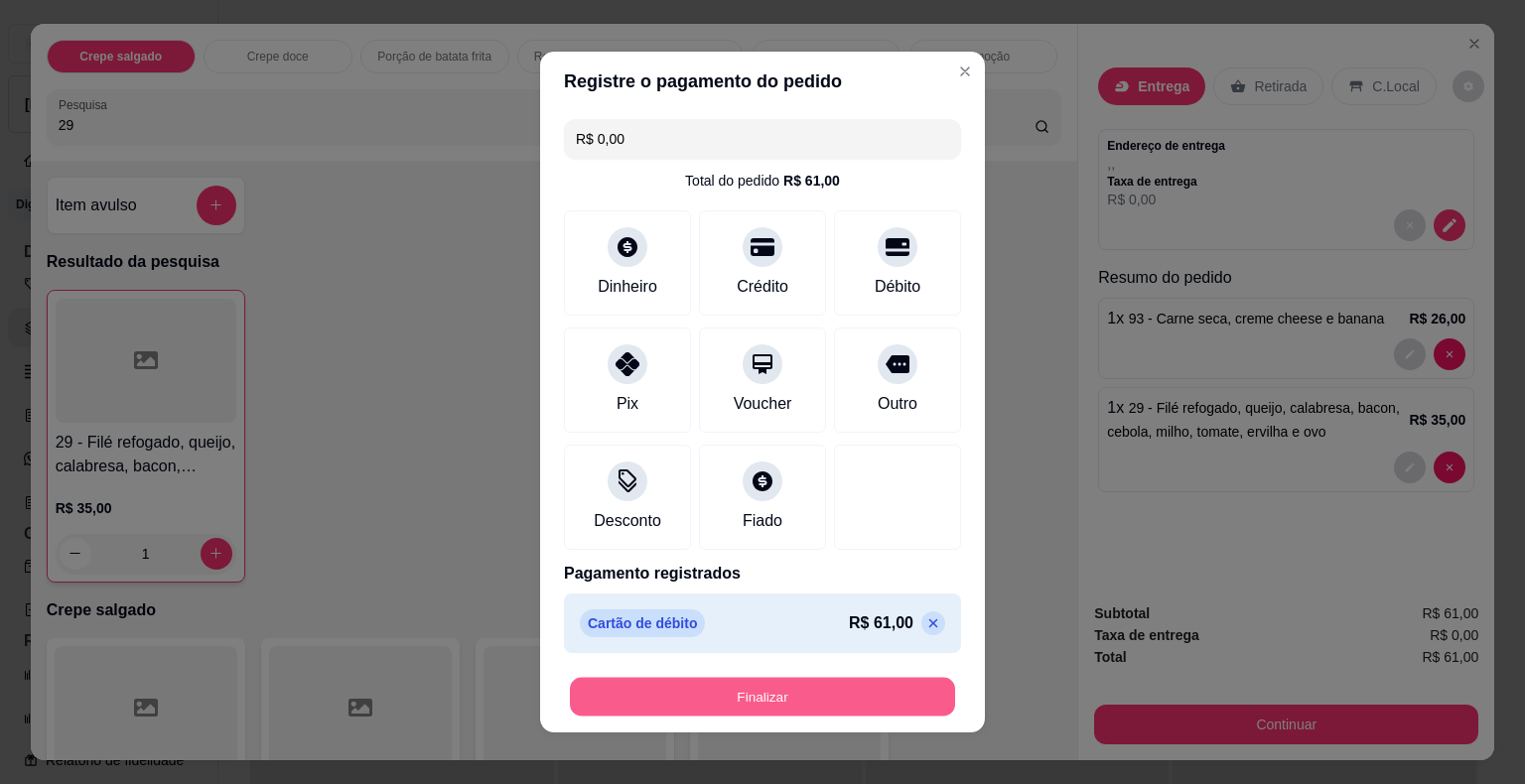 click on "Finalizar" at bounding box center [762, 697] 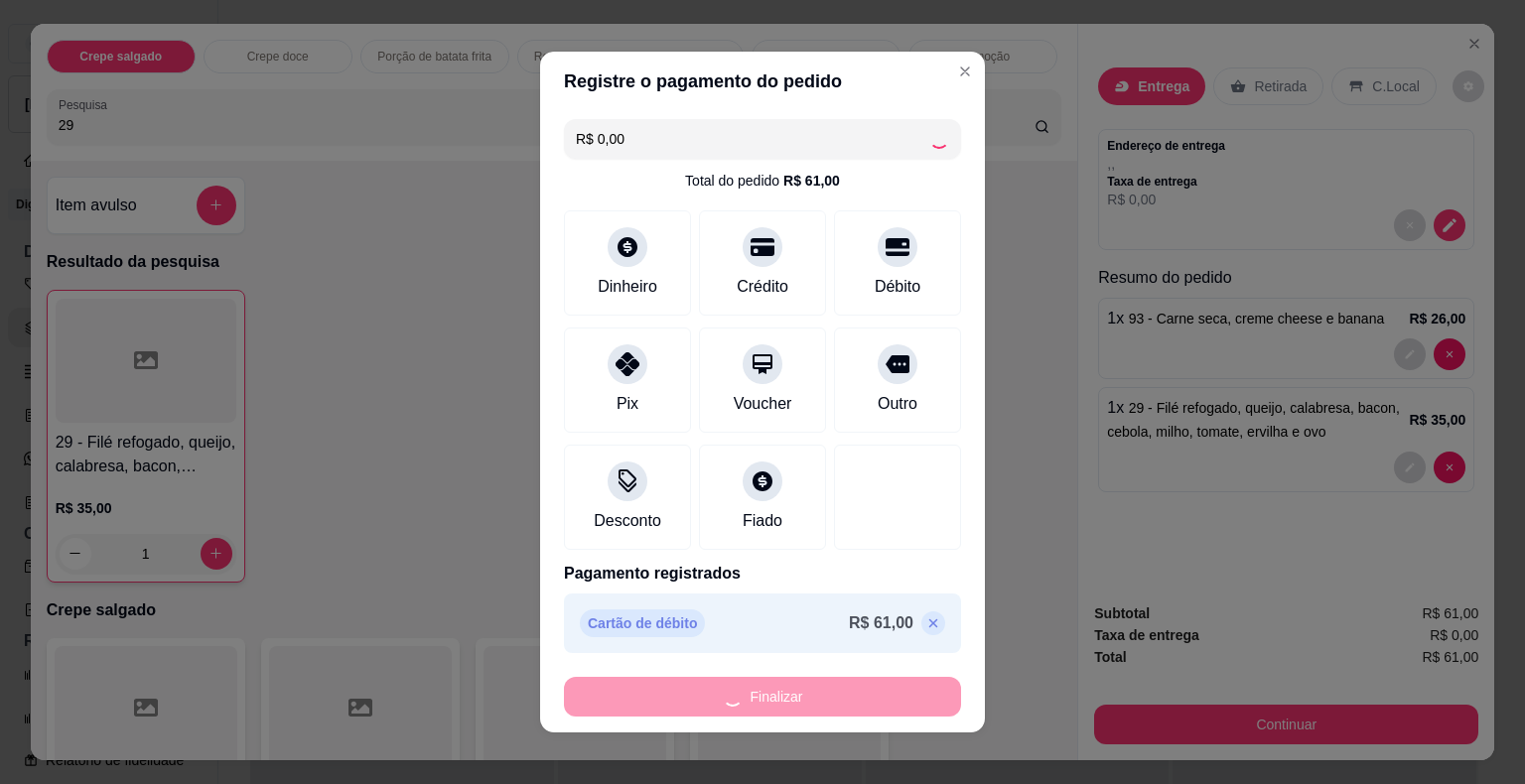 type on "0" 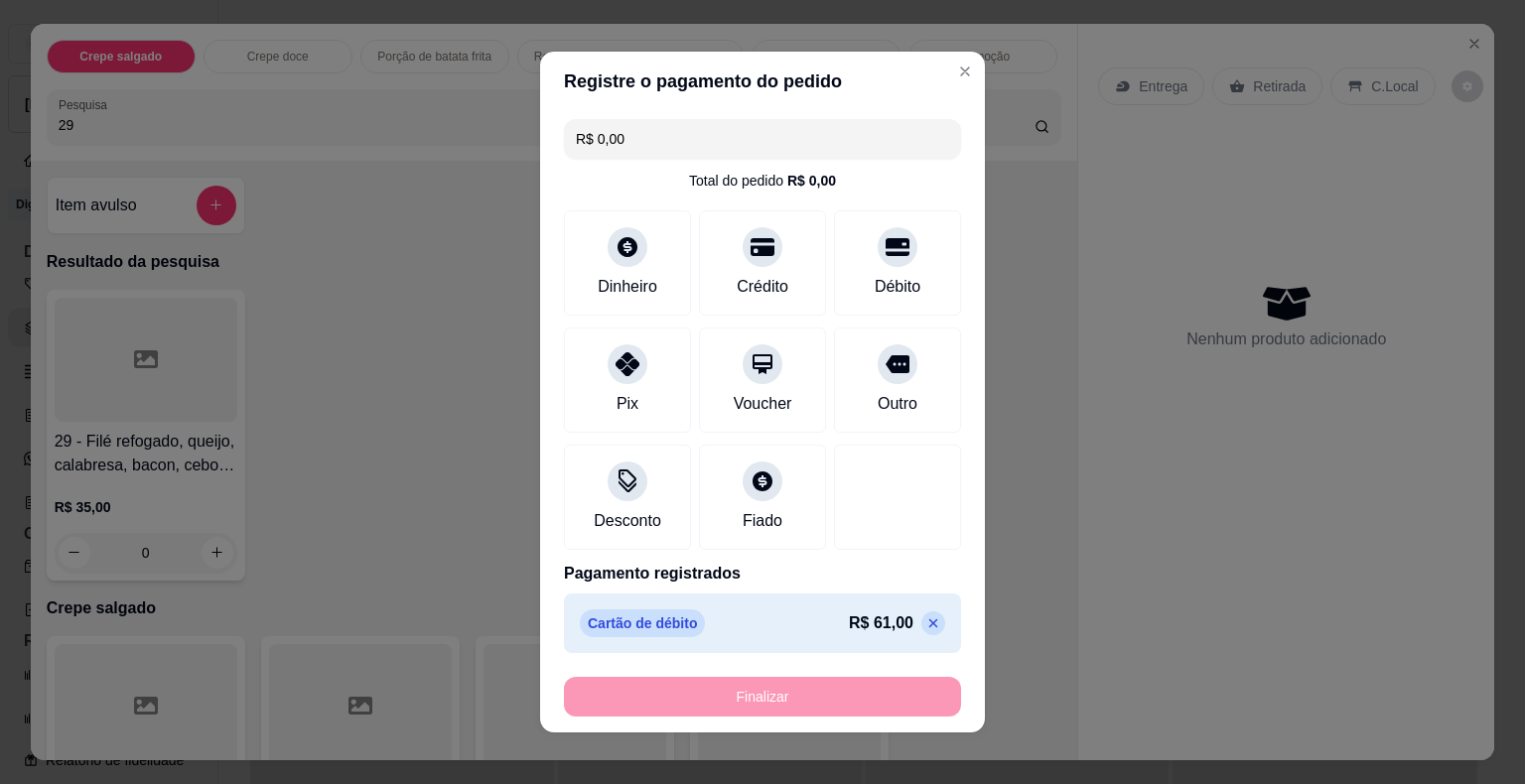 type on "-R$ 61,00" 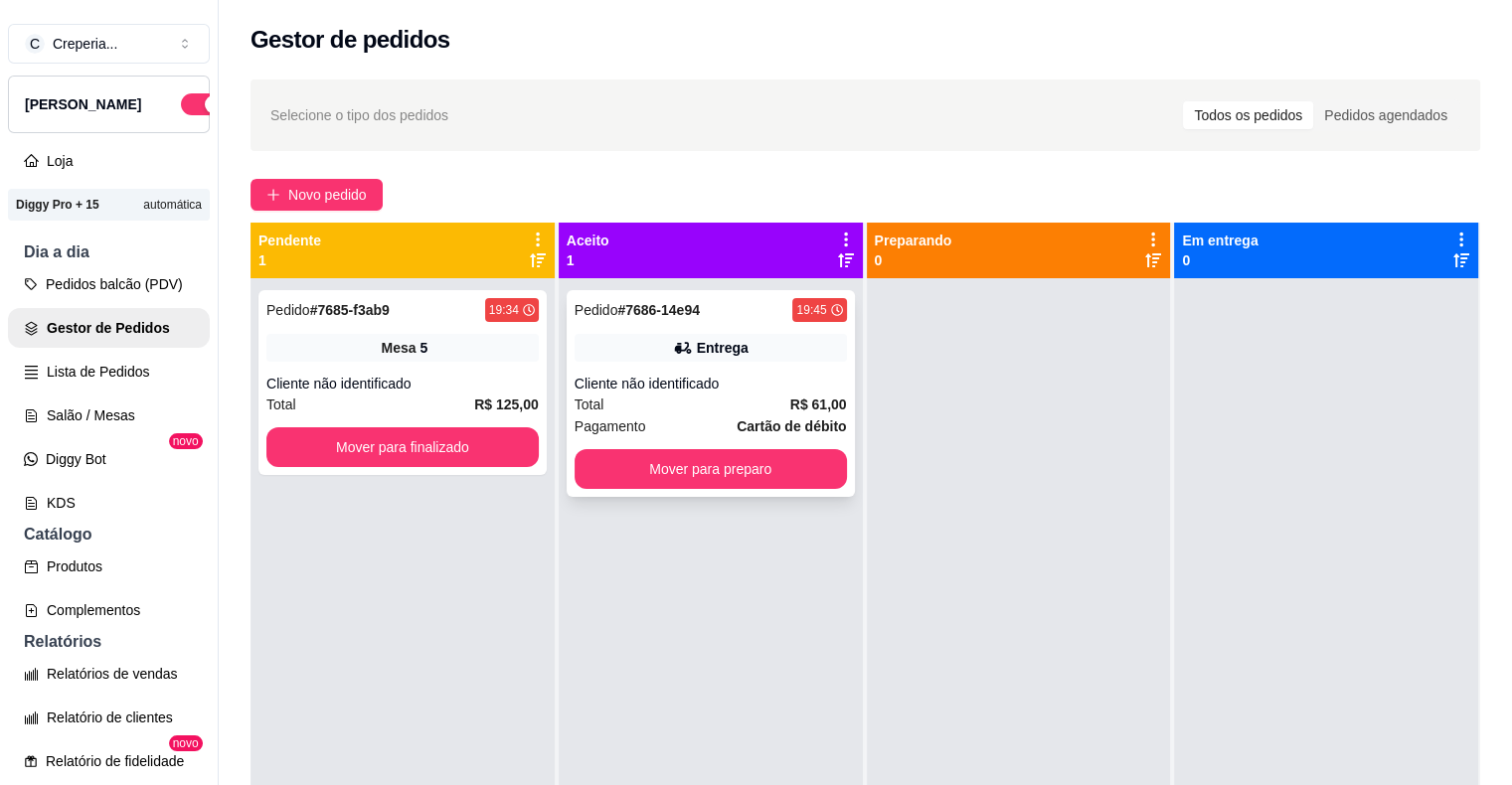 click on "Entrega" at bounding box center (723, 348) 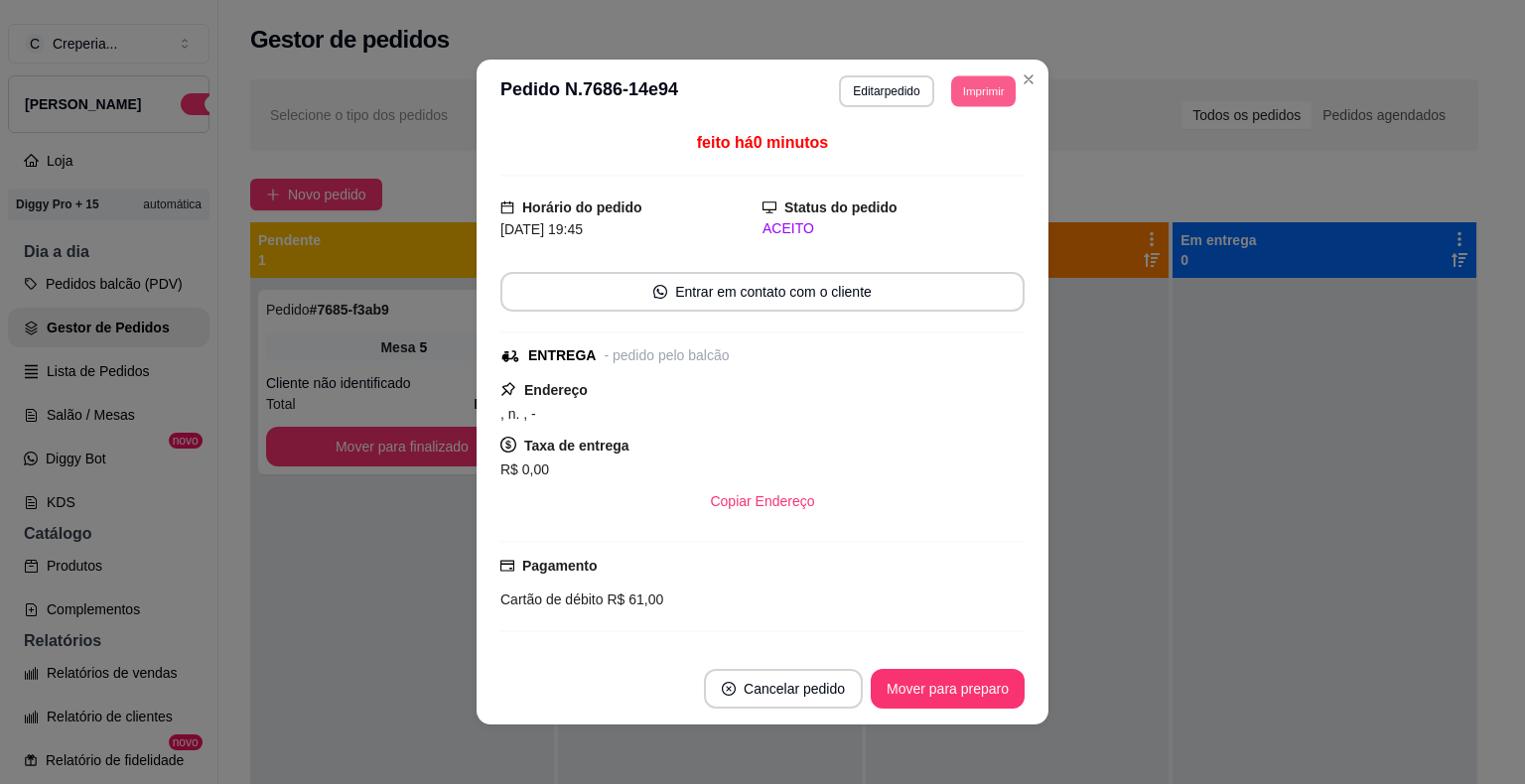 click on "Imprimir" at bounding box center [983, 90] 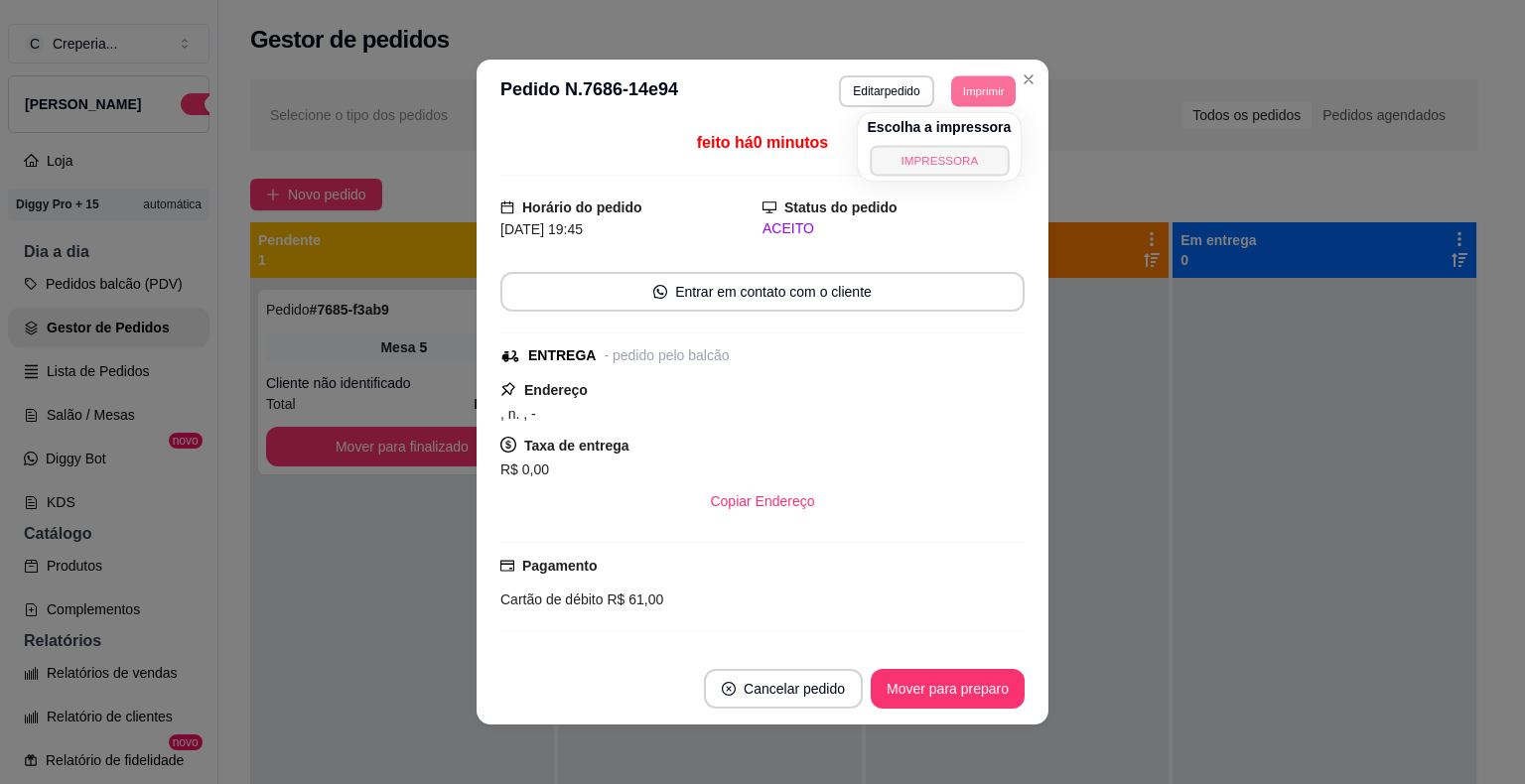 click on "IMPRESSORA" at bounding box center (939, 160) 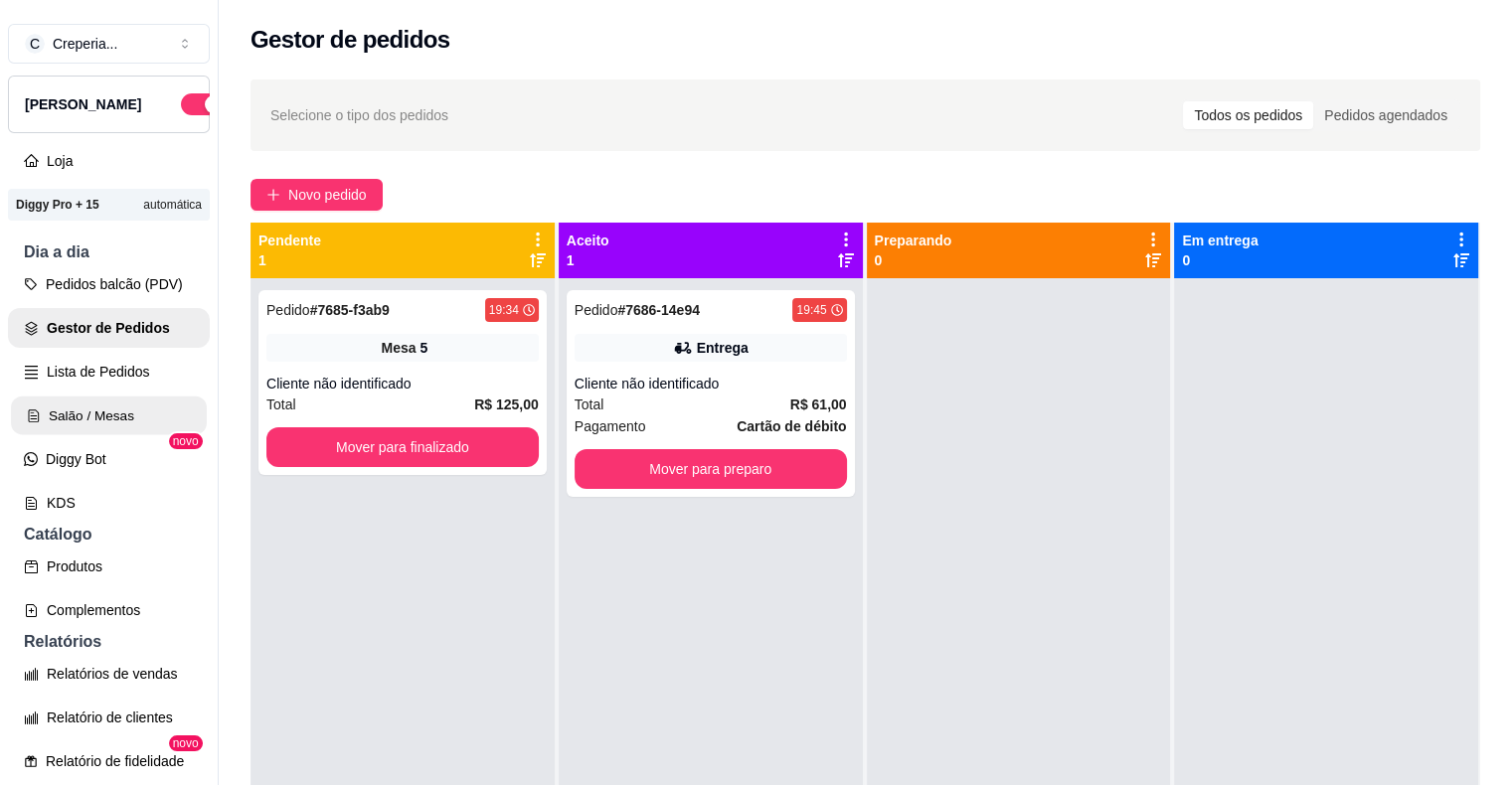 click on "Salão / Mesas" at bounding box center (108, 415) 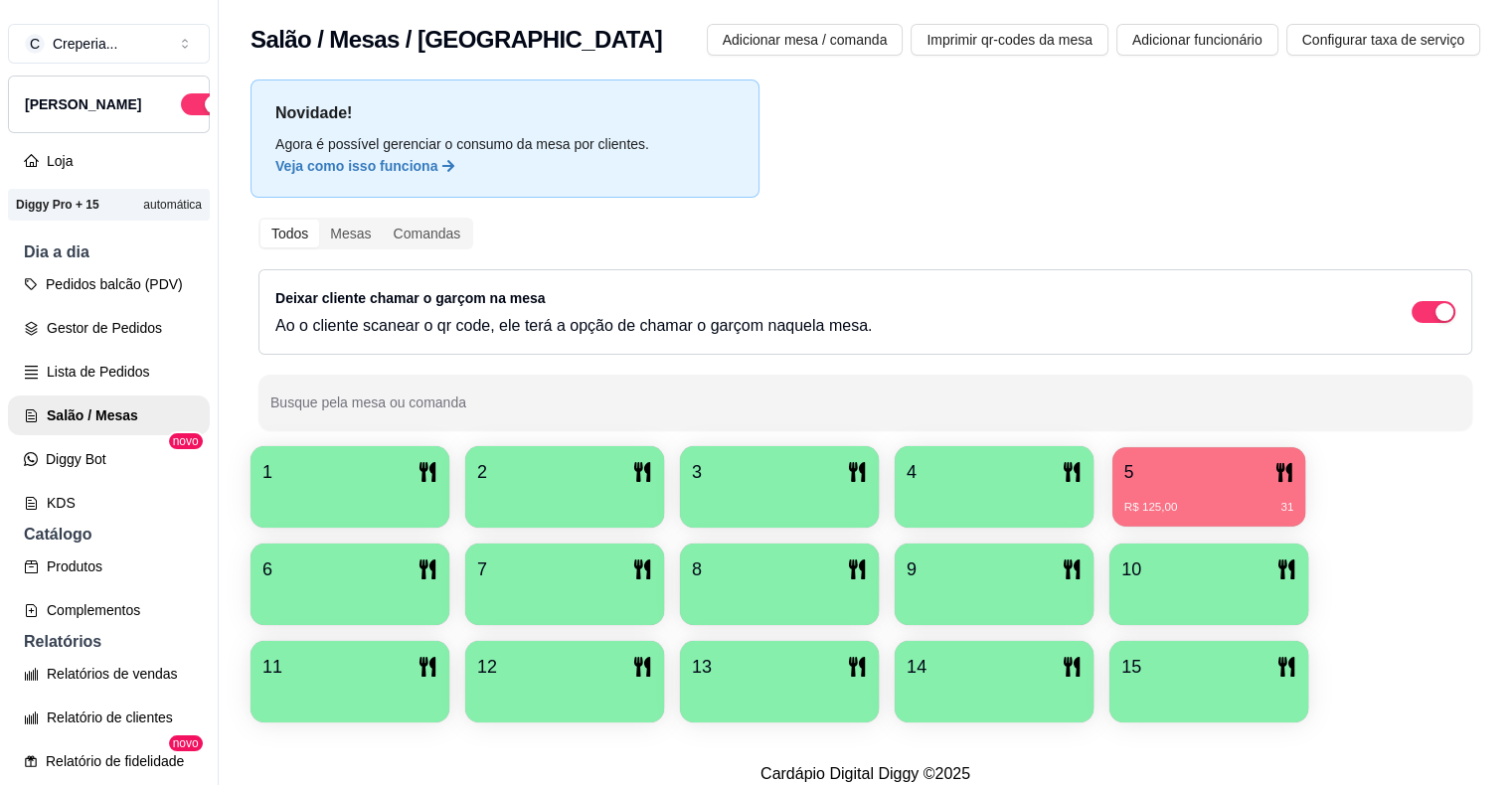 click on "5 R$ 125,00 31" at bounding box center (1209, 487) 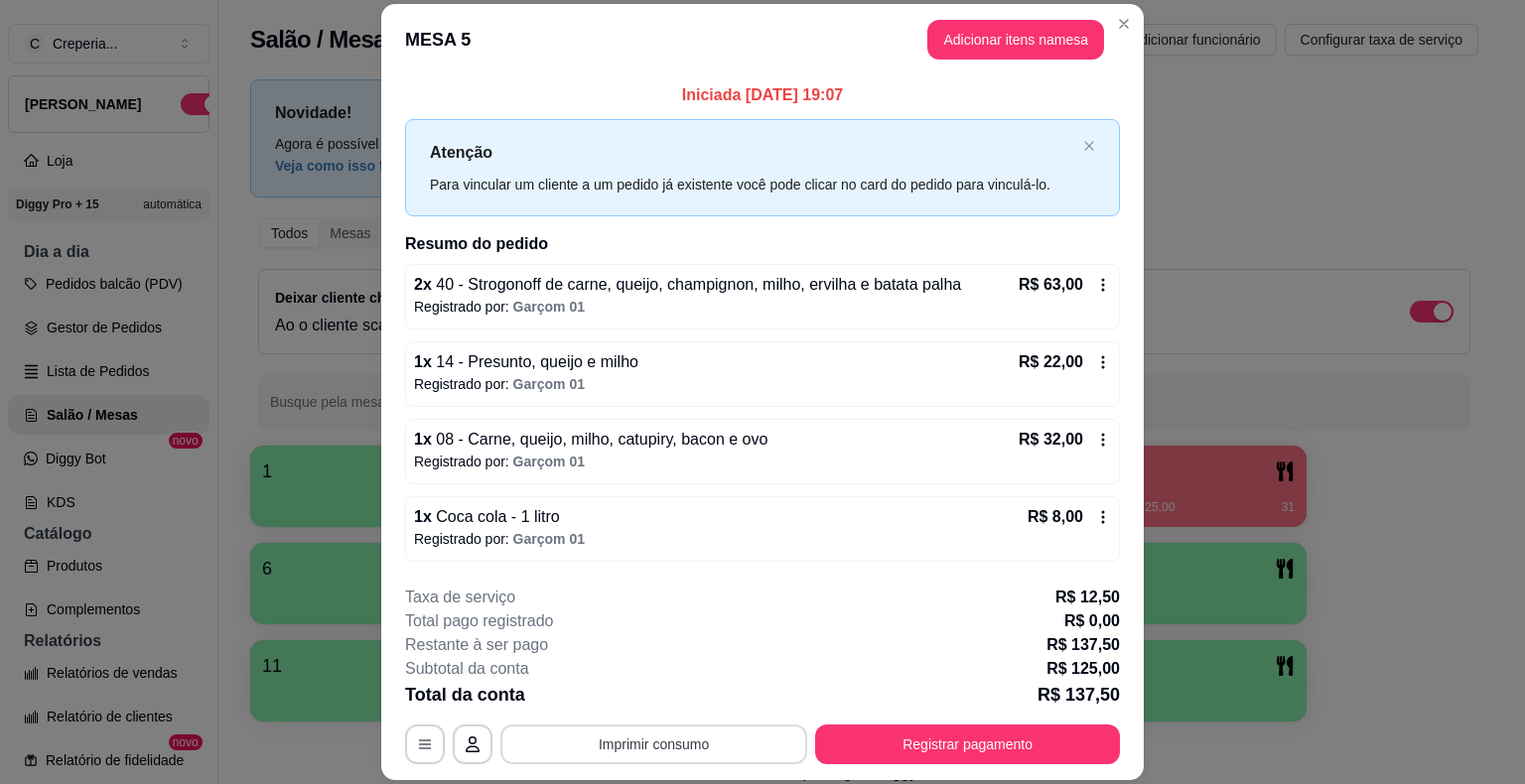 click on "Imprimir consumo" at bounding box center [653, 744] 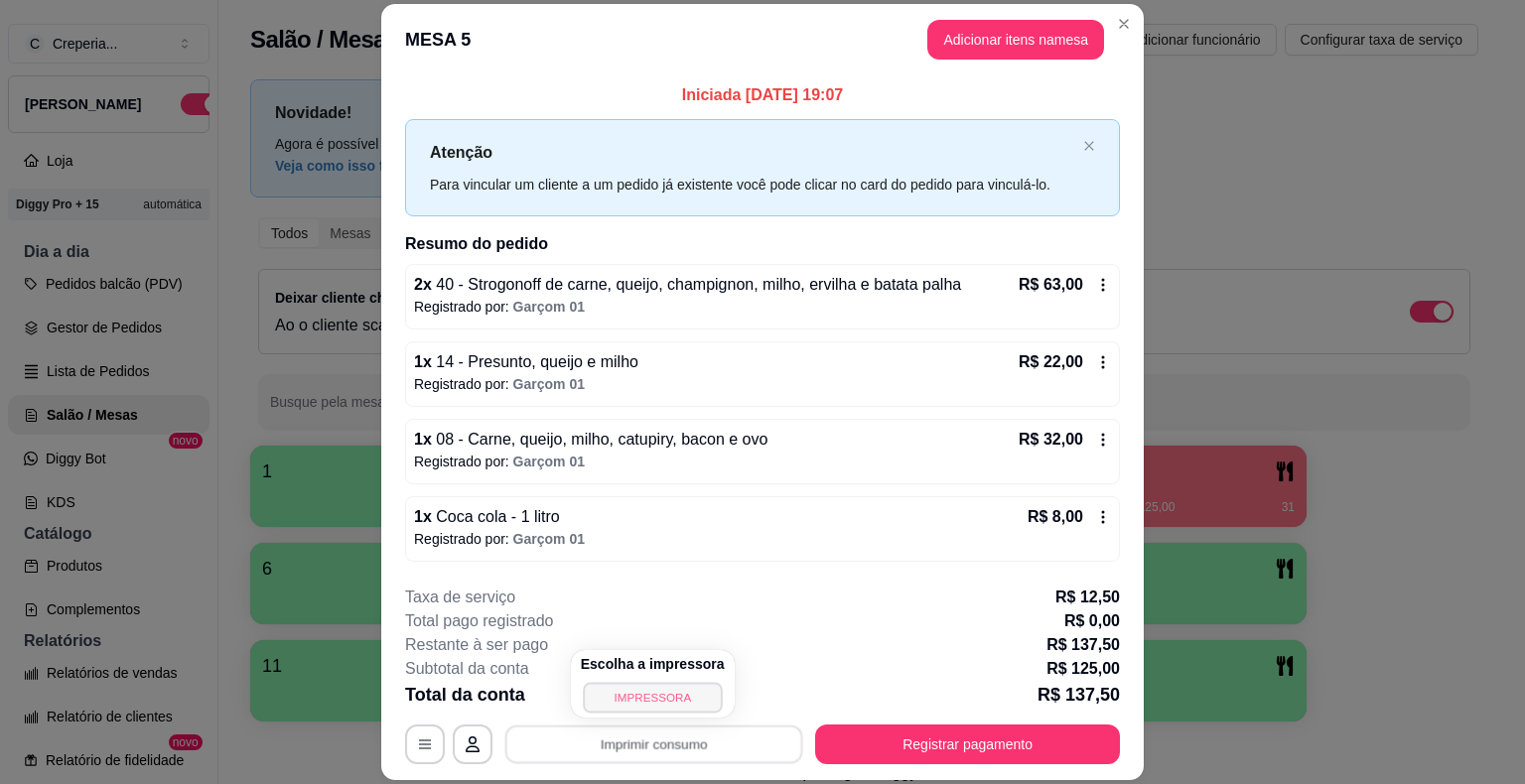 click on "IMPRESSORA" at bounding box center [652, 697] 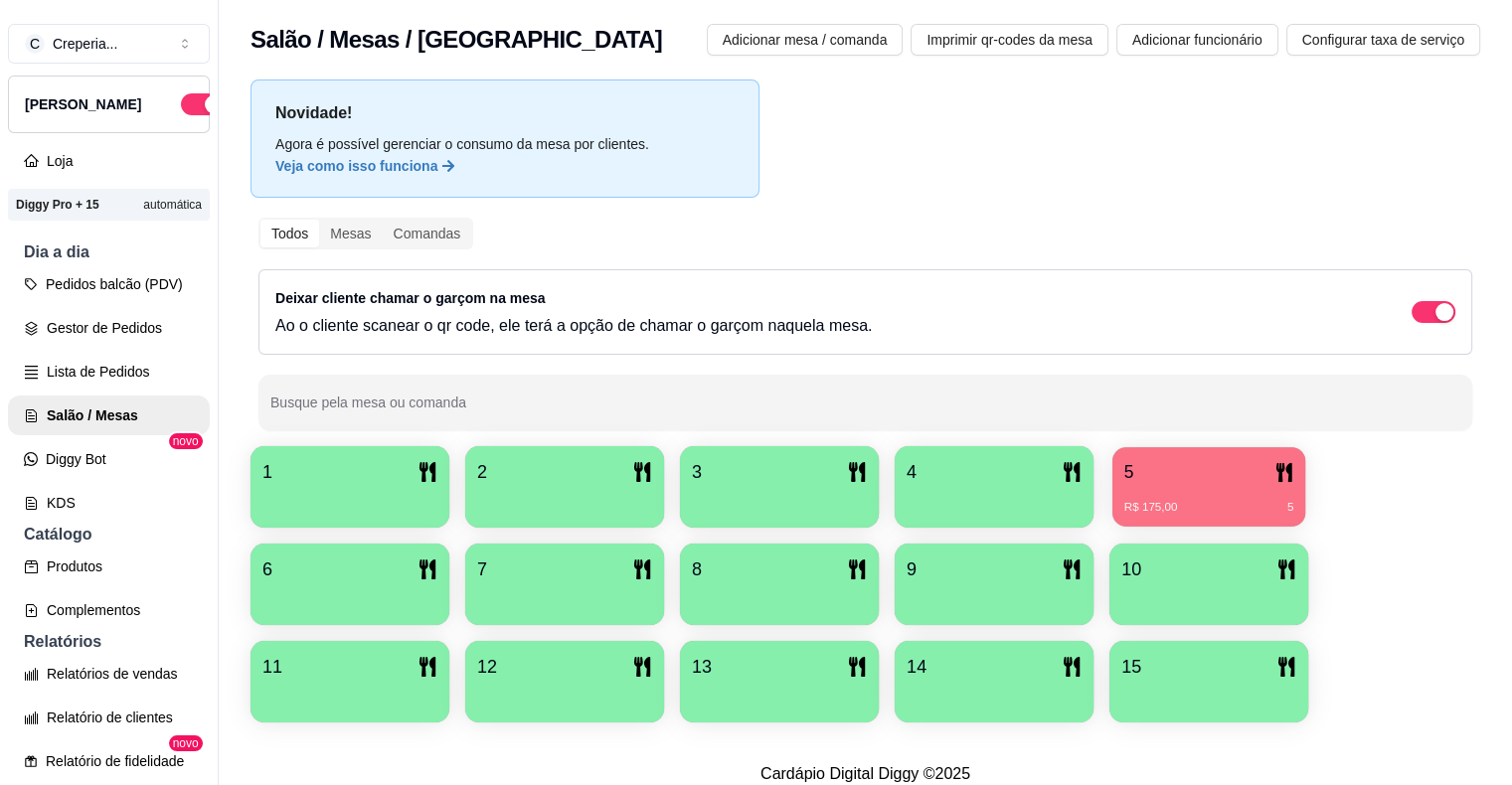 click on "5" at bounding box center [1209, 472] 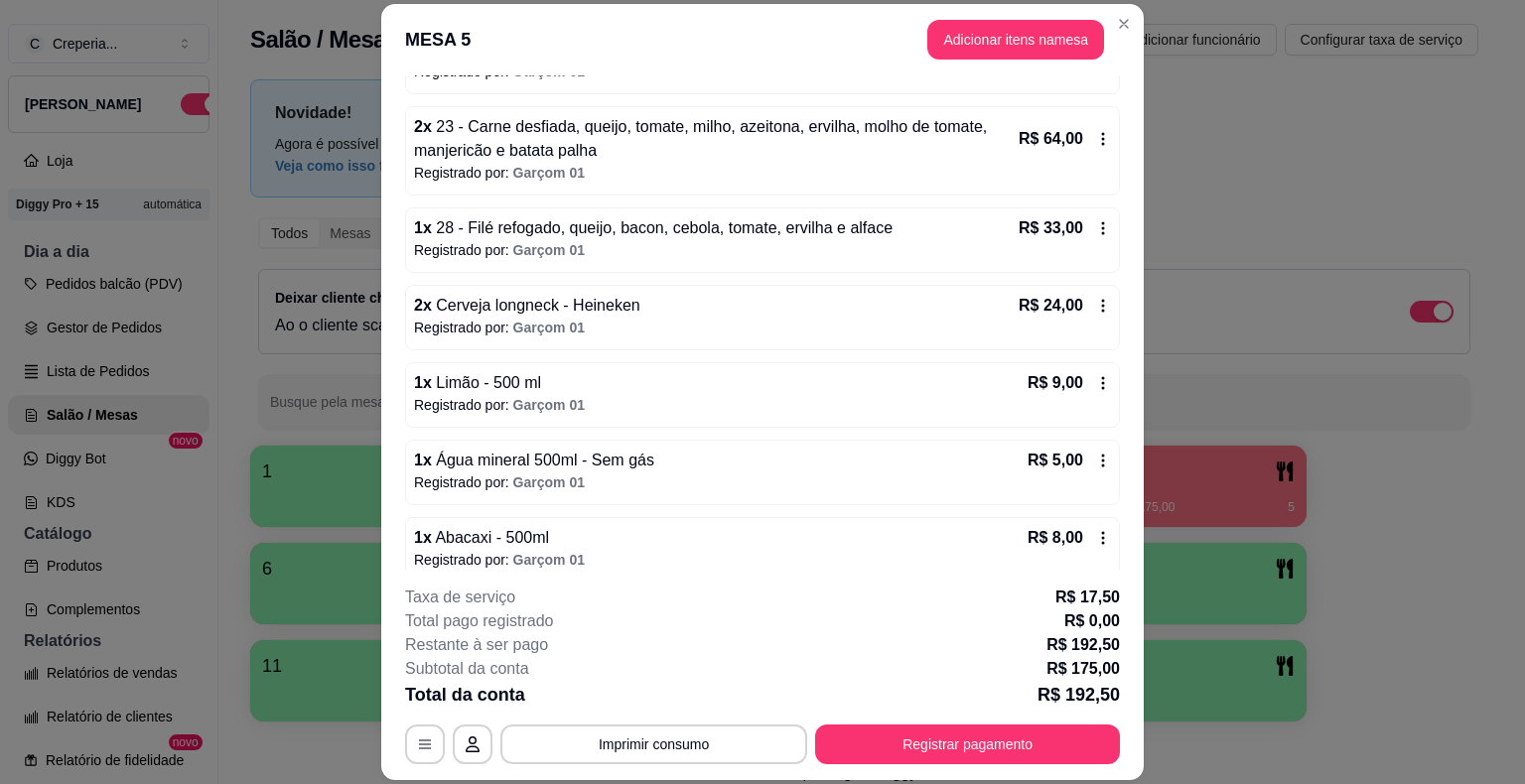 scroll, scrollTop: 251, scrollLeft: 0, axis: vertical 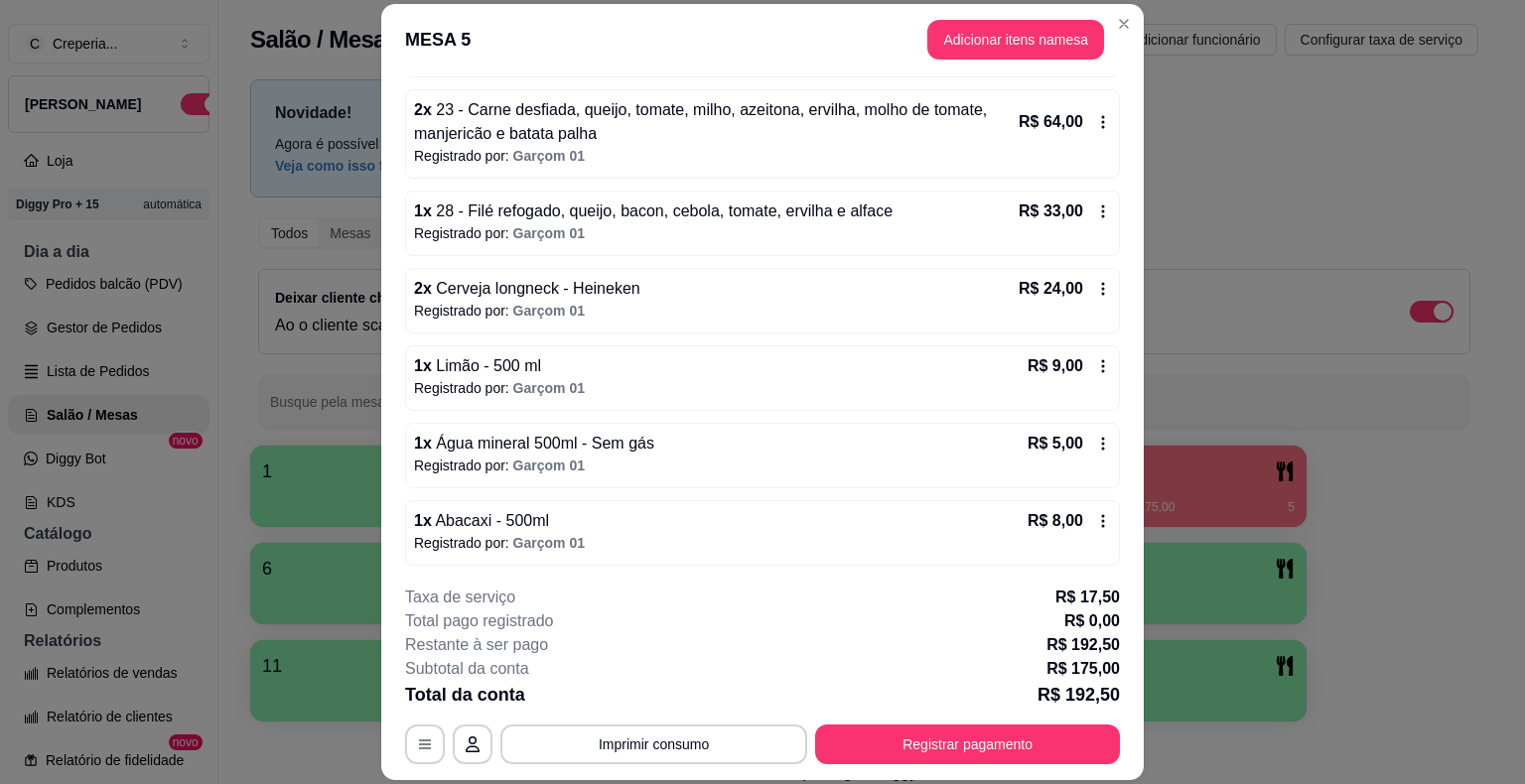 click 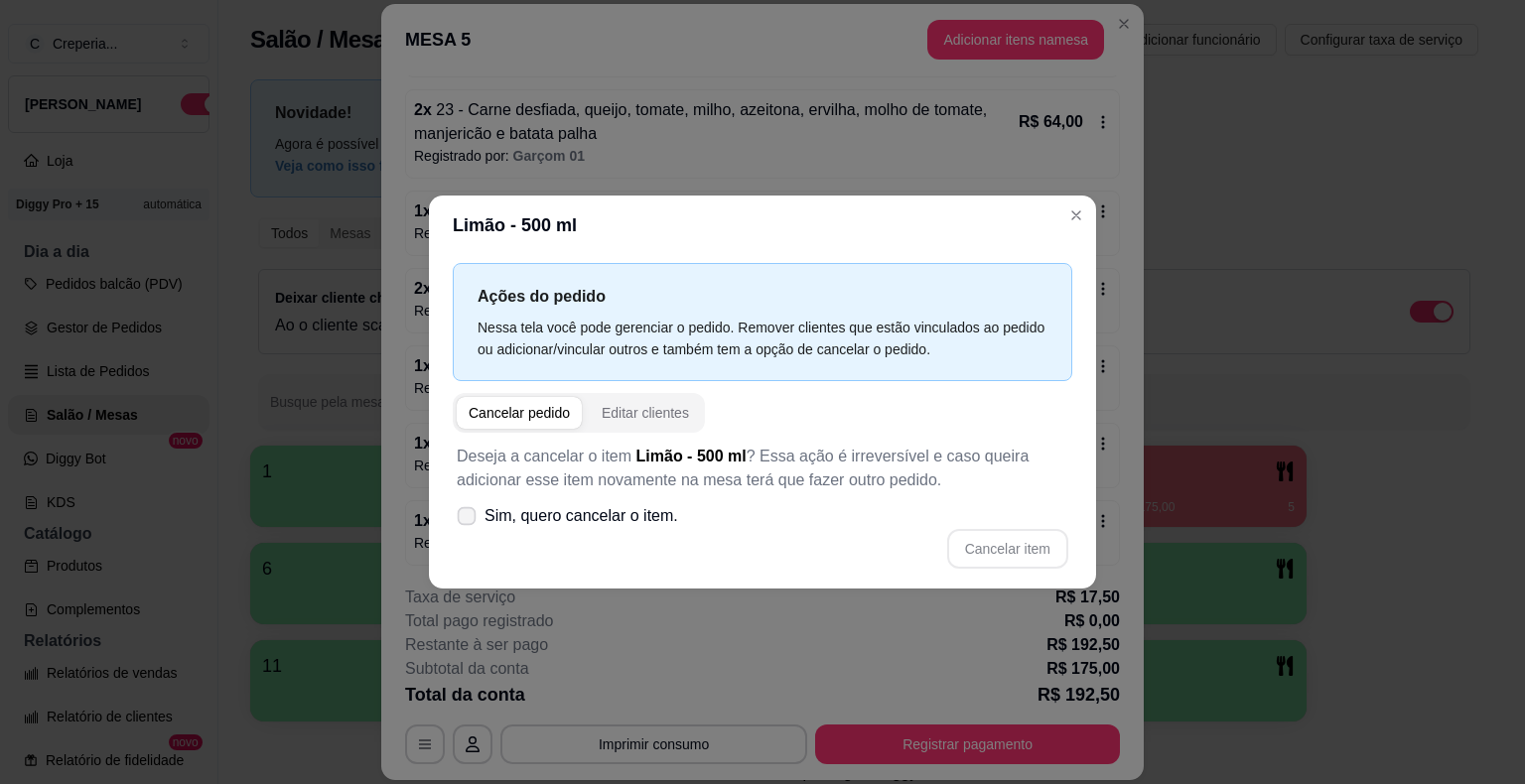 click 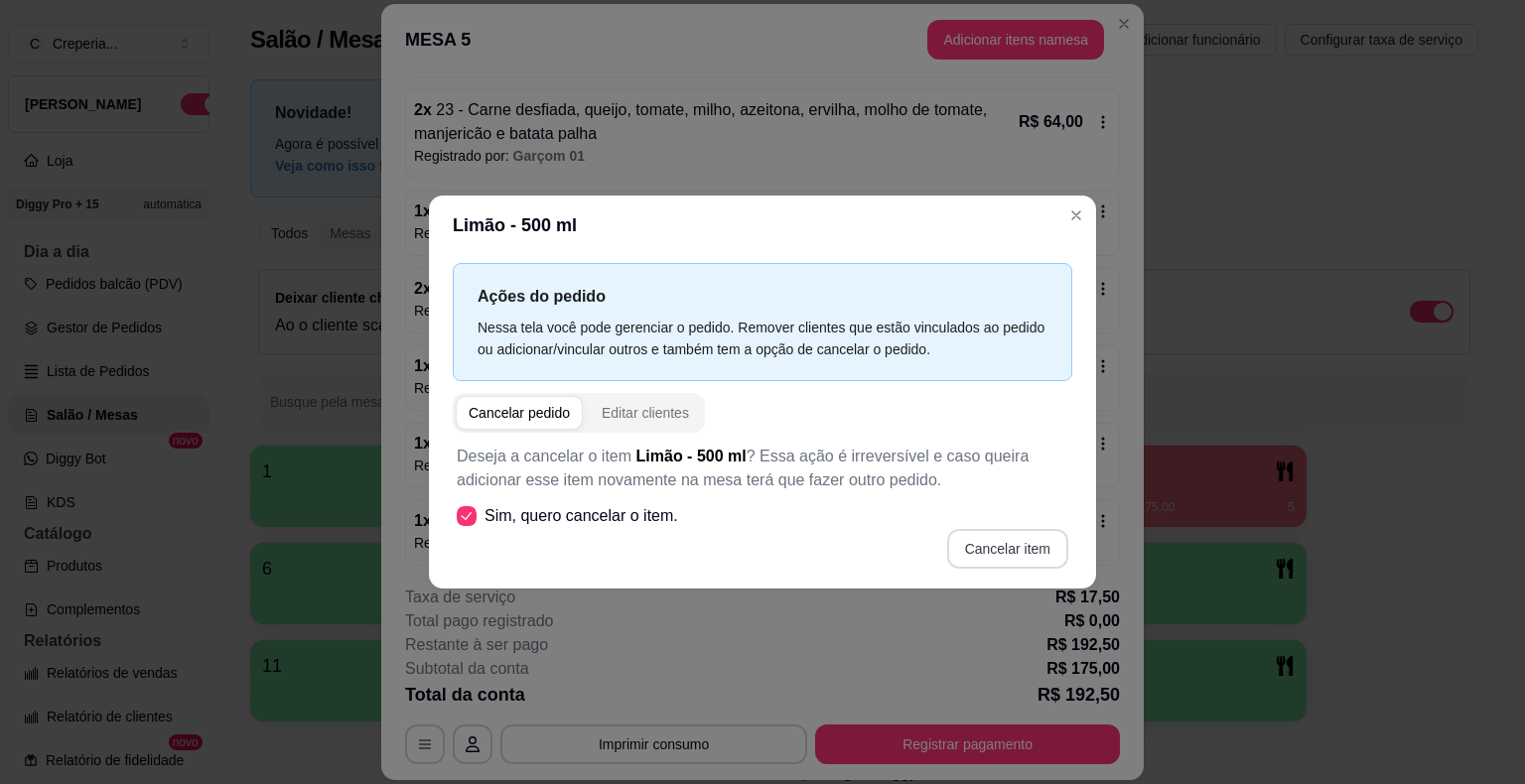 click on "Cancelar item" at bounding box center (1008, 549) 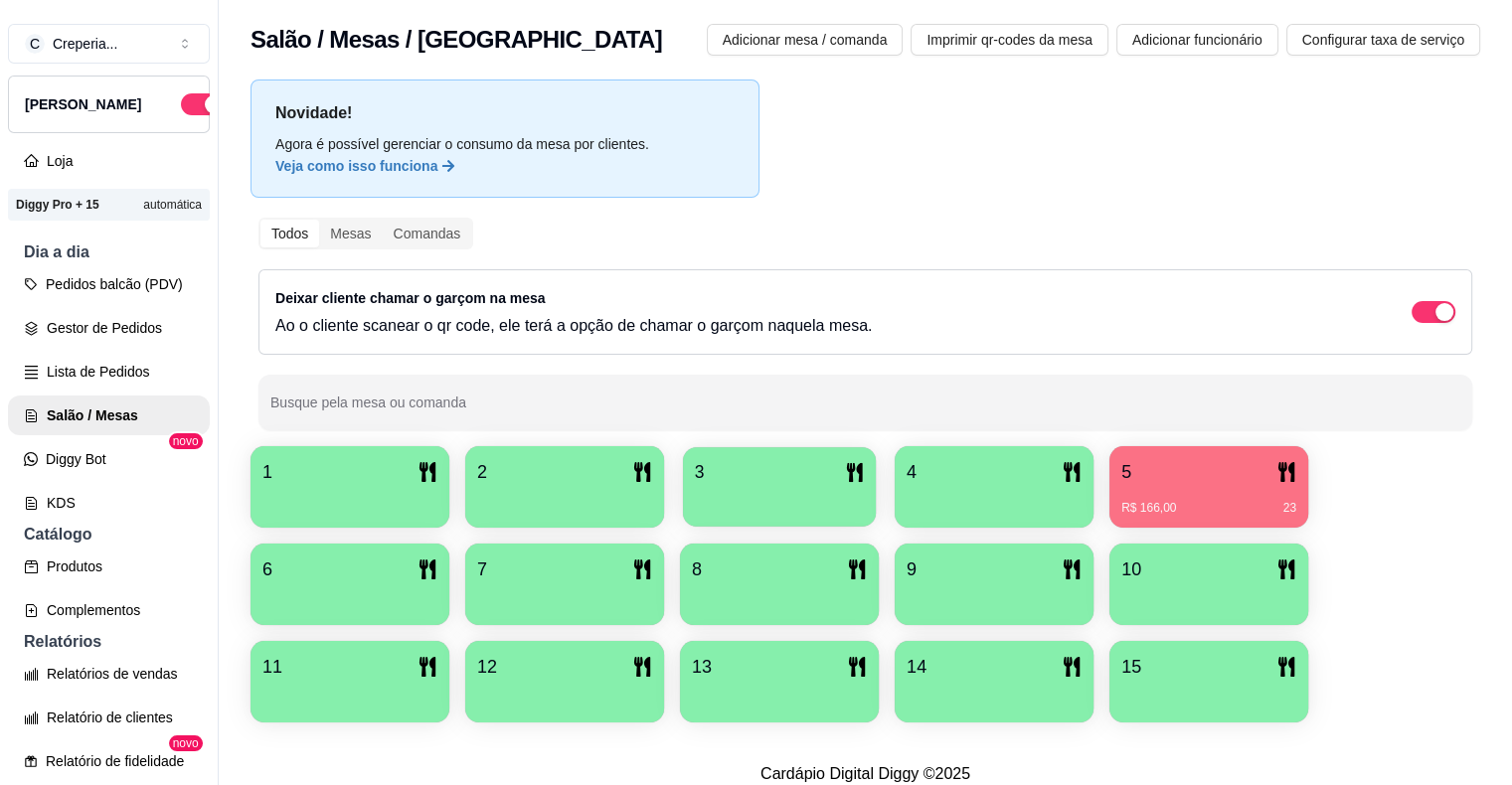 click on "3" at bounding box center [779, 472] 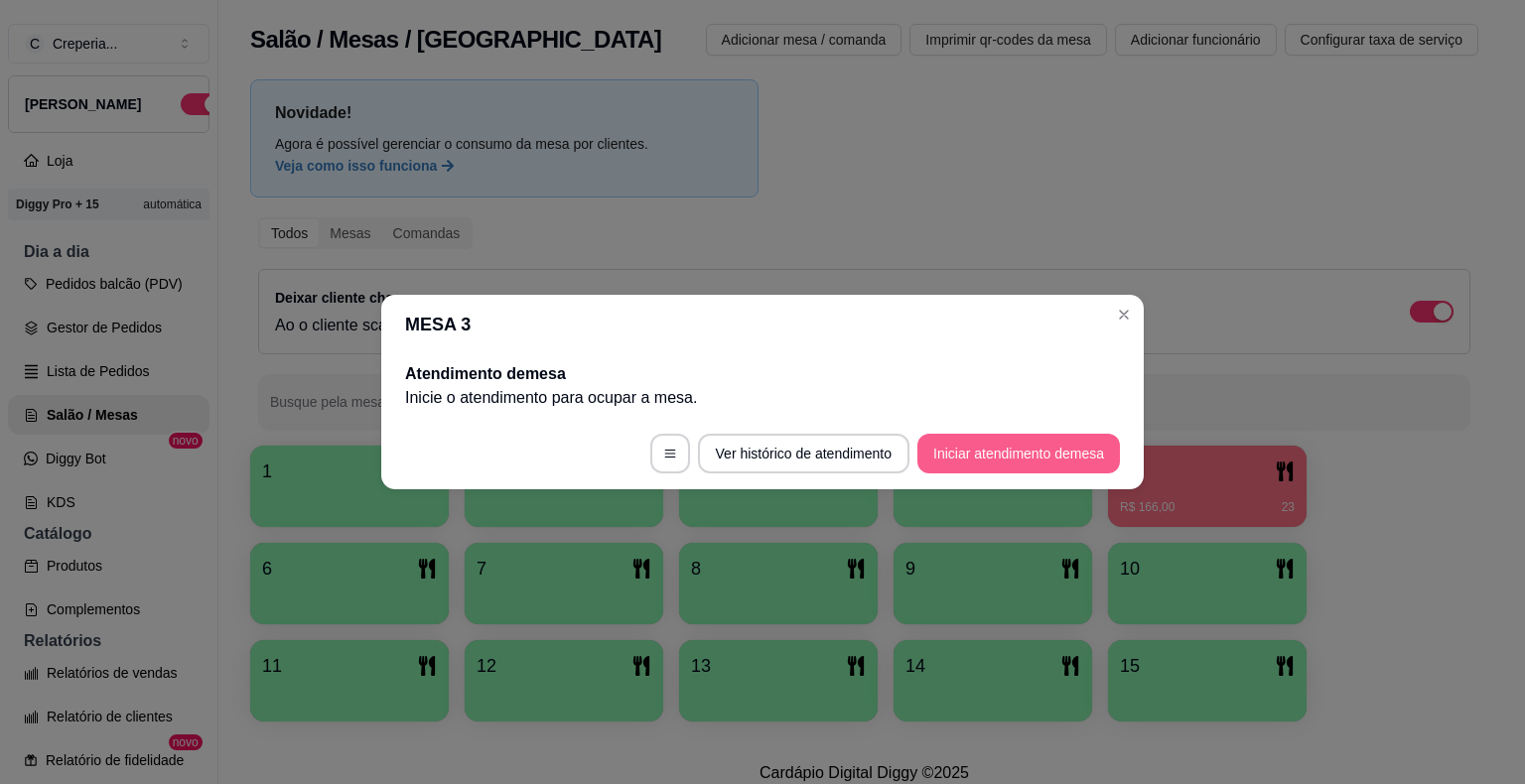 click on "Iniciar atendimento de  mesa" at bounding box center [1019, 454] 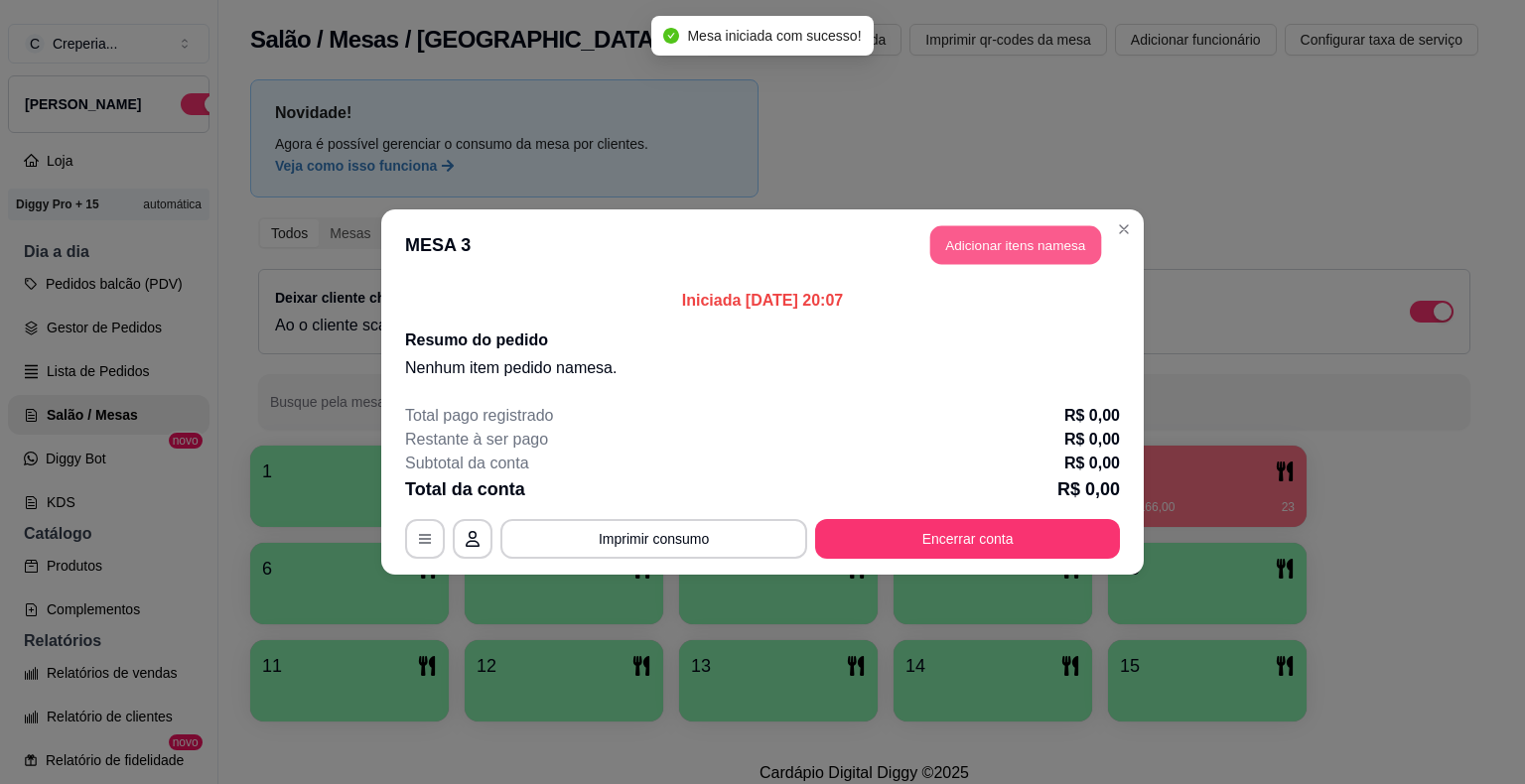 click on "Adicionar itens na  mesa" at bounding box center (1016, 245) 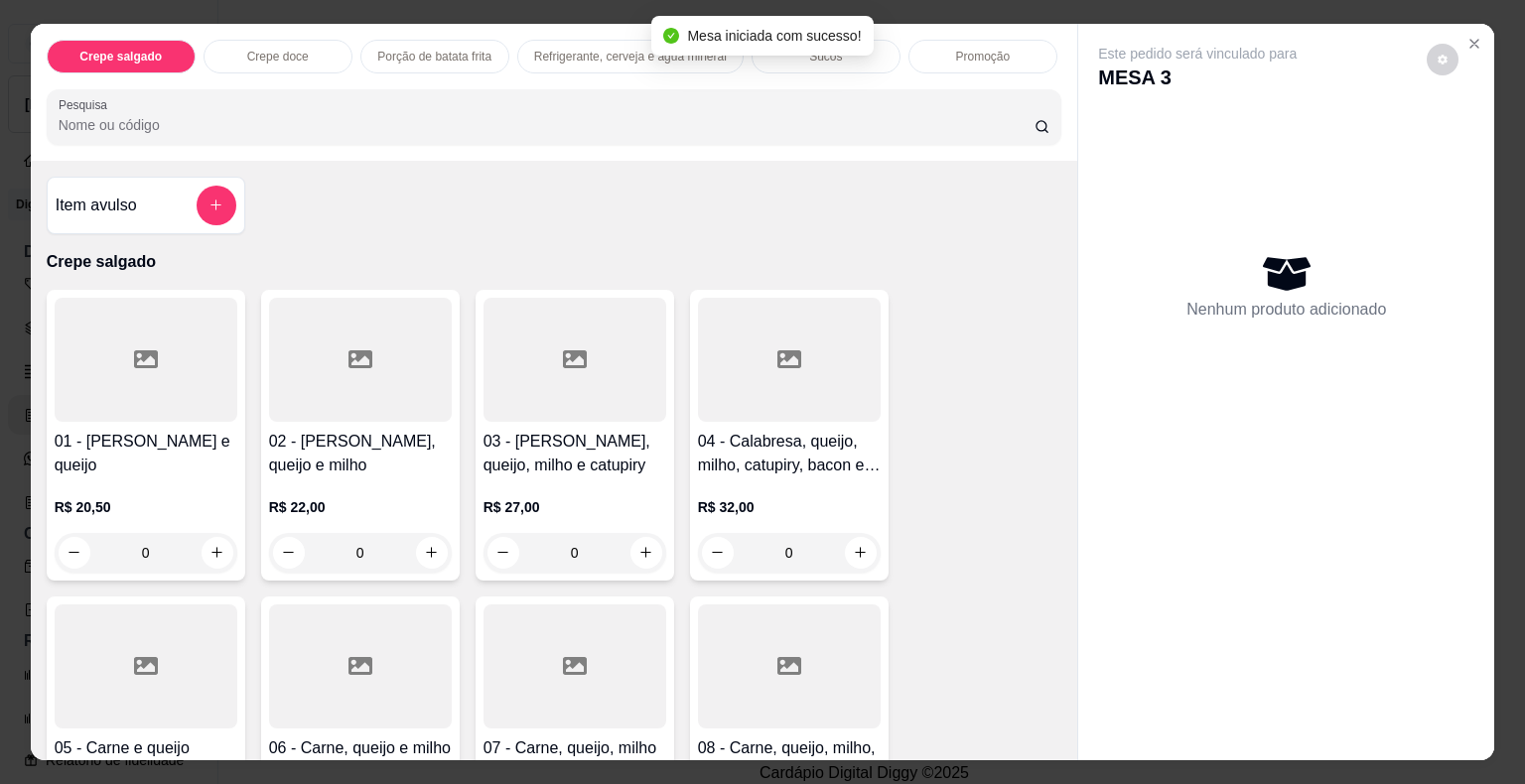 click on "Pesquisa" at bounding box center (546, 125) 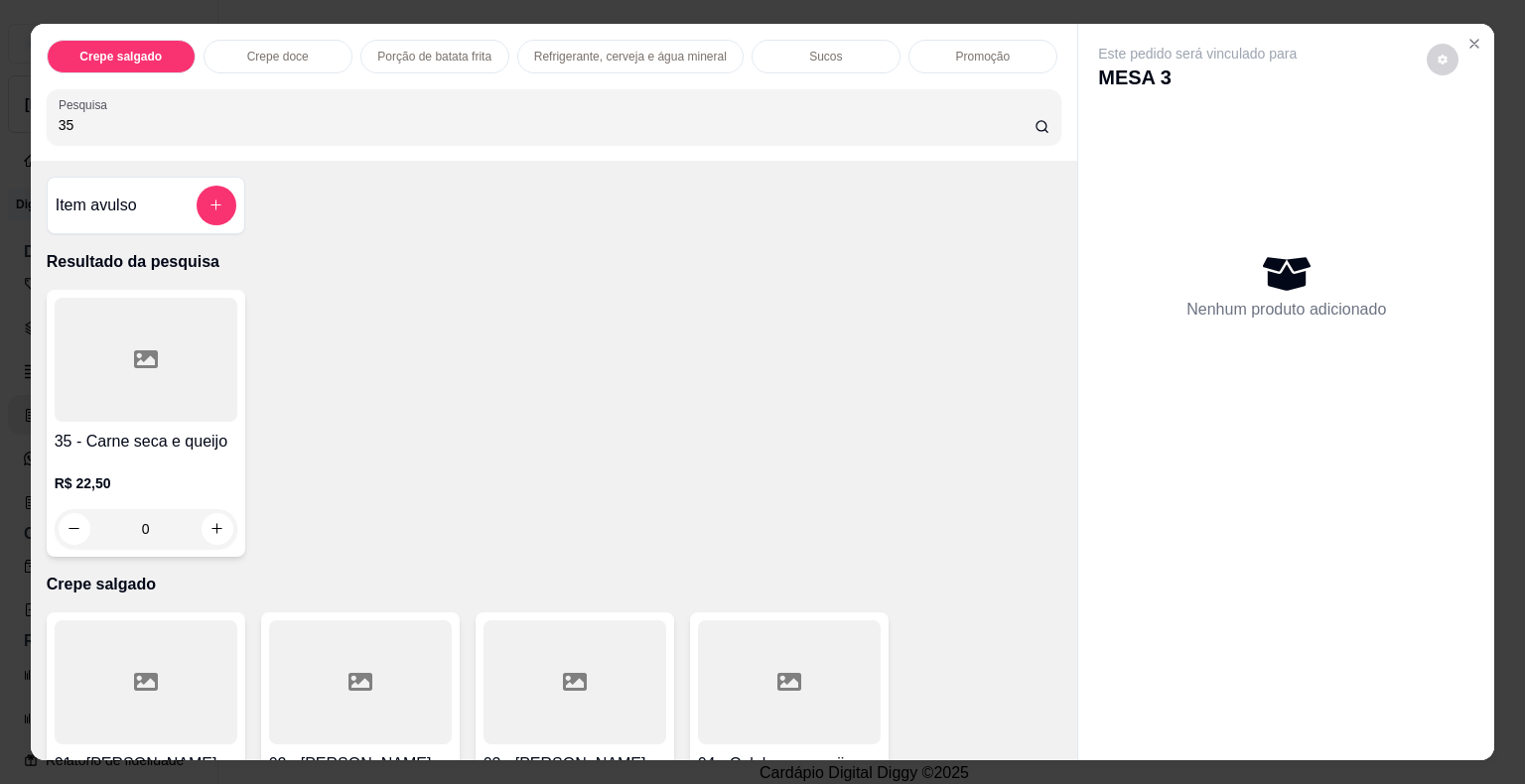 type on "35" 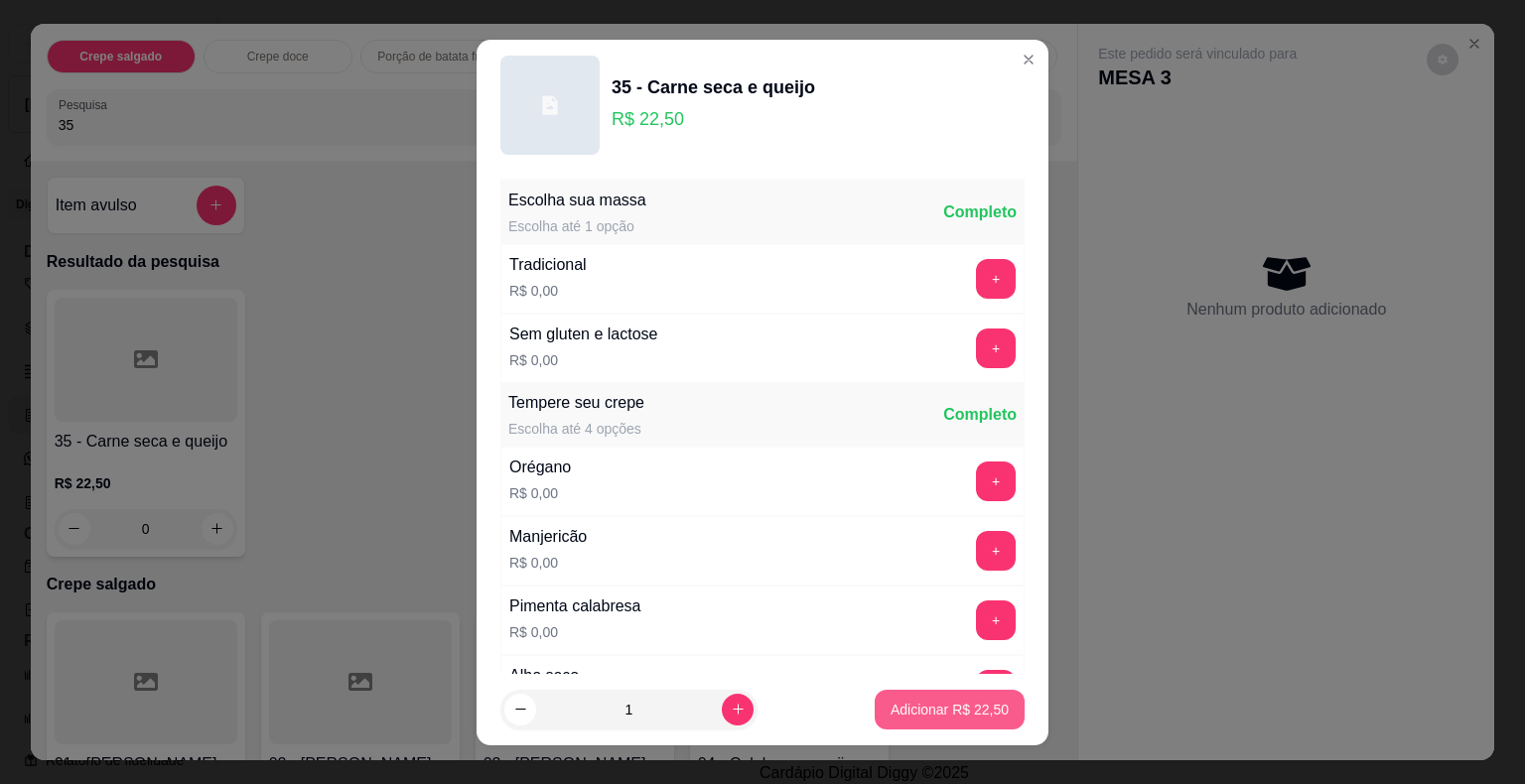 click on "Adicionar   R$ 22,50" at bounding box center [949, 710] 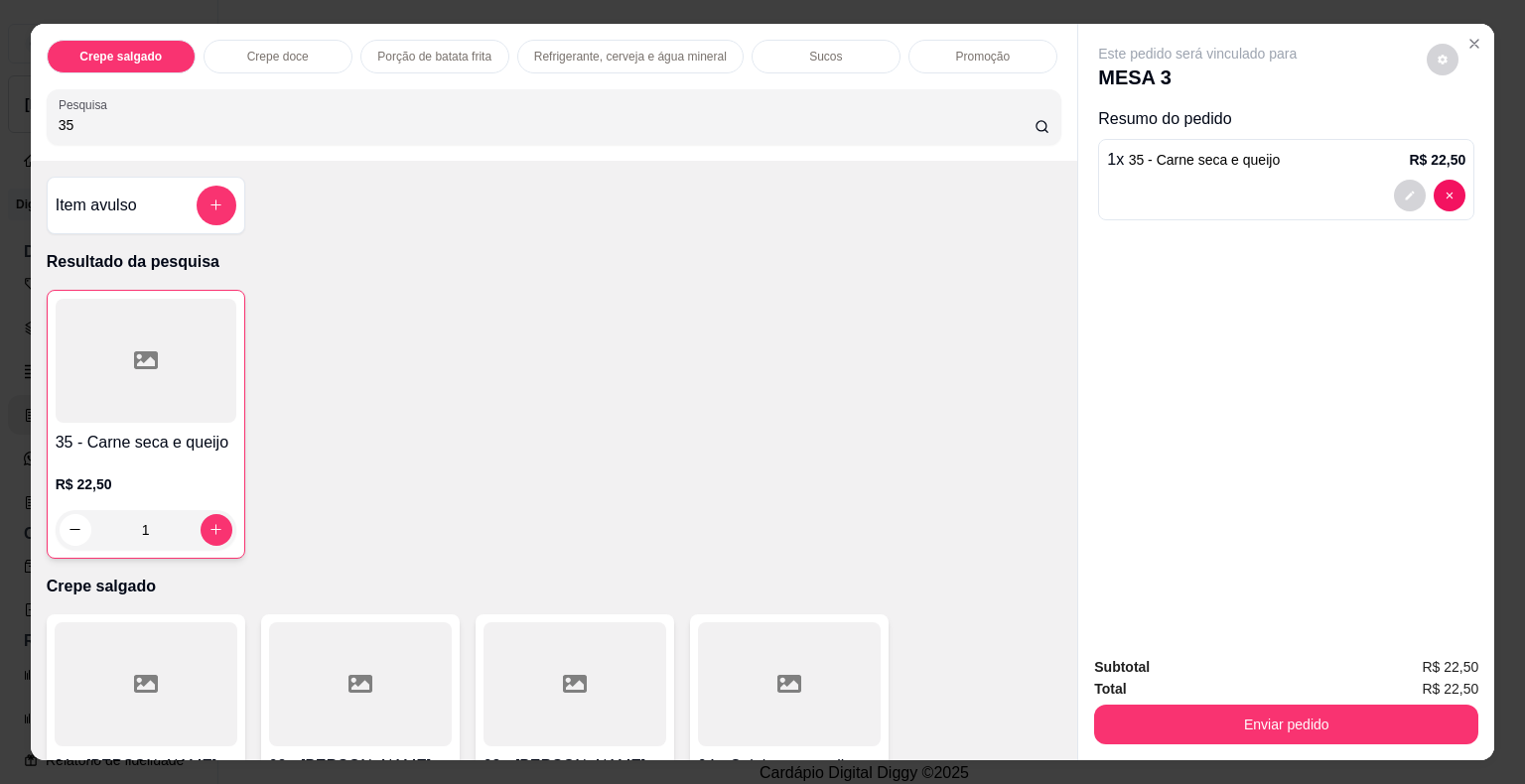 click on "35" at bounding box center [546, 125] 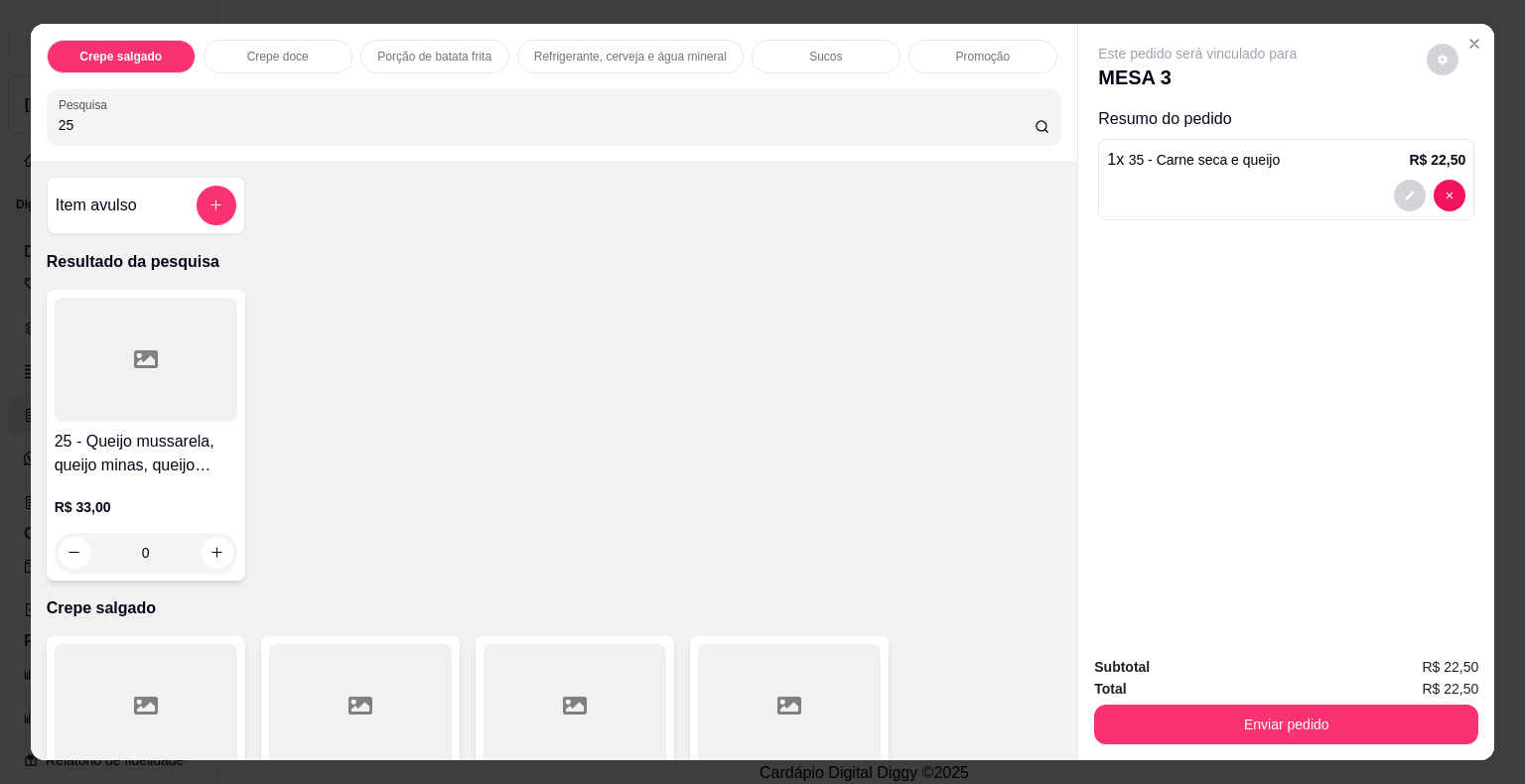 type on "25" 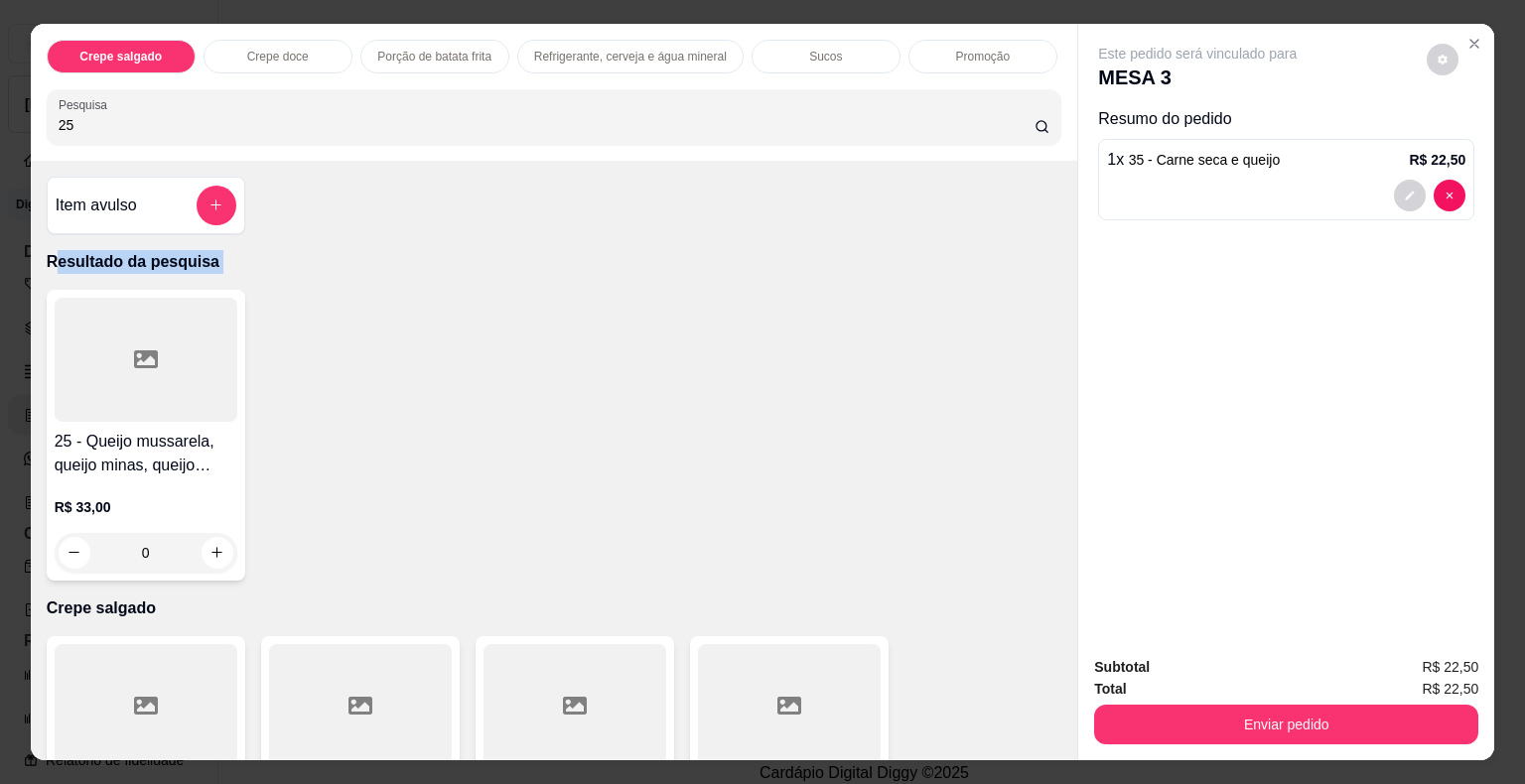 drag, startPoint x: 49, startPoint y: 257, endPoint x: 71, endPoint y: 284, distance: 34.82815 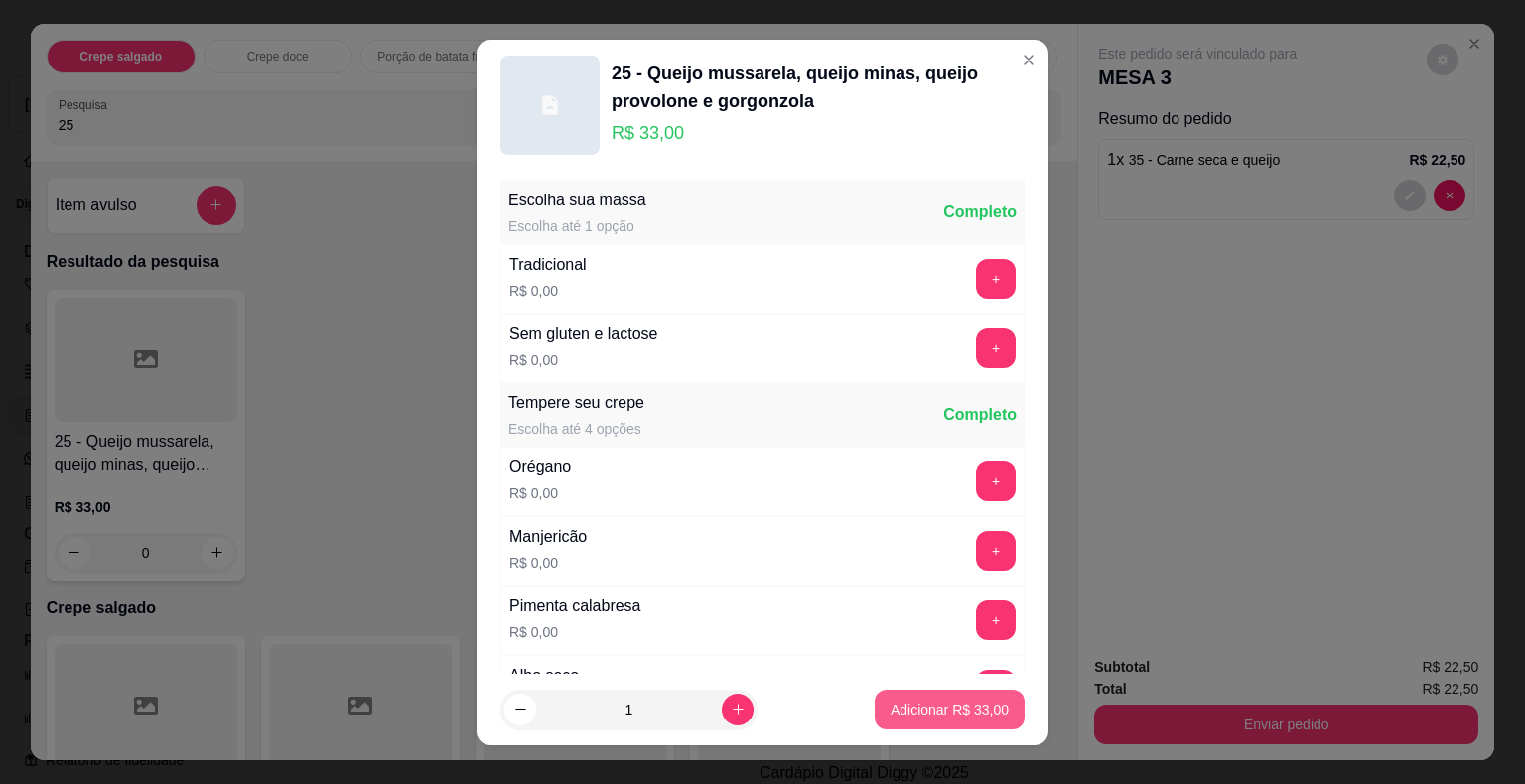 click on "Adicionar   R$ 33,00" at bounding box center [949, 710] 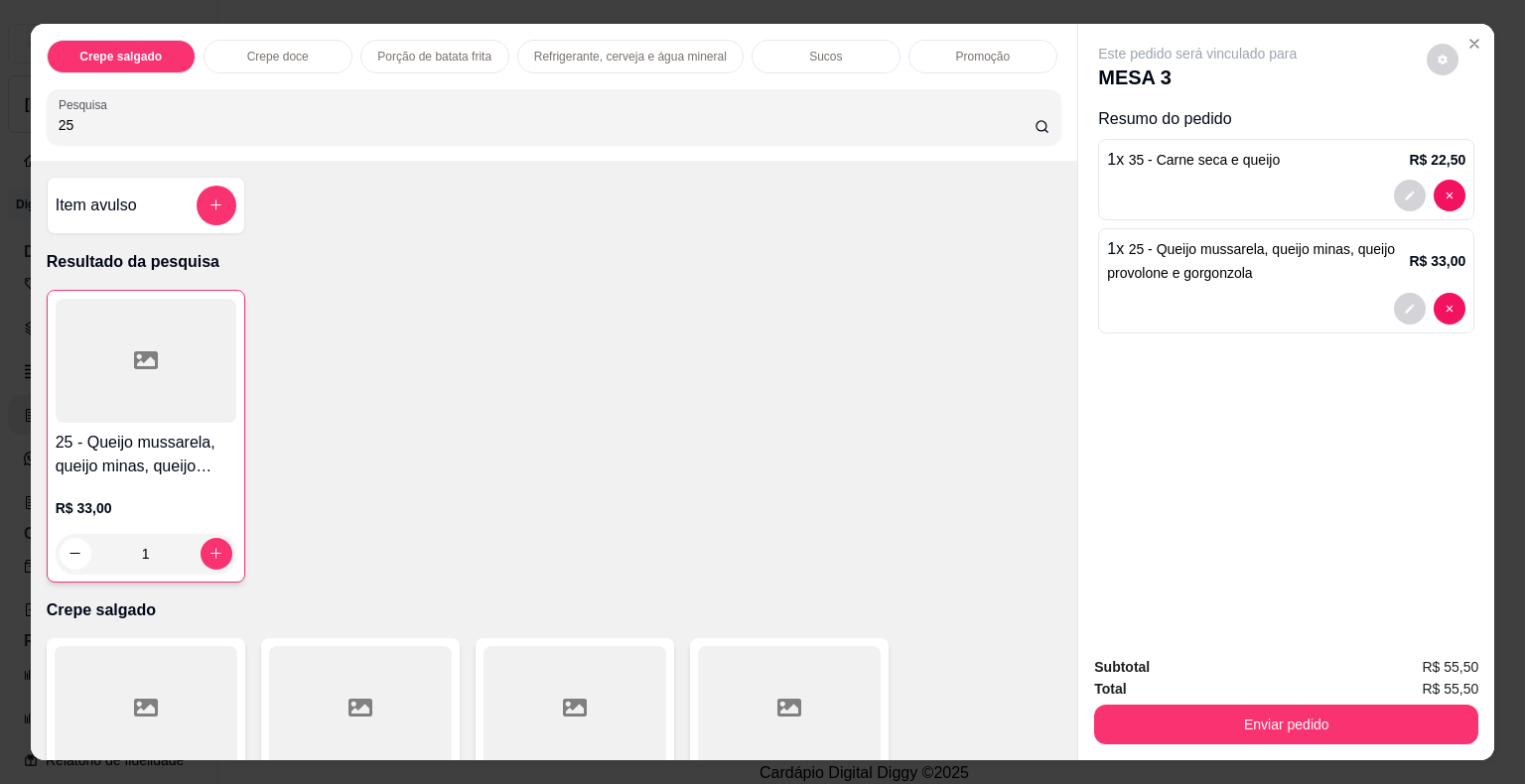 click on "25" at bounding box center (546, 125) 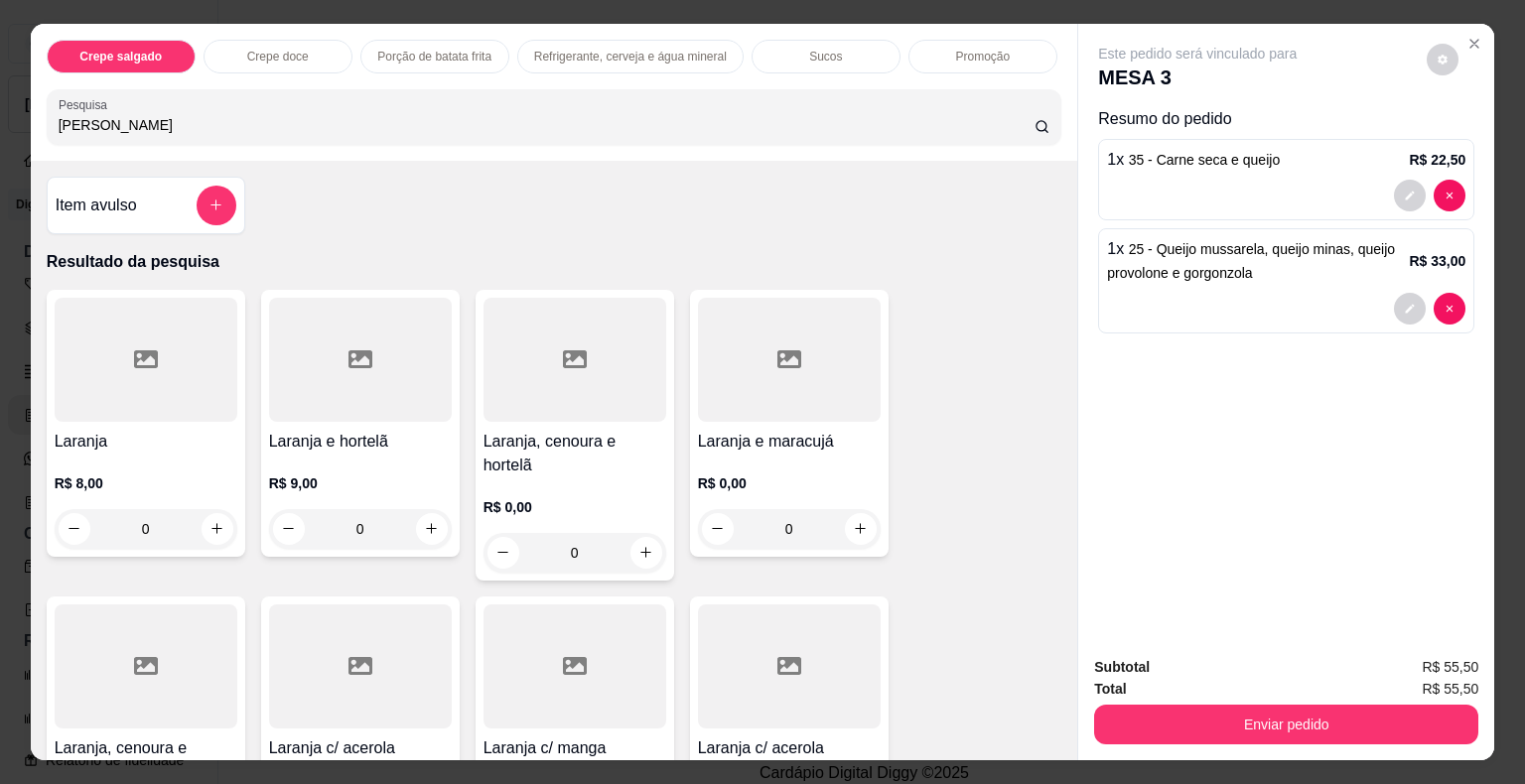 type on "[PERSON_NAME]" 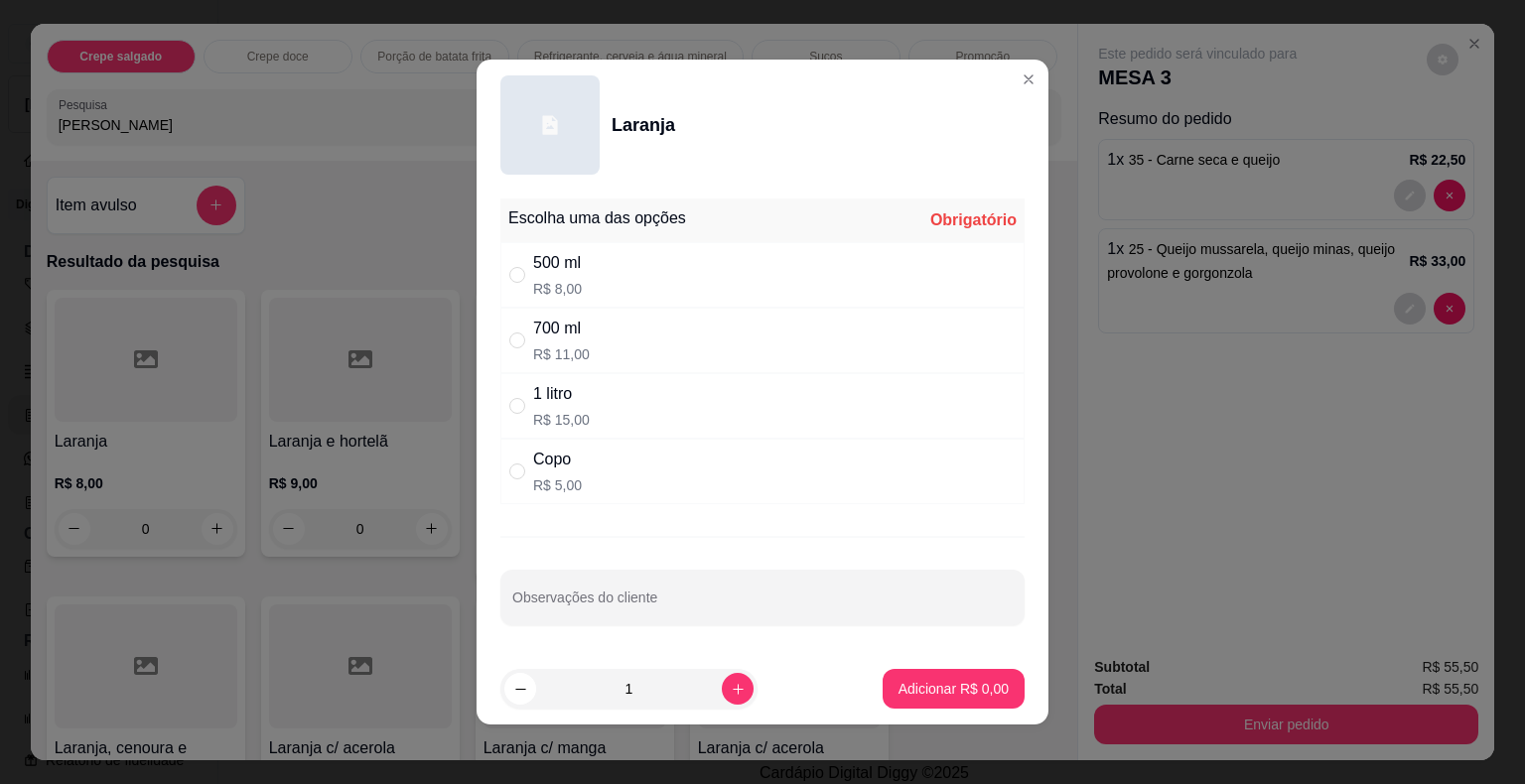 drag, startPoint x: 509, startPoint y: 401, endPoint x: 582, endPoint y: 455, distance: 90.80198 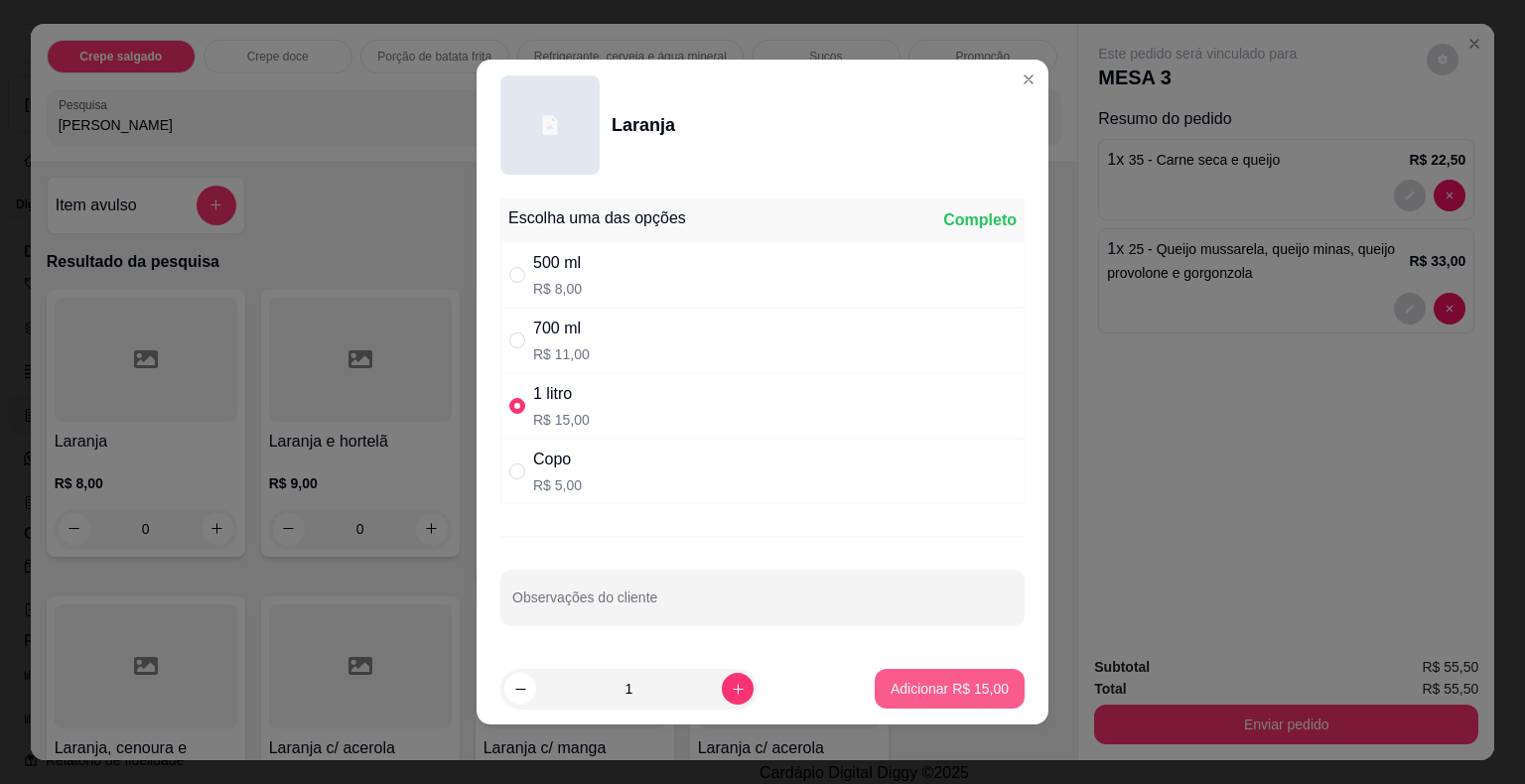 click on "Adicionar   R$ 15,00" at bounding box center [949, 689] 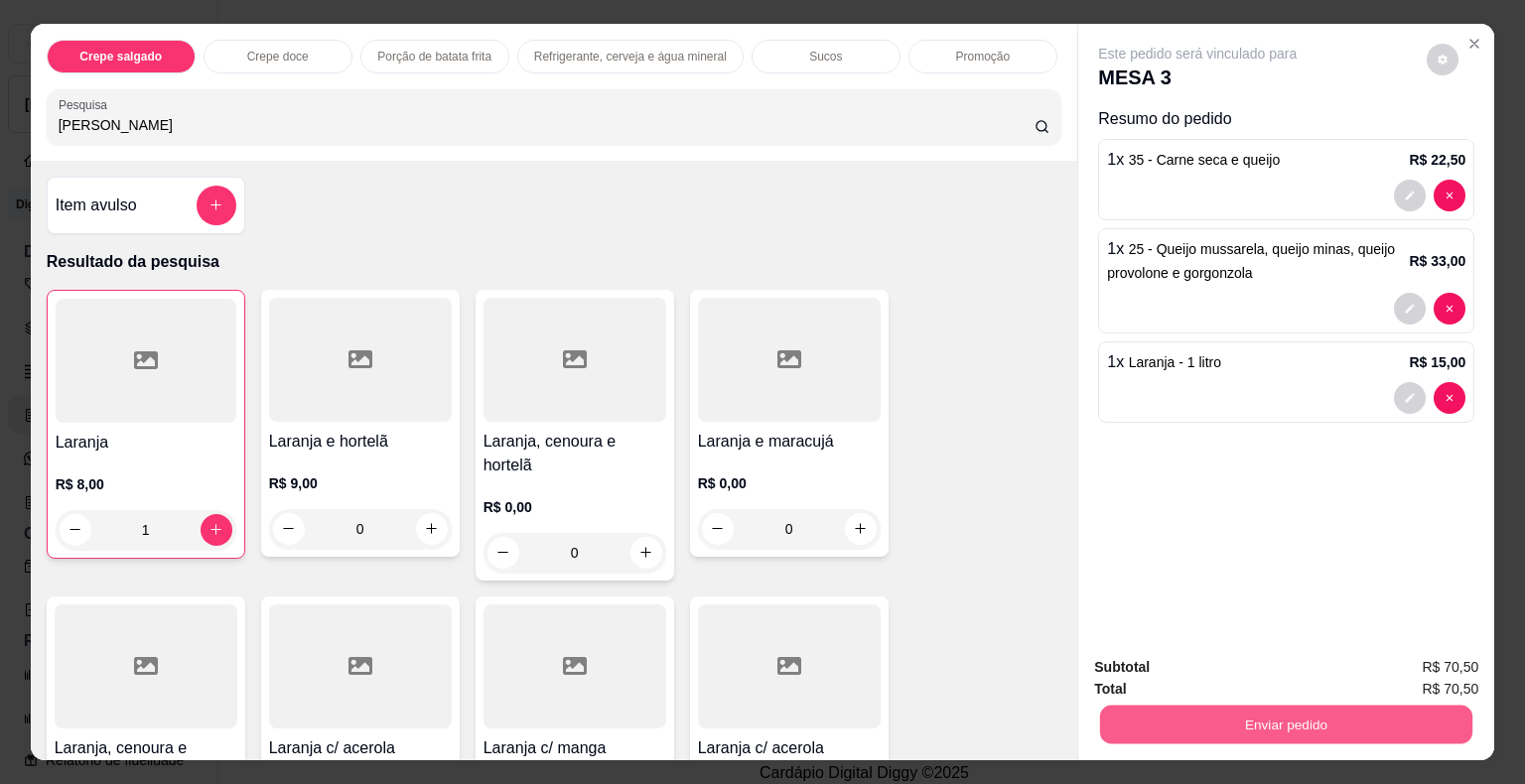 click on "Enviar pedido" at bounding box center (1286, 724) 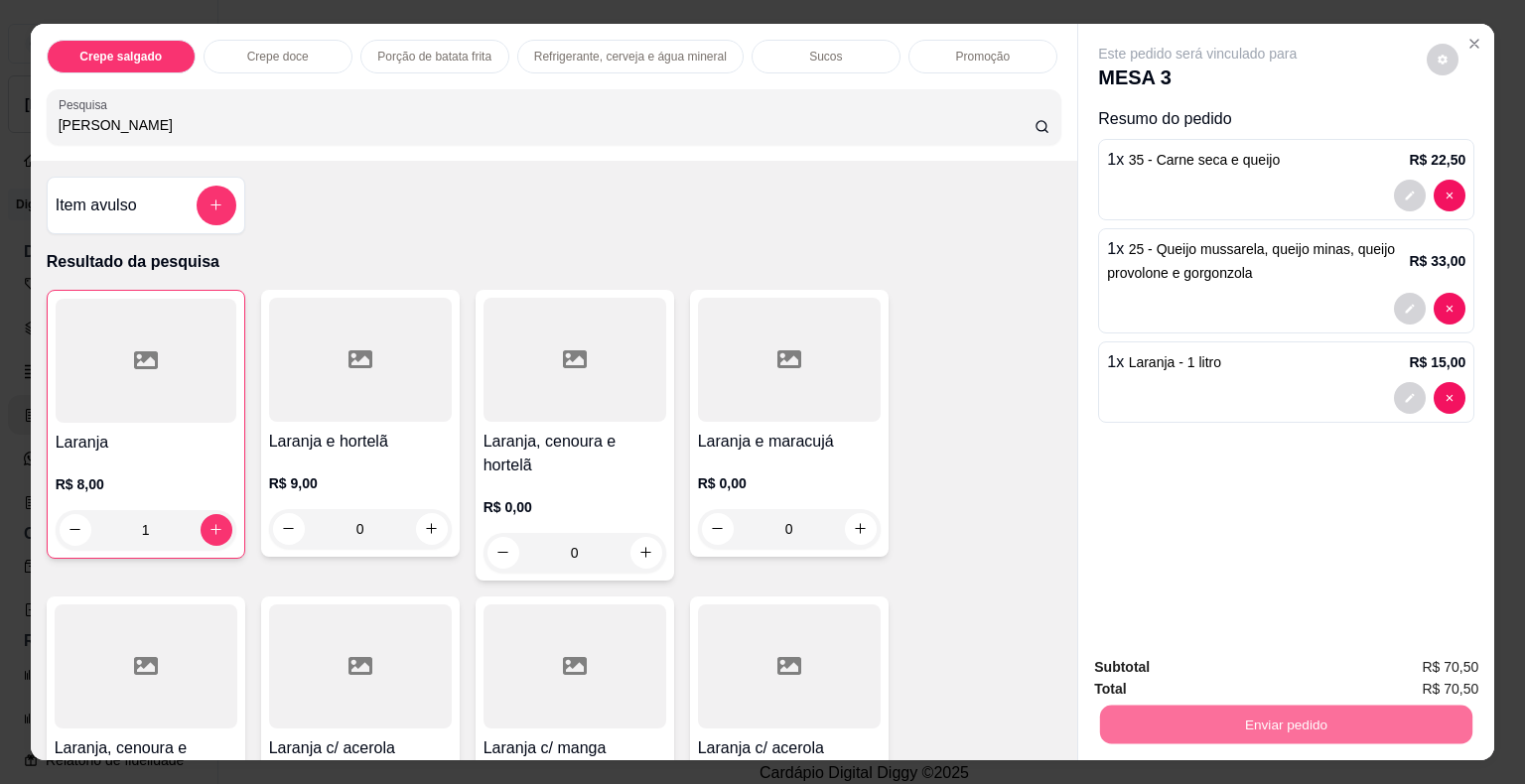 click on "Não registrar e enviar pedido" at bounding box center (1220, 668) 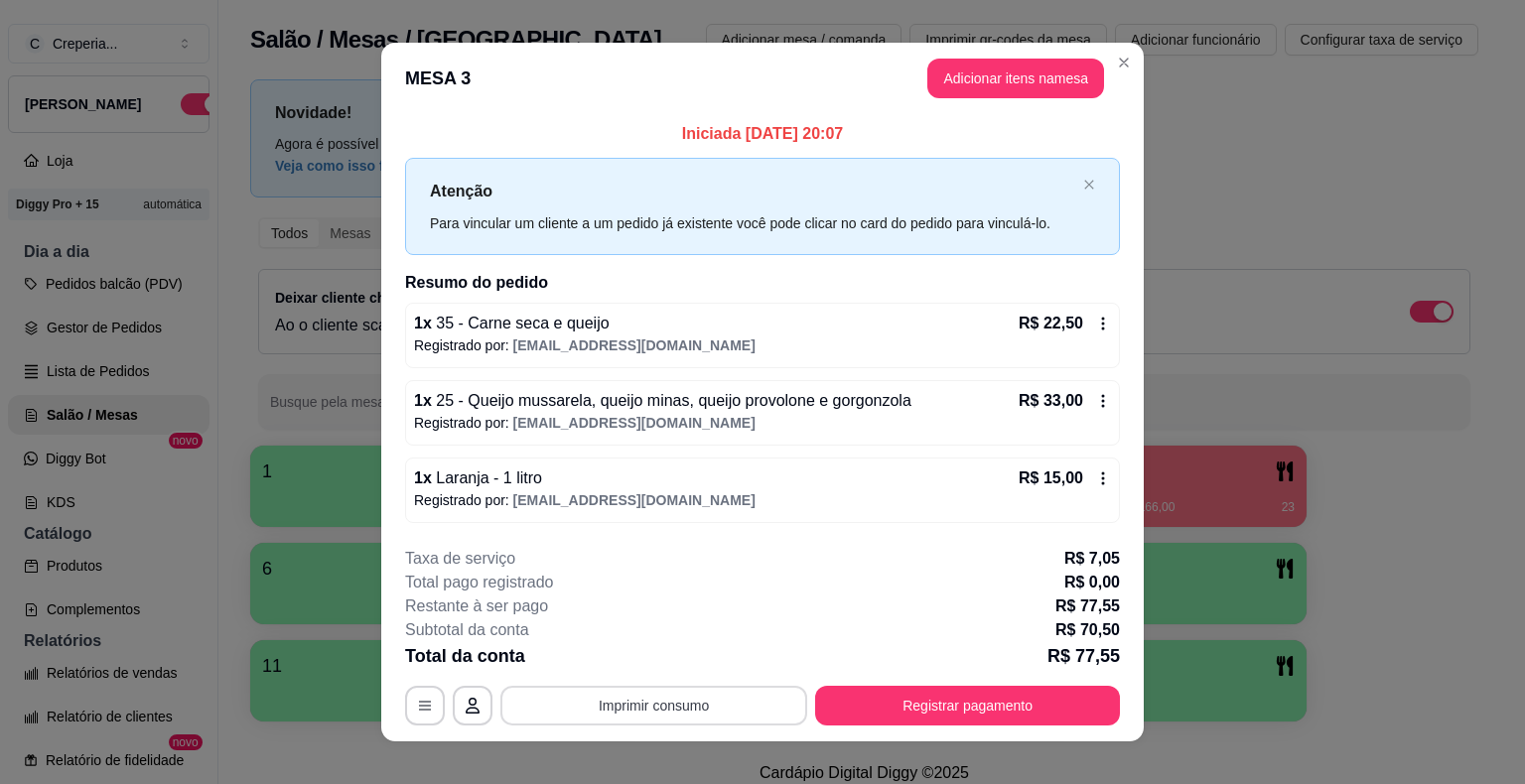 click on "Imprimir consumo" at bounding box center [653, 706] 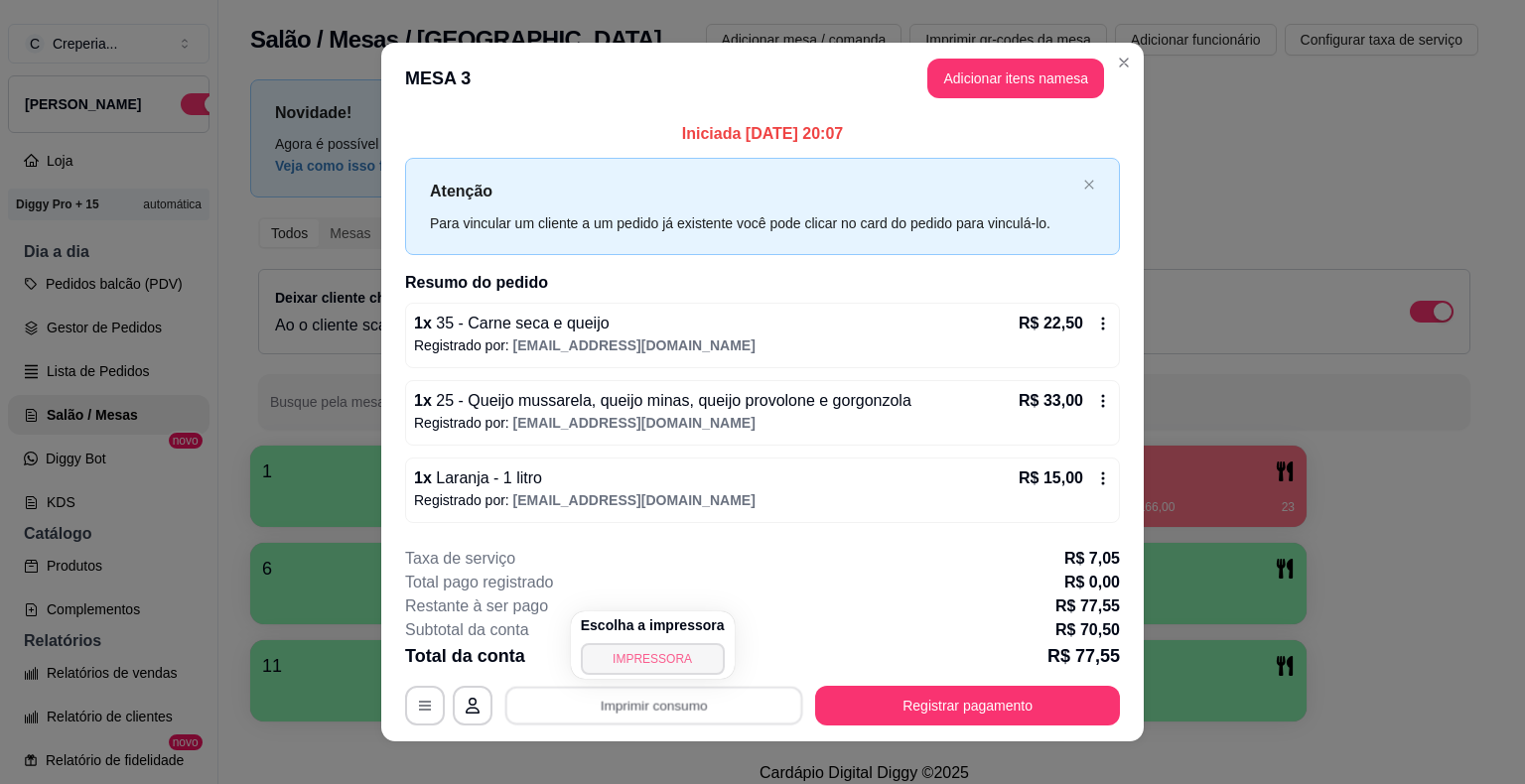 click on "IMPRESSORA" at bounding box center [652, 659] 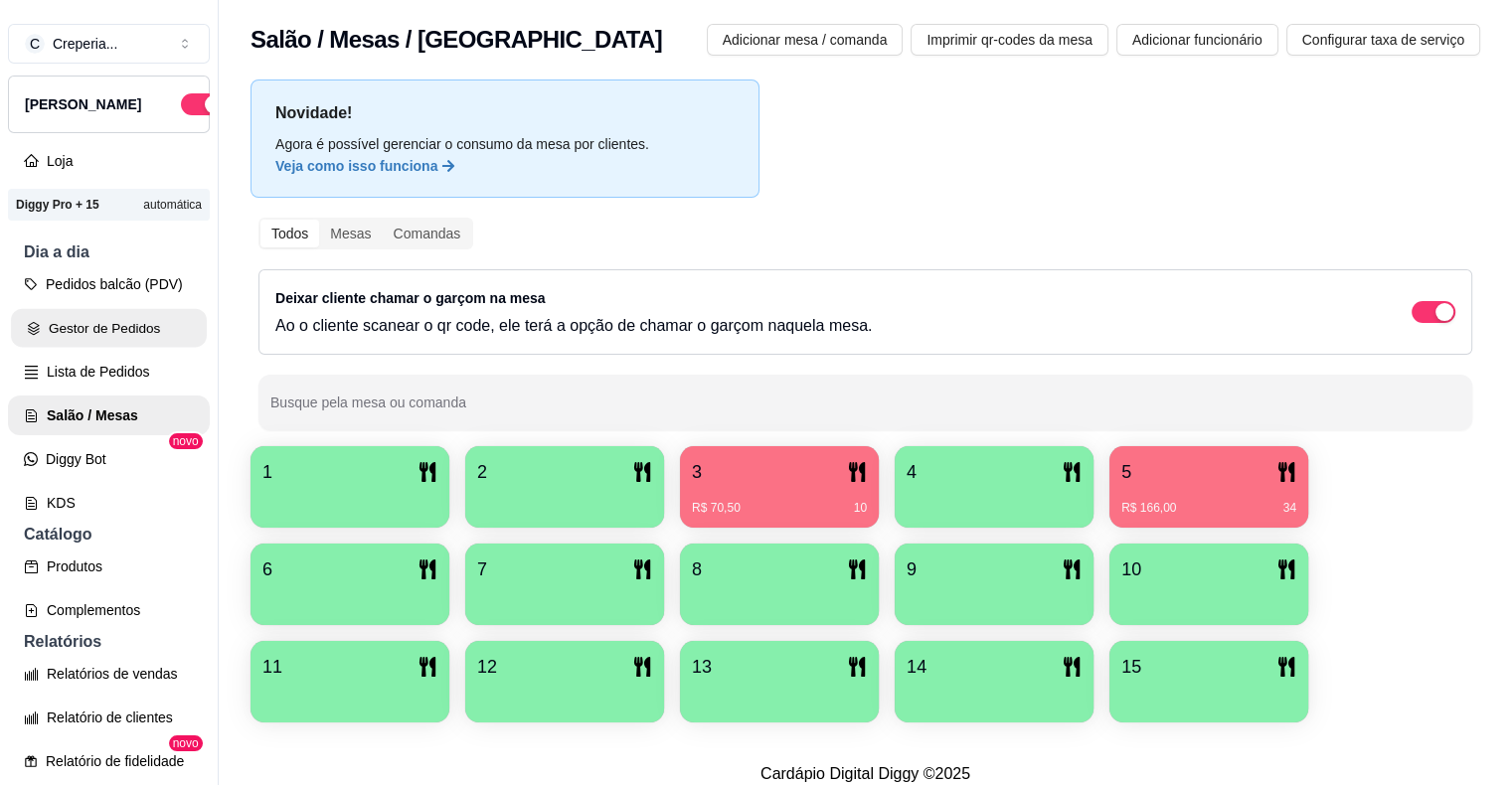 click on "Gestor de Pedidos" at bounding box center (108, 328) 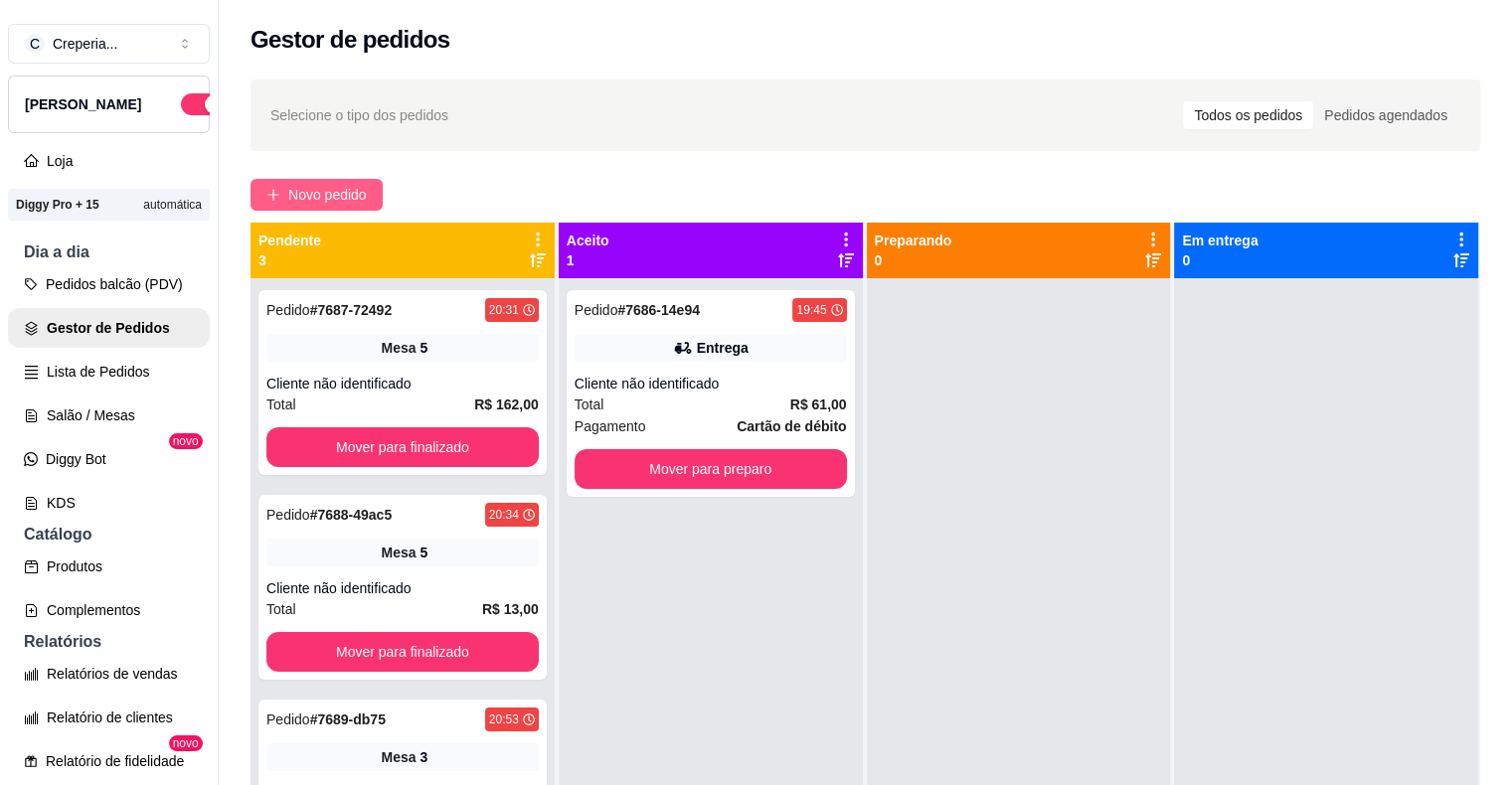 click on "Novo pedido" at bounding box center [327, 195] 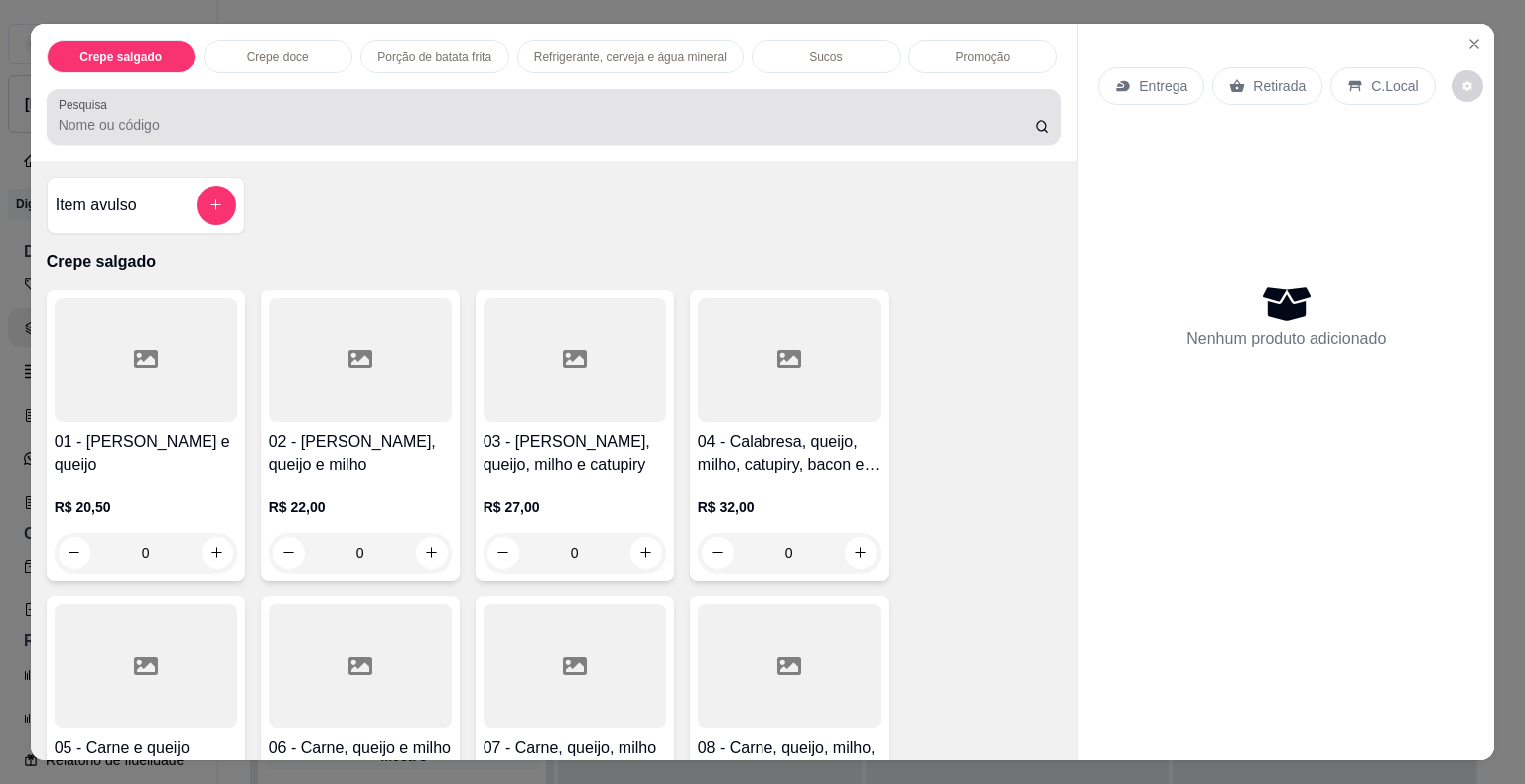 click on "Pesquisa" at bounding box center (546, 125) 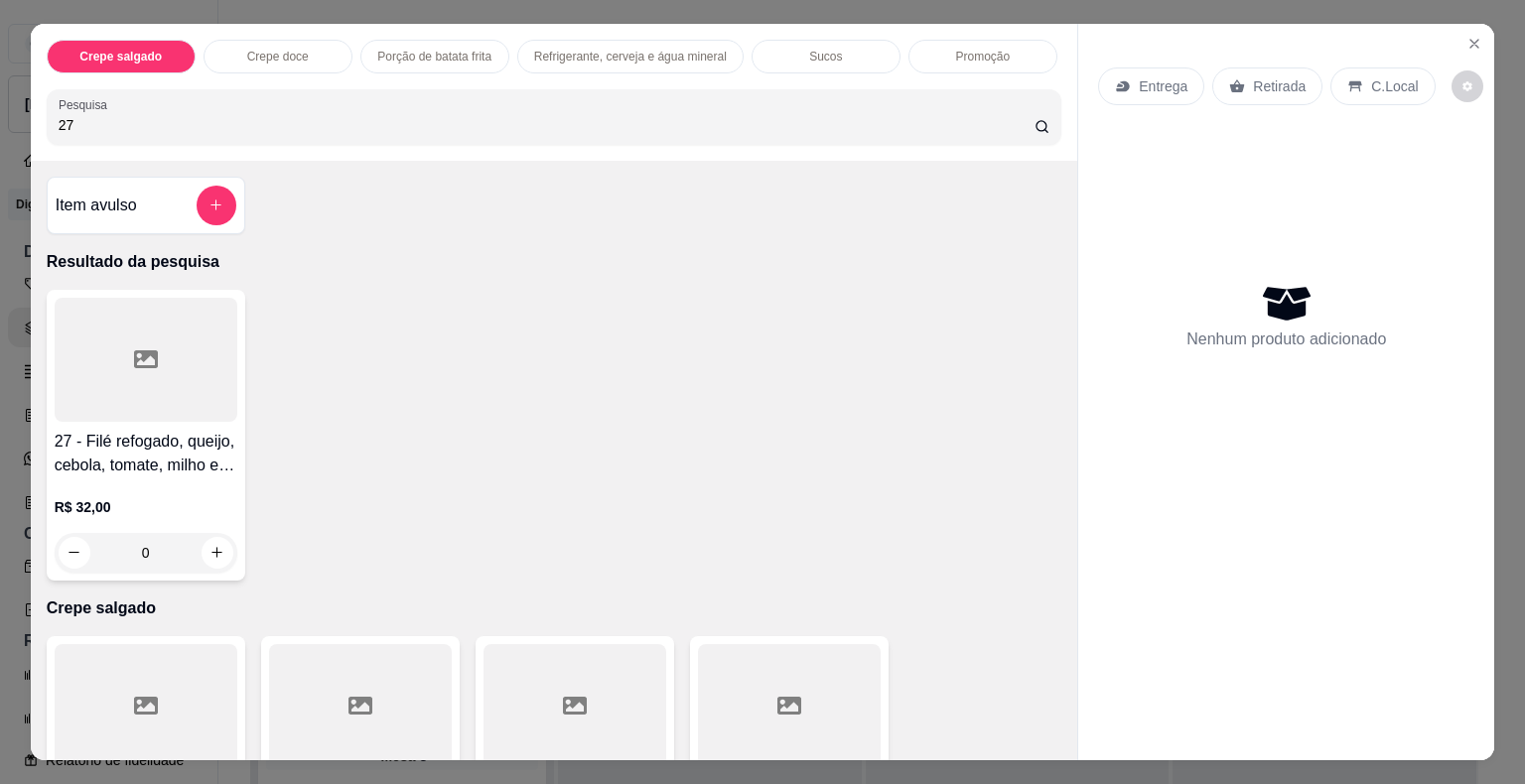 type on "27" 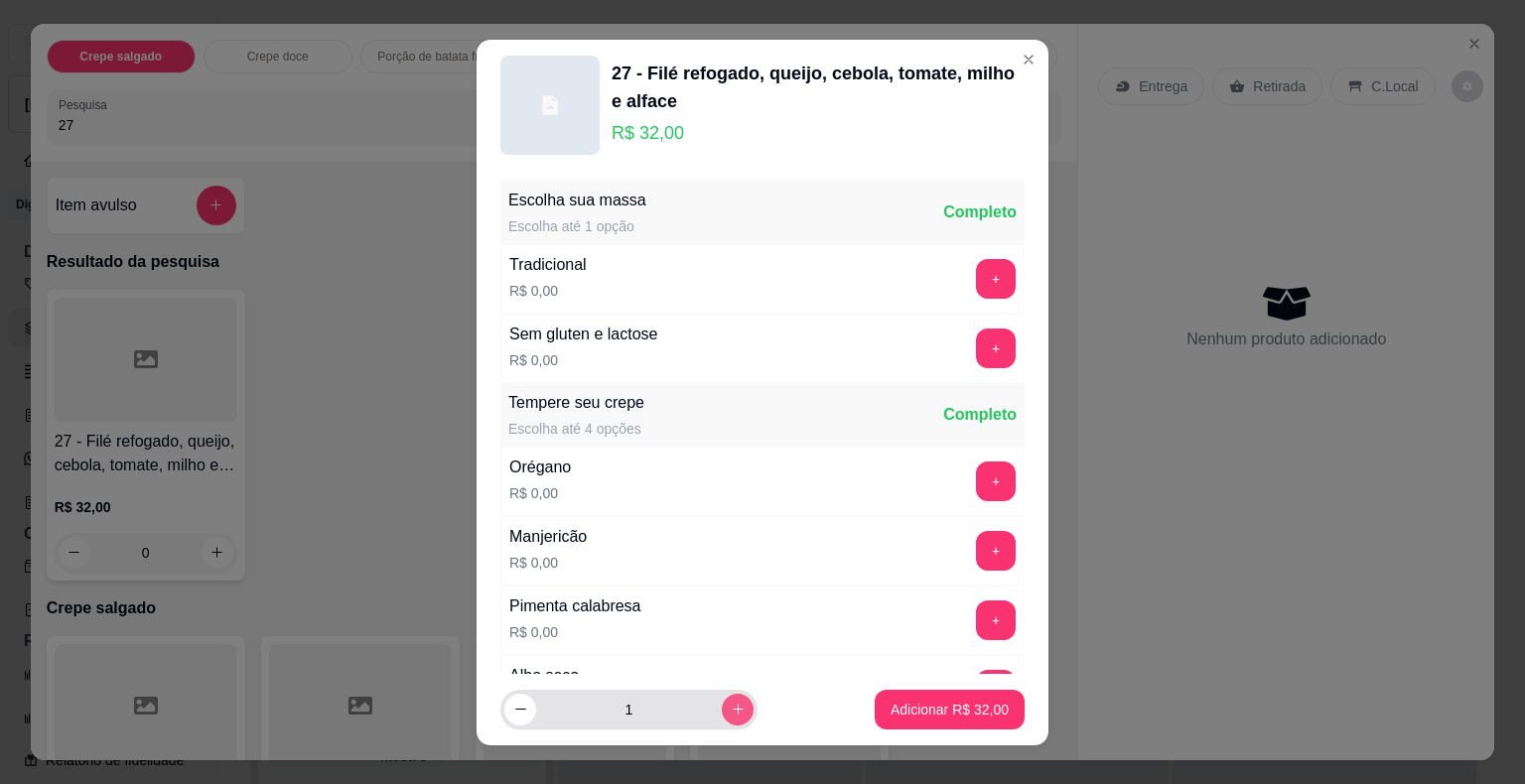 click 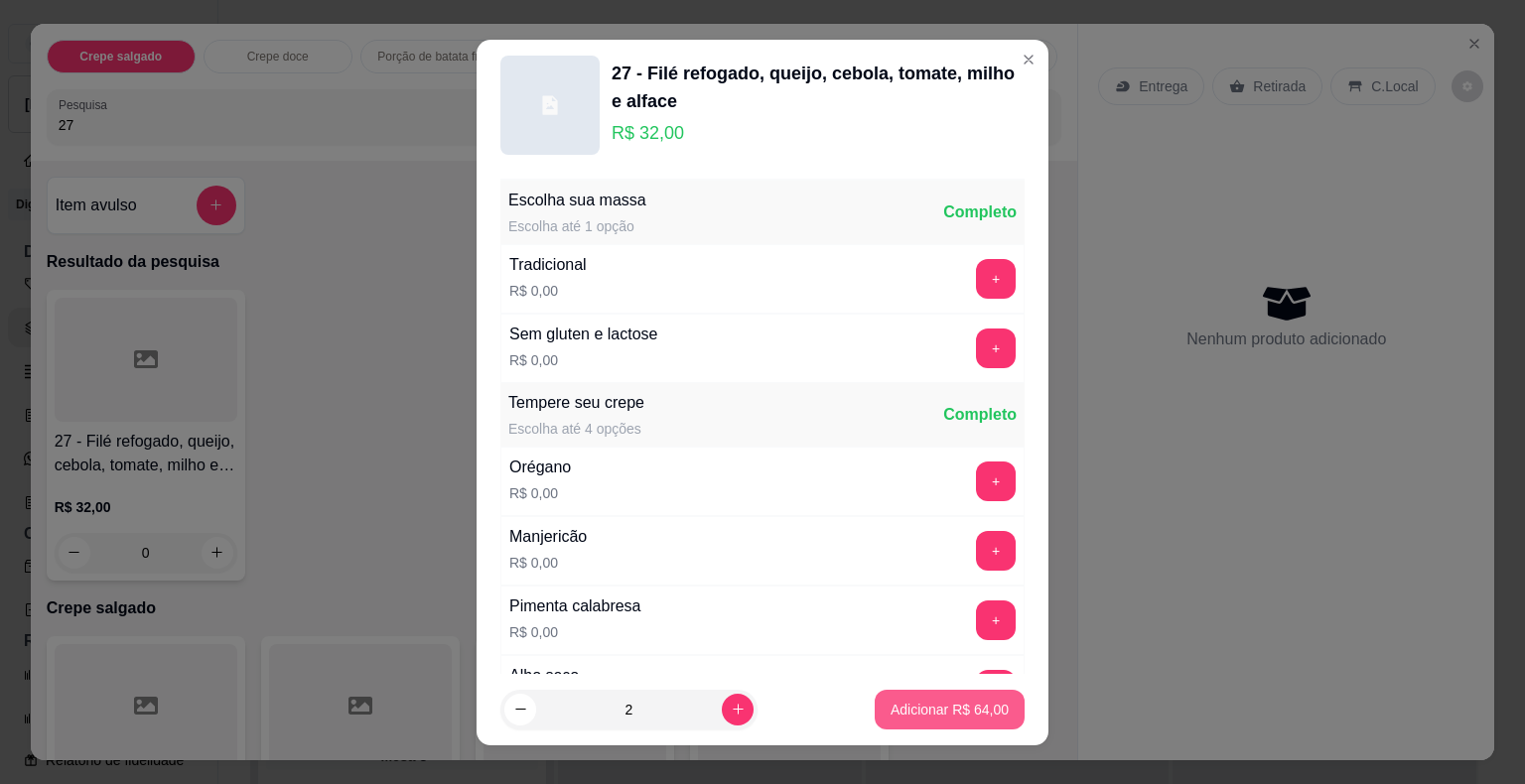 click on "Adicionar   R$ 64,00" at bounding box center [949, 710] 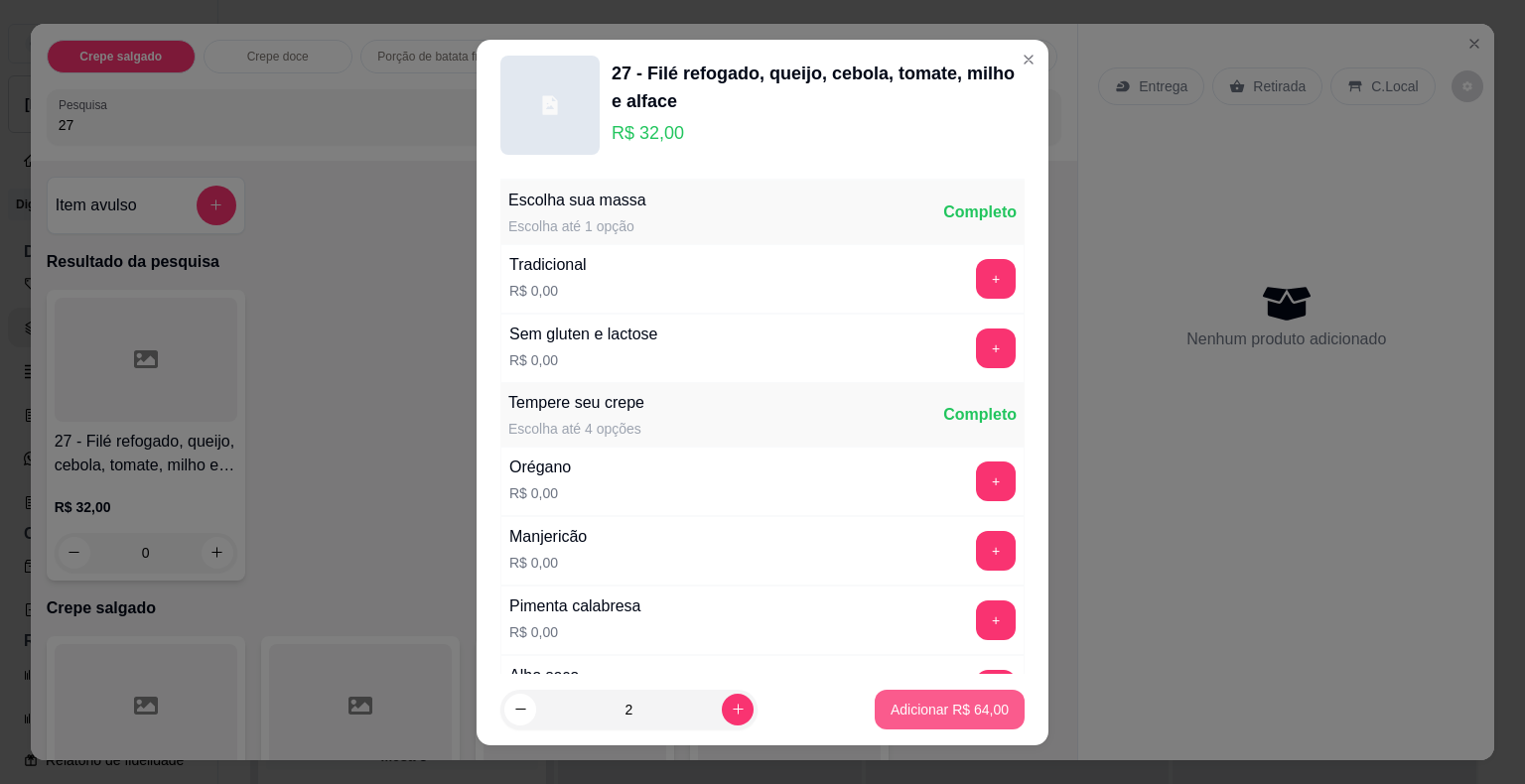 type on "2" 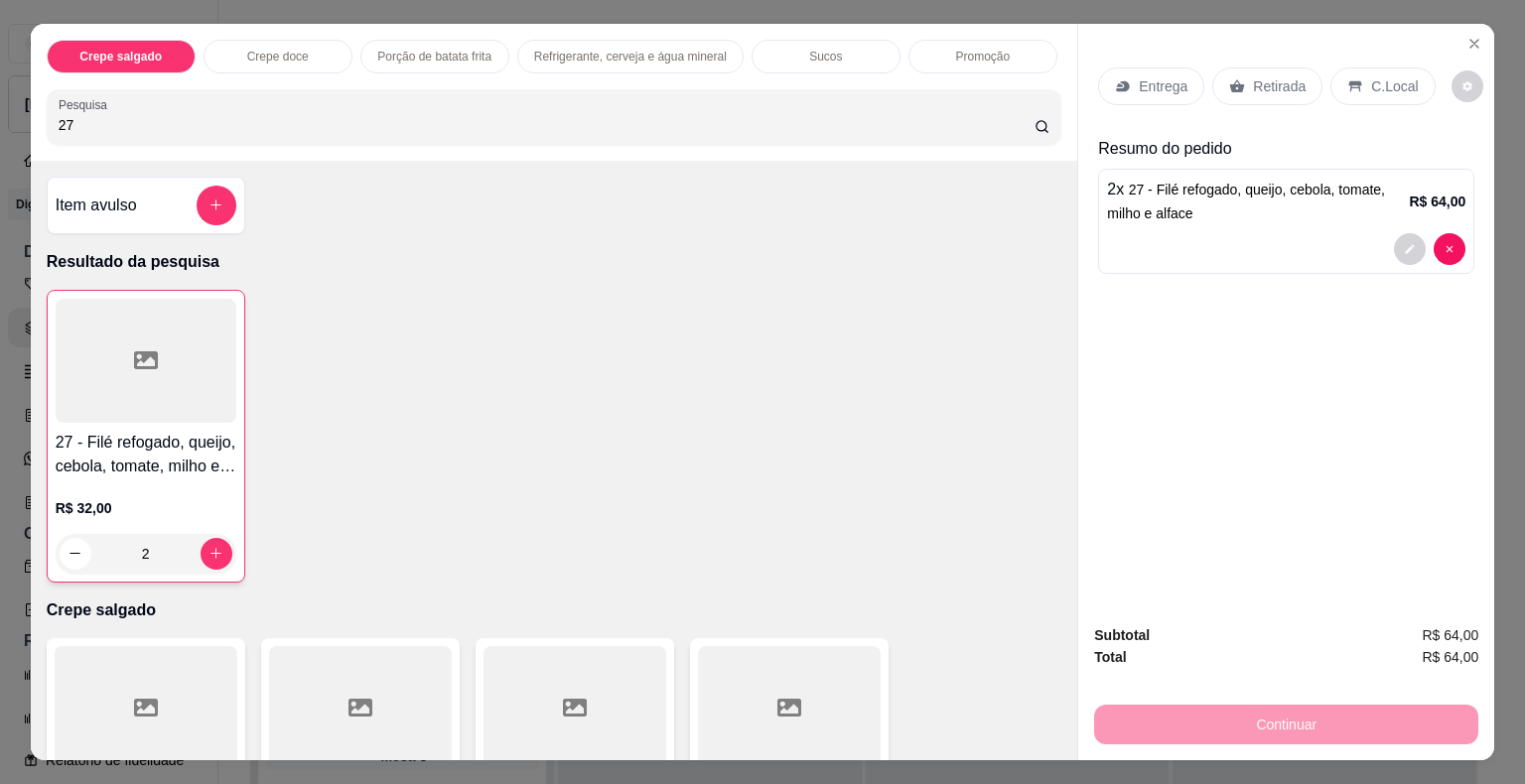 click on "Entrega" at bounding box center (1163, 86) 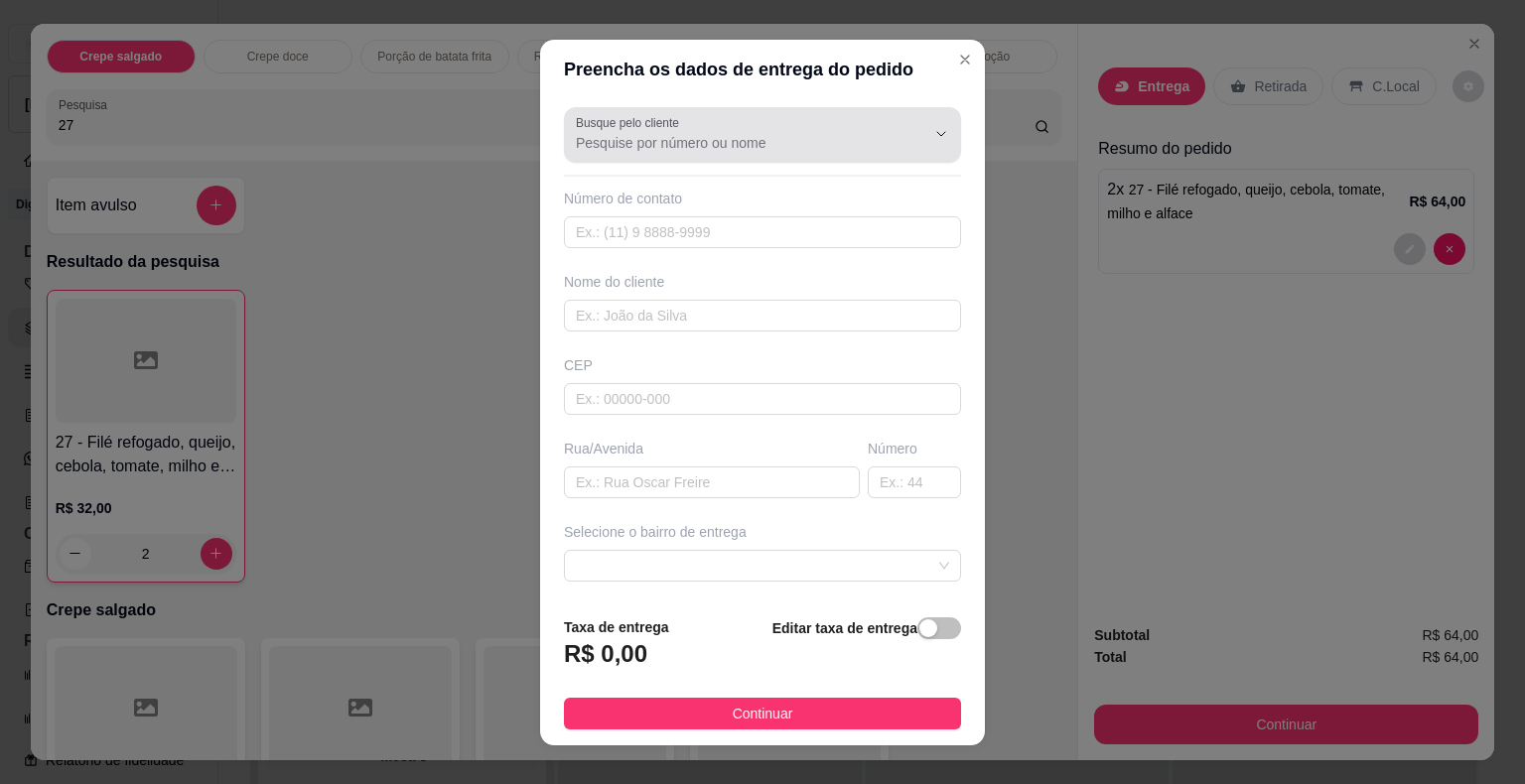 click on "Busque pelo cliente" at bounding box center (735, 143) 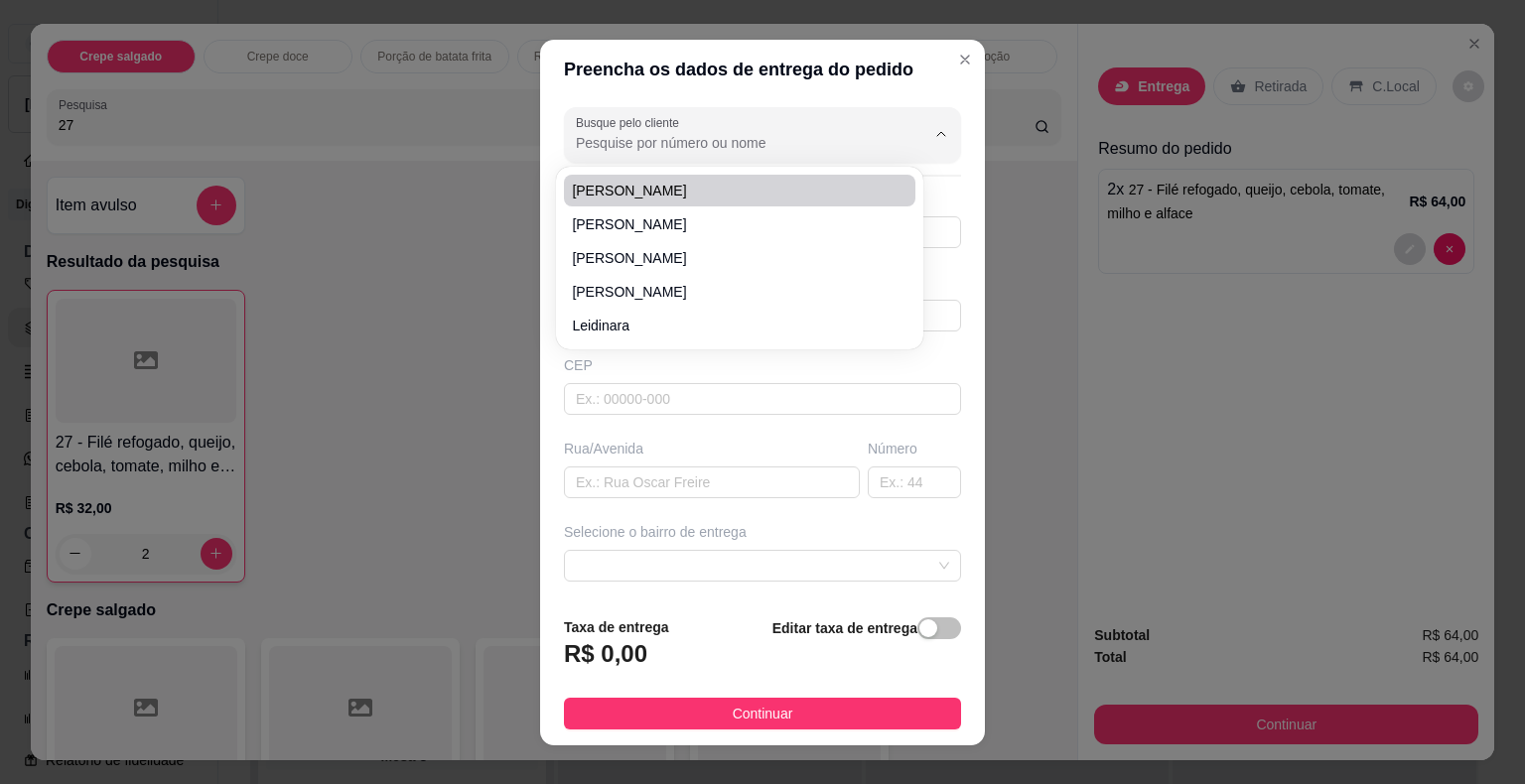 click on "[PERSON_NAME]" at bounding box center (730, 191) 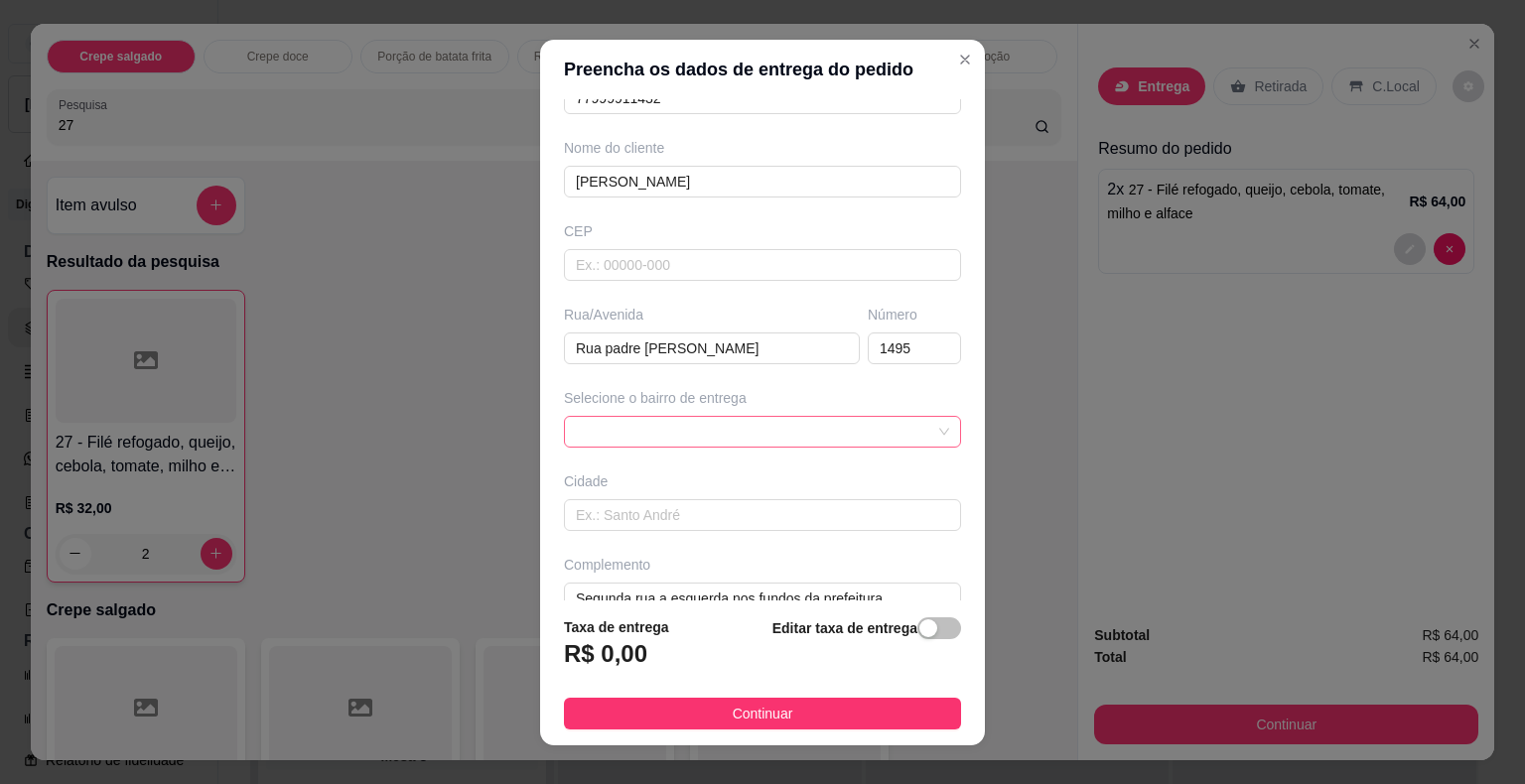 scroll, scrollTop: 164, scrollLeft: 0, axis: vertical 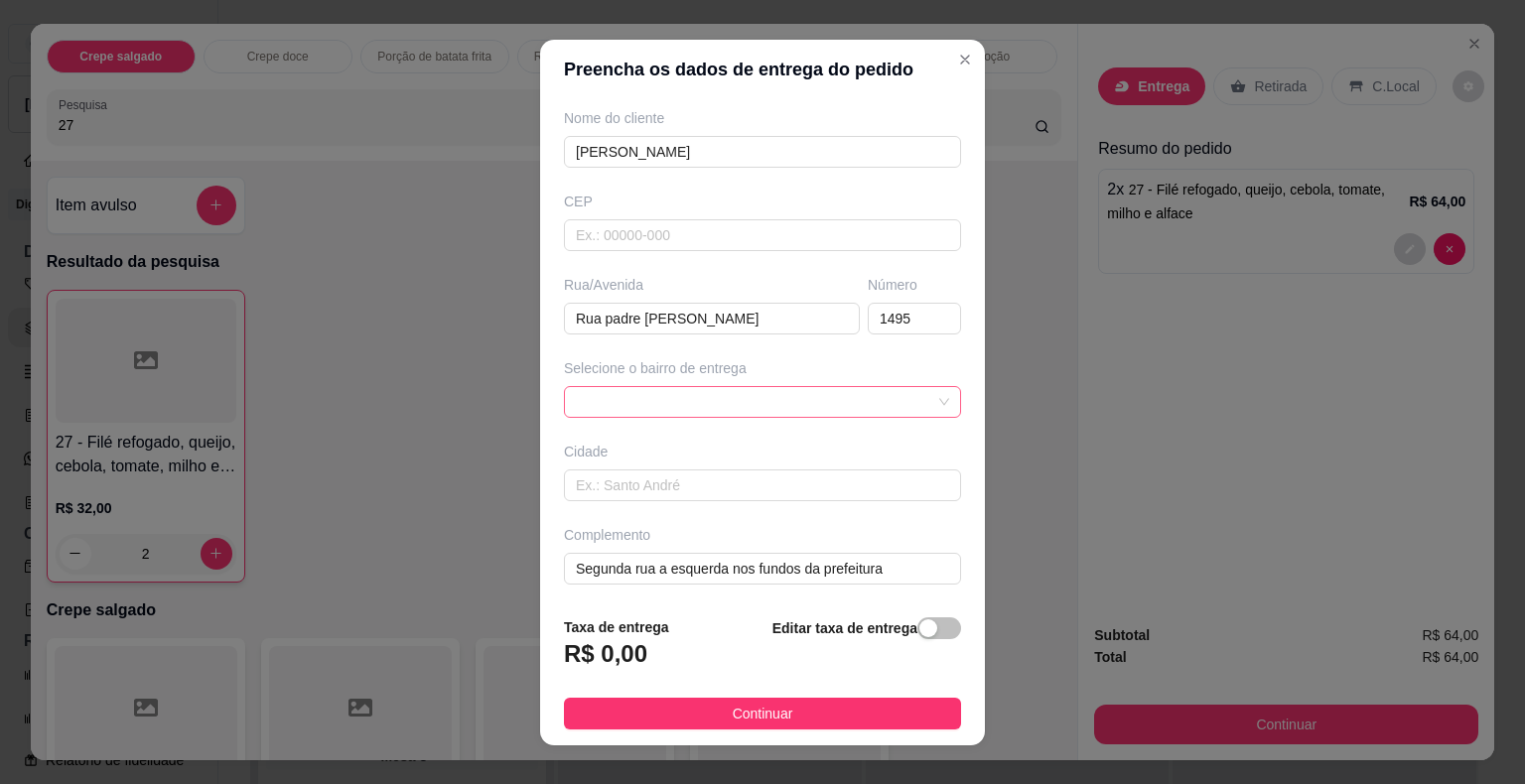 click at bounding box center [762, 402] 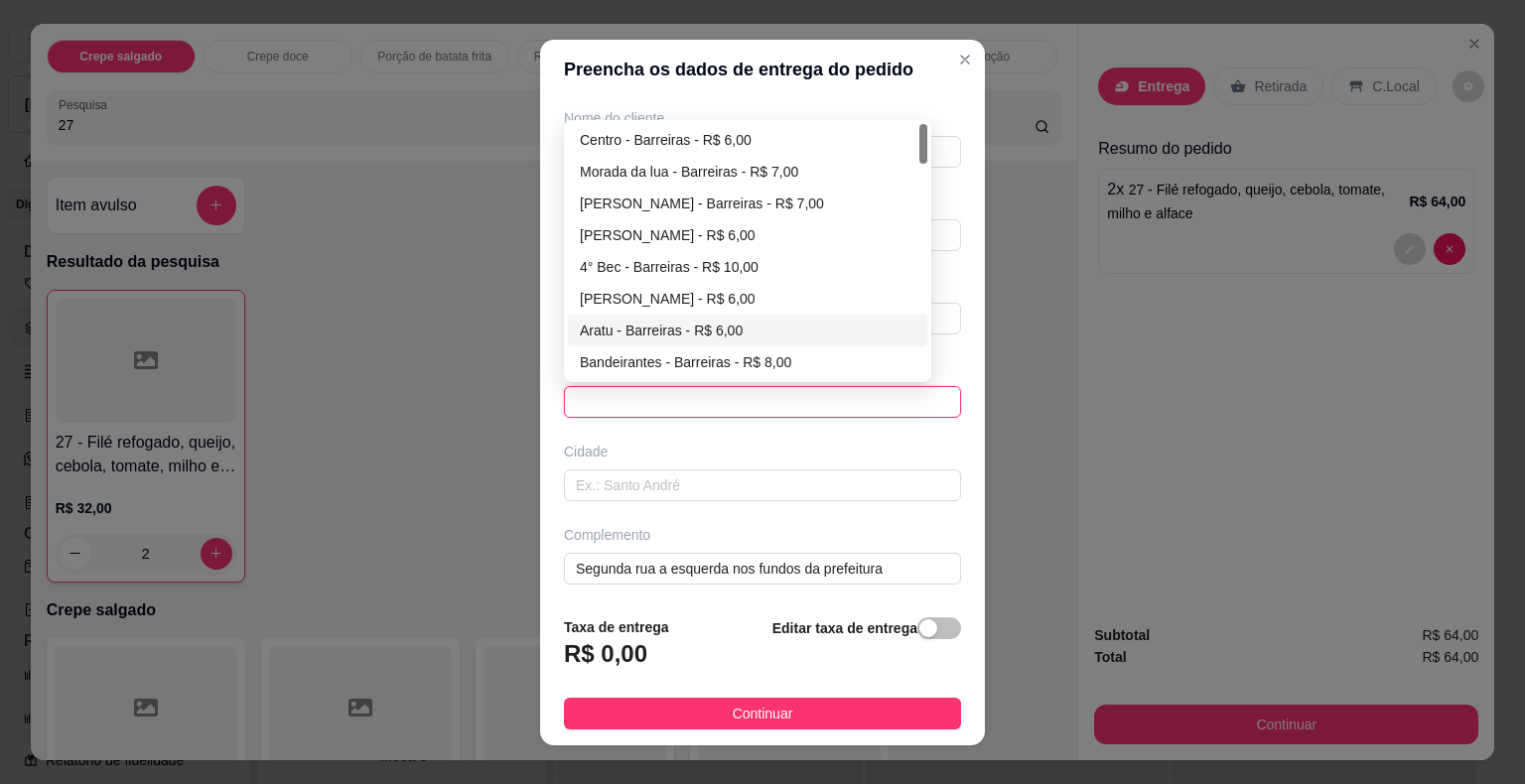 click on "Aratu - Barreiras  -  R$ 6,00" at bounding box center [748, 330] 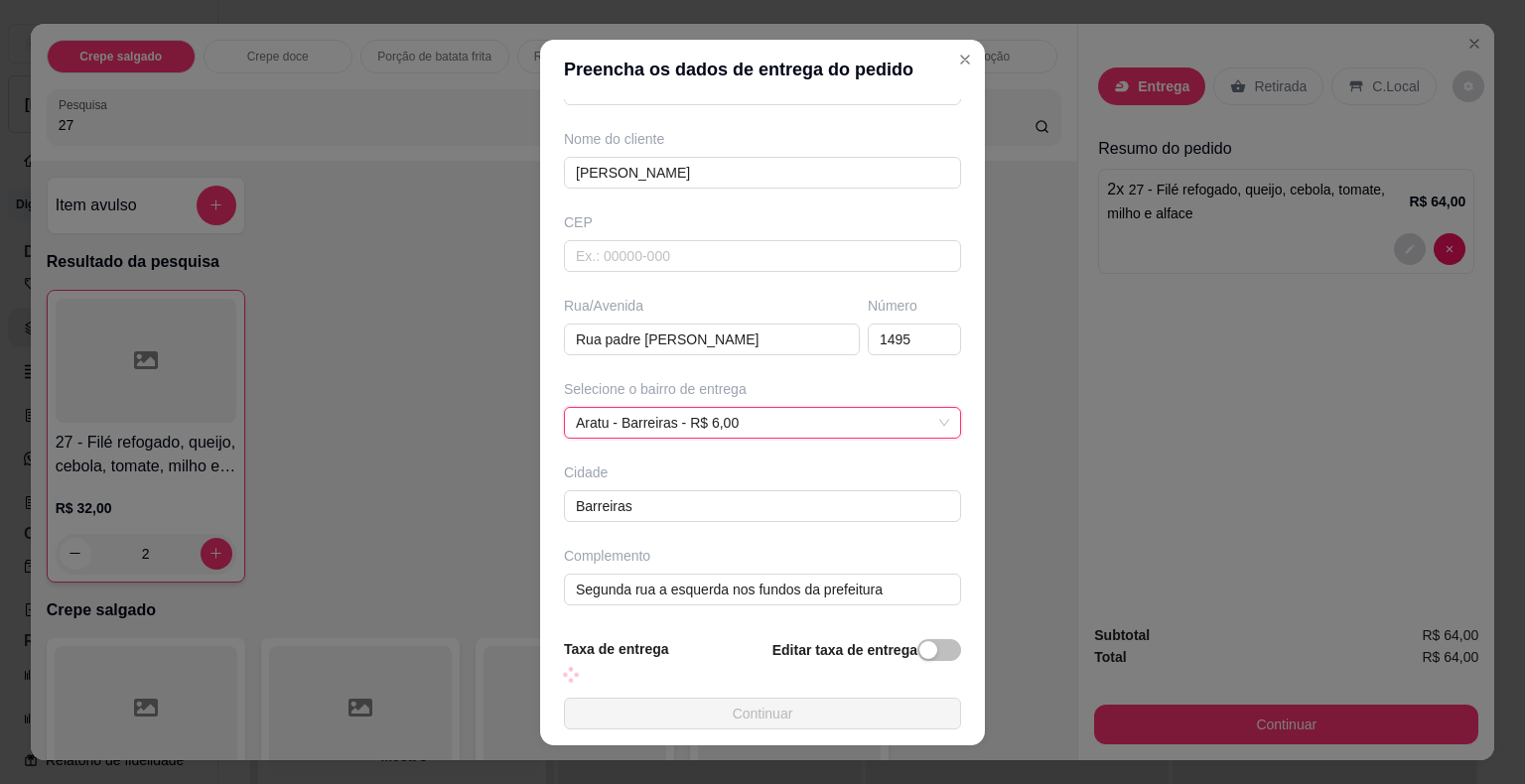 scroll, scrollTop: 164, scrollLeft: 0, axis: vertical 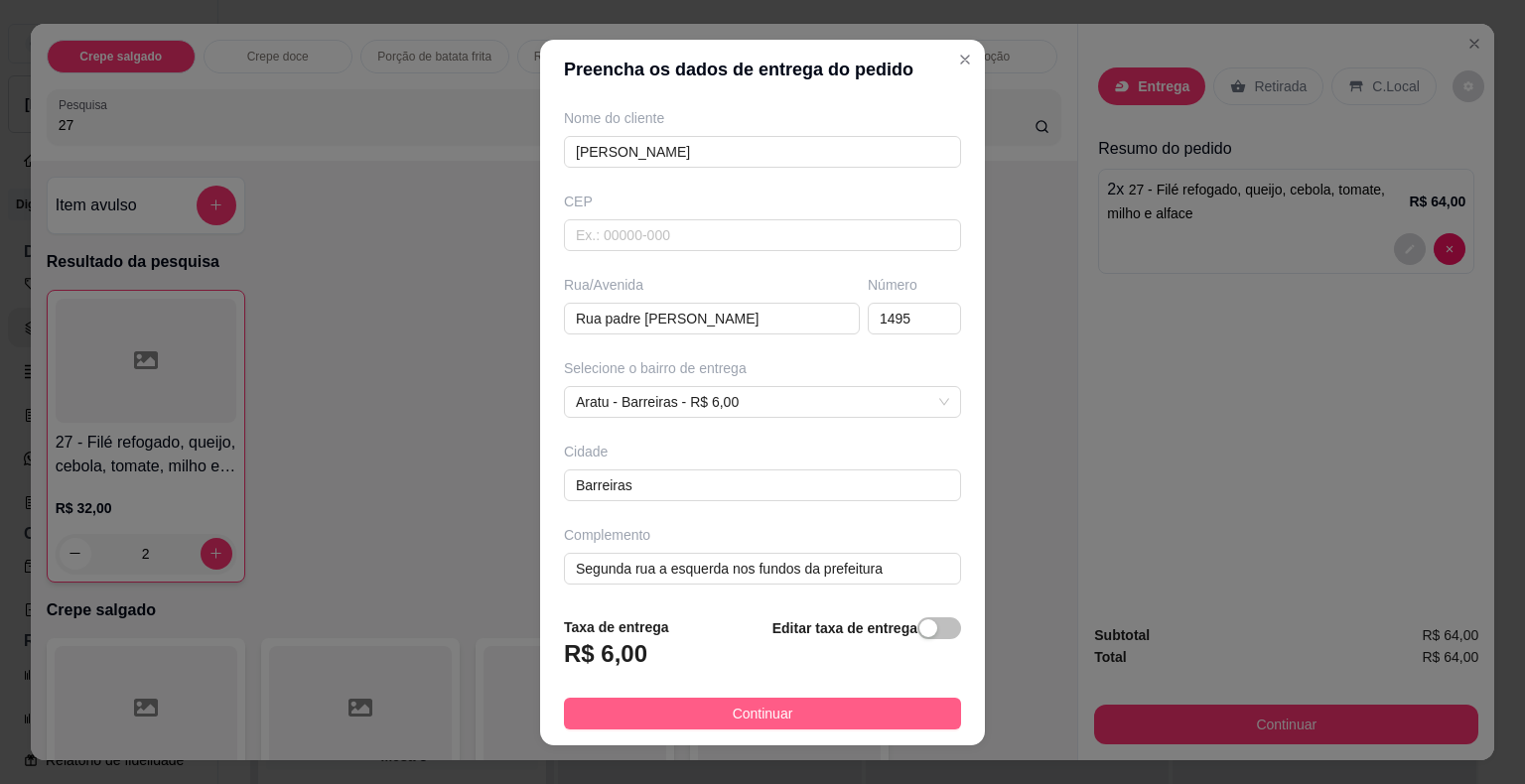 click on "Continuar" at bounding box center (762, 714) 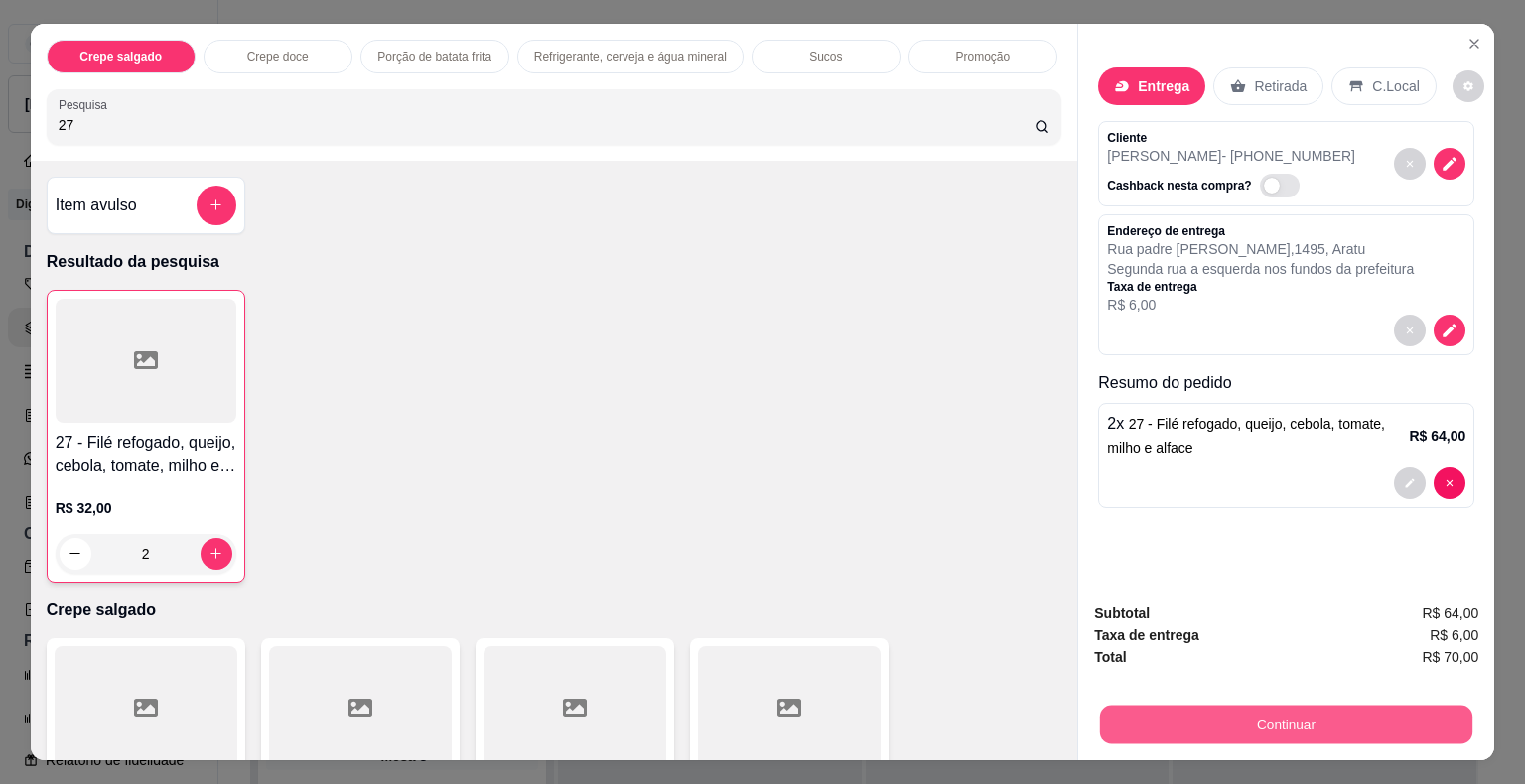 click on "Continuar" at bounding box center (1286, 724) 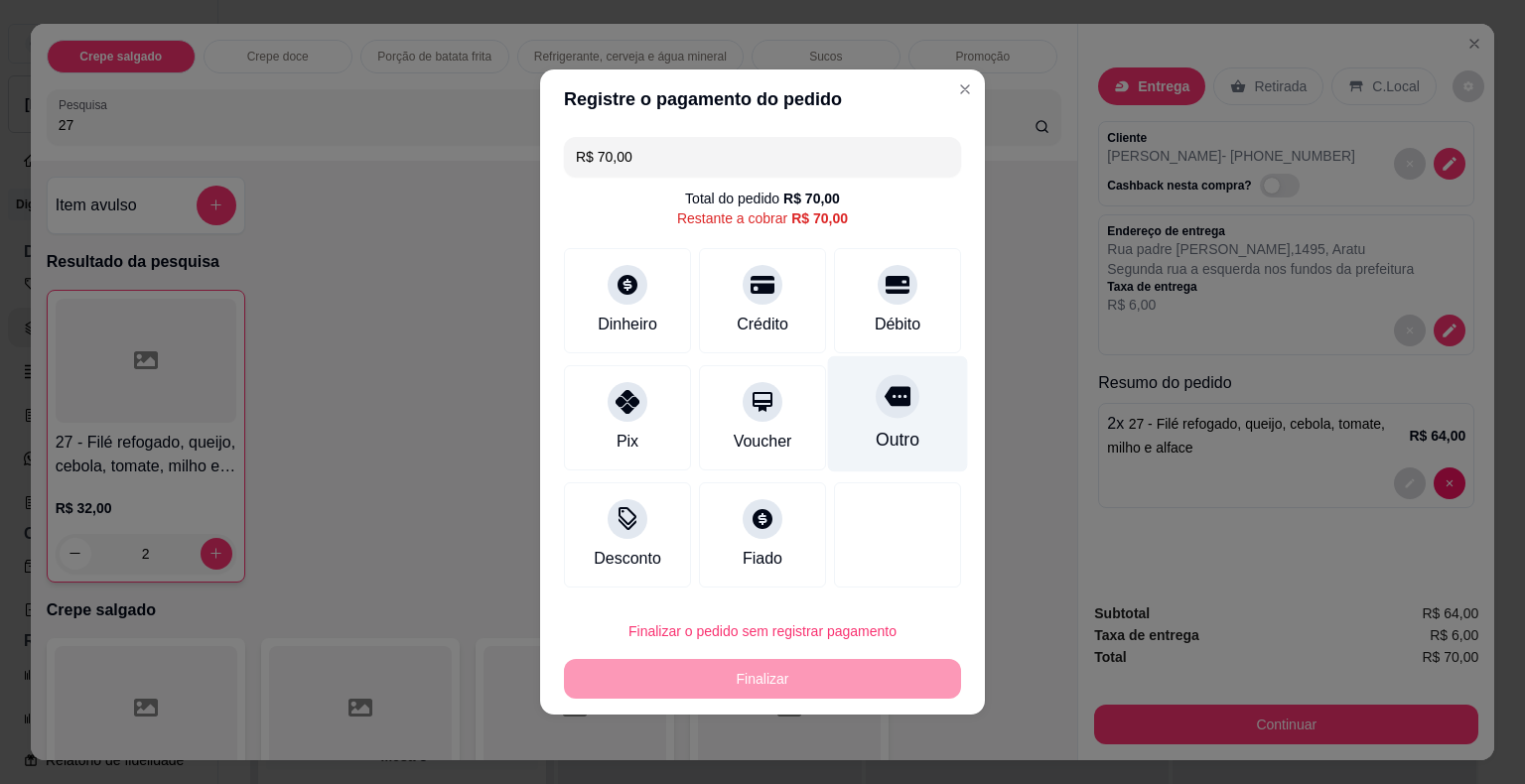 drag, startPoint x: 896, startPoint y: 306, endPoint x: 886, endPoint y: 342, distance: 37.363083 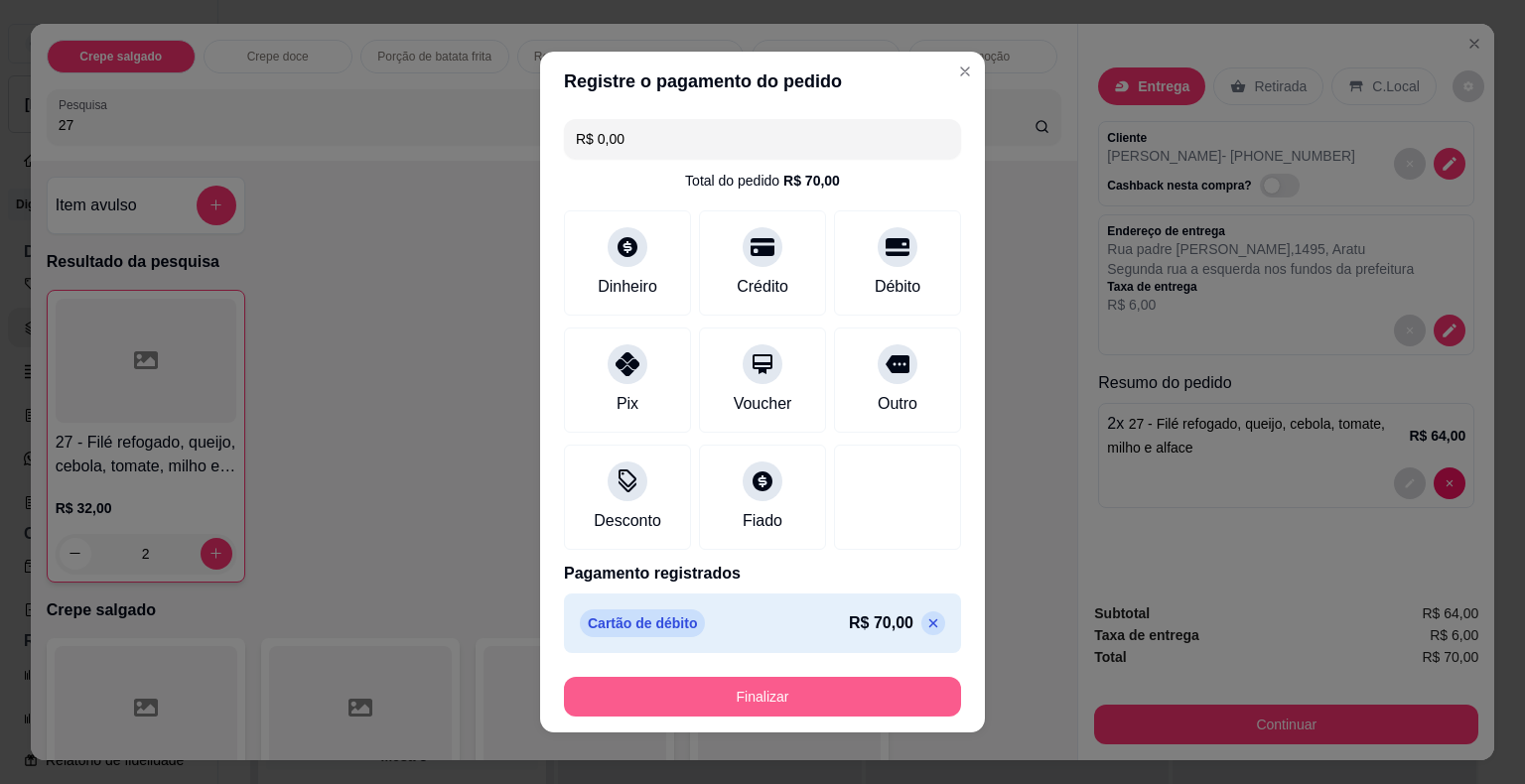 click on "Finalizar" at bounding box center (762, 697) 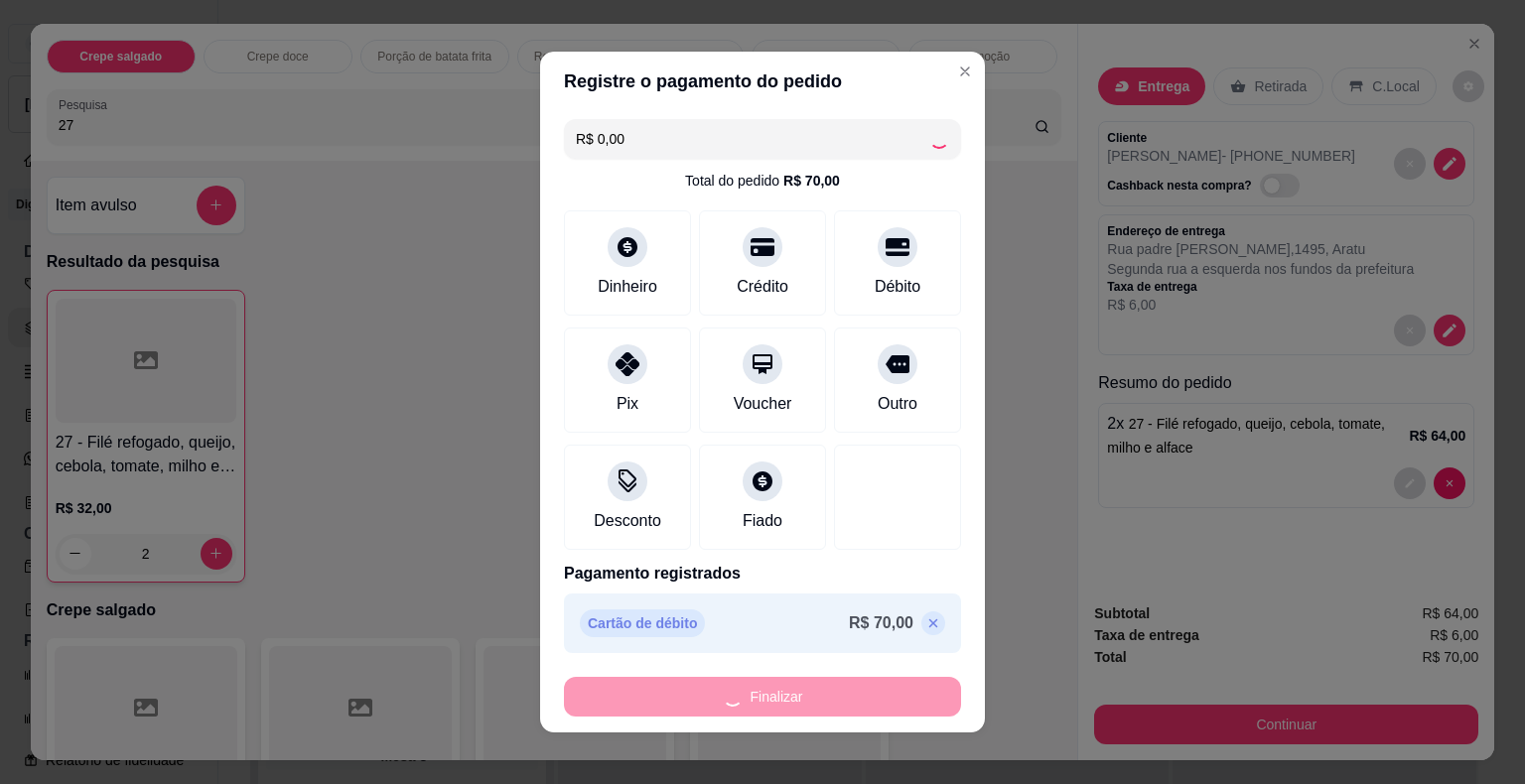 type on "0" 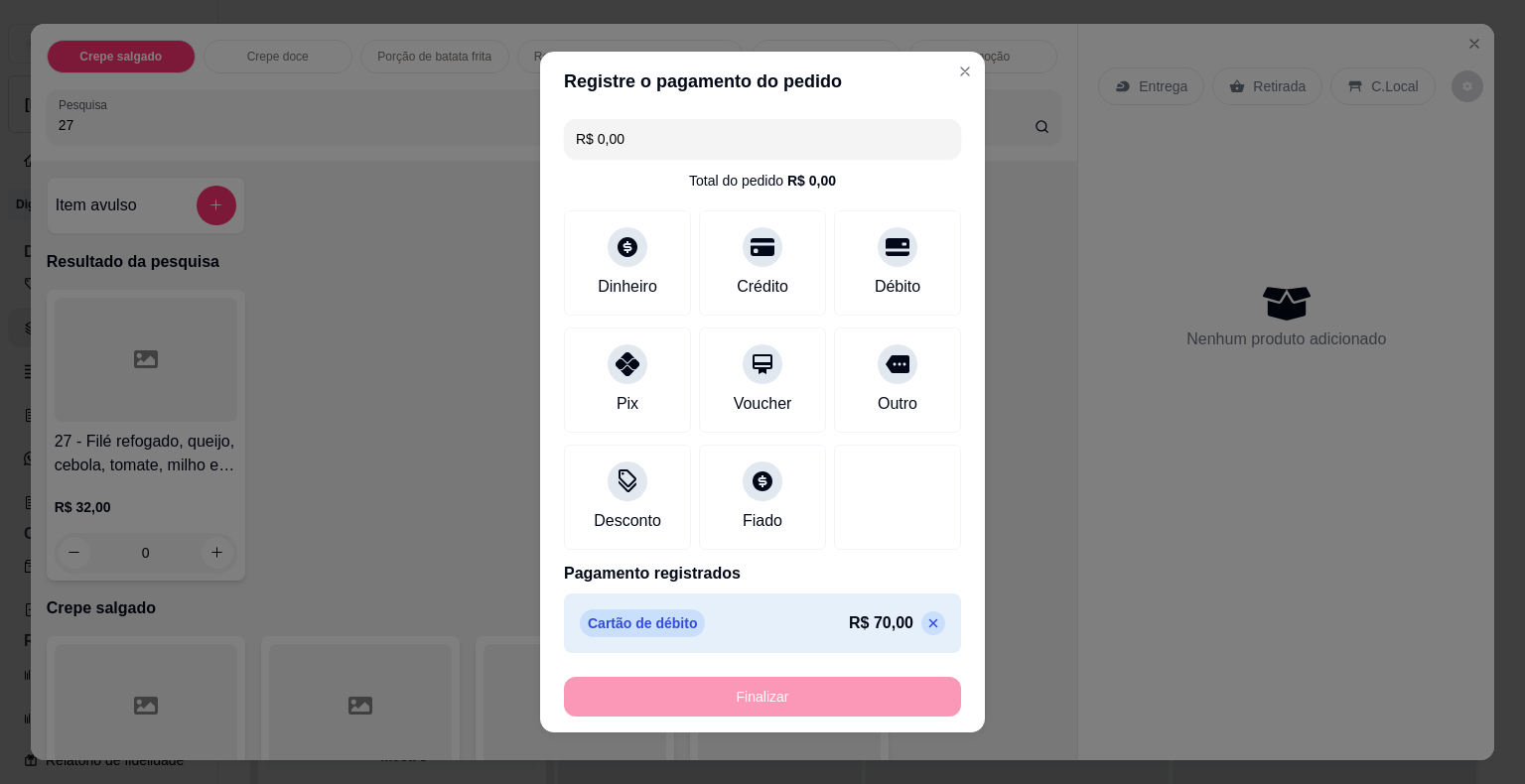 type on "-R$ 70,00" 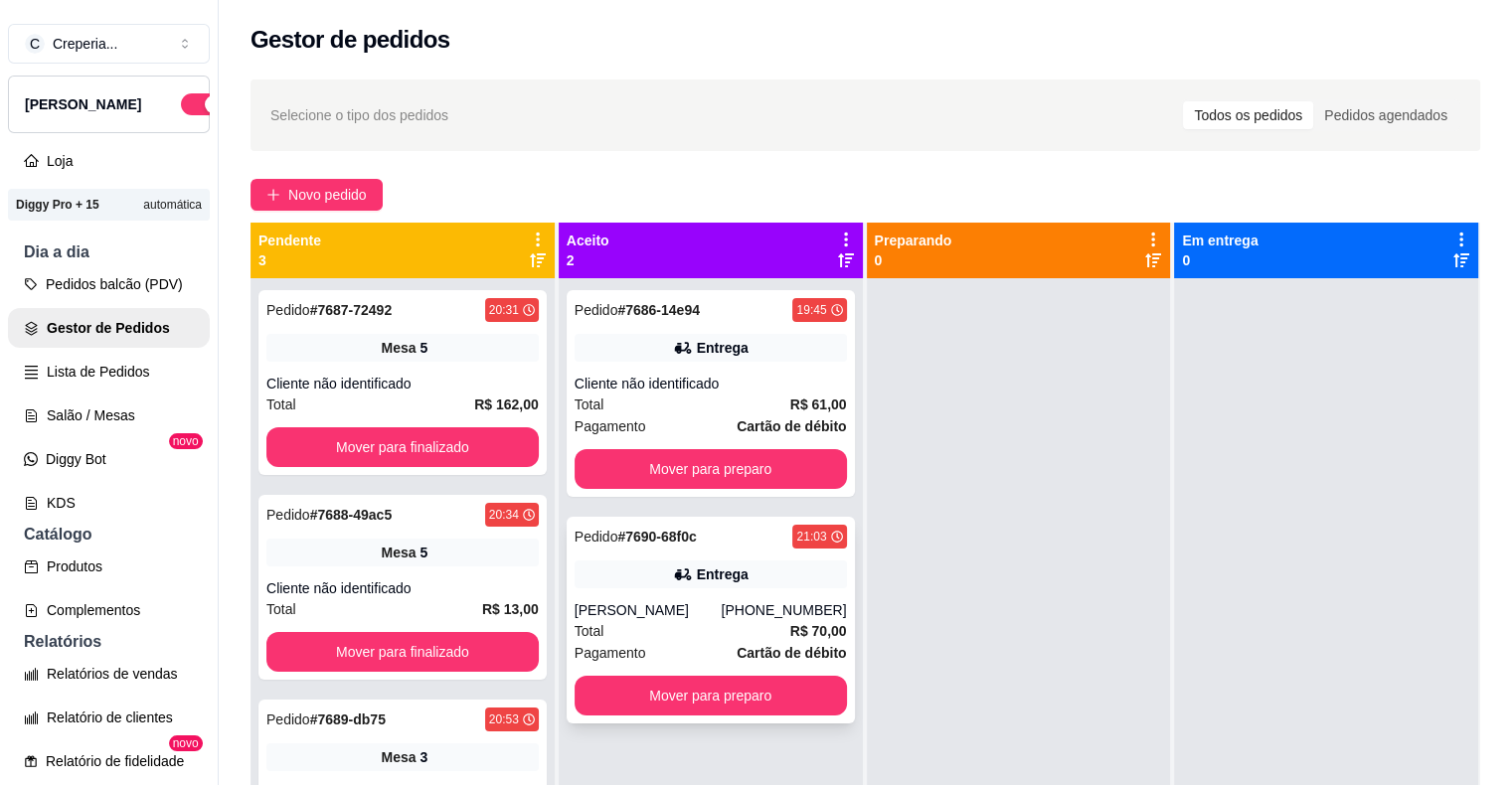click on "Entrega" at bounding box center [711, 574] 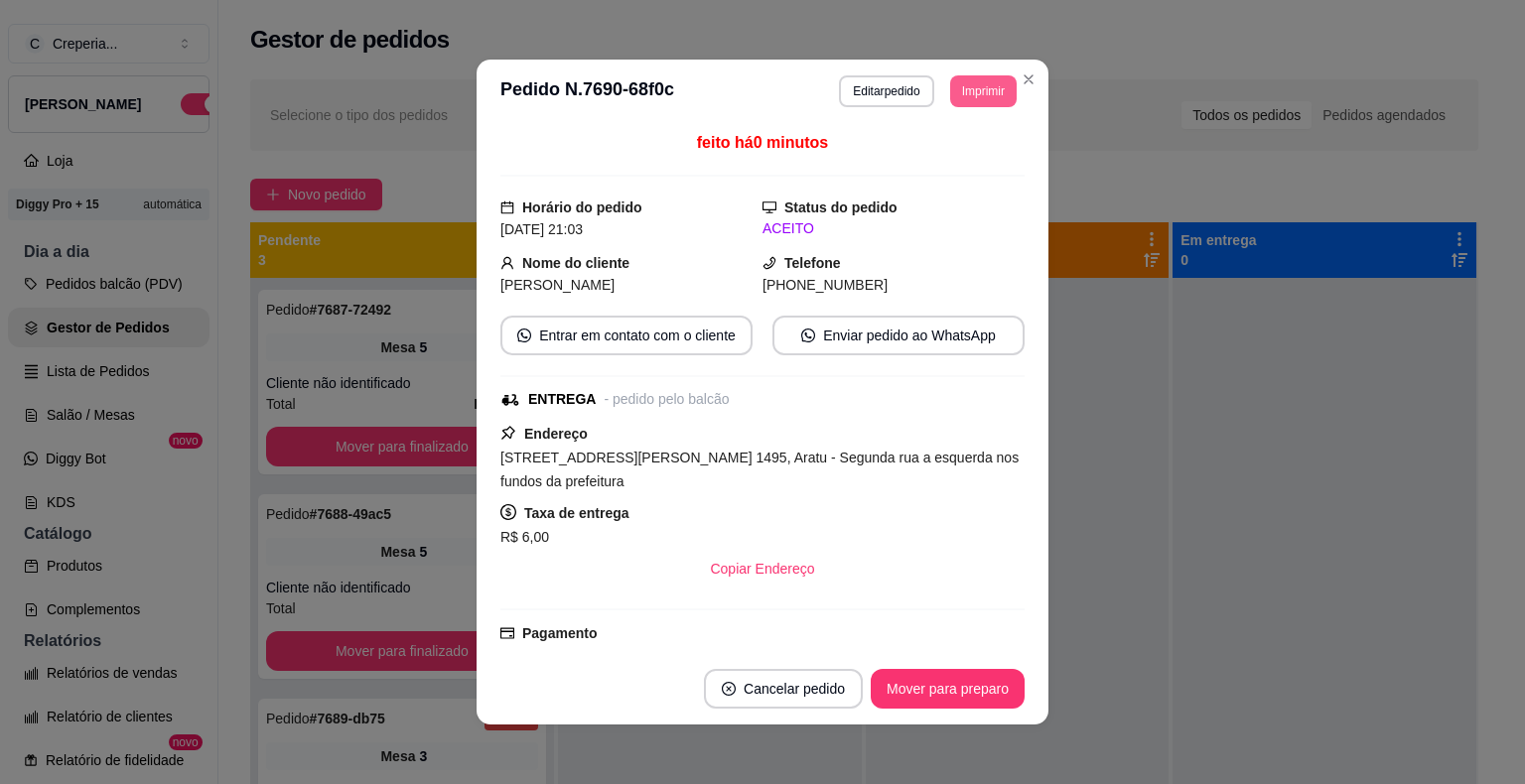 click on "Imprimir" at bounding box center [983, 91] 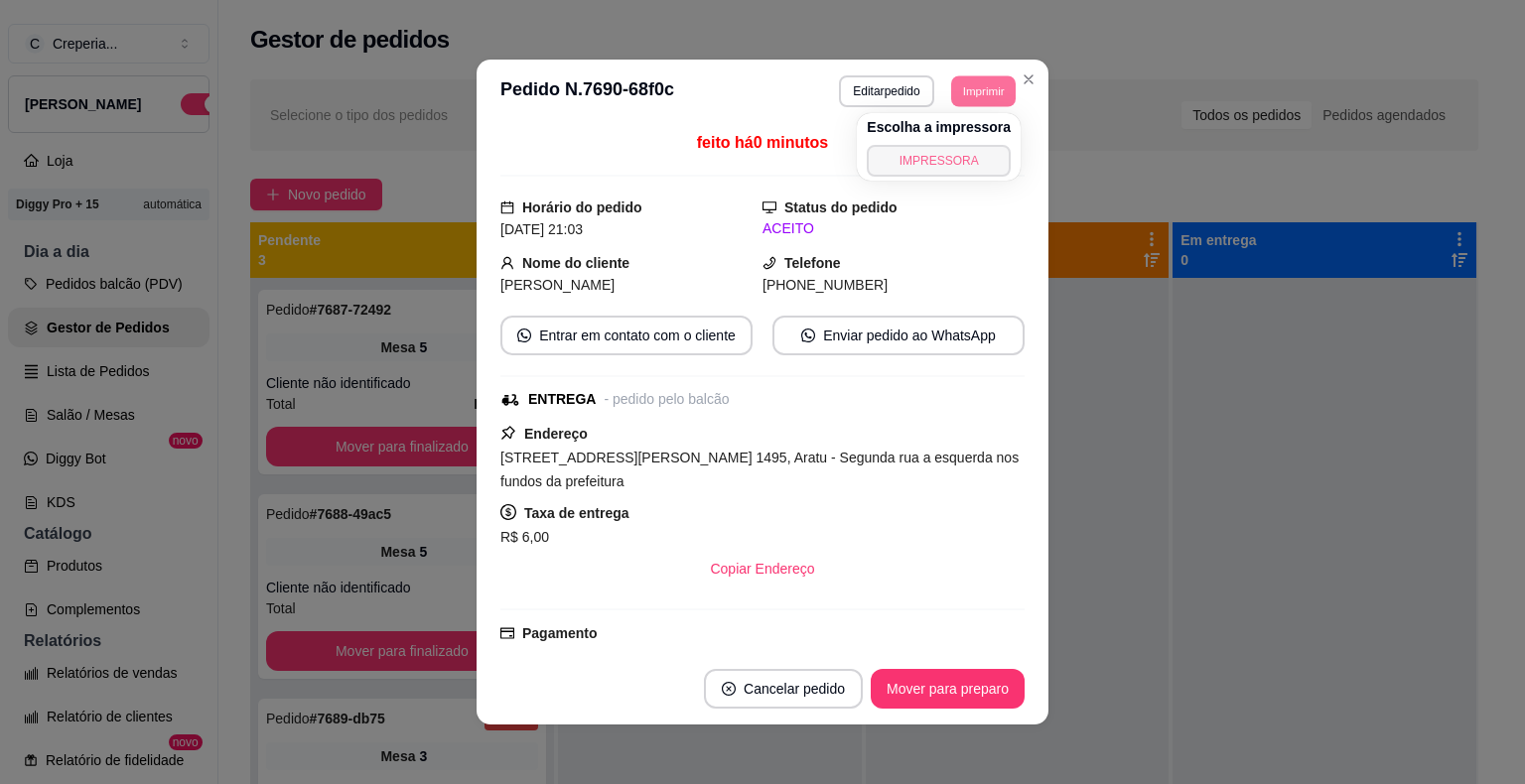 click on "IMPRESSORA" at bounding box center (938, 161) 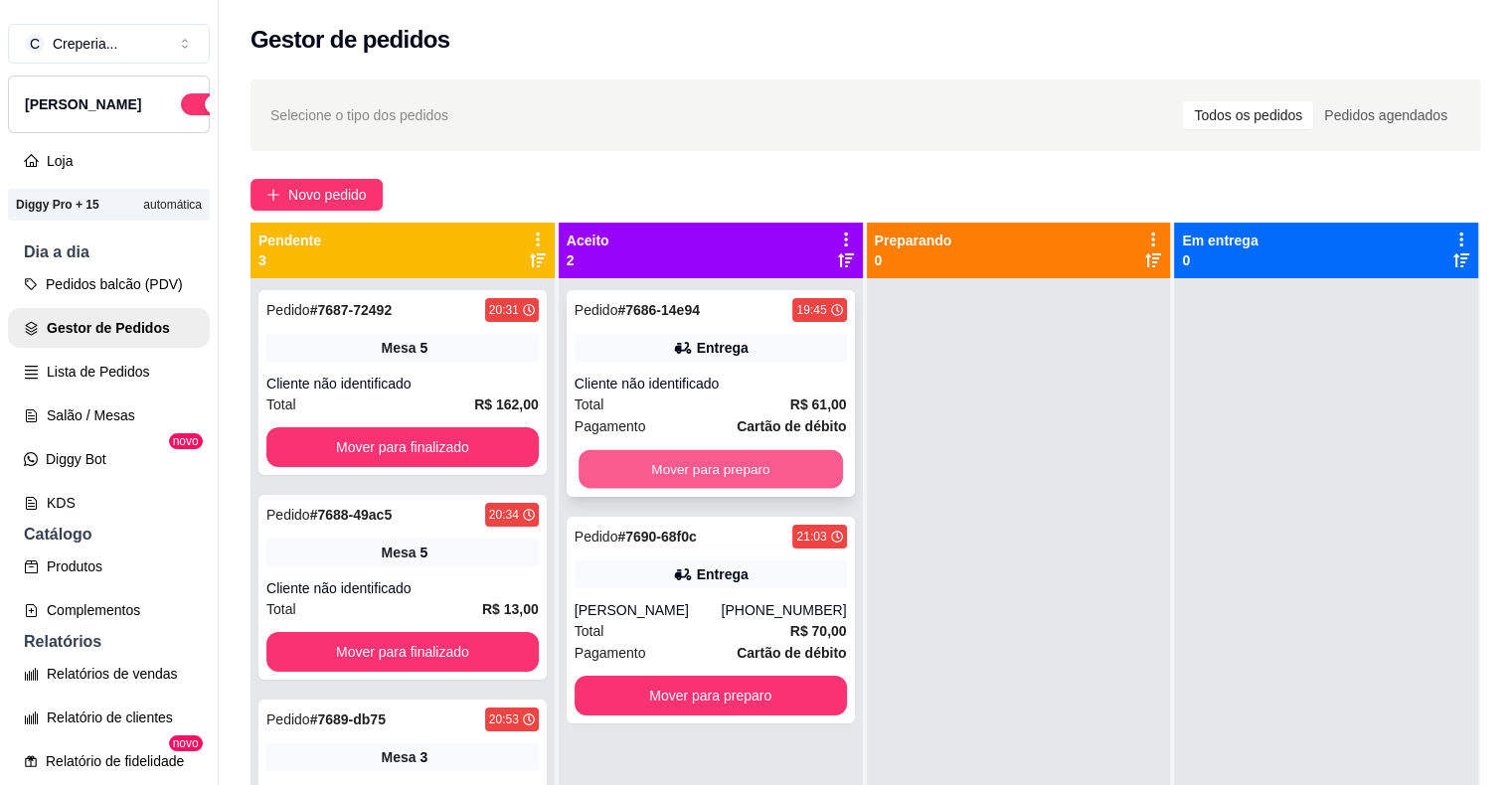 click on "Mover para preparo" at bounding box center (711, 469) 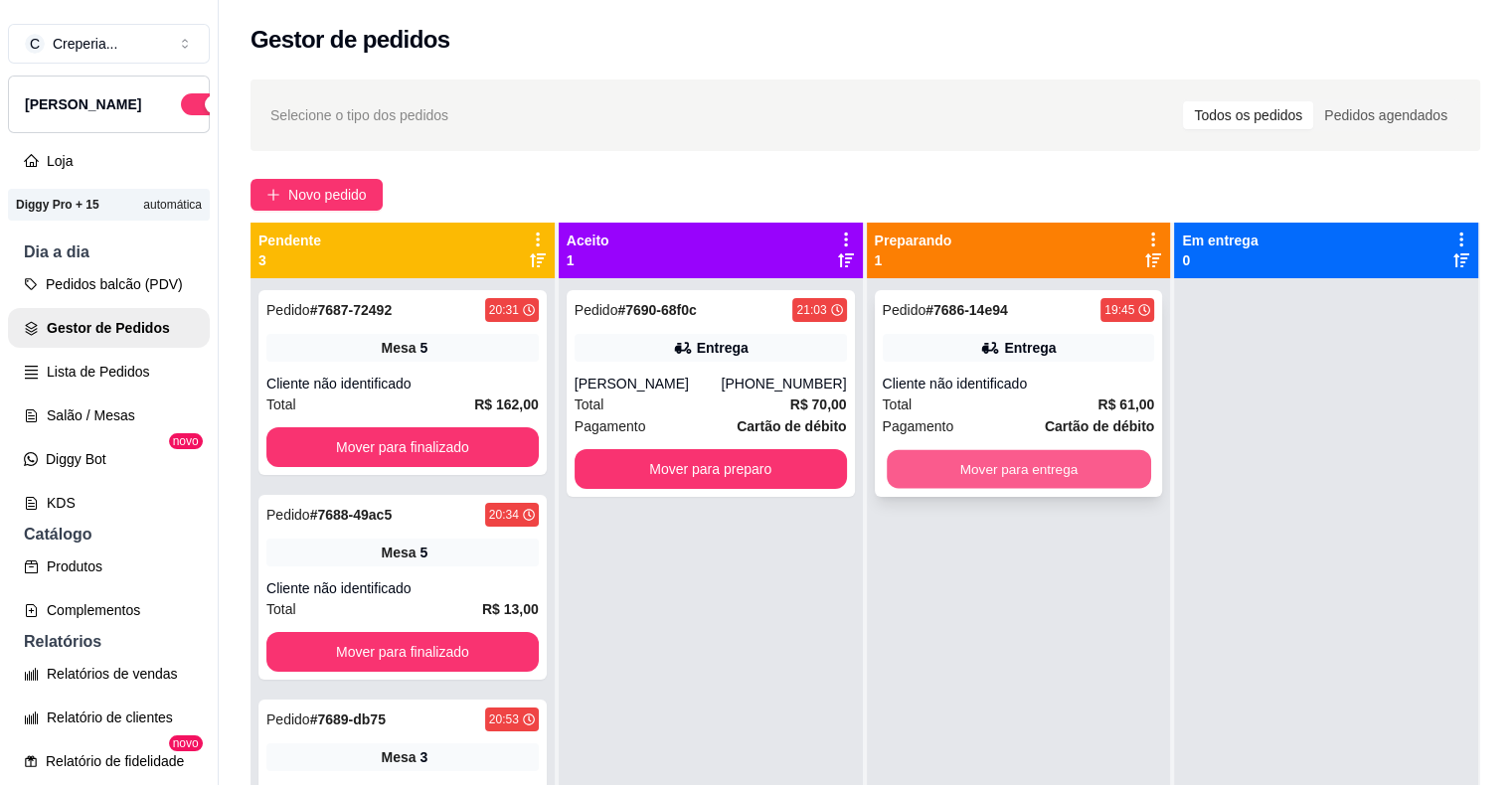 click on "Mover para entrega" at bounding box center [1019, 469] 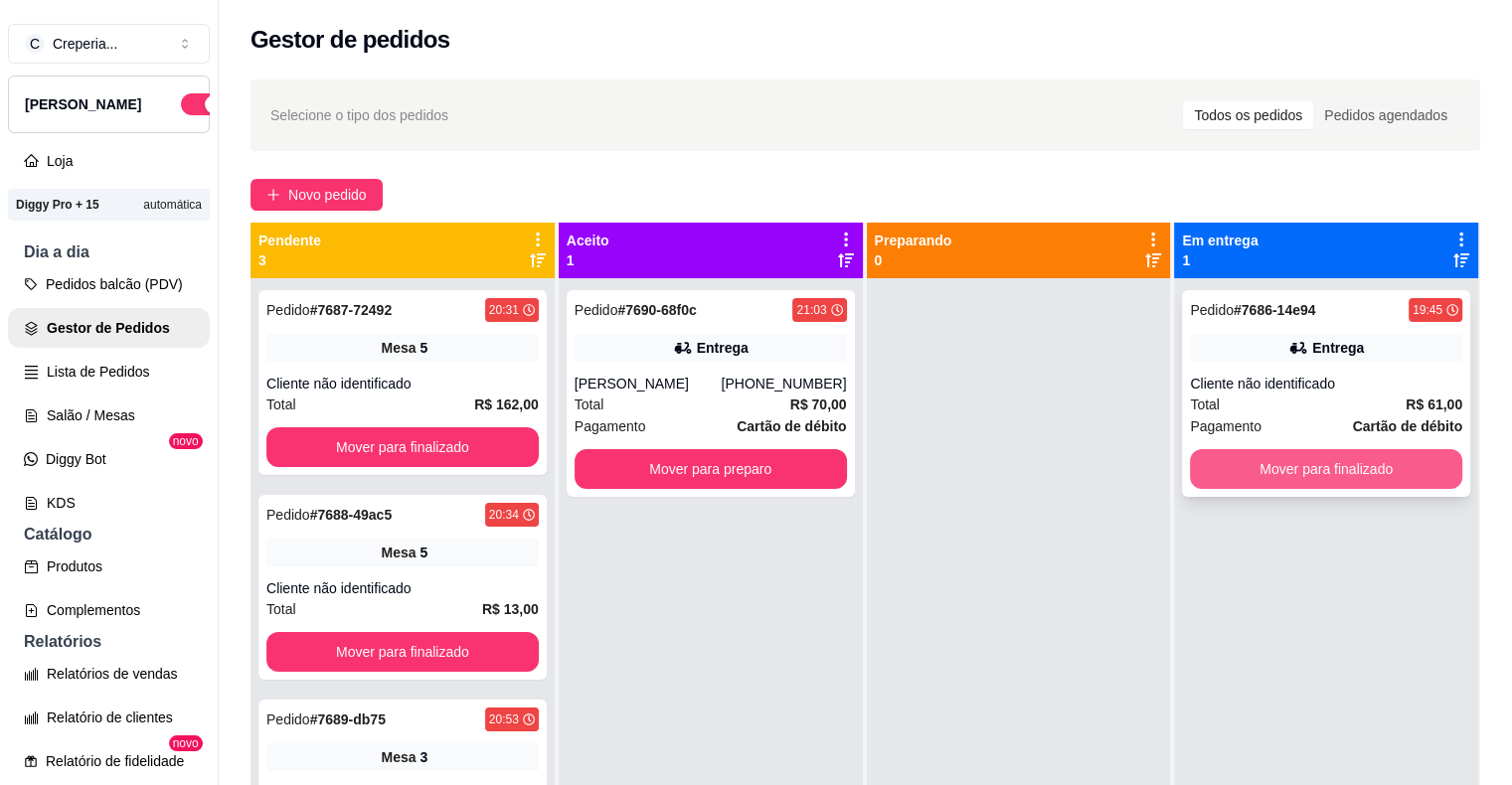 click on "Mover para finalizado" at bounding box center [1326, 469] 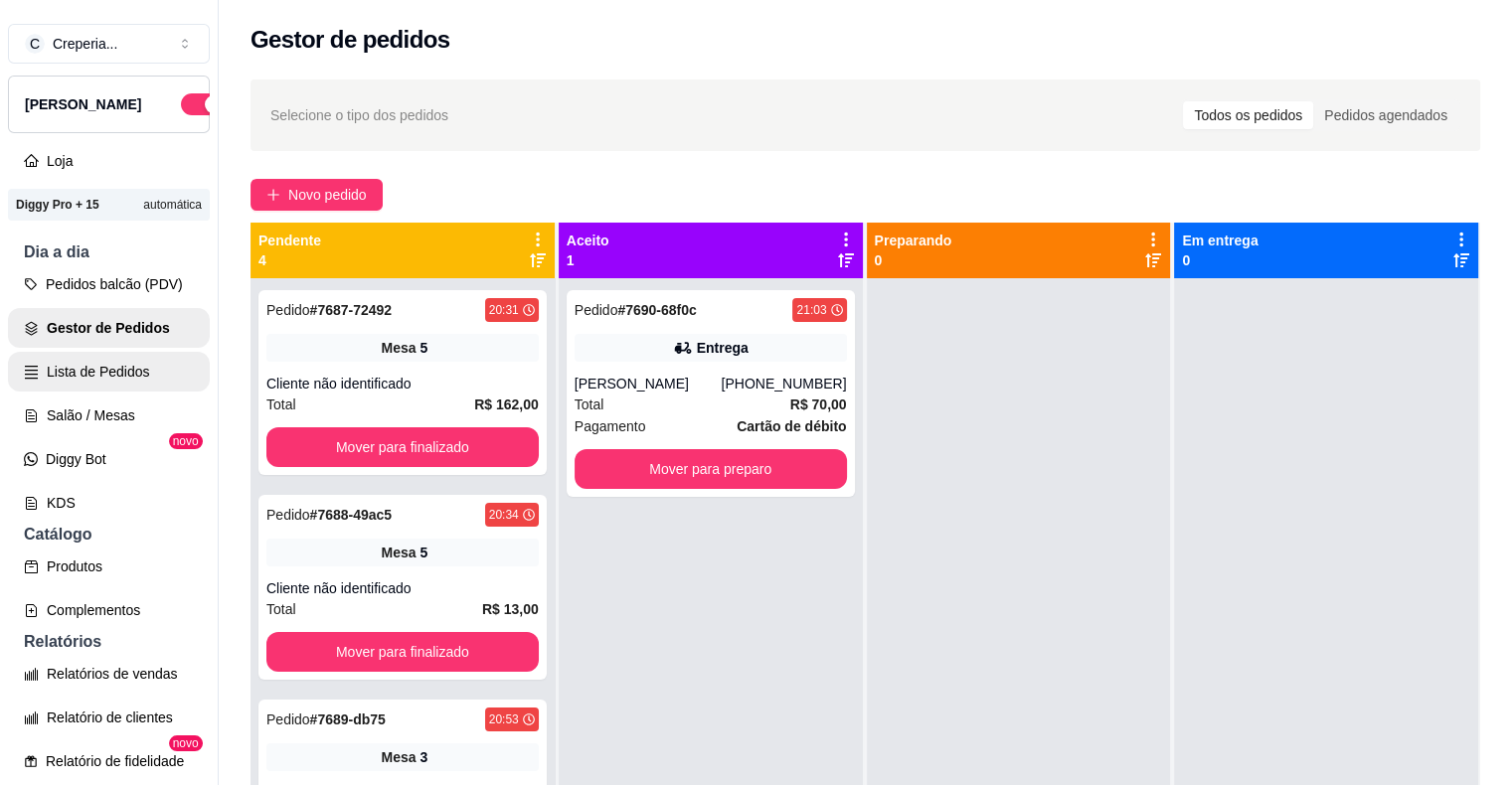 click on "Lista de Pedidos" at bounding box center (108, 372) 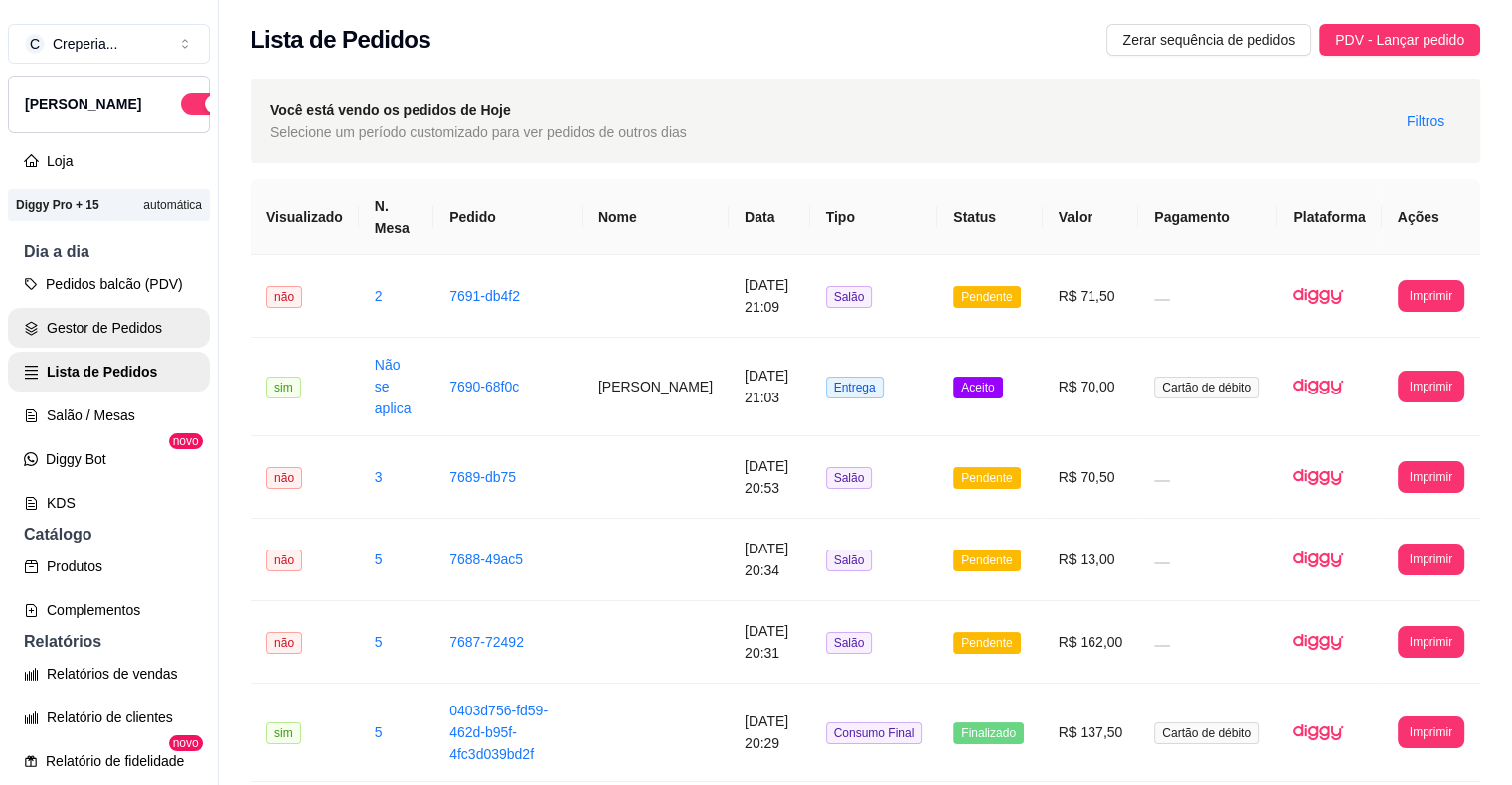 click on "Gestor de Pedidos" at bounding box center [108, 328] 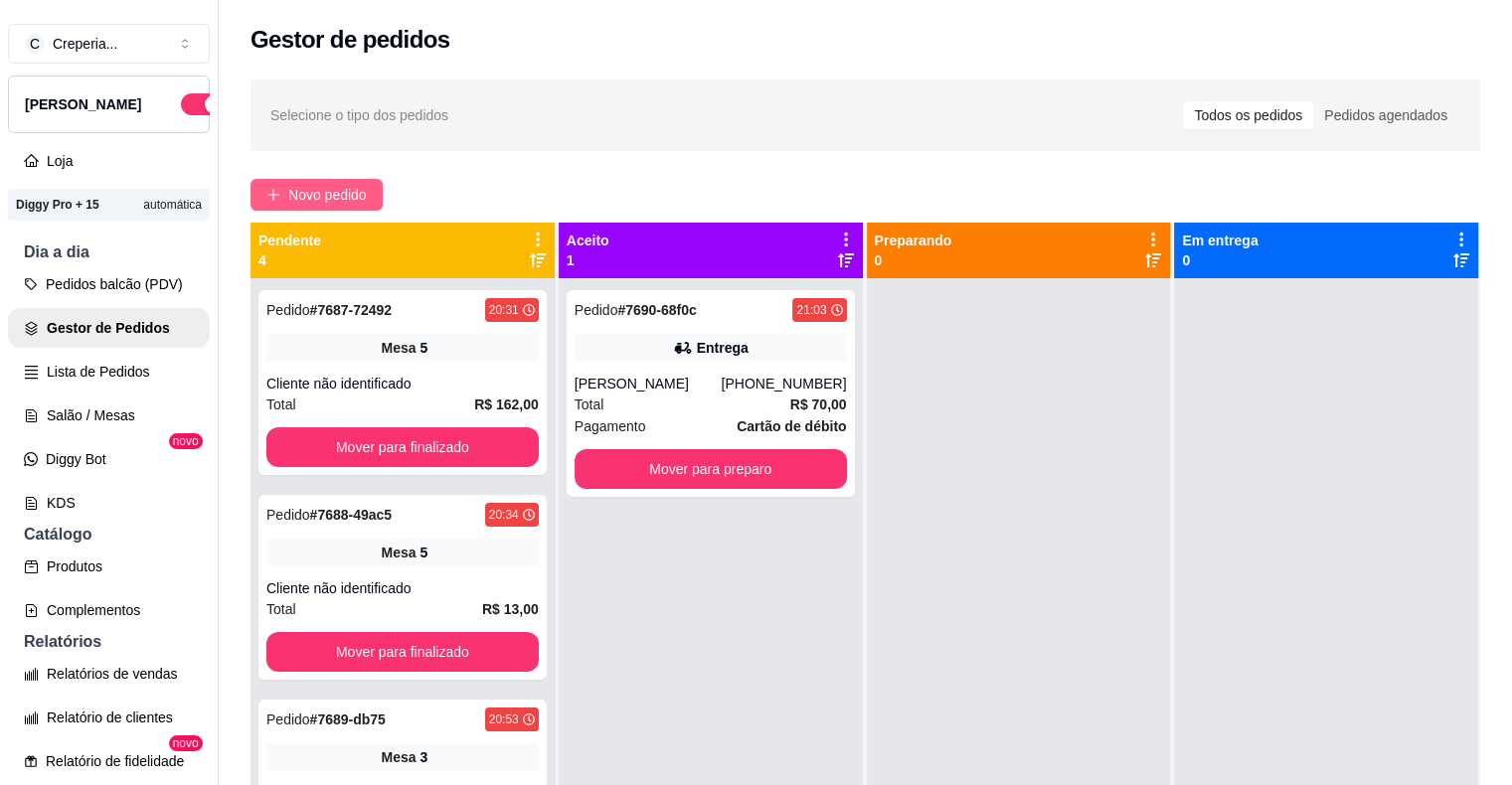 click on "Novo pedido" at bounding box center (327, 195) 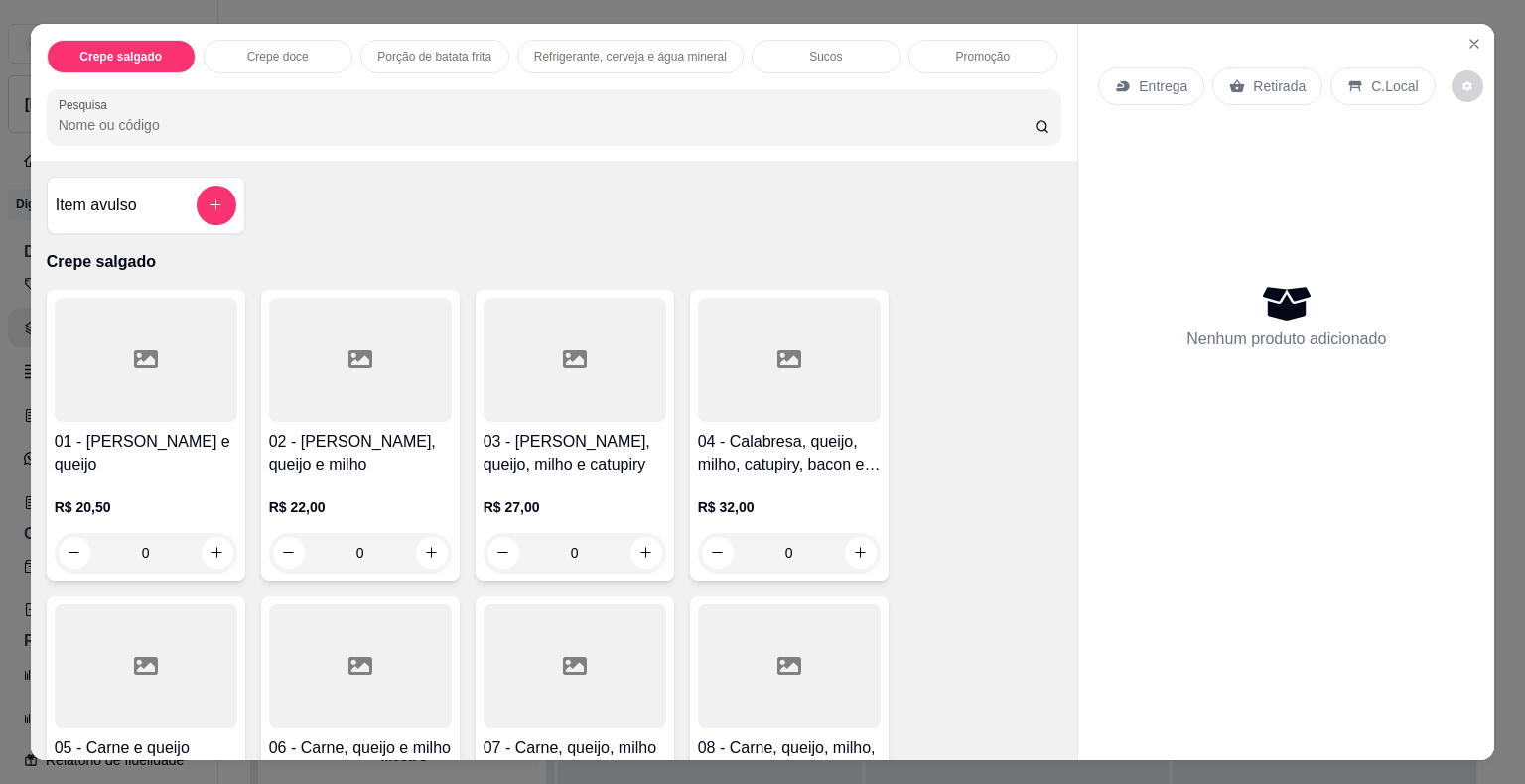 click on "Pesquisa" at bounding box center (546, 125) 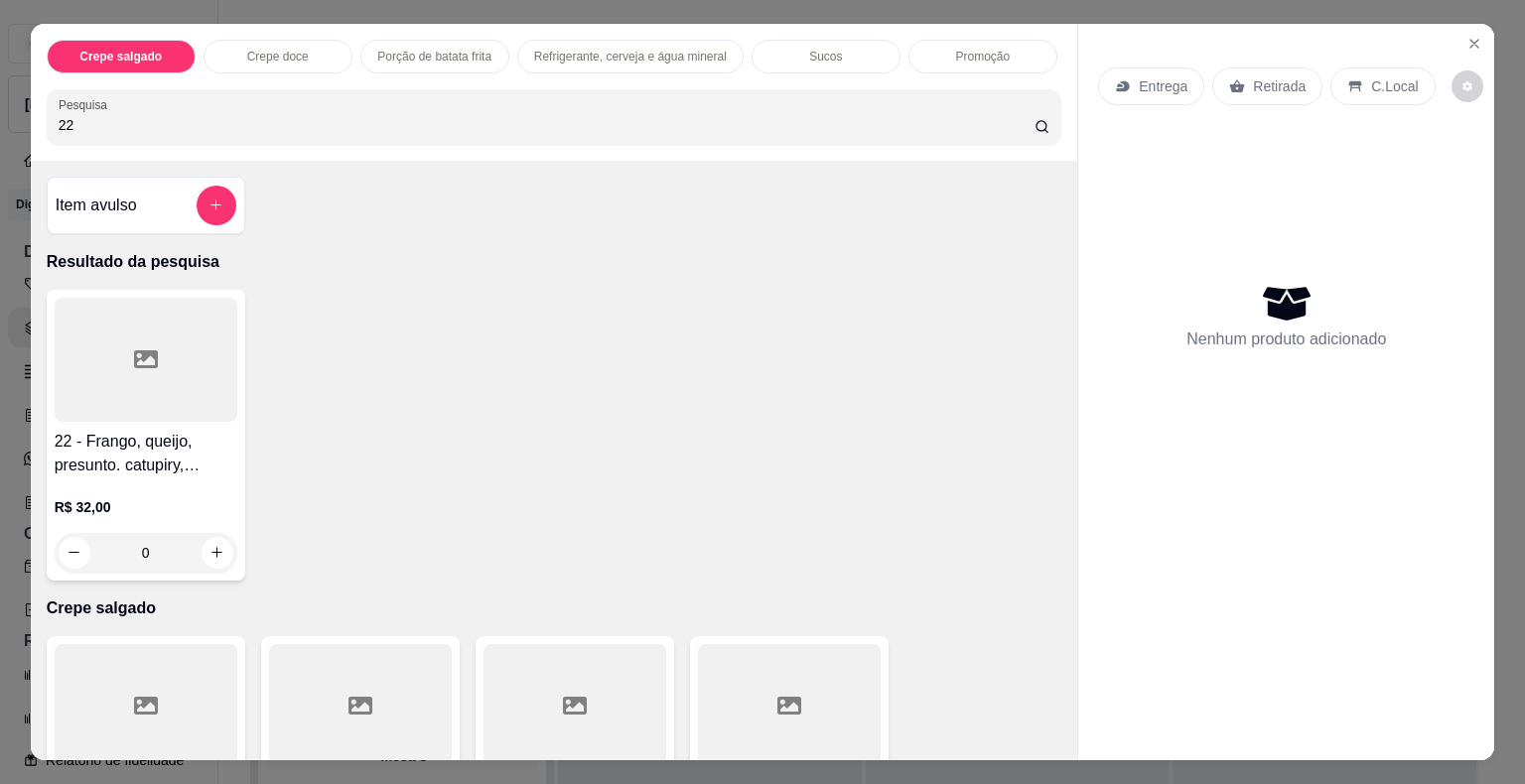 type on "22" 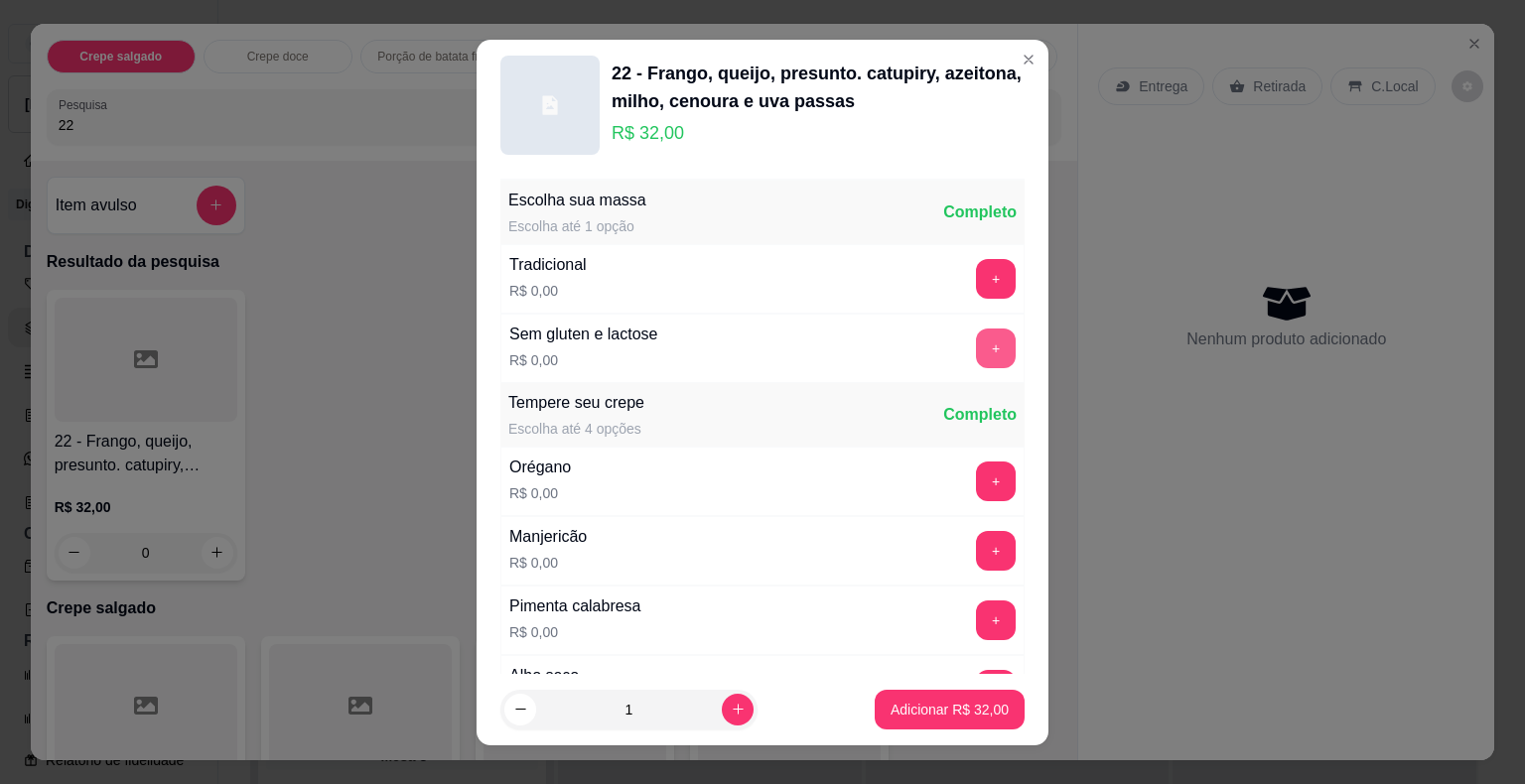 click on "+" at bounding box center [996, 348] 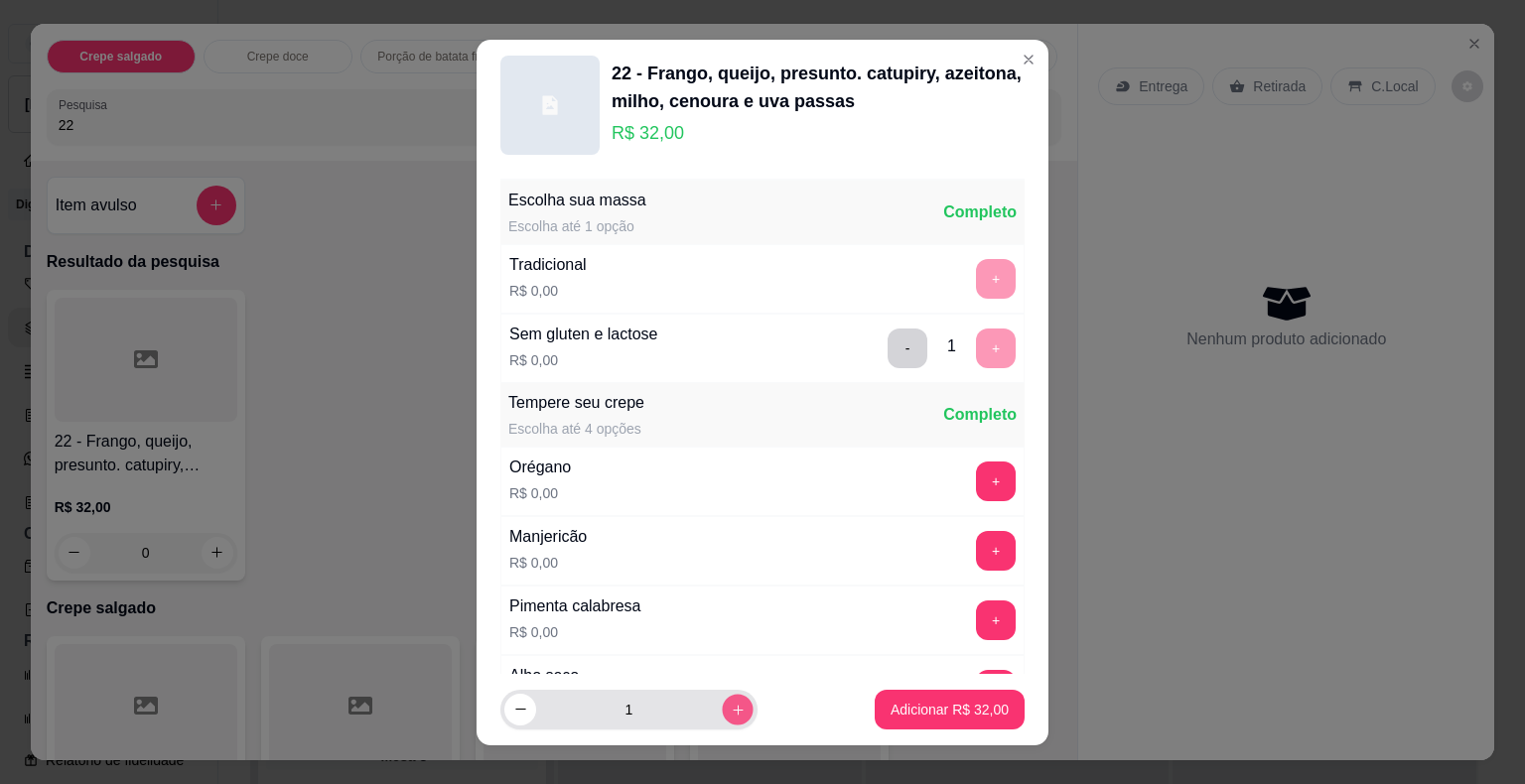 click at bounding box center (737, 709) 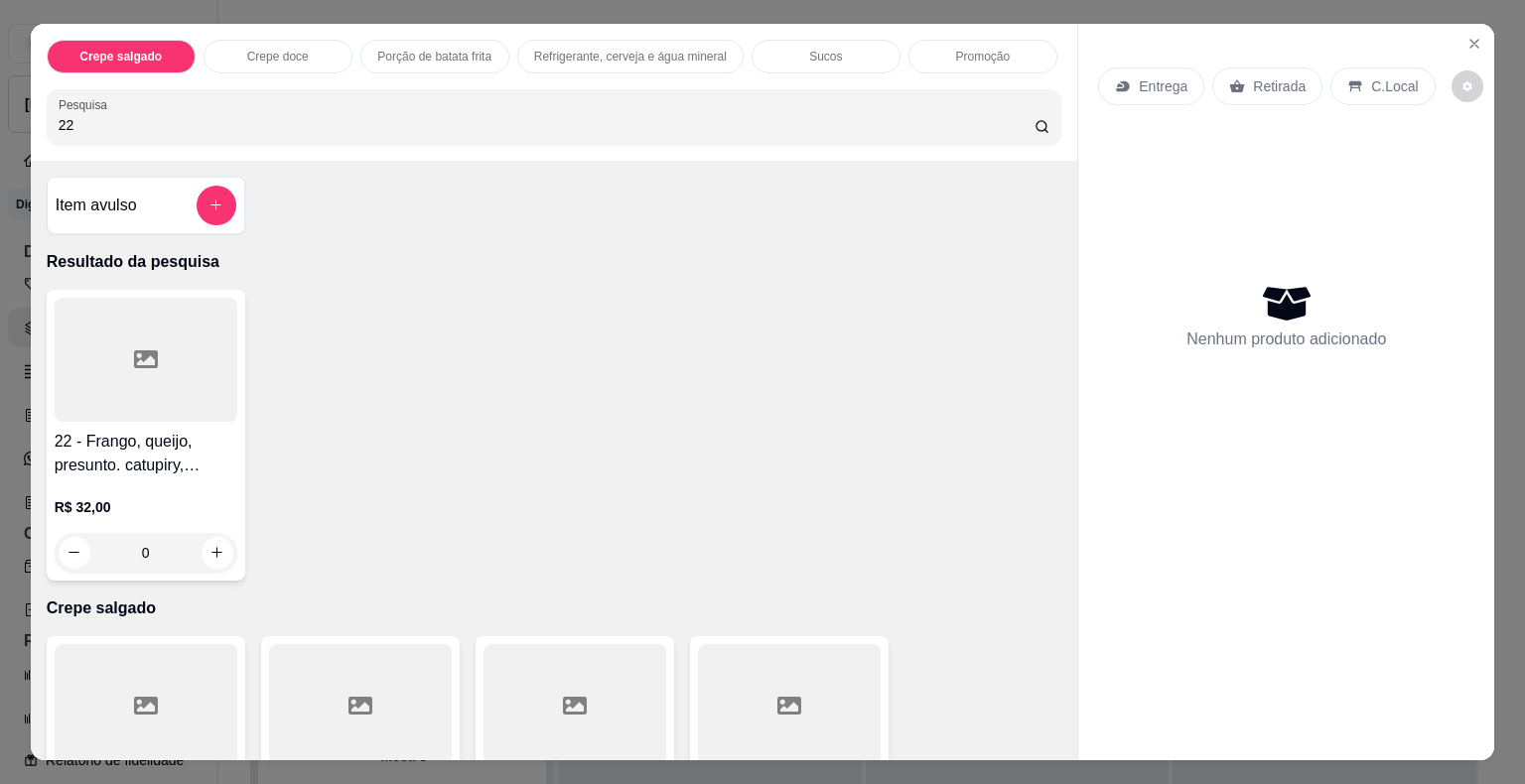 click on "Promoção" at bounding box center [983, 57] 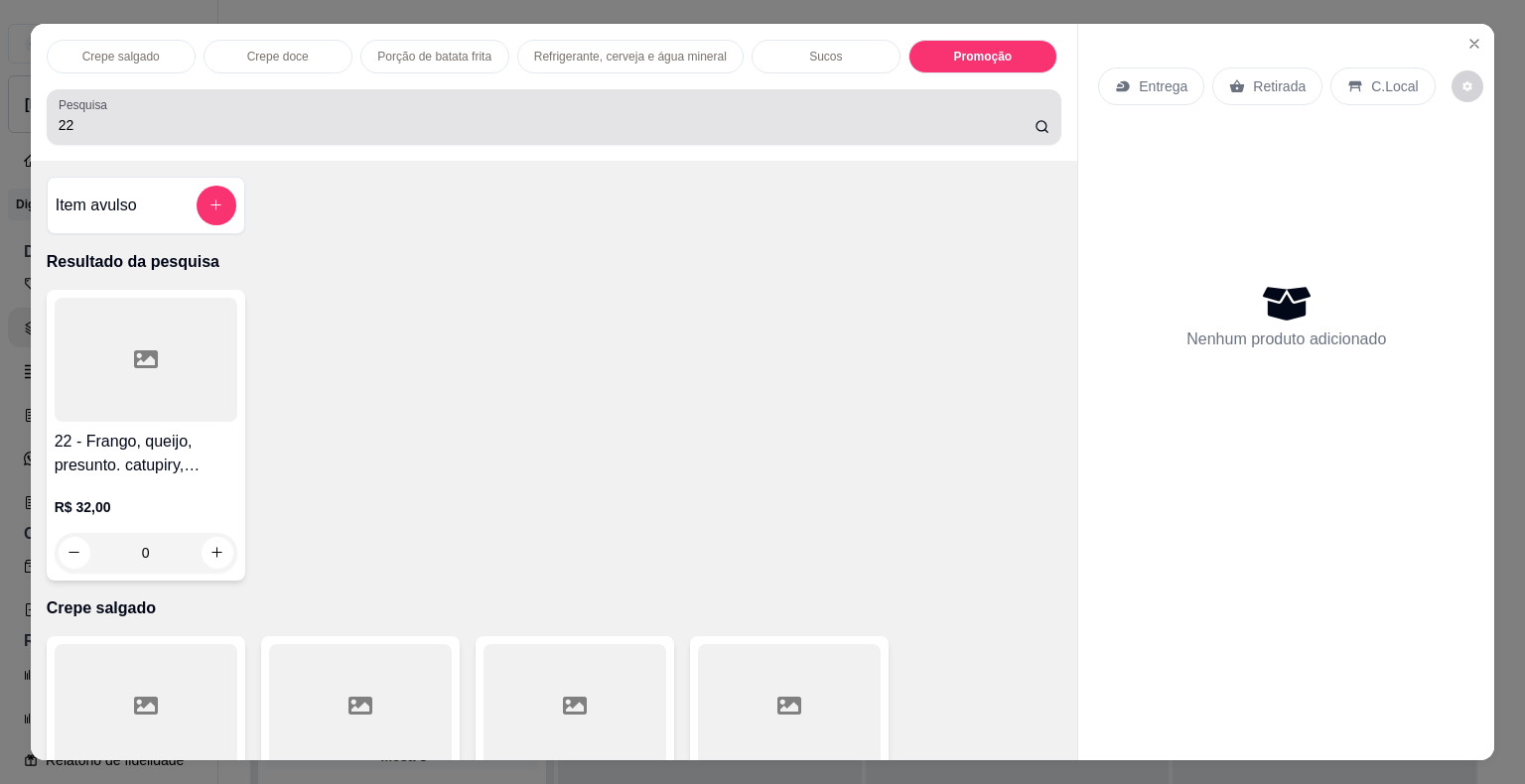 scroll, scrollTop: 9690, scrollLeft: 0, axis: vertical 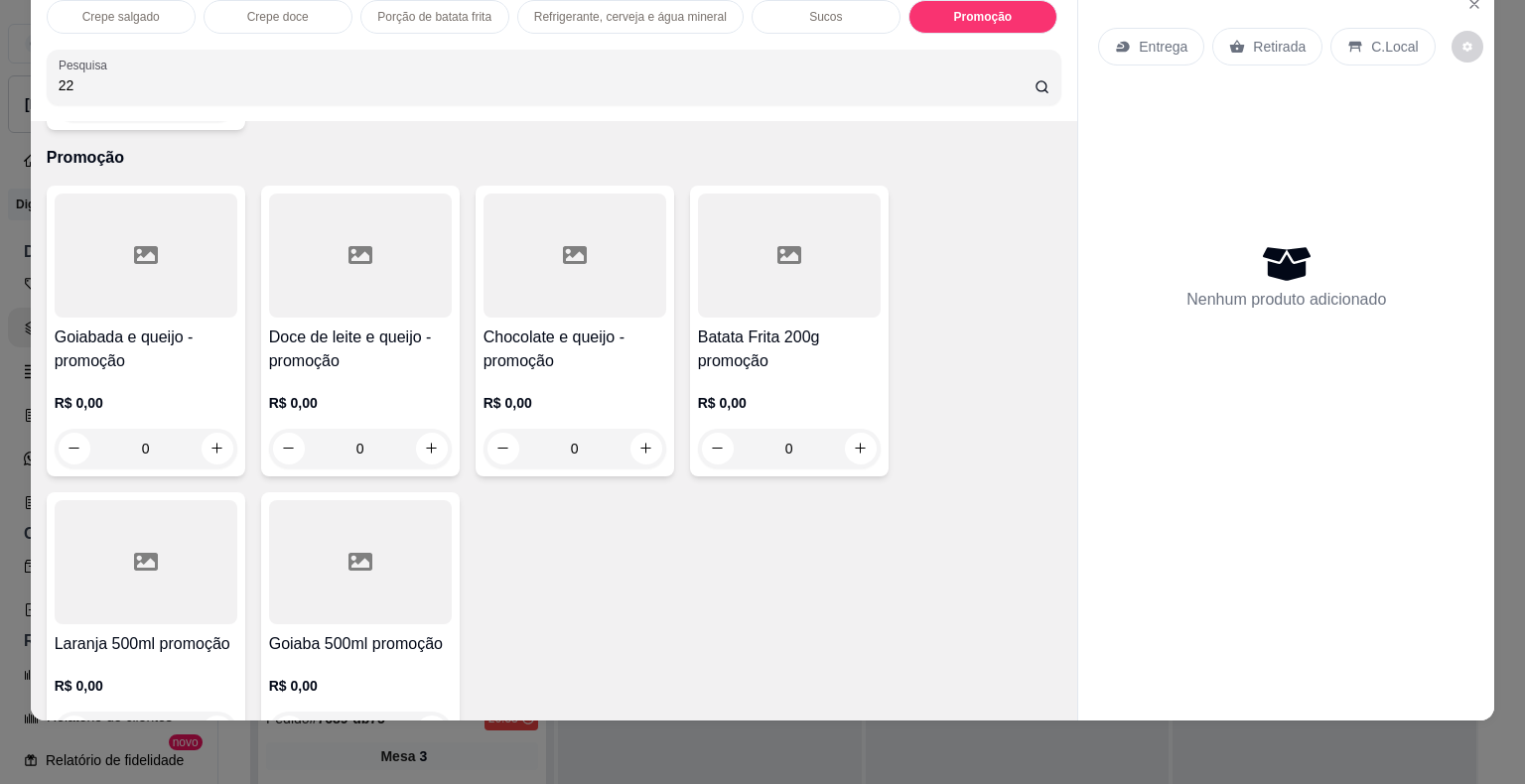 click on "Nenhum produto adicionado" at bounding box center (1286, 276) 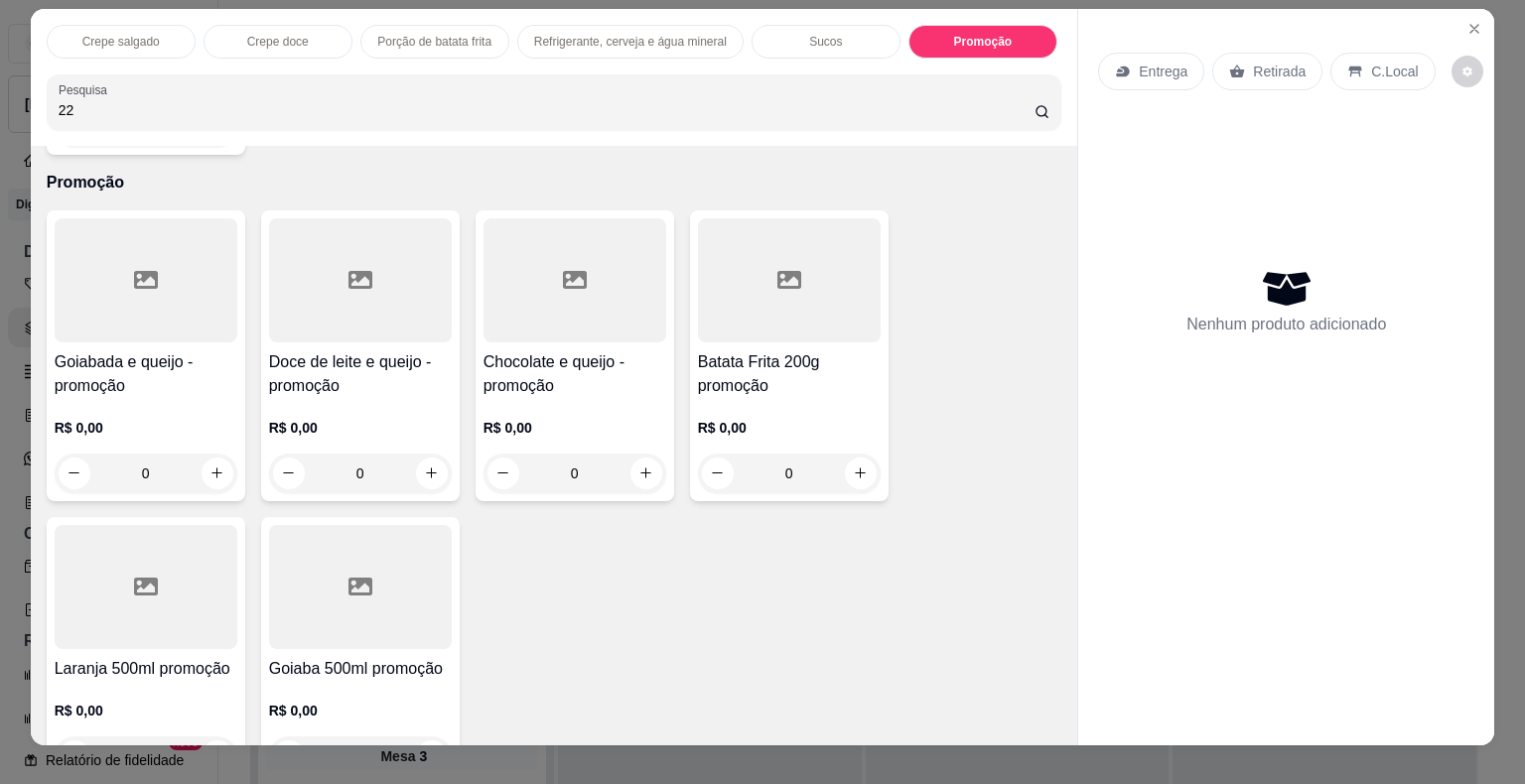 scroll, scrollTop: 0, scrollLeft: 0, axis: both 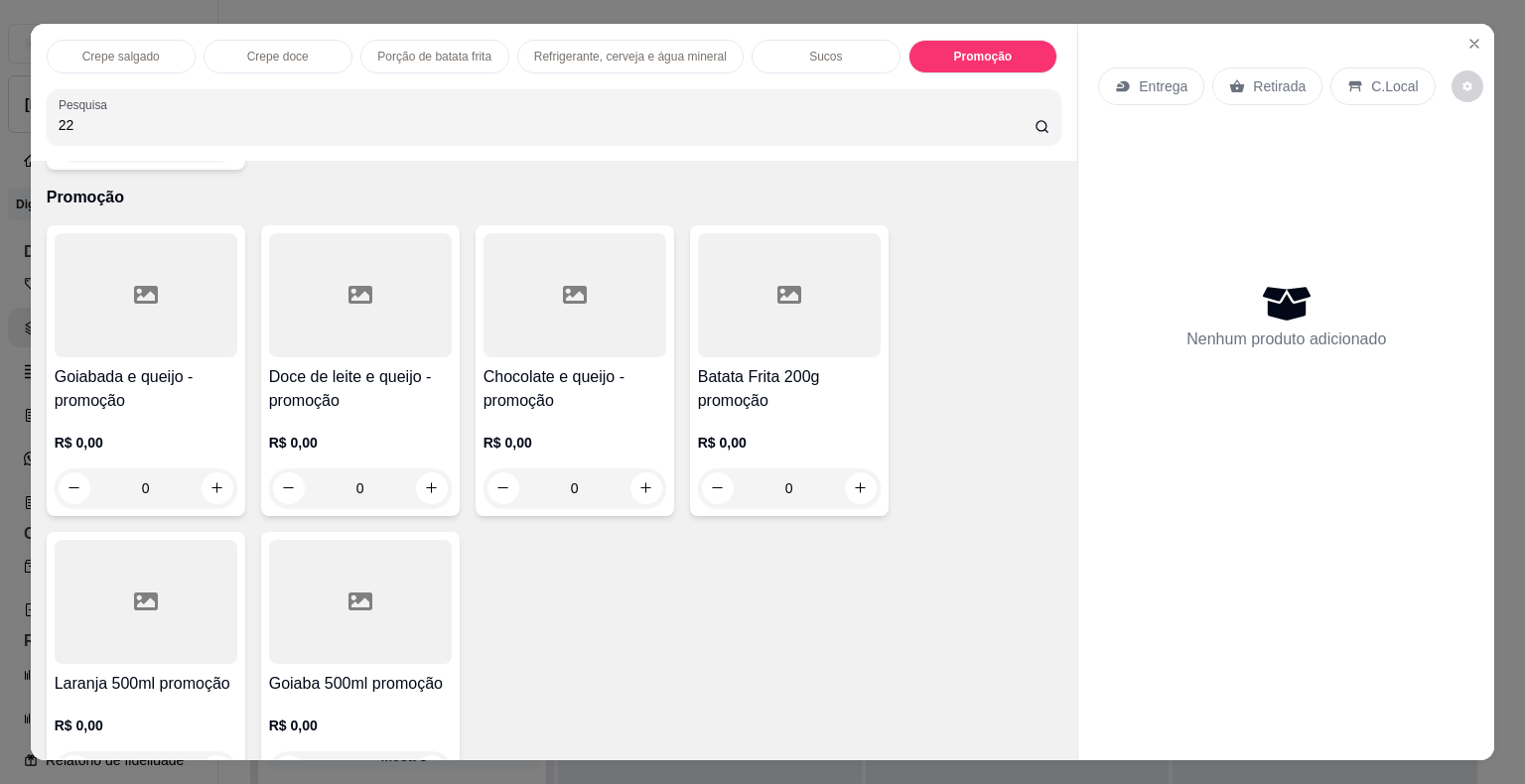click 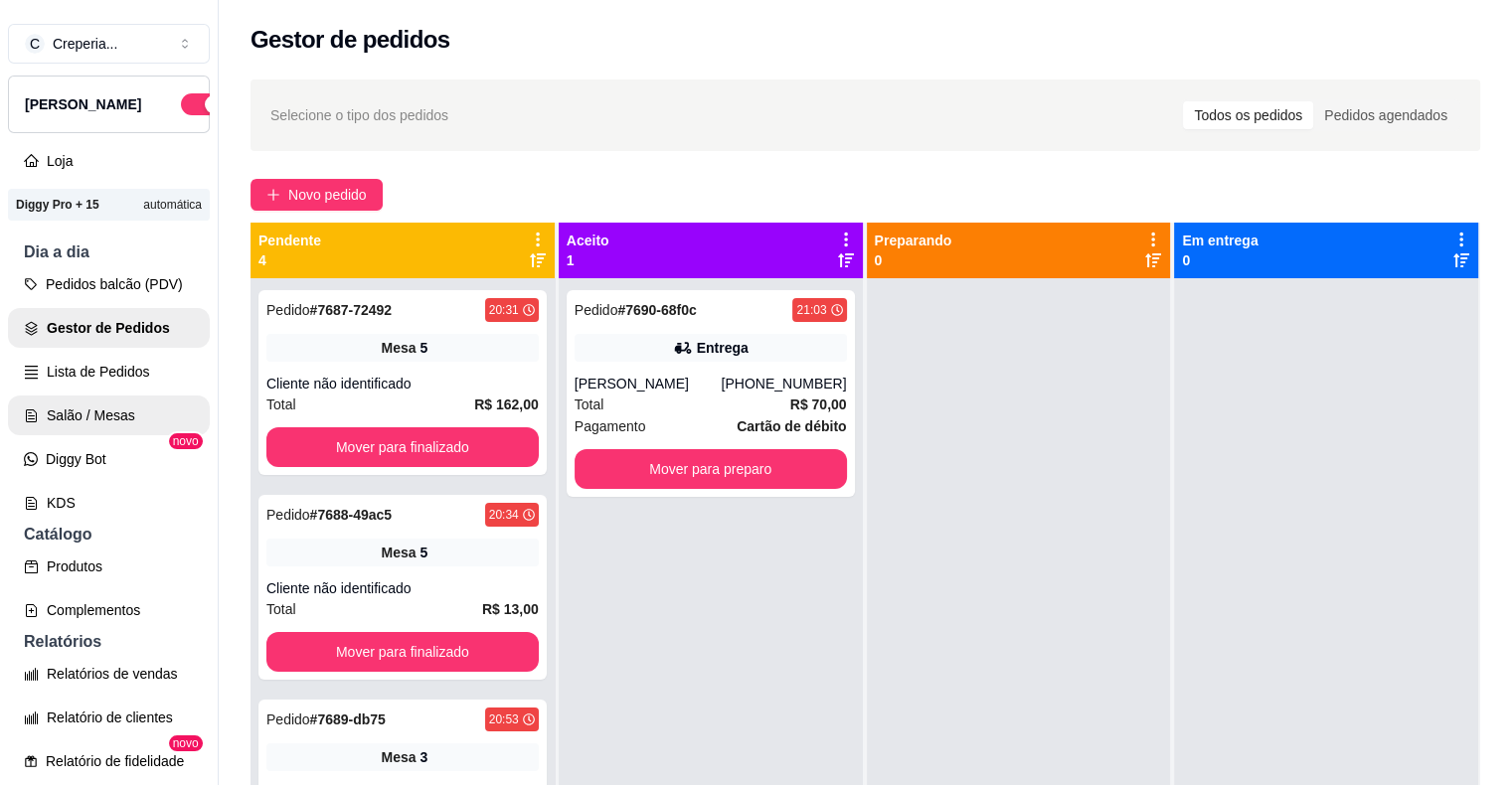 click on "Salão / Mesas" at bounding box center [108, 415] 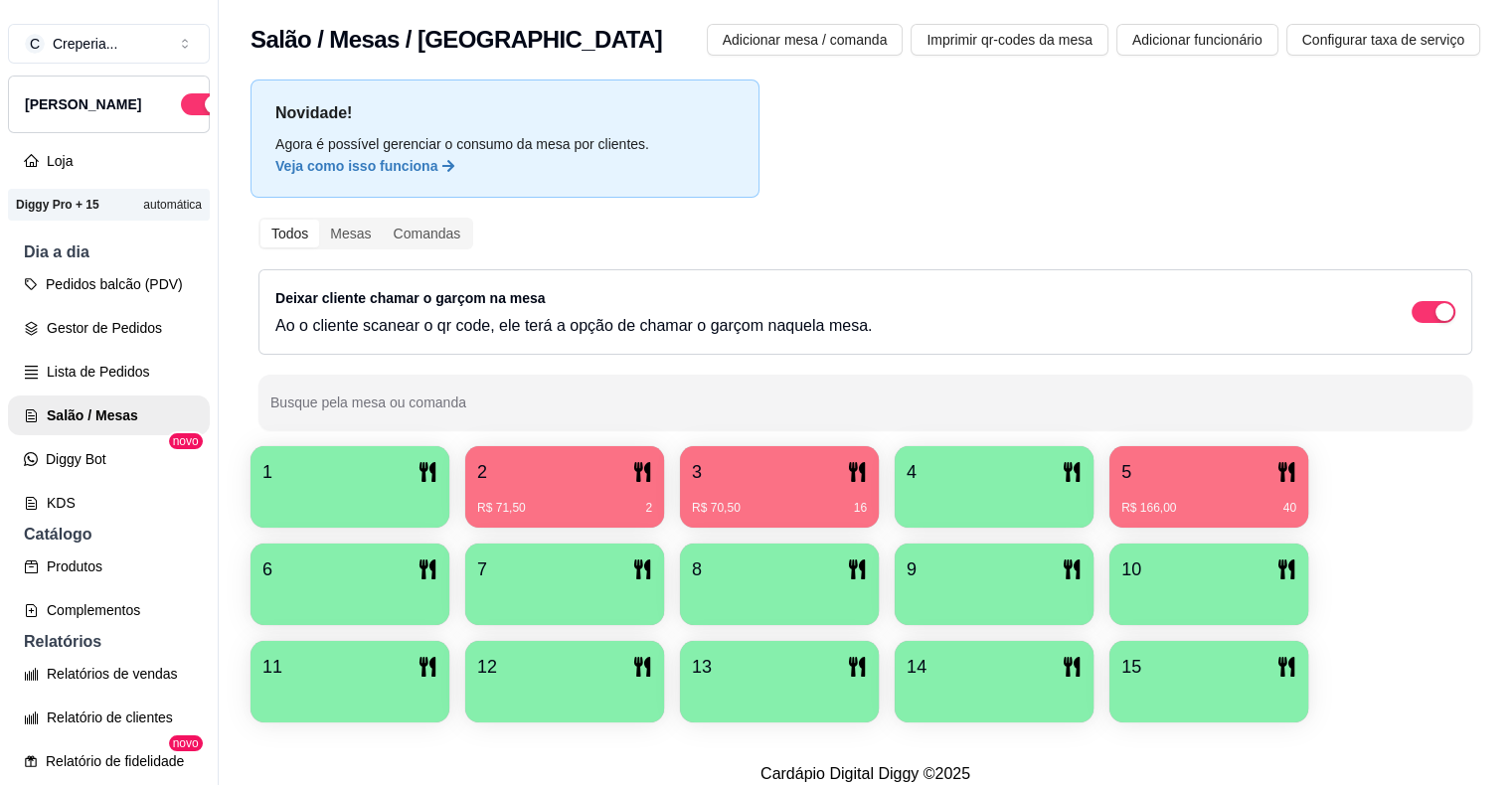 click on "R$ 70,50 16" at bounding box center [779, 501] 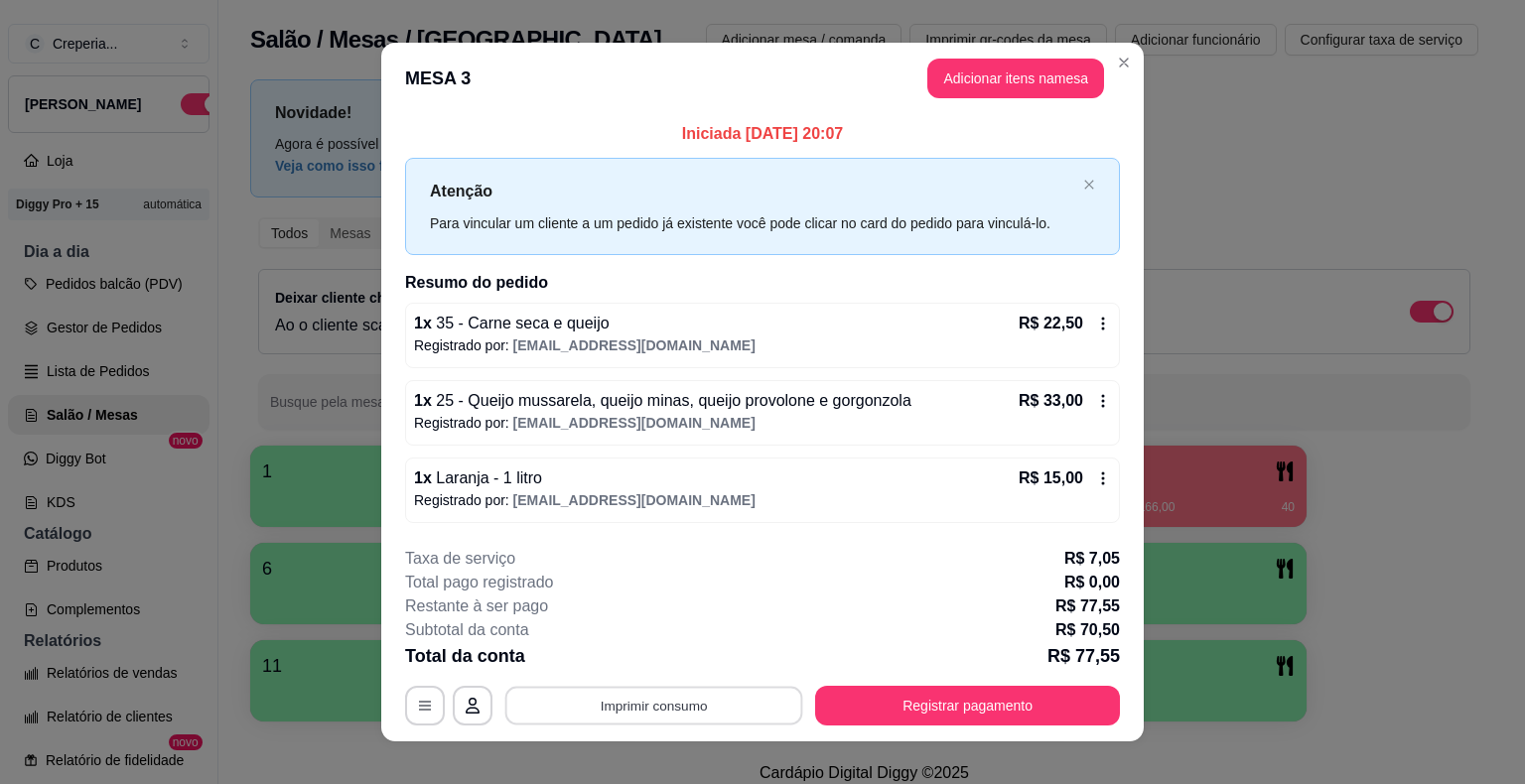 click on "Imprimir consumo" at bounding box center [654, 705] 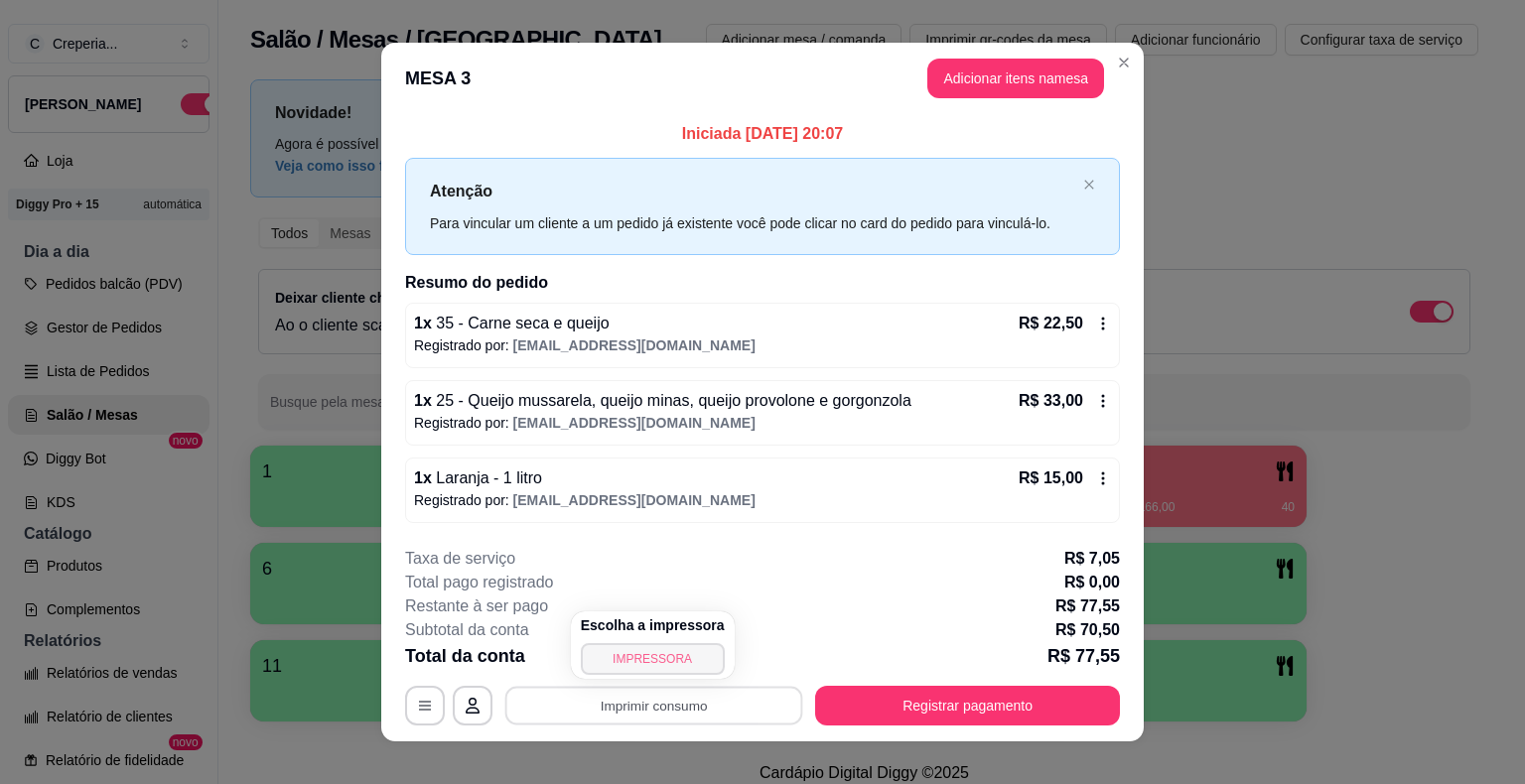 click on "IMPRESSORA" at bounding box center [652, 659] 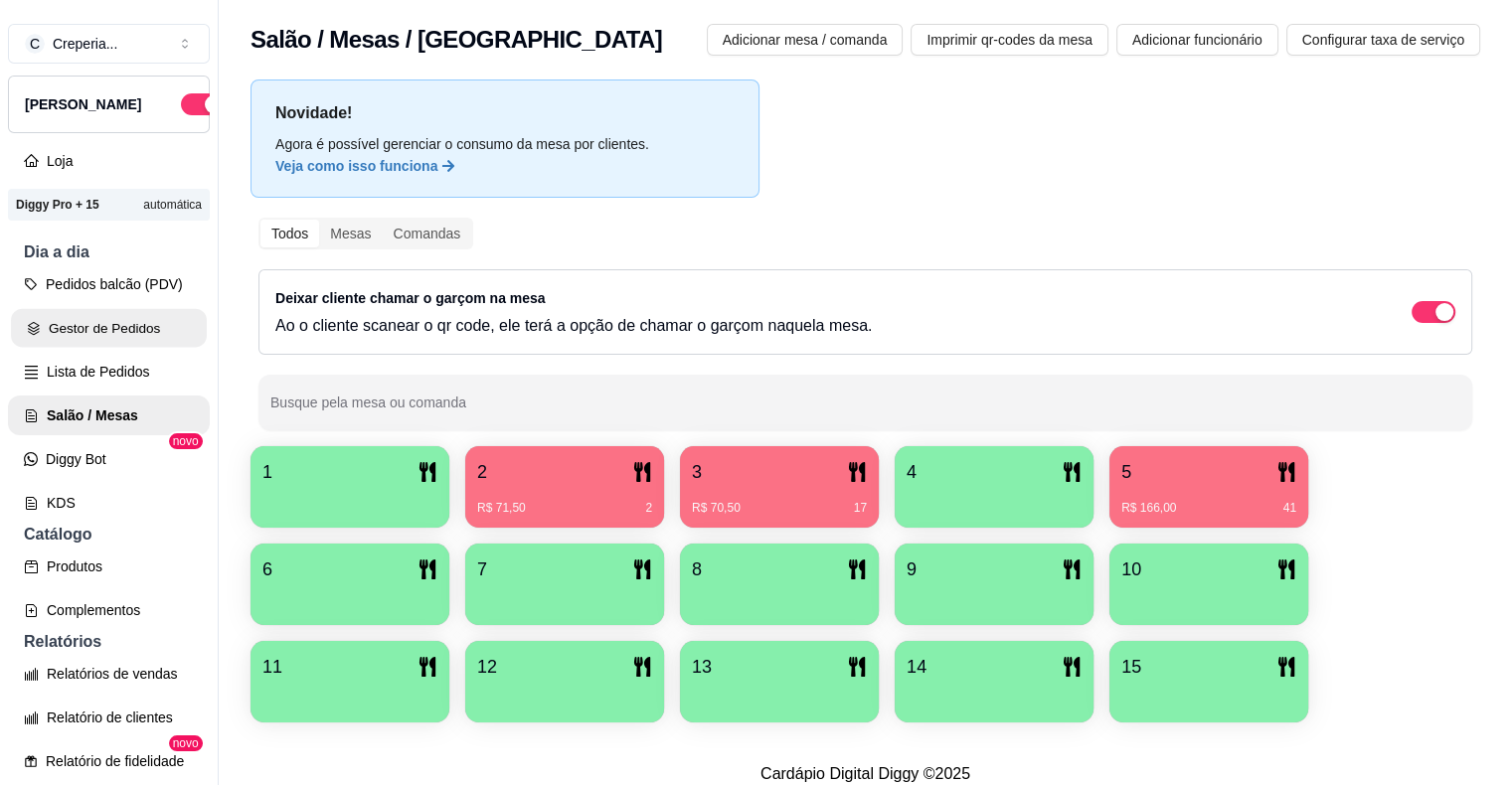 click on "Gestor de Pedidos" at bounding box center (108, 328) 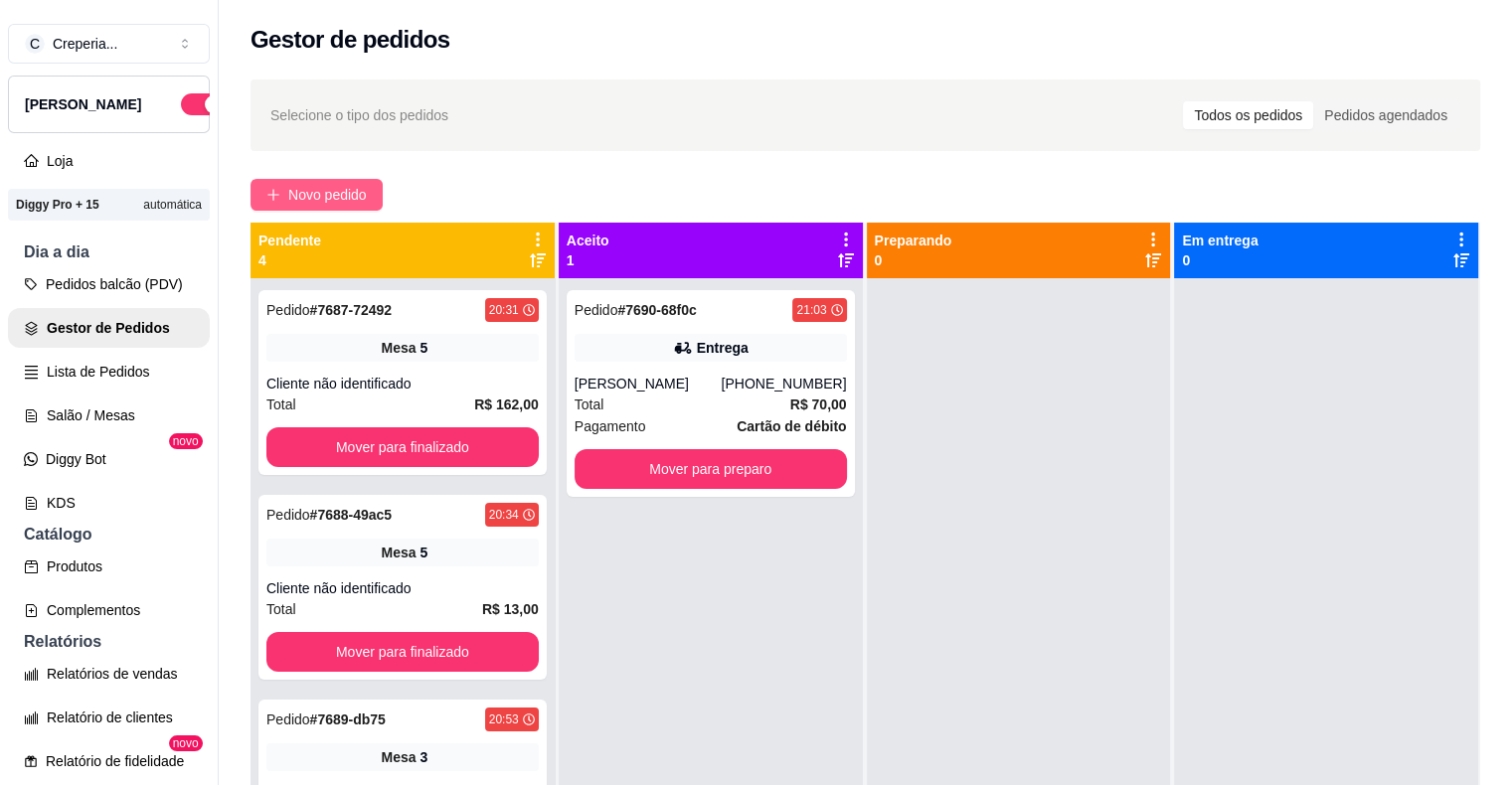 click on "Novo pedido" at bounding box center [327, 195] 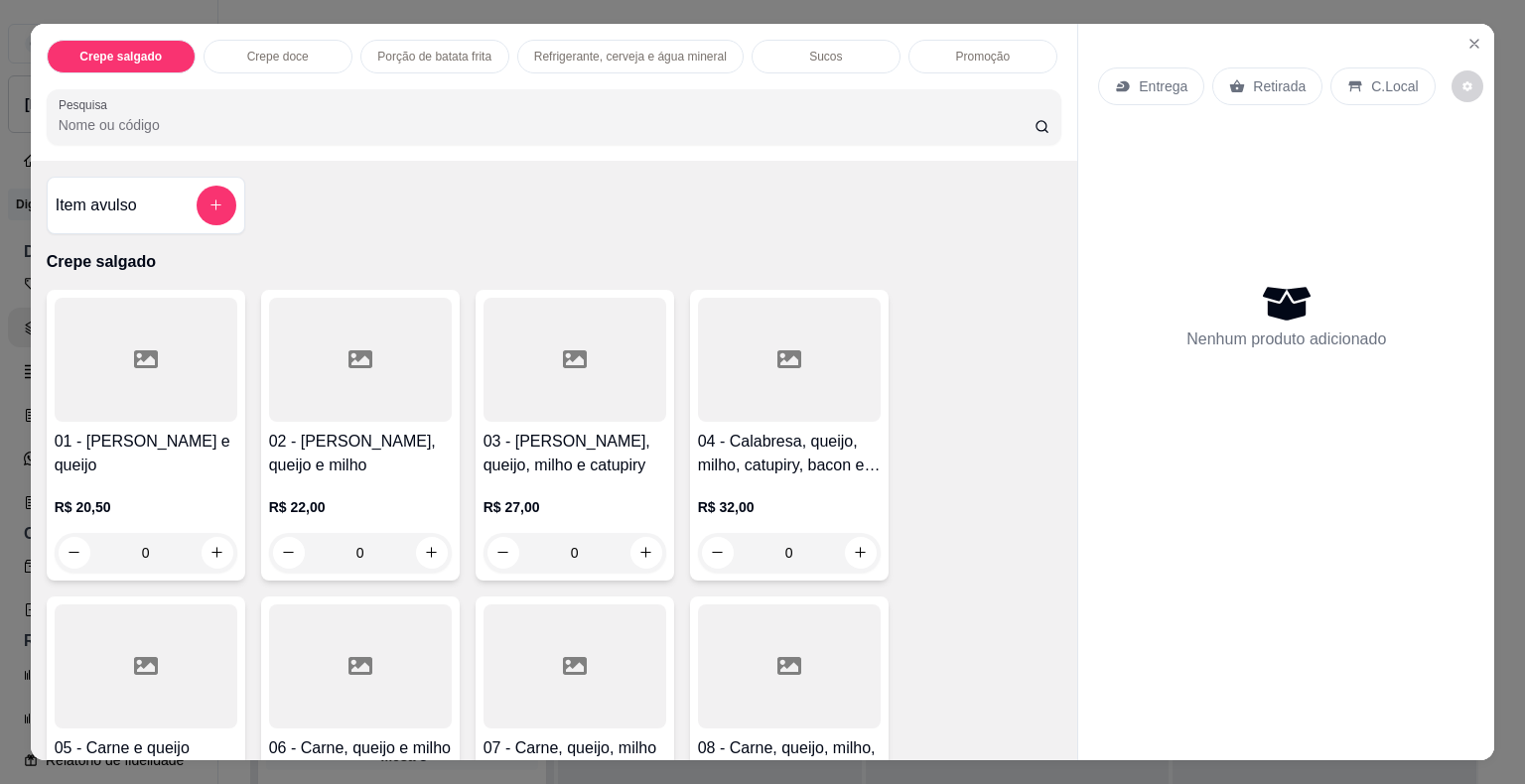 click on "Pesquisa" at bounding box center (546, 125) 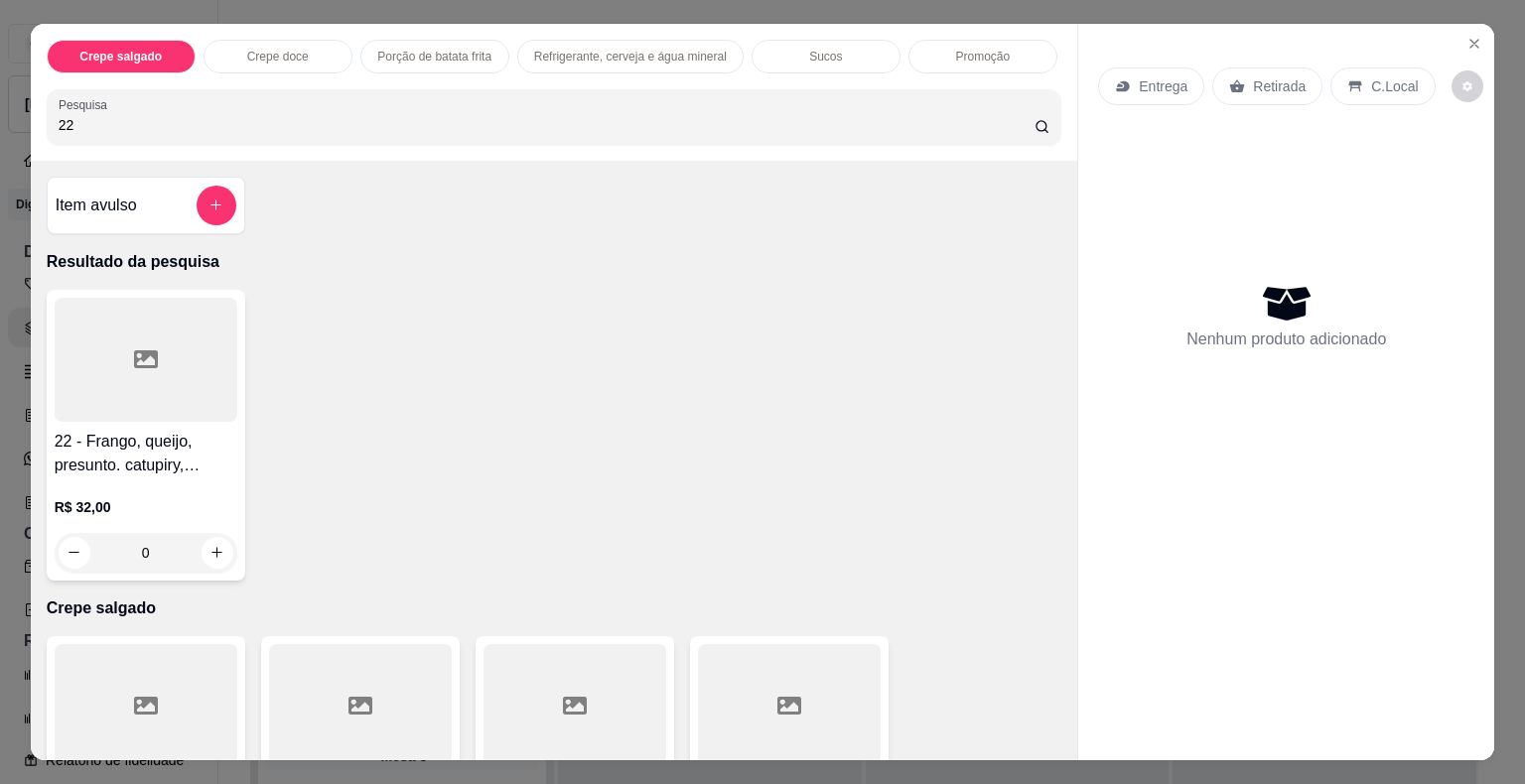 type on "22" 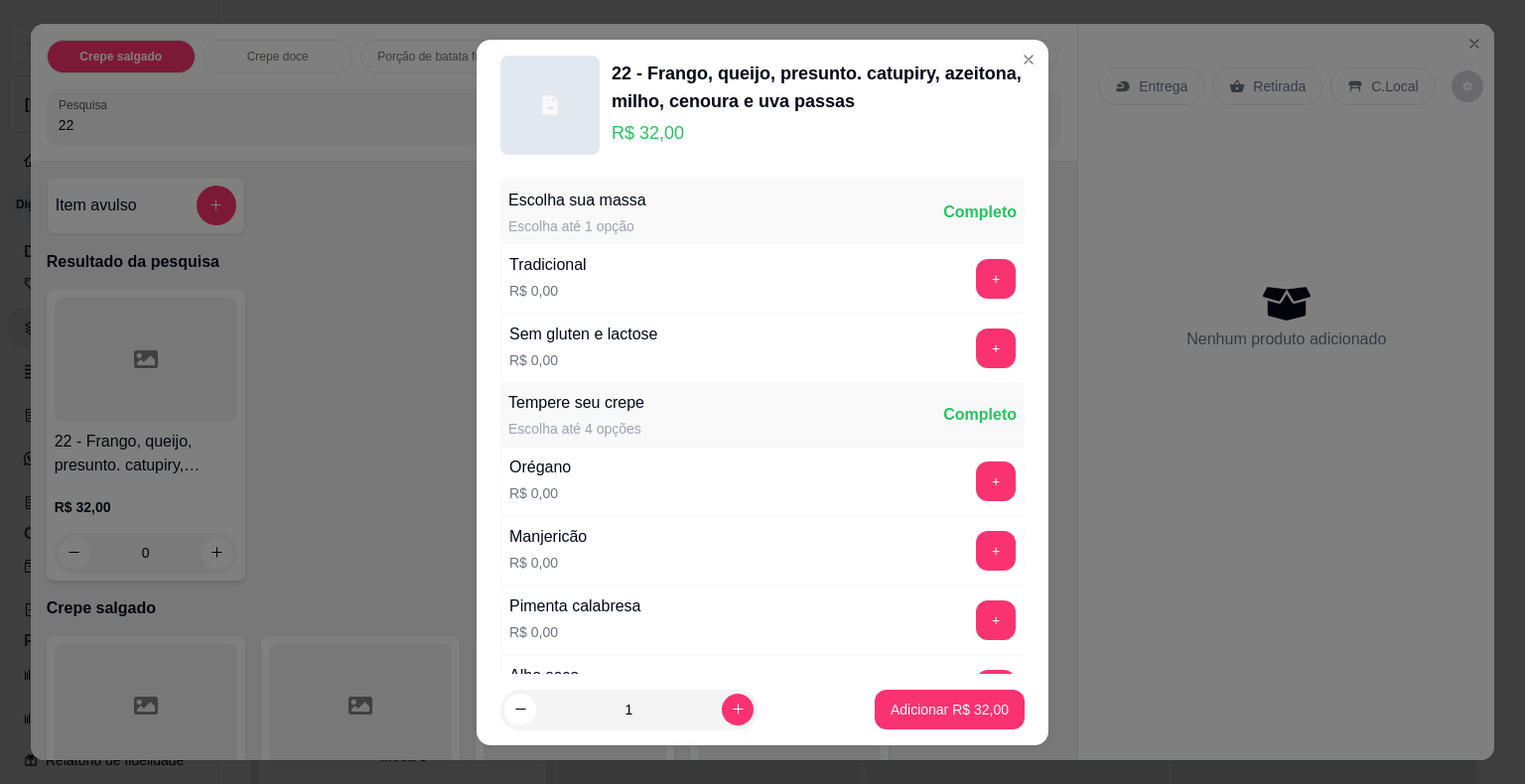 click on "+" at bounding box center [996, 348] 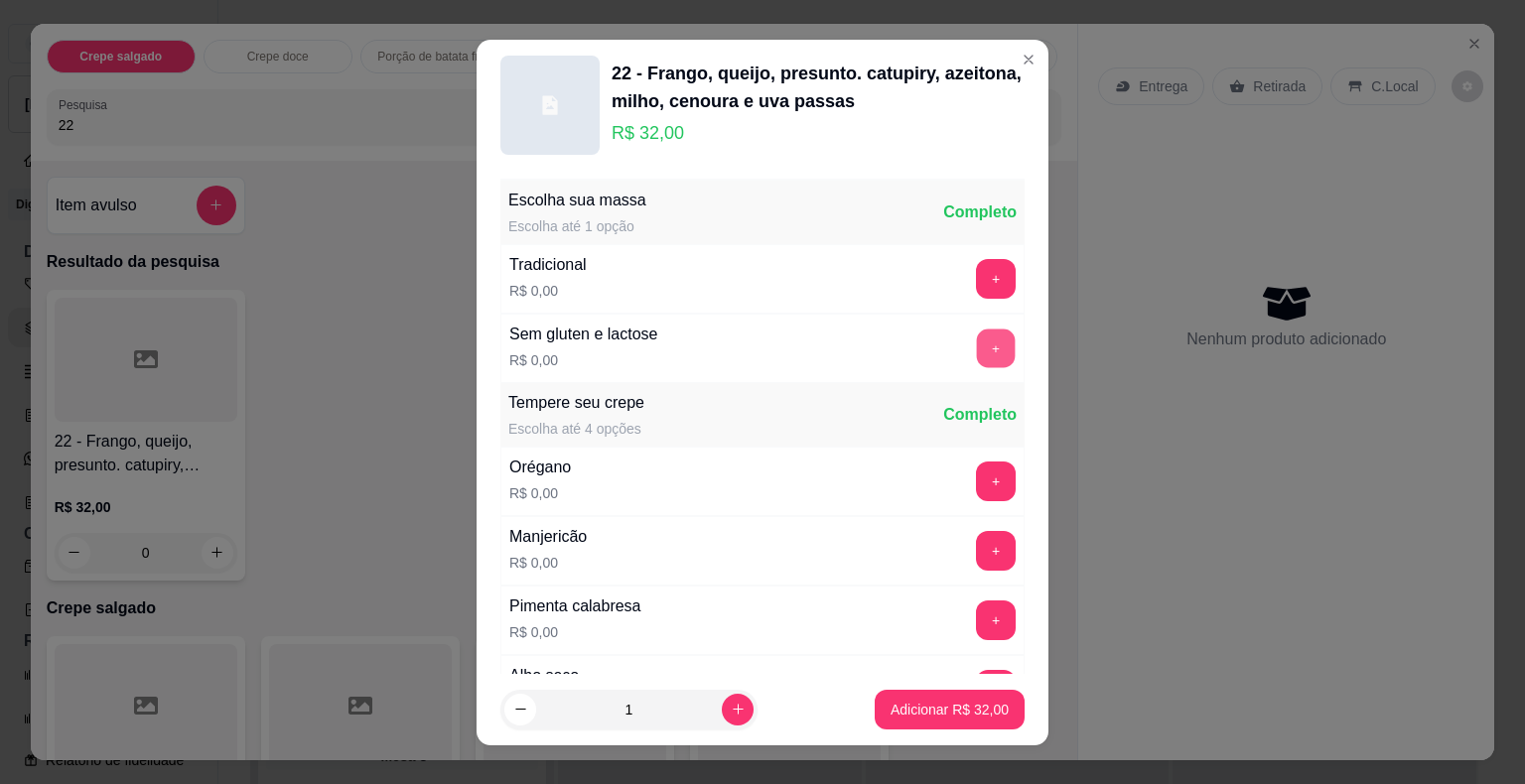 click on "+" at bounding box center [996, 347] 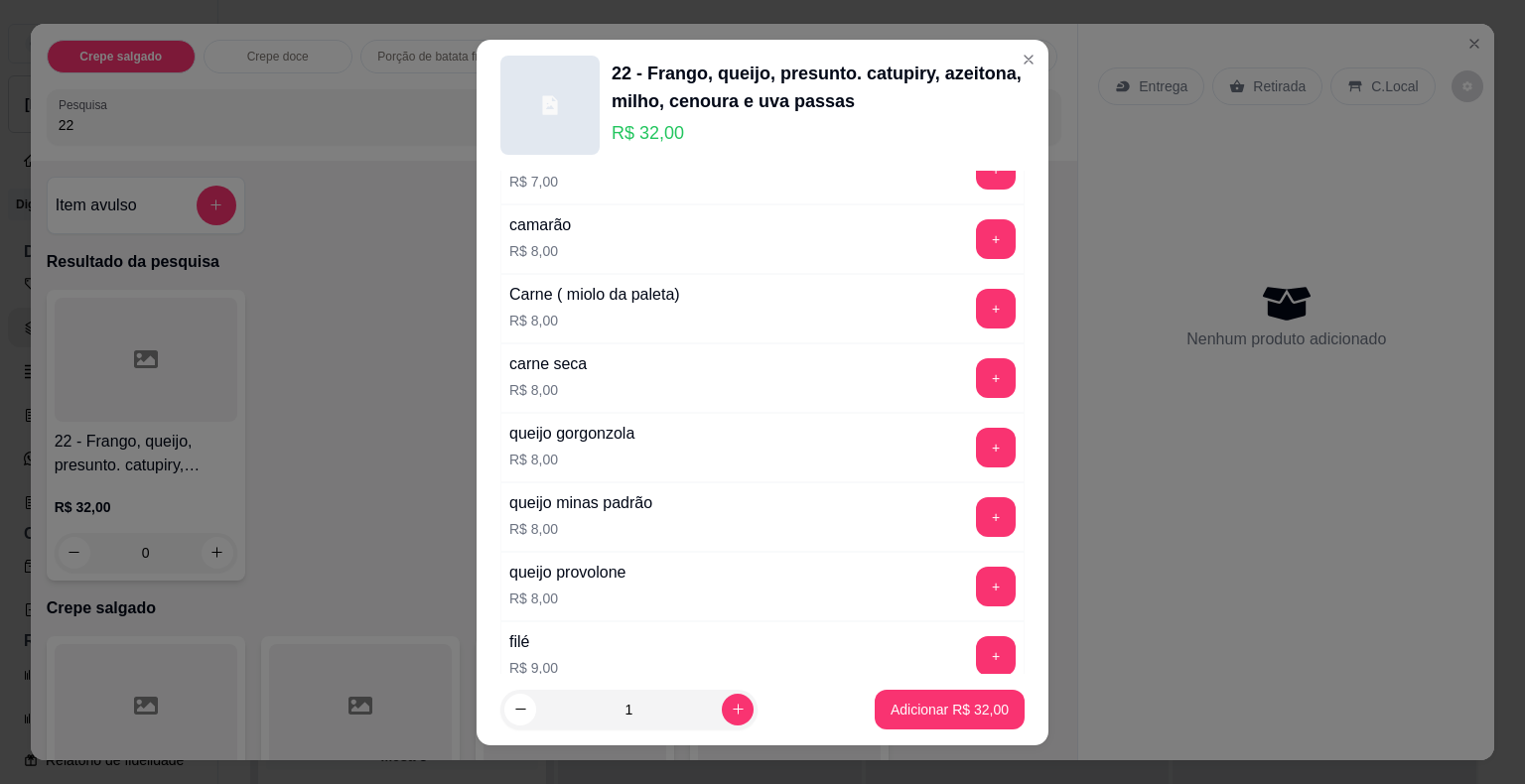 scroll, scrollTop: 3505, scrollLeft: 0, axis: vertical 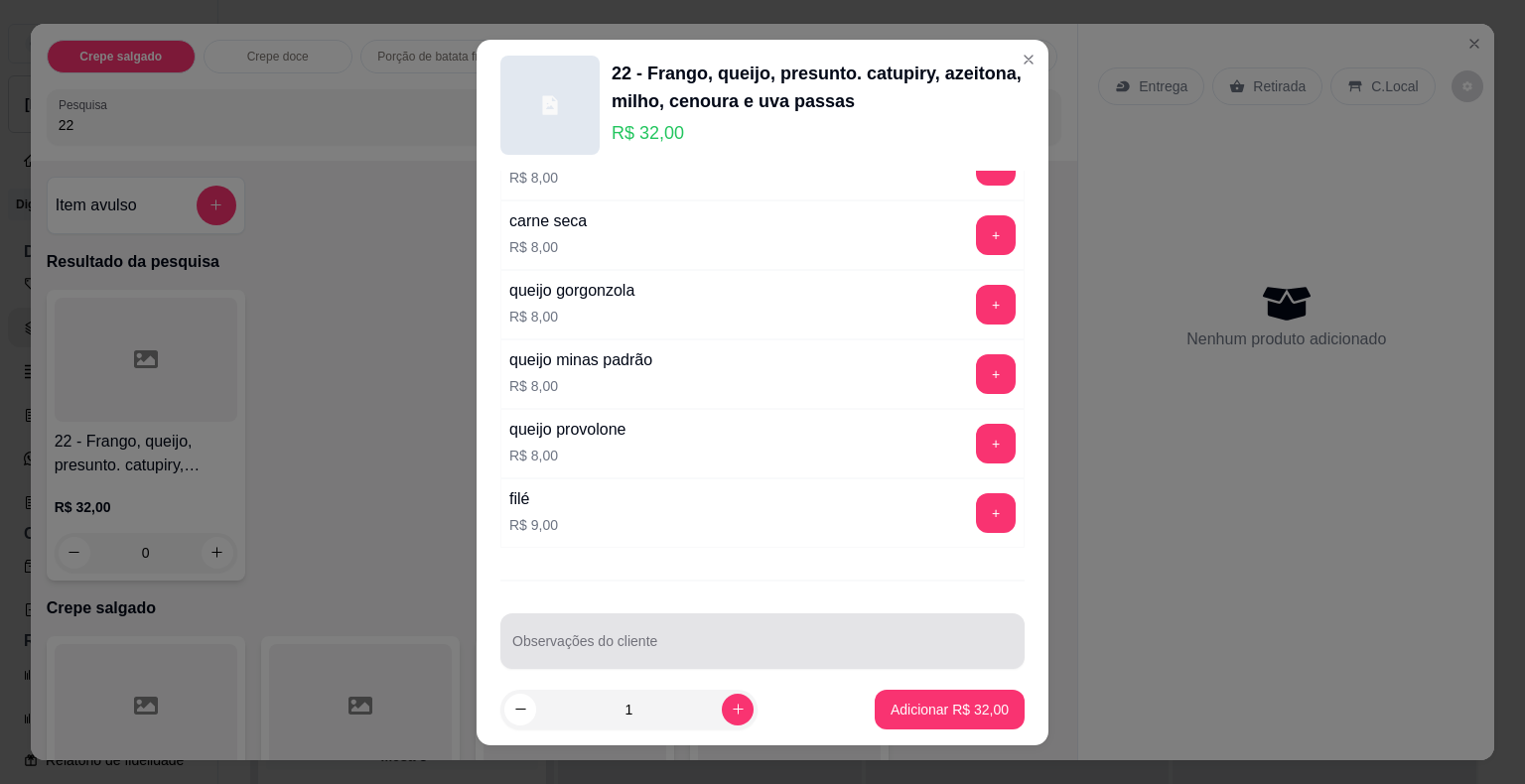 click on "Observações do cliente" at bounding box center [762, 649] 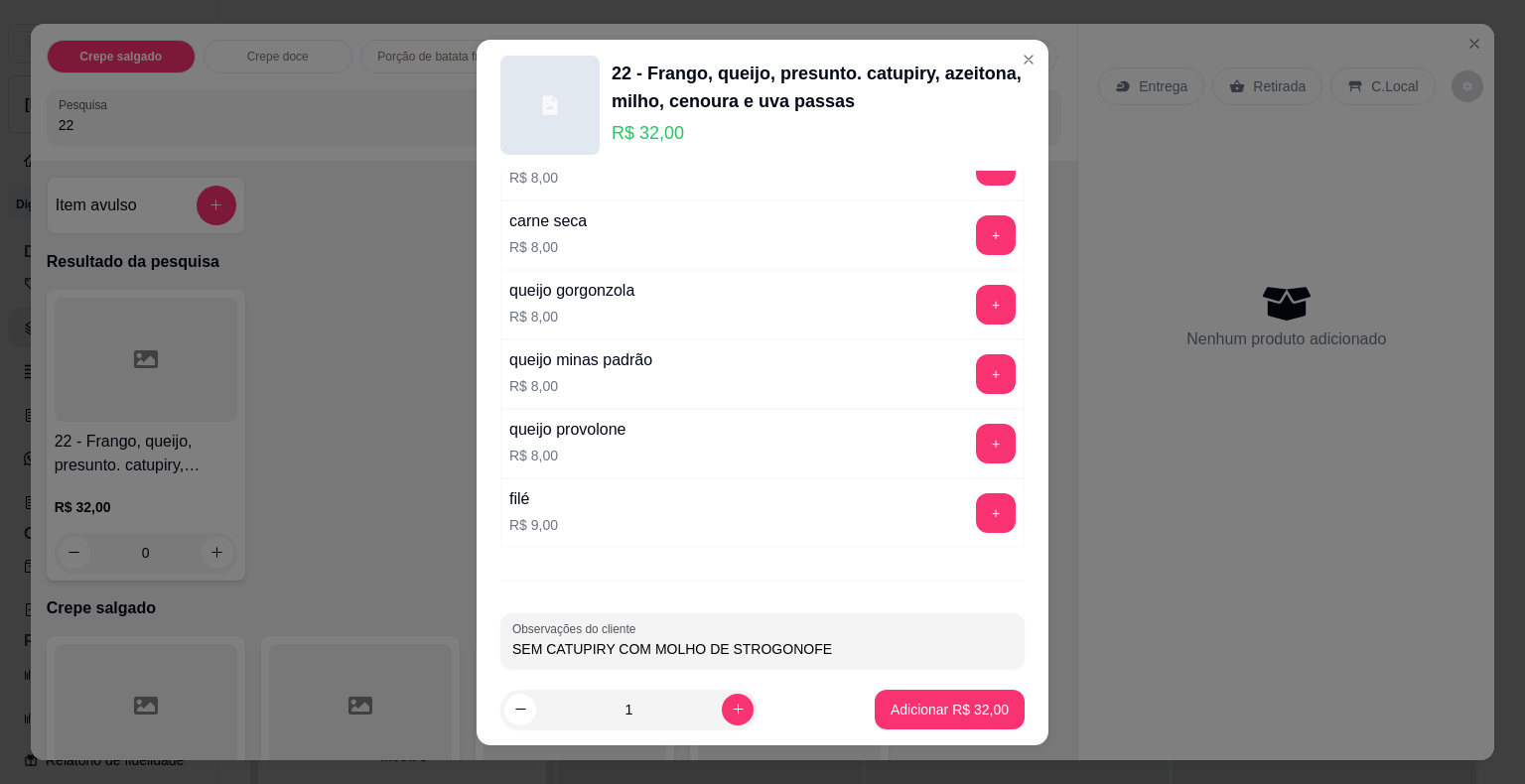 type on "SEM CATUPIRY COM MOLHO DE STROGONOFE" 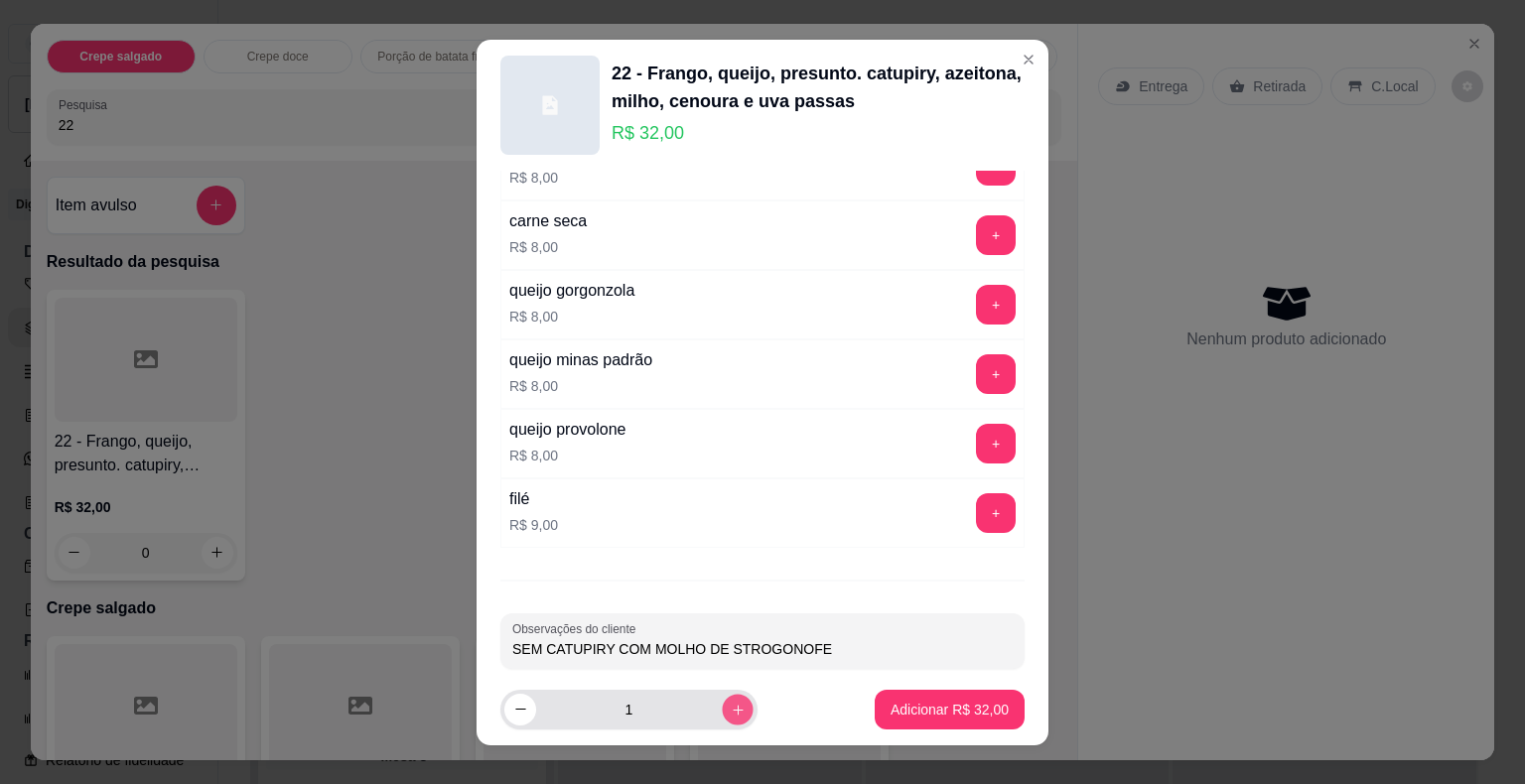 click at bounding box center [737, 709] 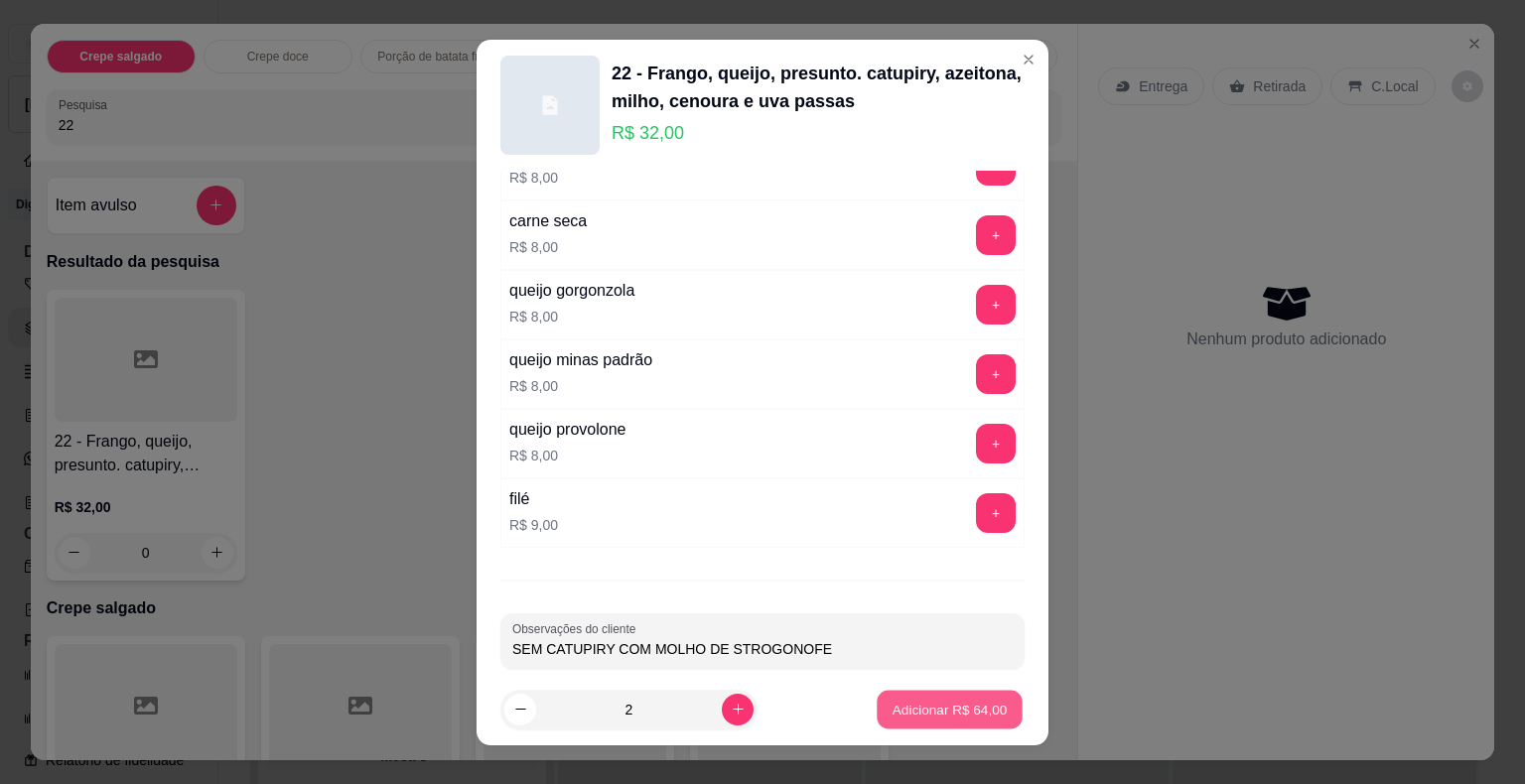 click on "Adicionar   R$ 64,00" at bounding box center [950, 709] 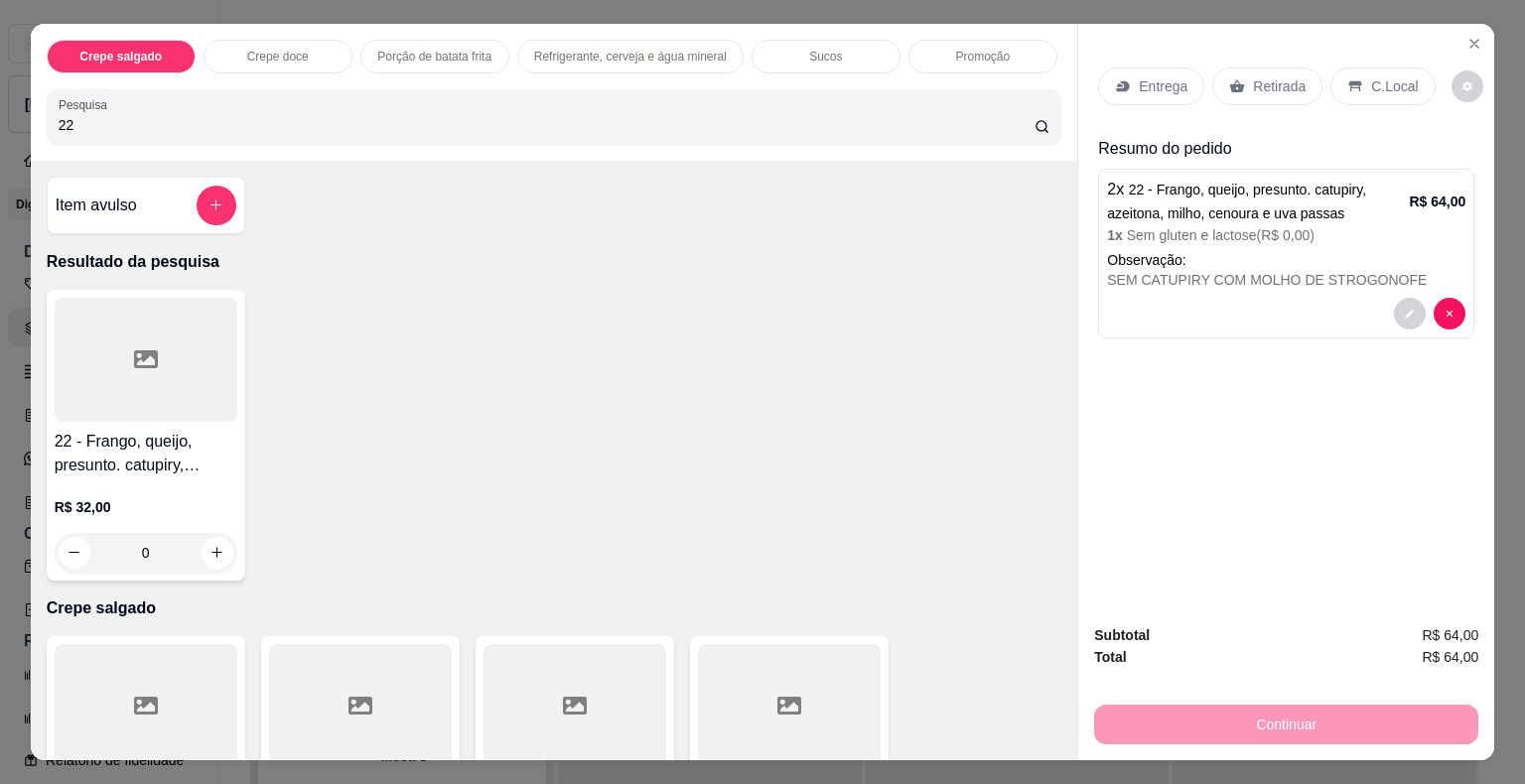 click on "Retirada" at bounding box center [1279, 86] 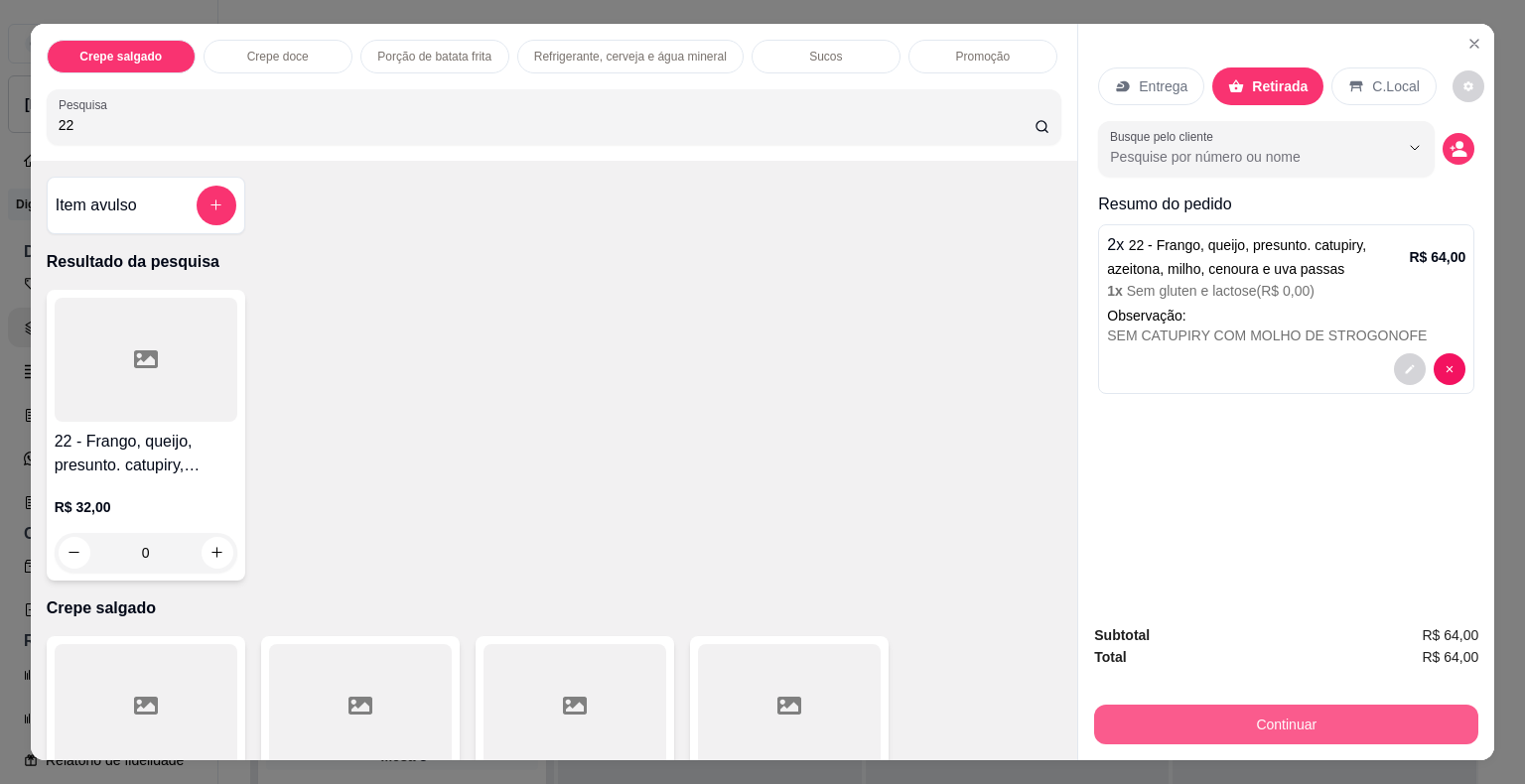 click on "Continuar" at bounding box center (1286, 724) 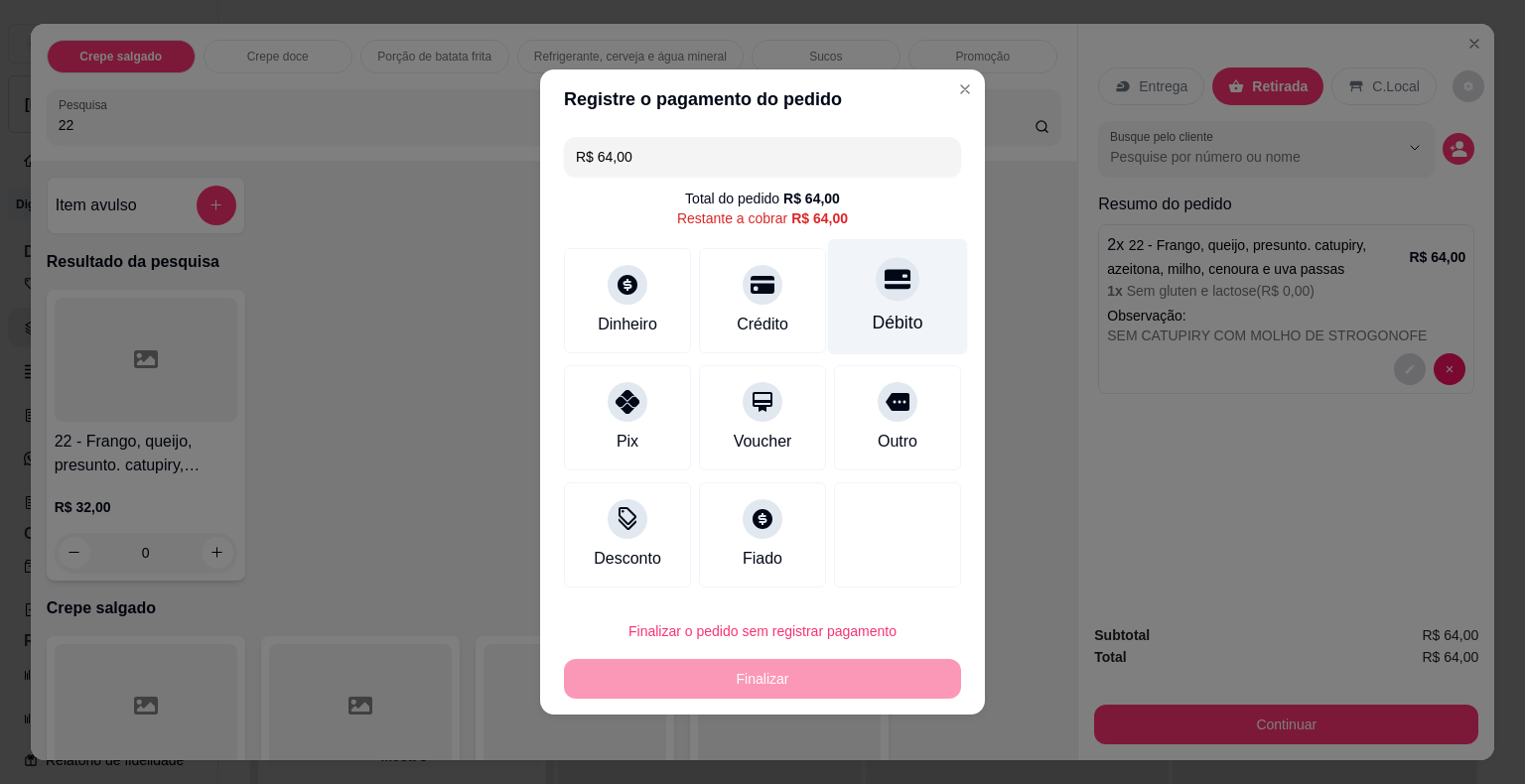 click on "Débito" at bounding box center (898, 297) 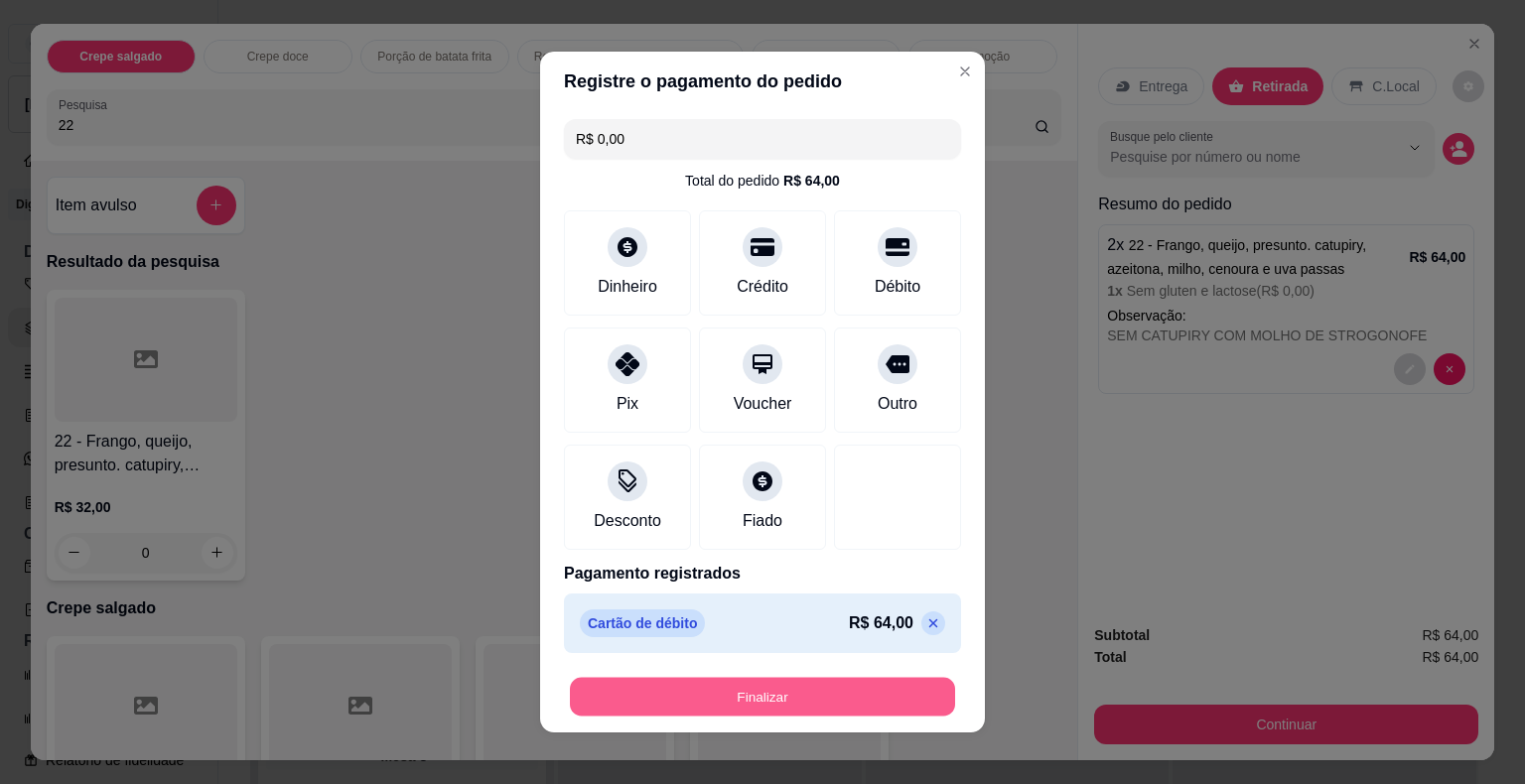click on "Finalizar" at bounding box center (762, 697) 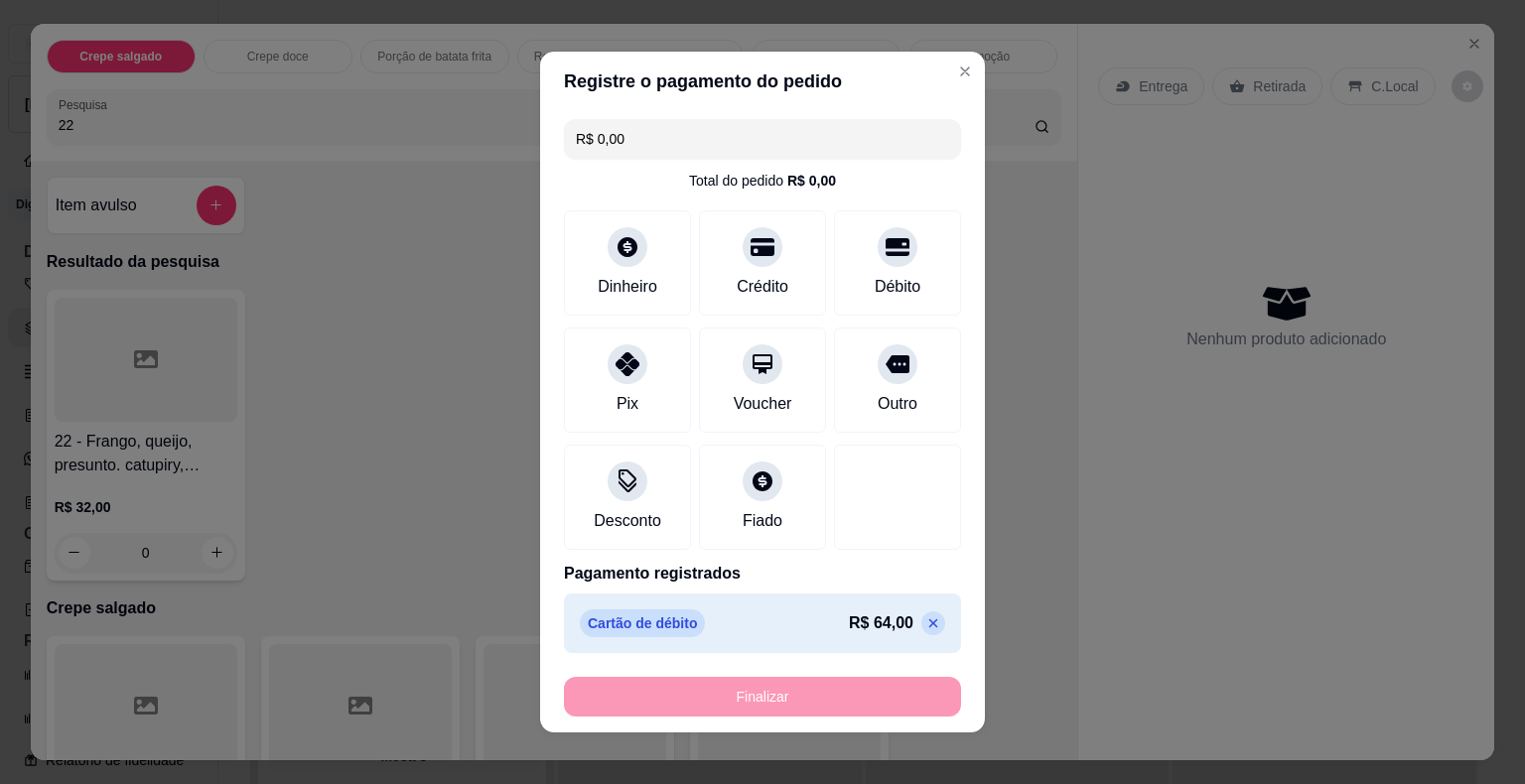 type on "-R$ 64,00" 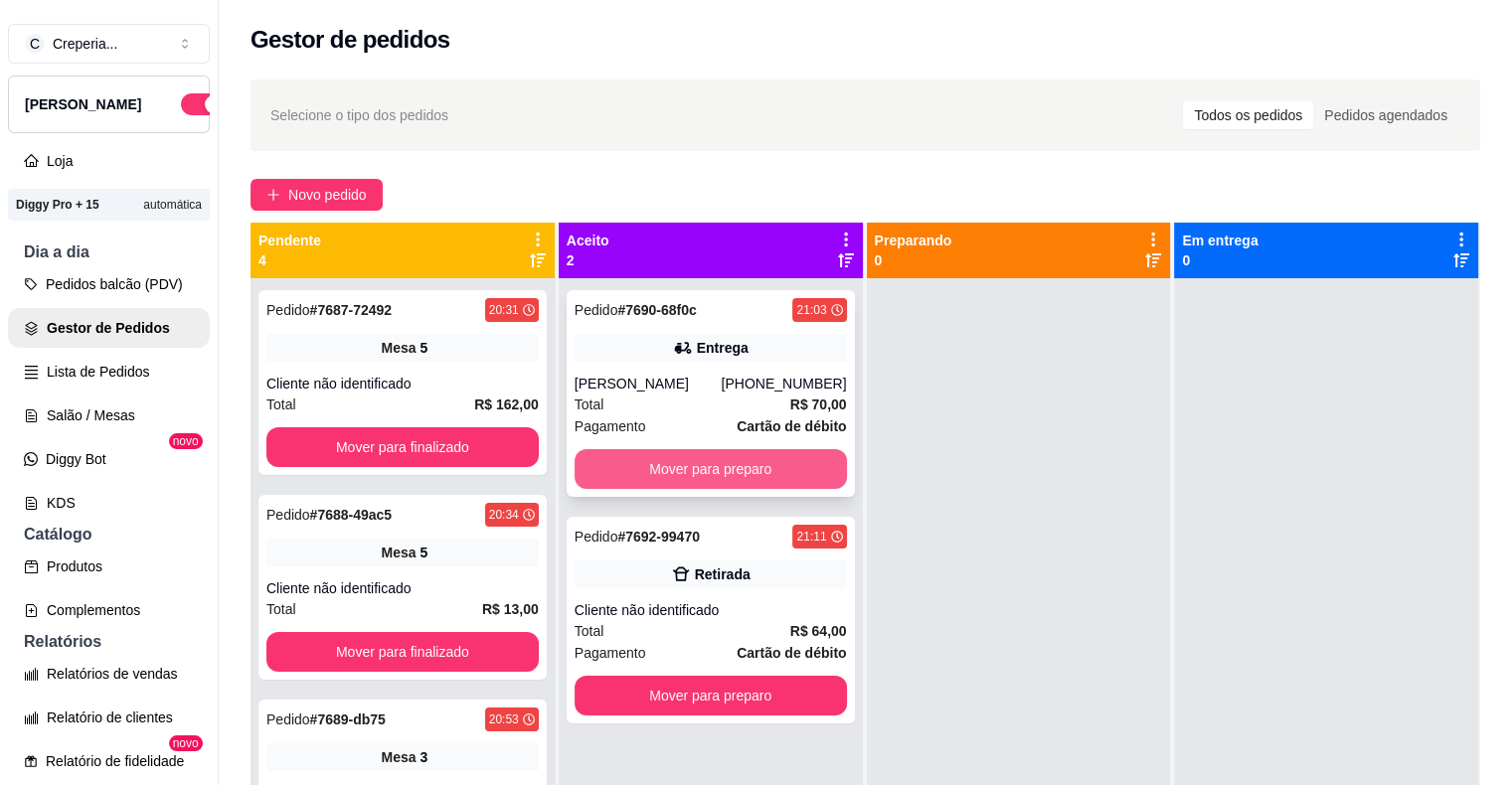 click on "Mover para preparo" at bounding box center (711, 469) 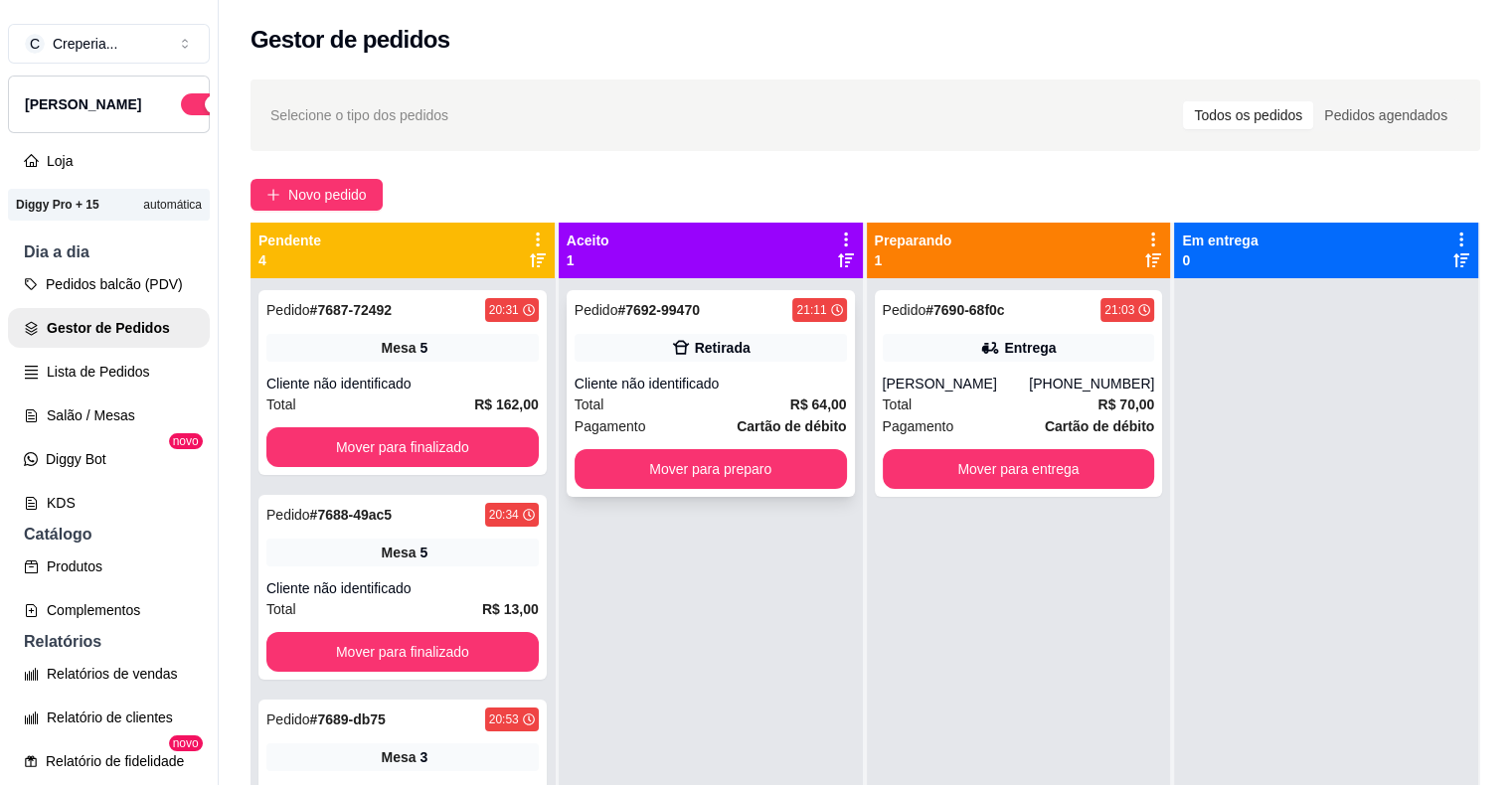 click on "Cliente não identificado" at bounding box center (711, 384) 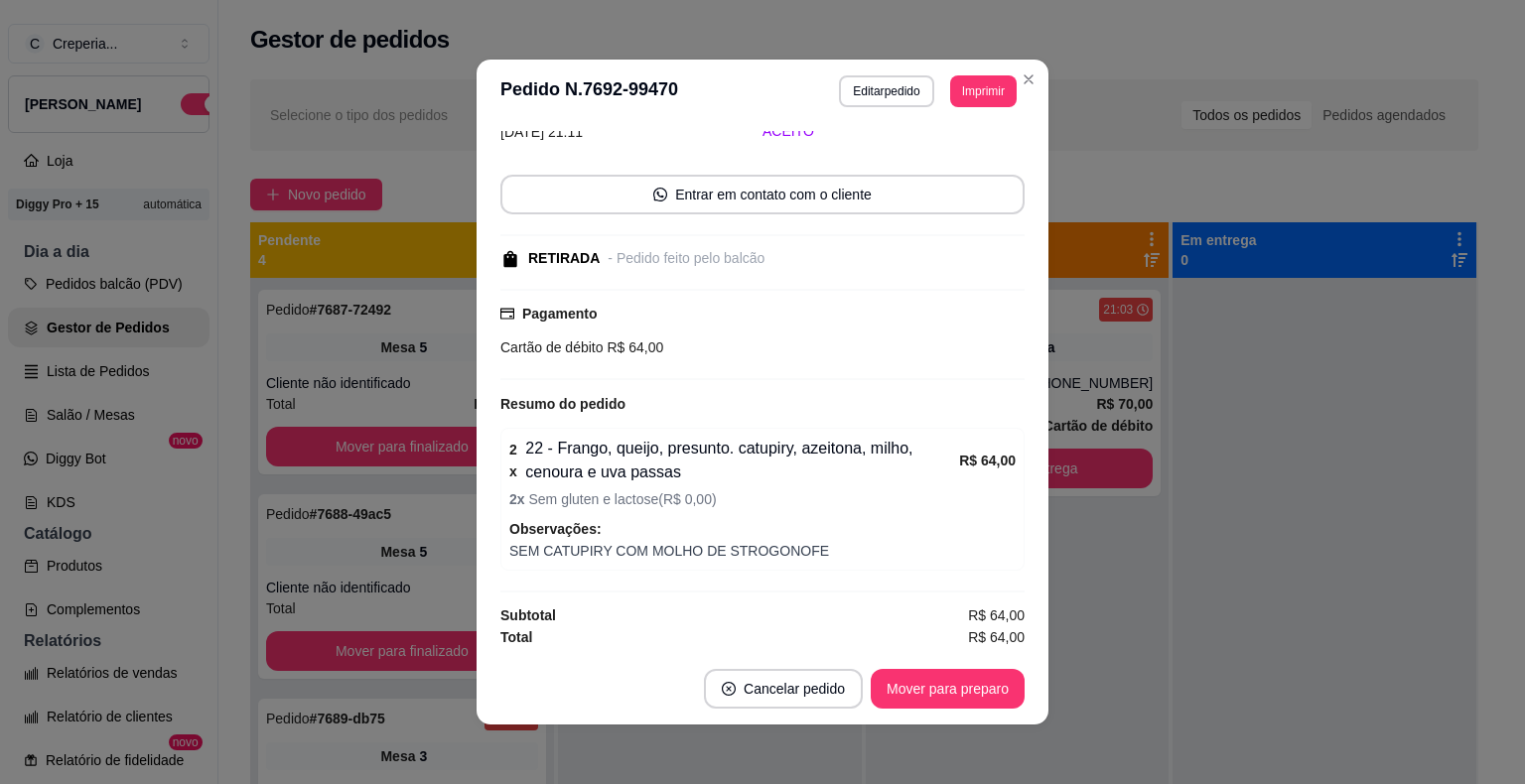 scroll, scrollTop: 0, scrollLeft: 0, axis: both 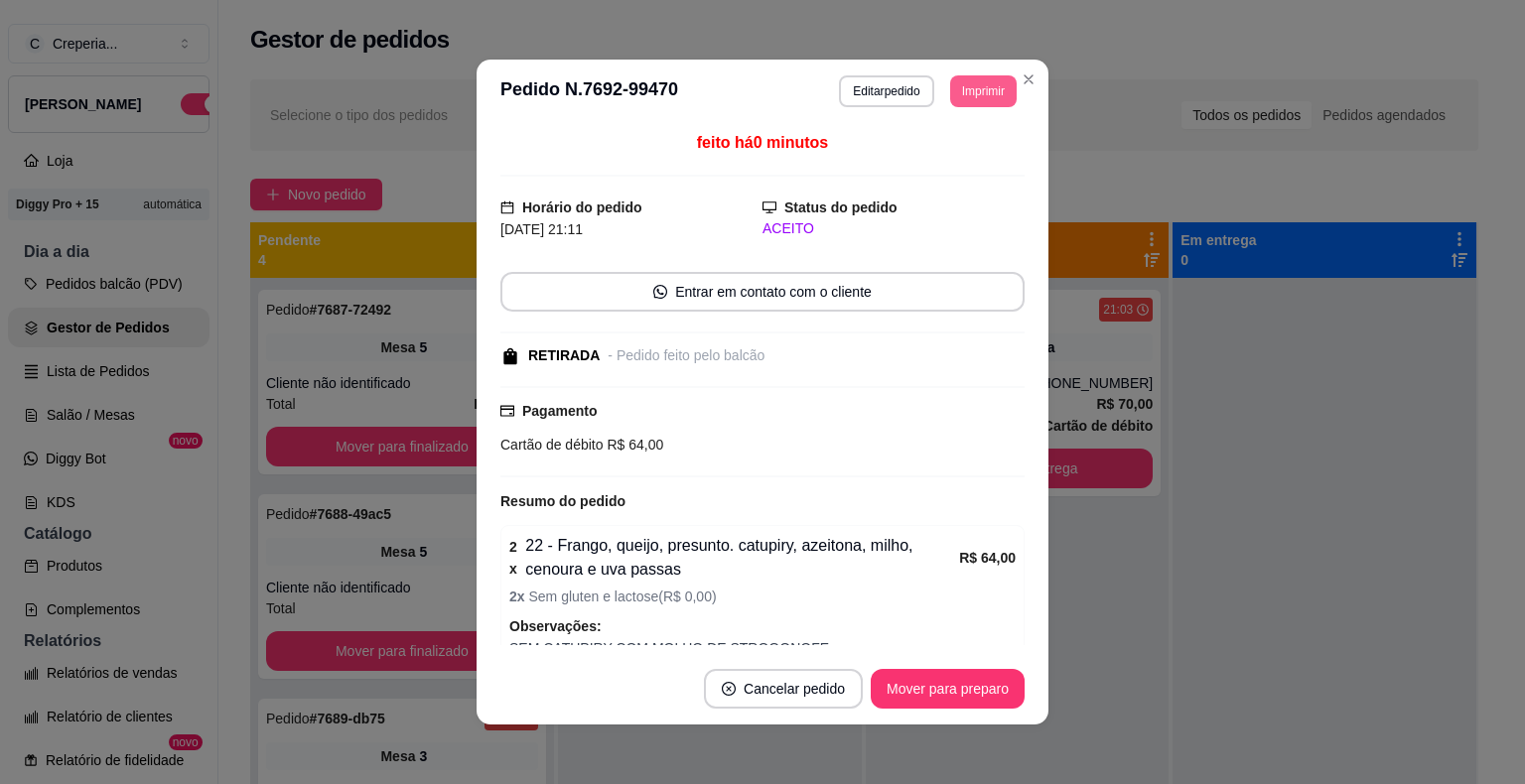 click on "Imprimir" at bounding box center (983, 91) 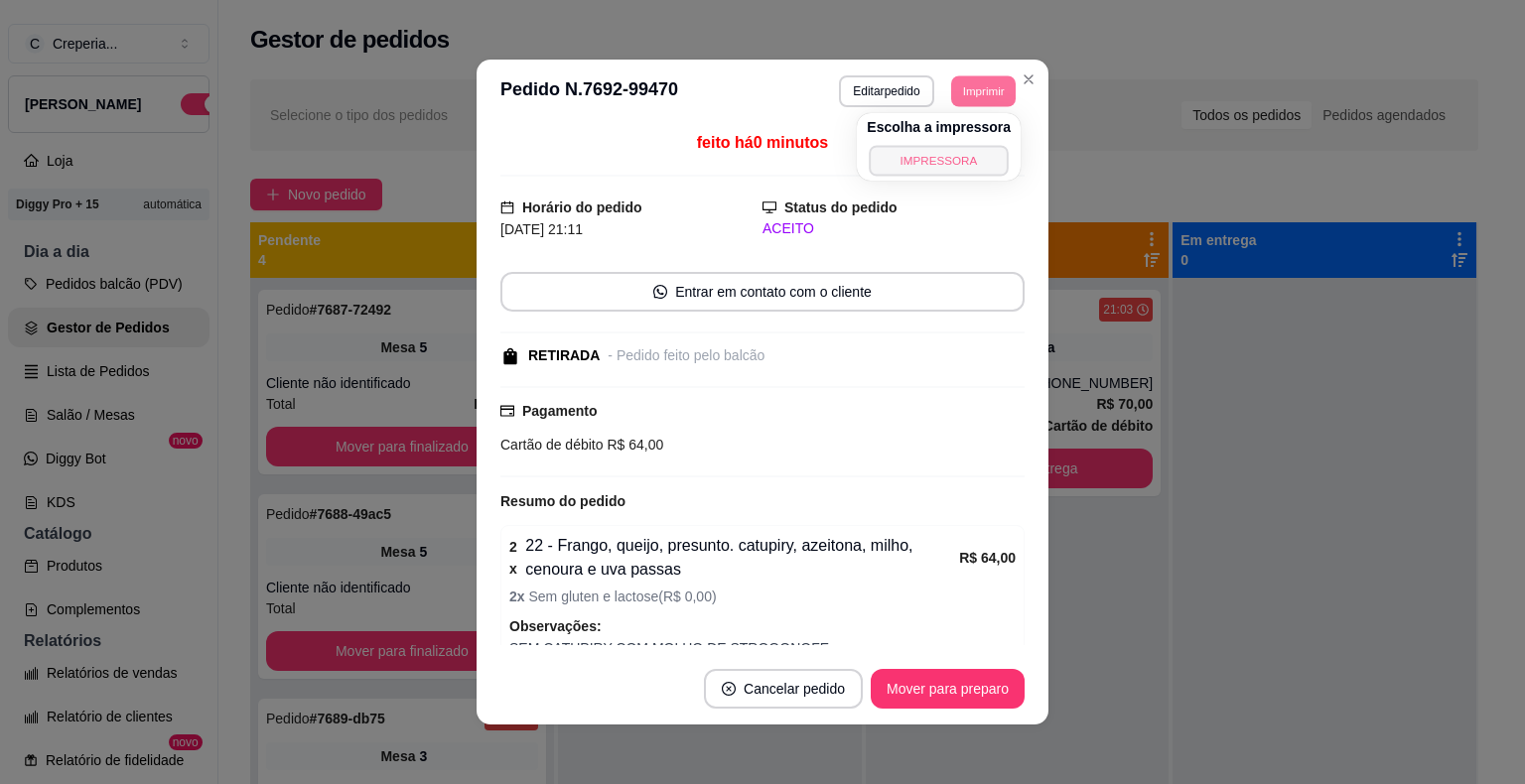 click on "IMPRESSORA" at bounding box center (938, 160) 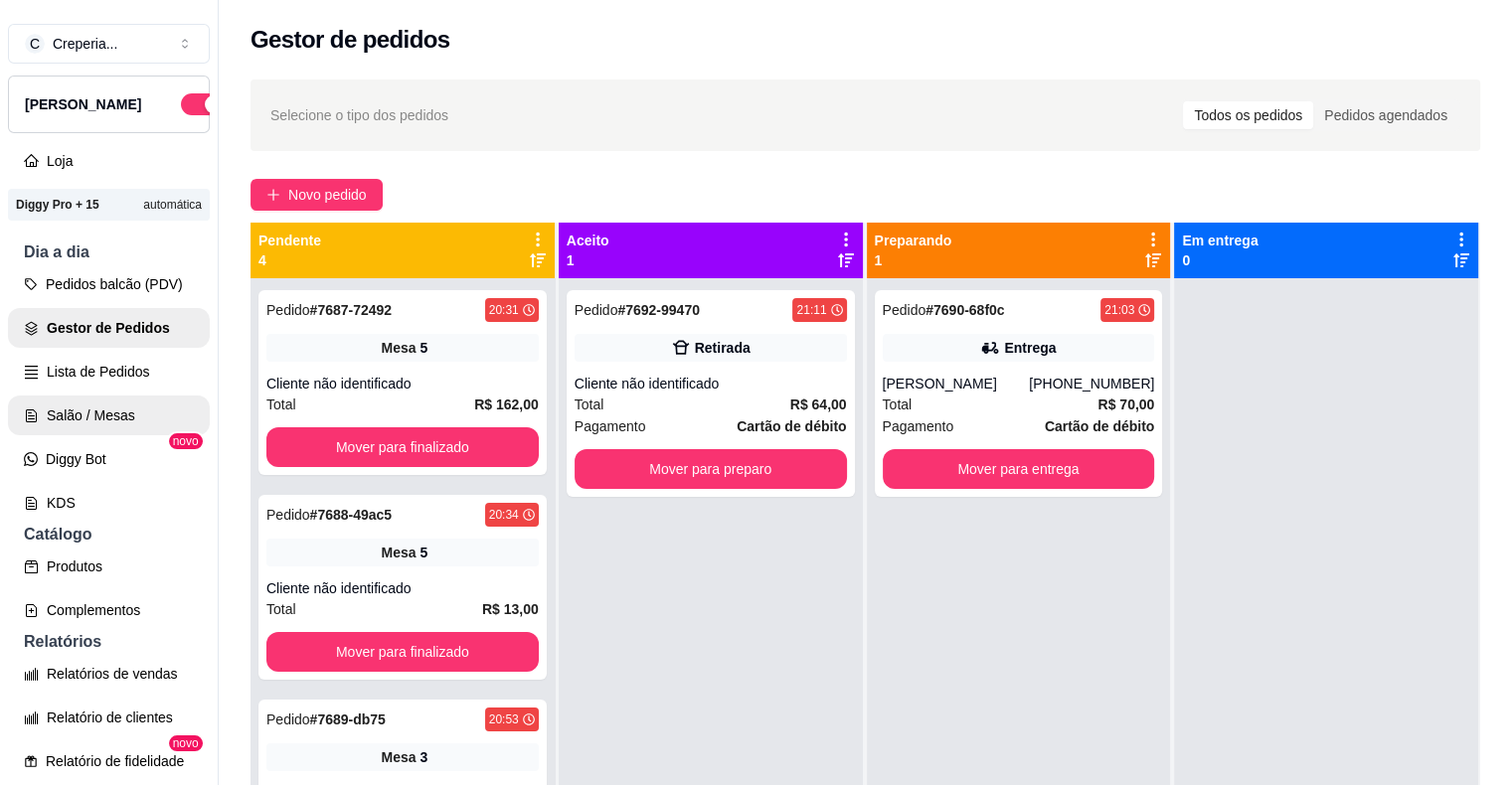 click on "Salão / Mesas" at bounding box center [108, 415] 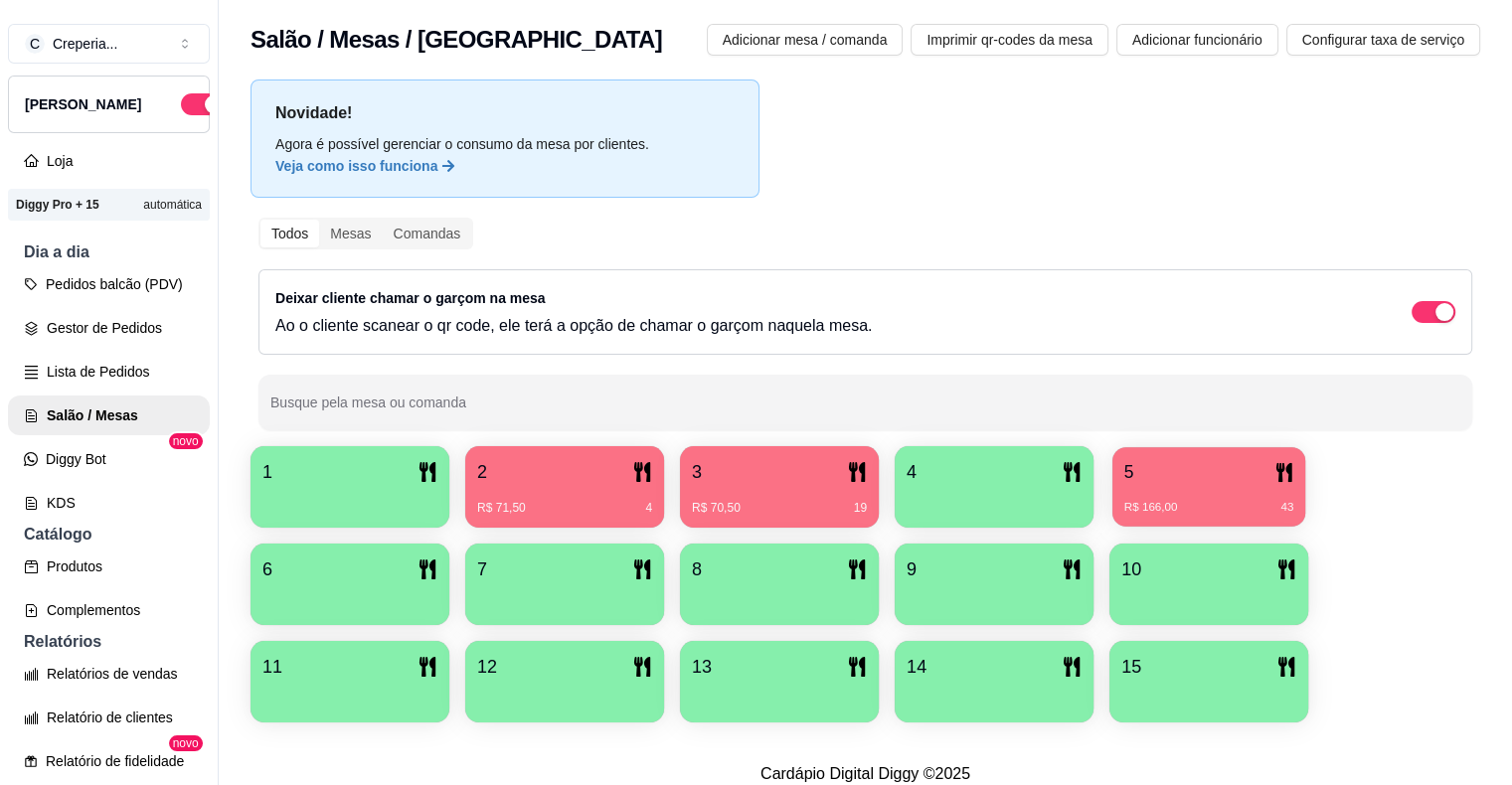click on "5" at bounding box center (1209, 472) 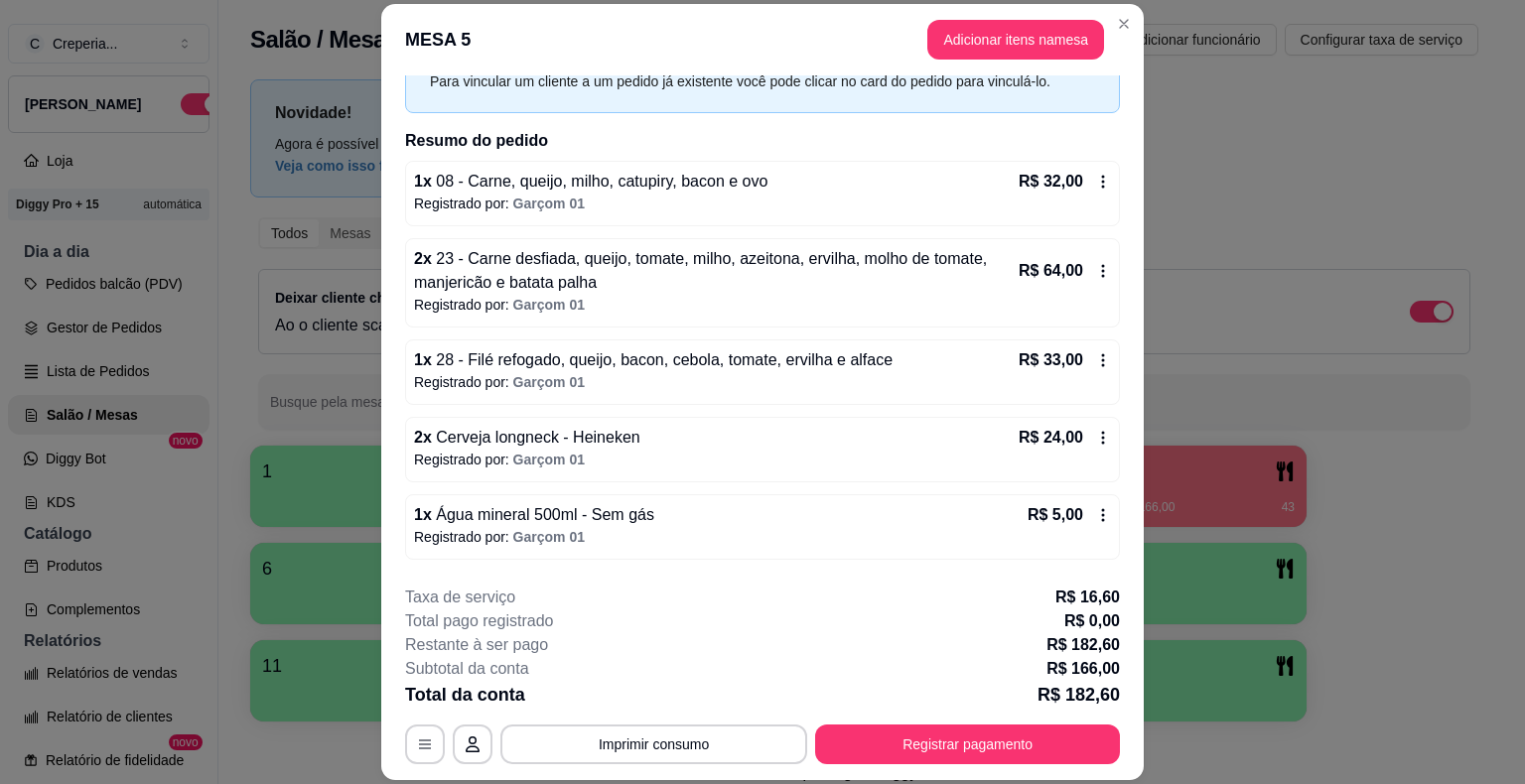 scroll, scrollTop: 0, scrollLeft: 0, axis: both 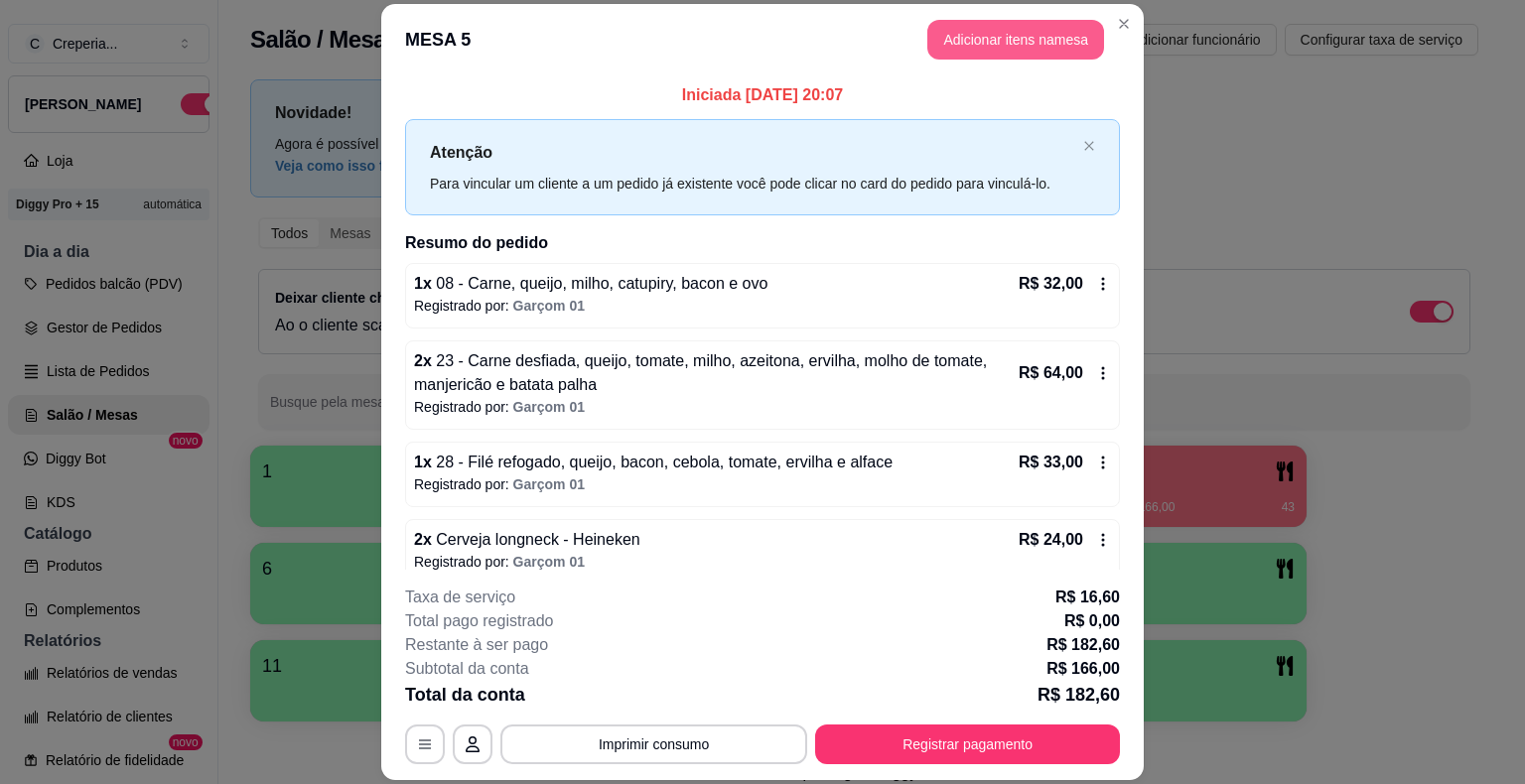 click on "Adicionar itens na  mesa" at bounding box center (1016, 40) 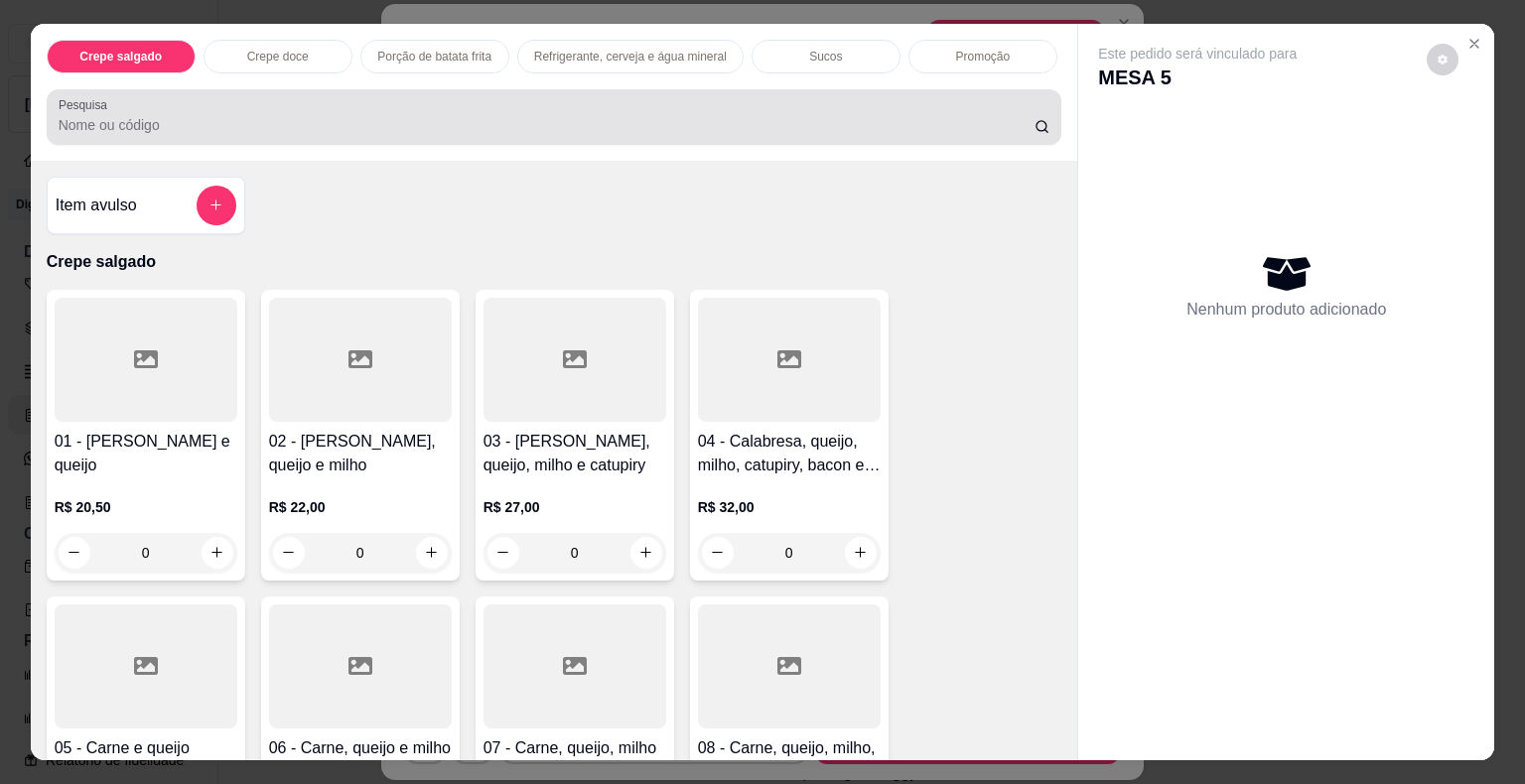 click on "Pesquisa" at bounding box center (546, 125) 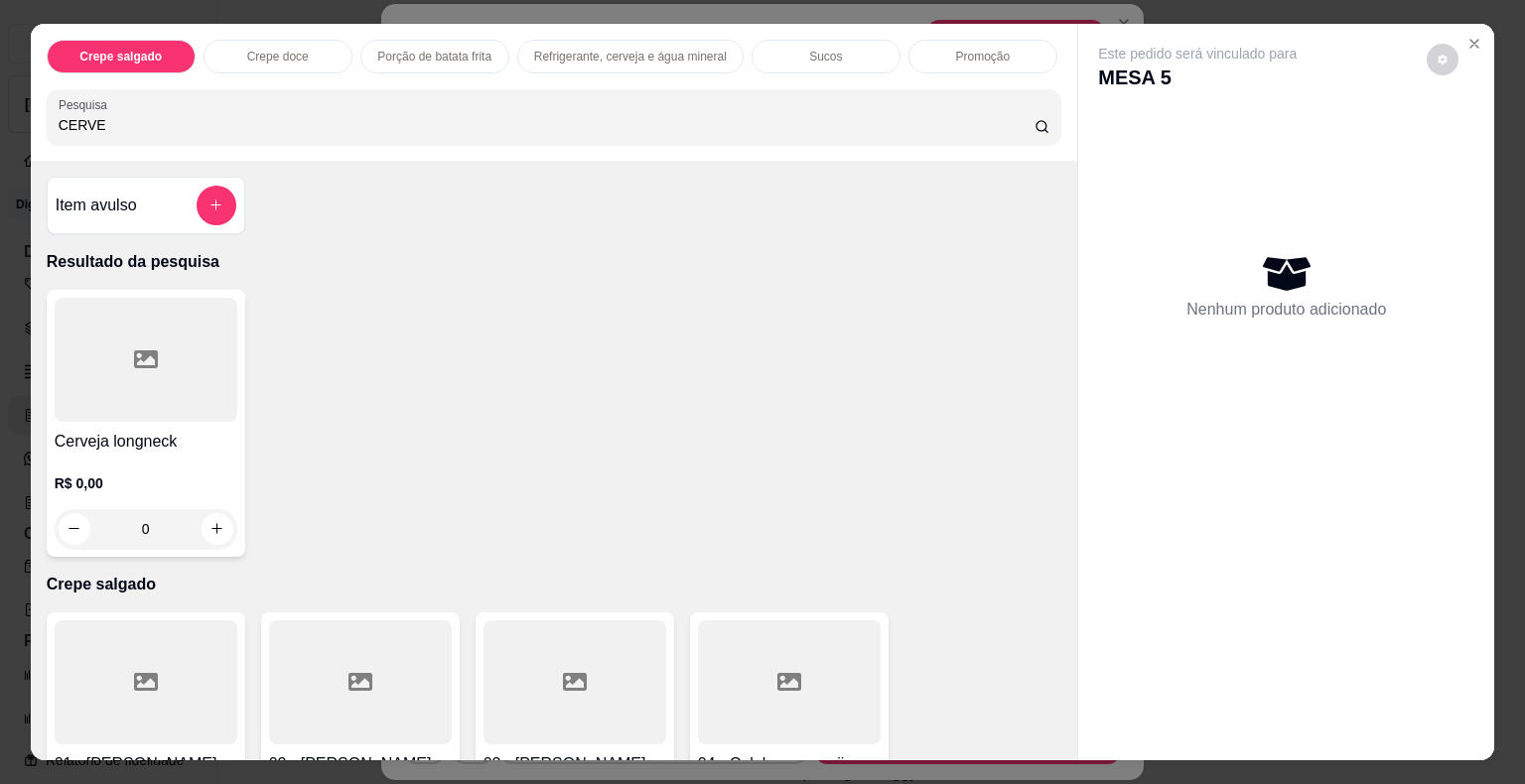 type on "CERVE" 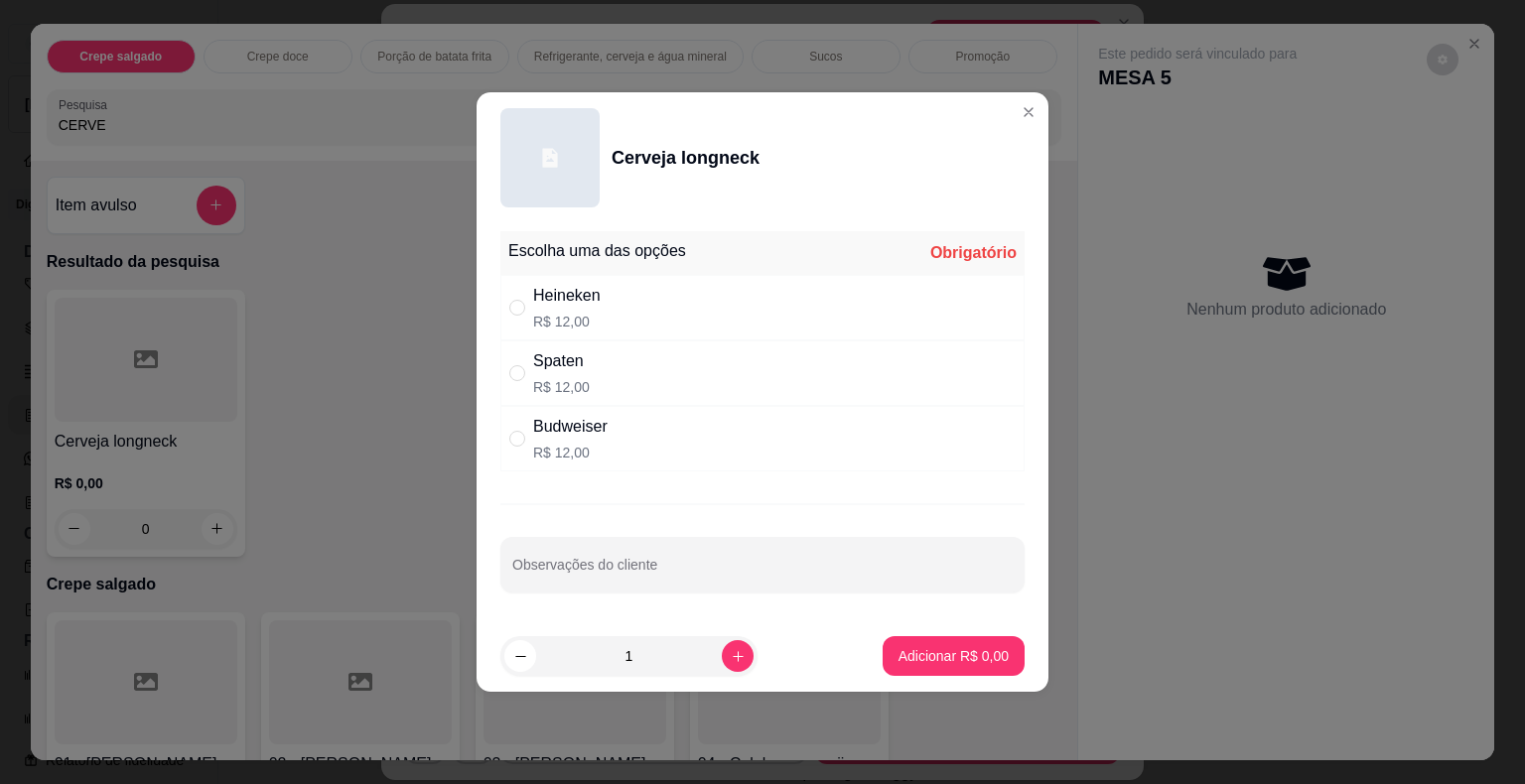 click on "Heineken  R$ 12,00" at bounding box center (762, 308) 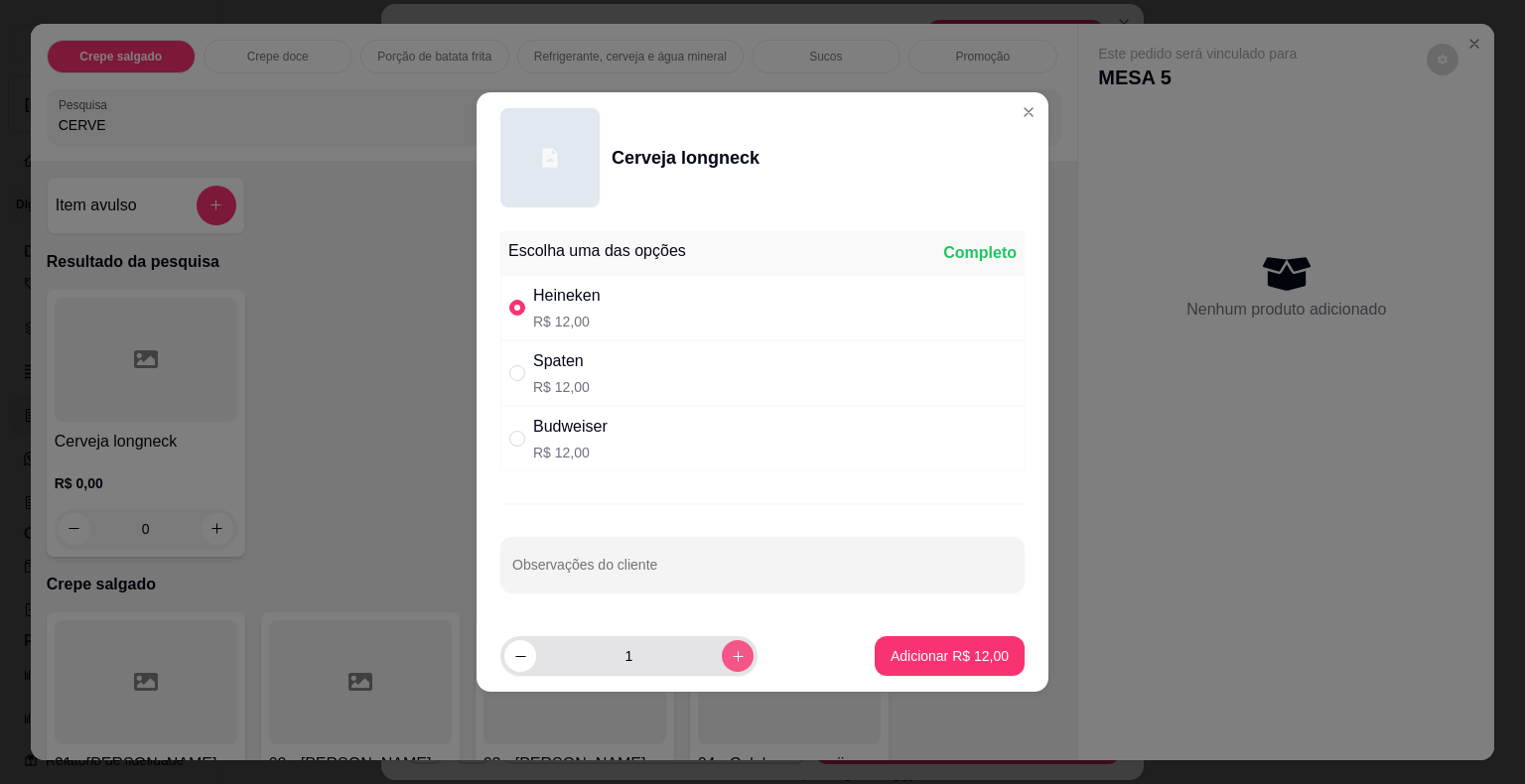 click 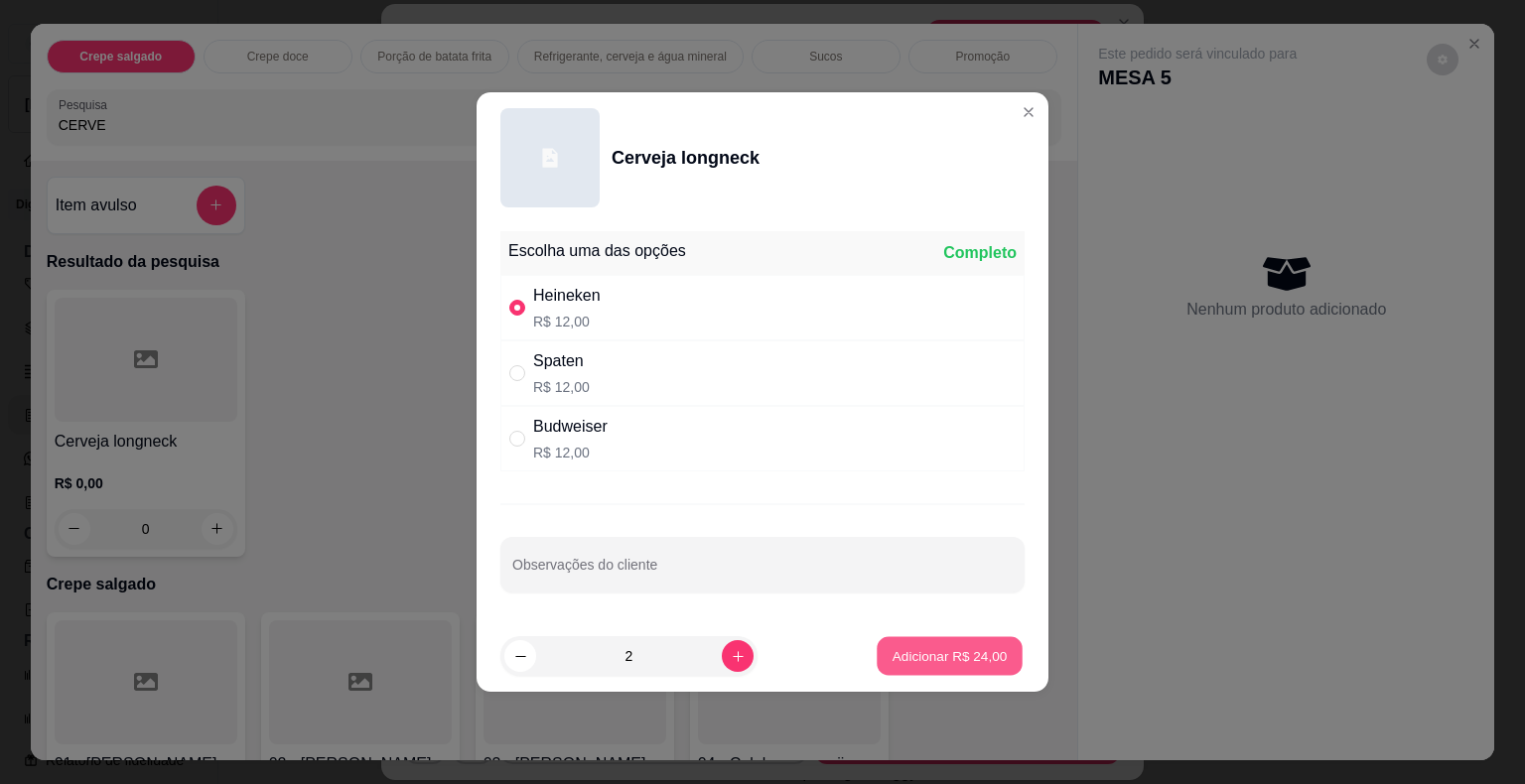 click on "Adicionar   R$ 24,00" at bounding box center (950, 655) 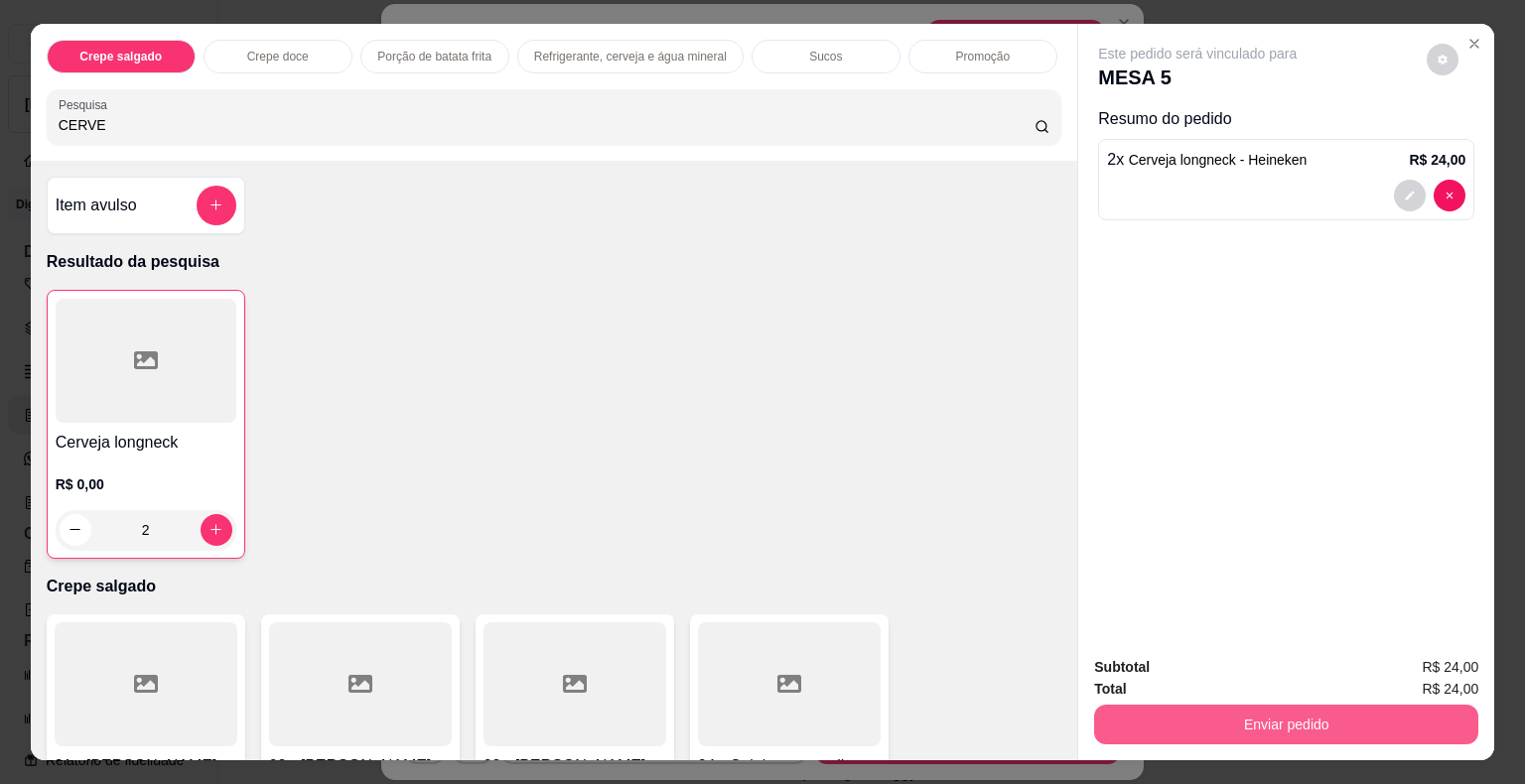 click on "Enviar pedido" at bounding box center (1286, 724) 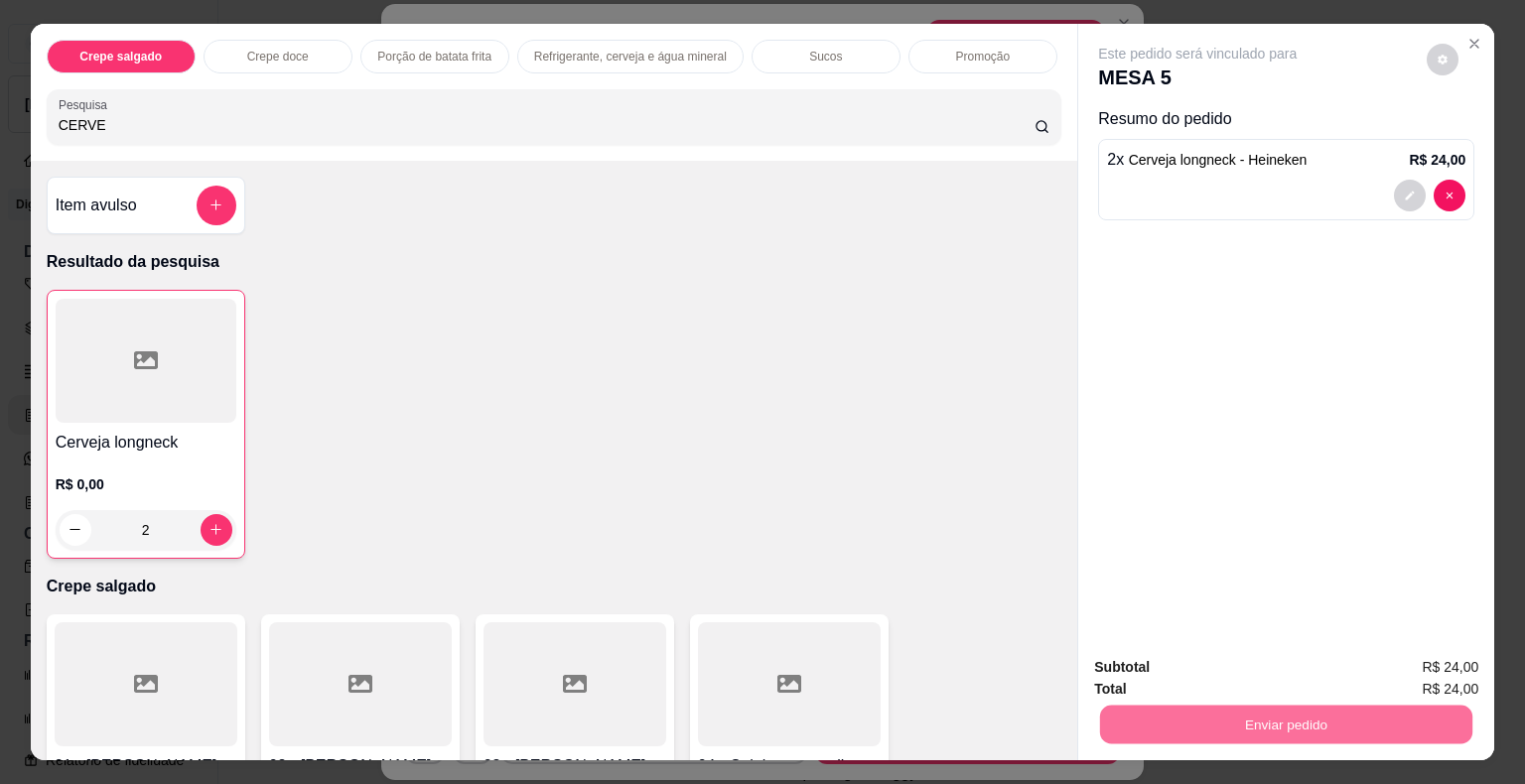click on "Não registrar e enviar pedido" at bounding box center [1220, 669] 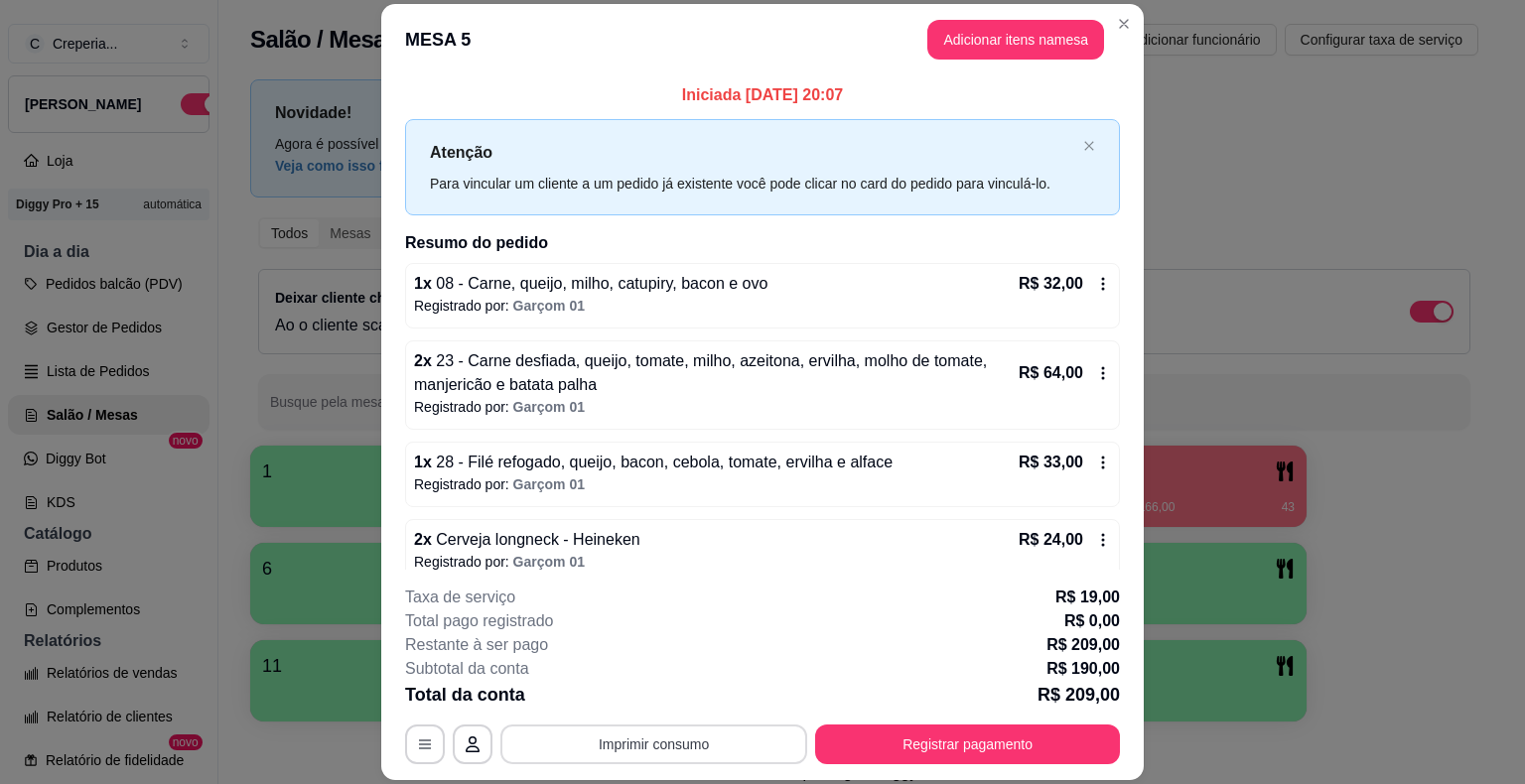 click on "Imprimir consumo" at bounding box center [653, 744] 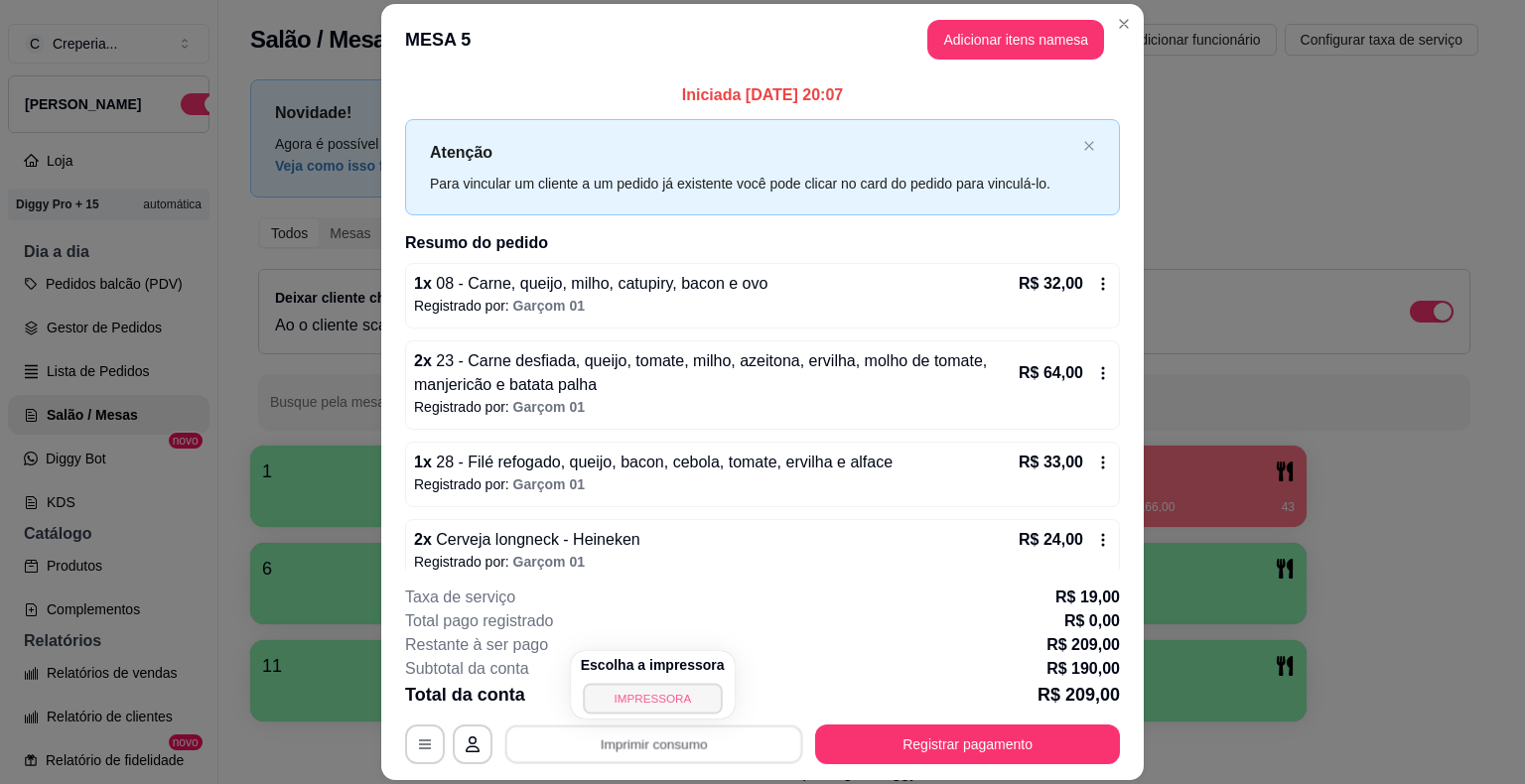 click on "IMPRESSORA" at bounding box center [652, 698] 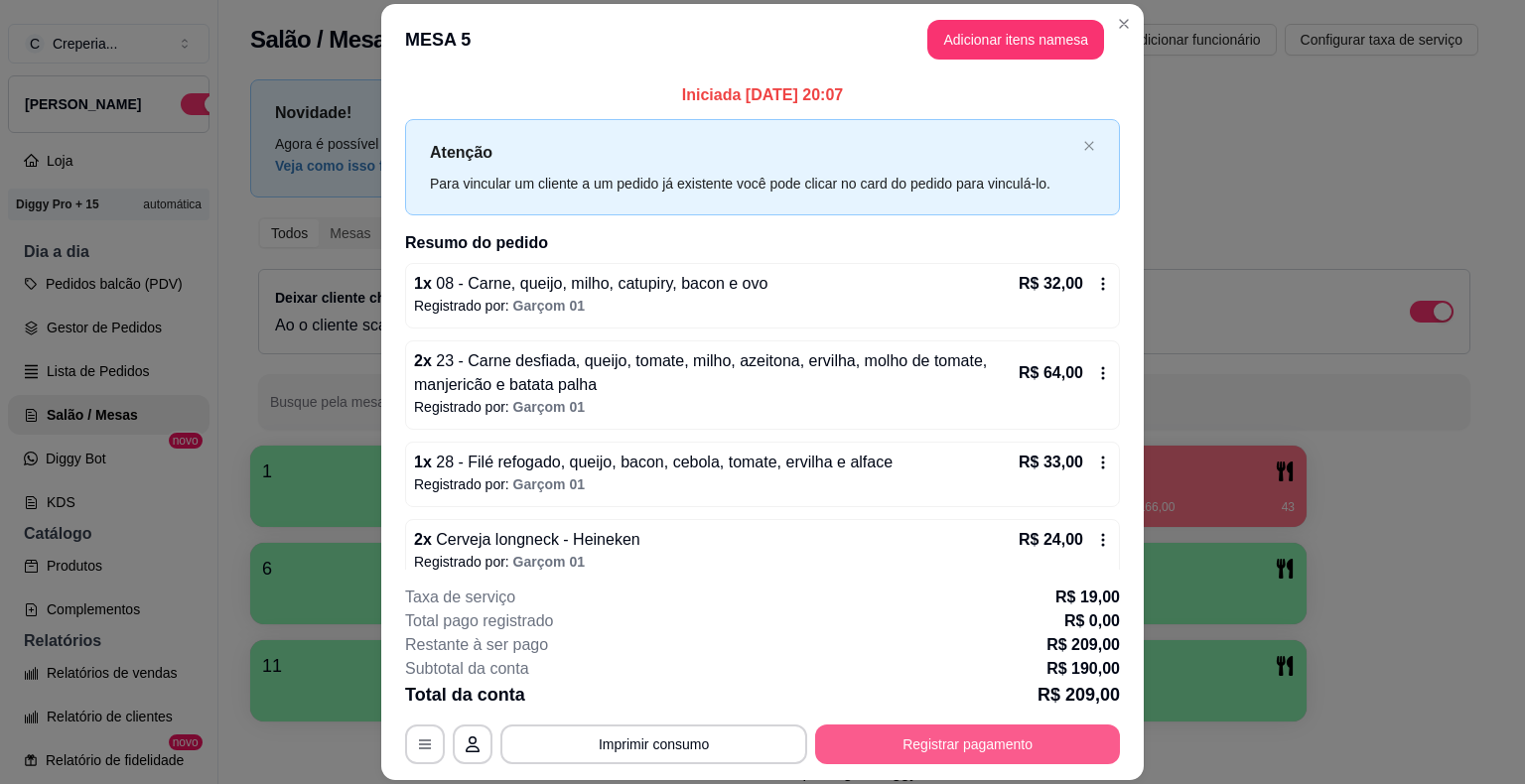 click on "Registrar pagamento" at bounding box center (967, 744) 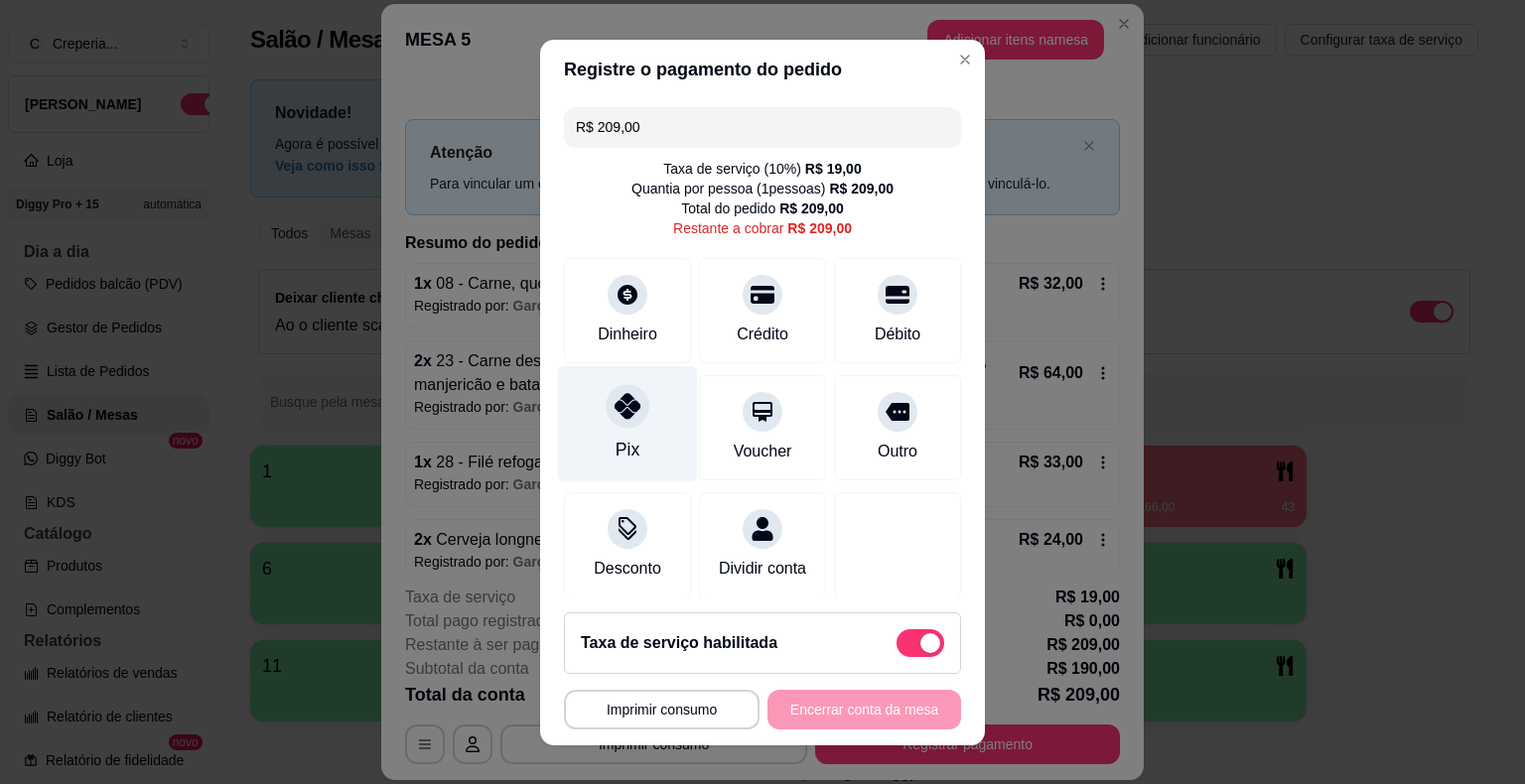 click on "Pix" at bounding box center [627, 423] 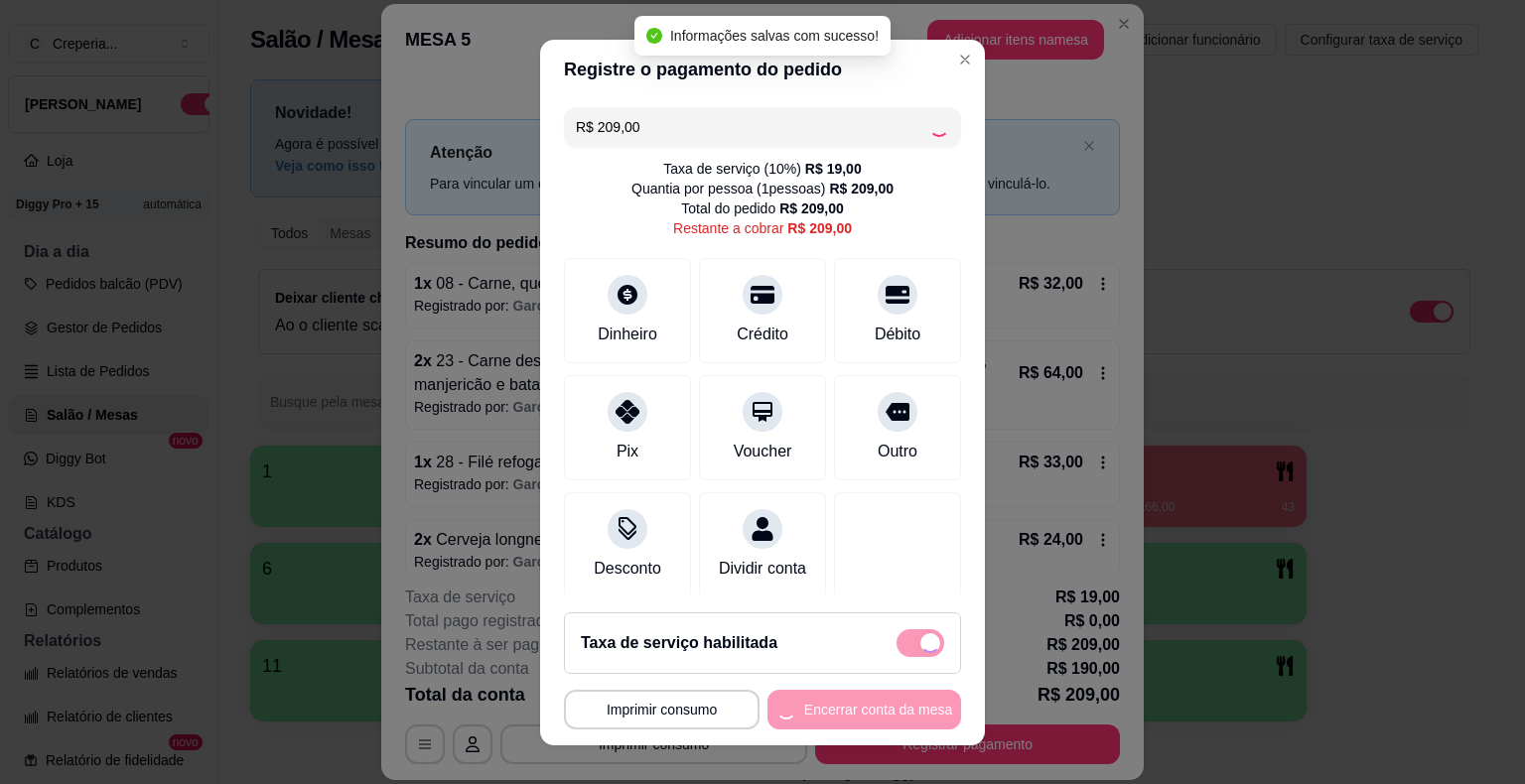type on "R$ 0,00" 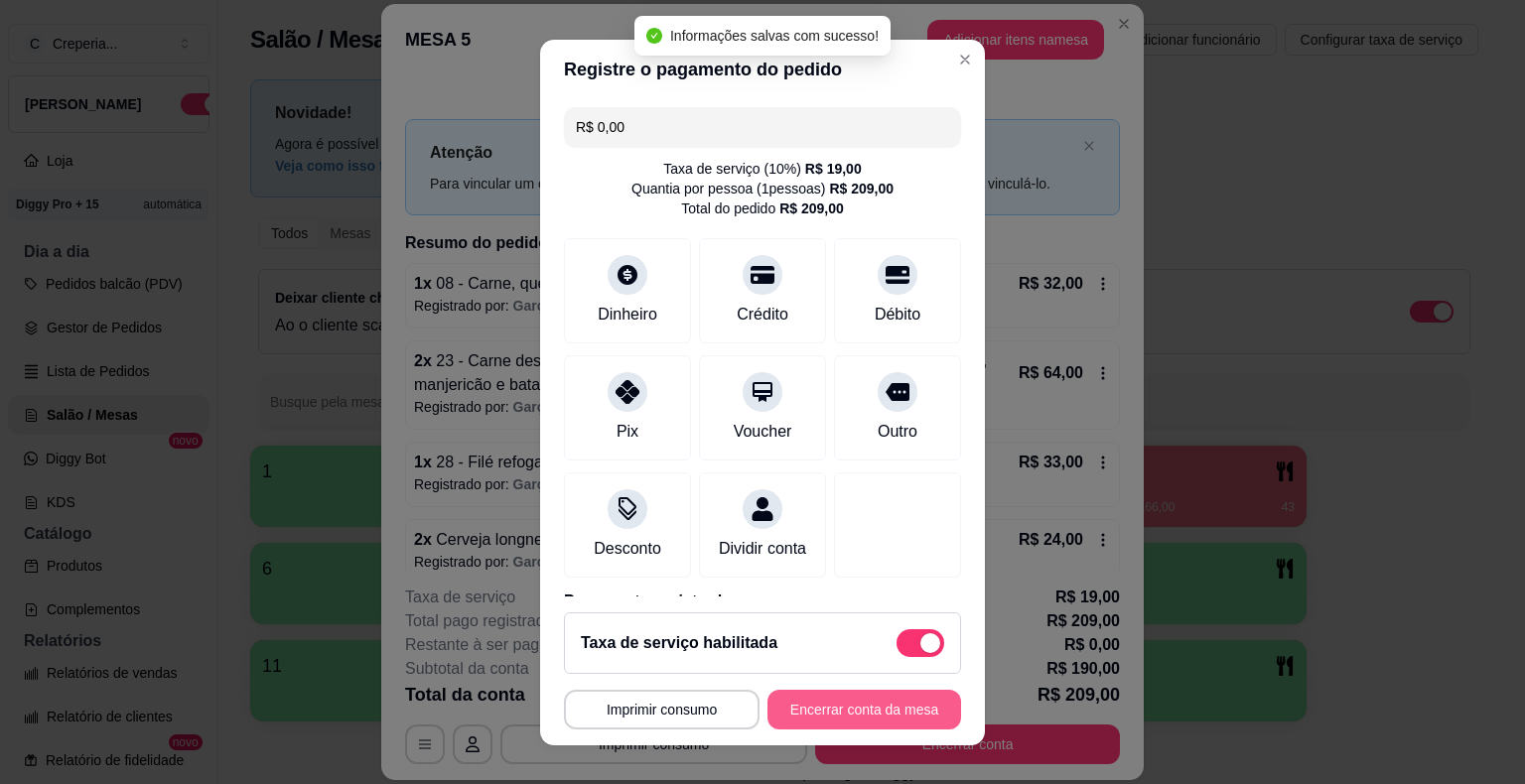 click on "Encerrar conta da mesa" at bounding box center [864, 710] 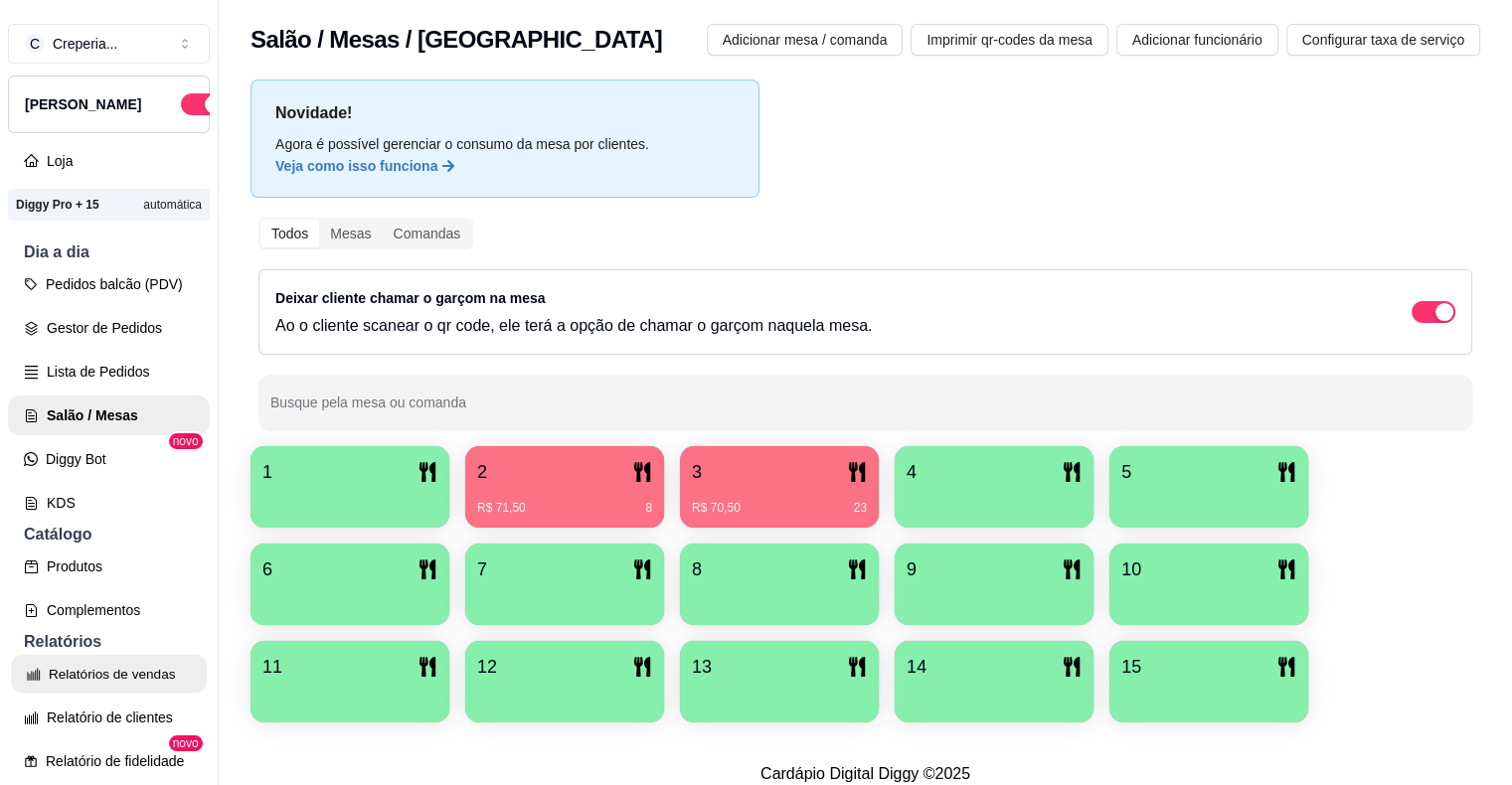 click on "Relatórios de vendas" at bounding box center [108, 674] 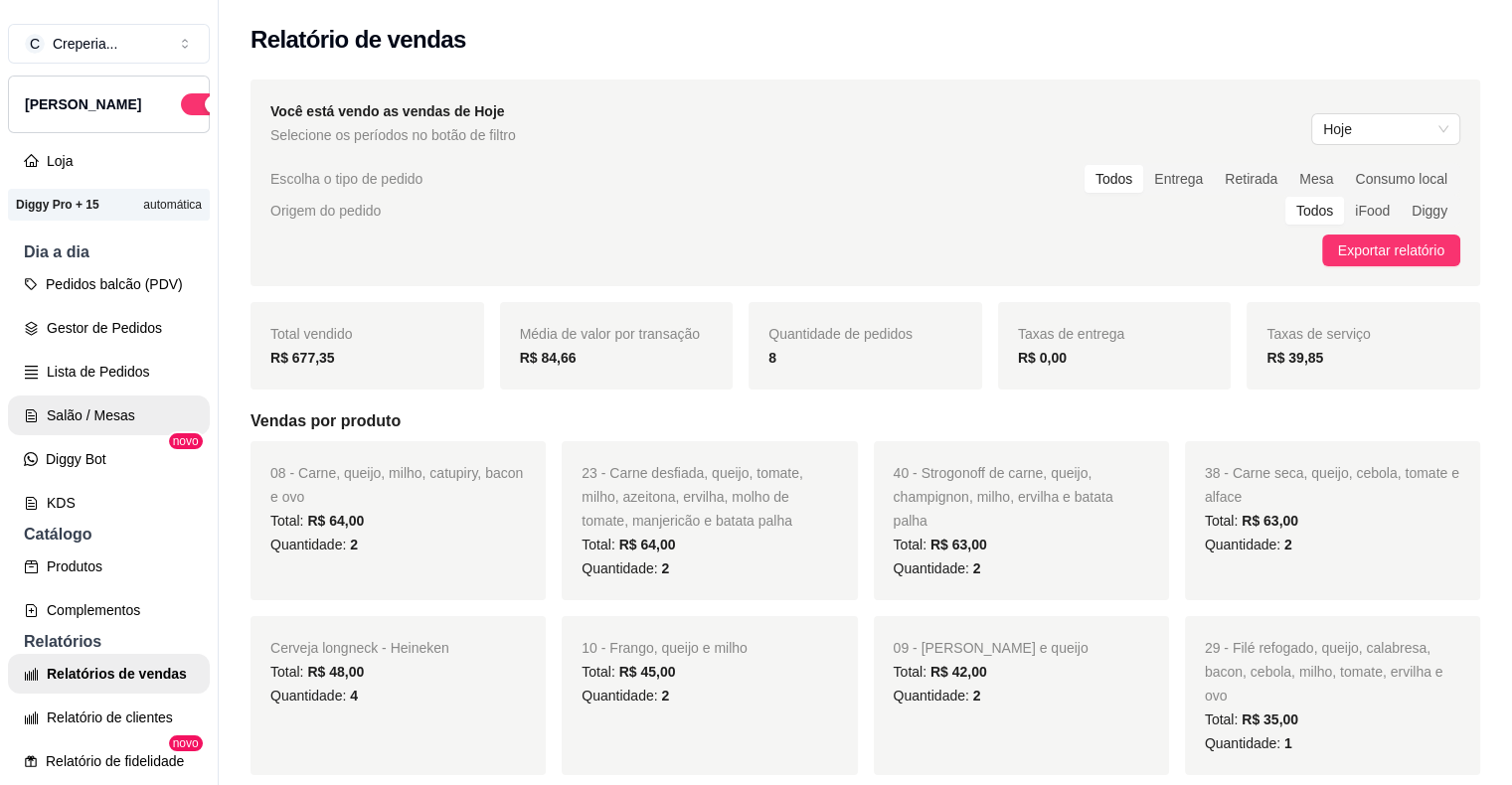 click on "Salão / Mesas" at bounding box center (108, 415) 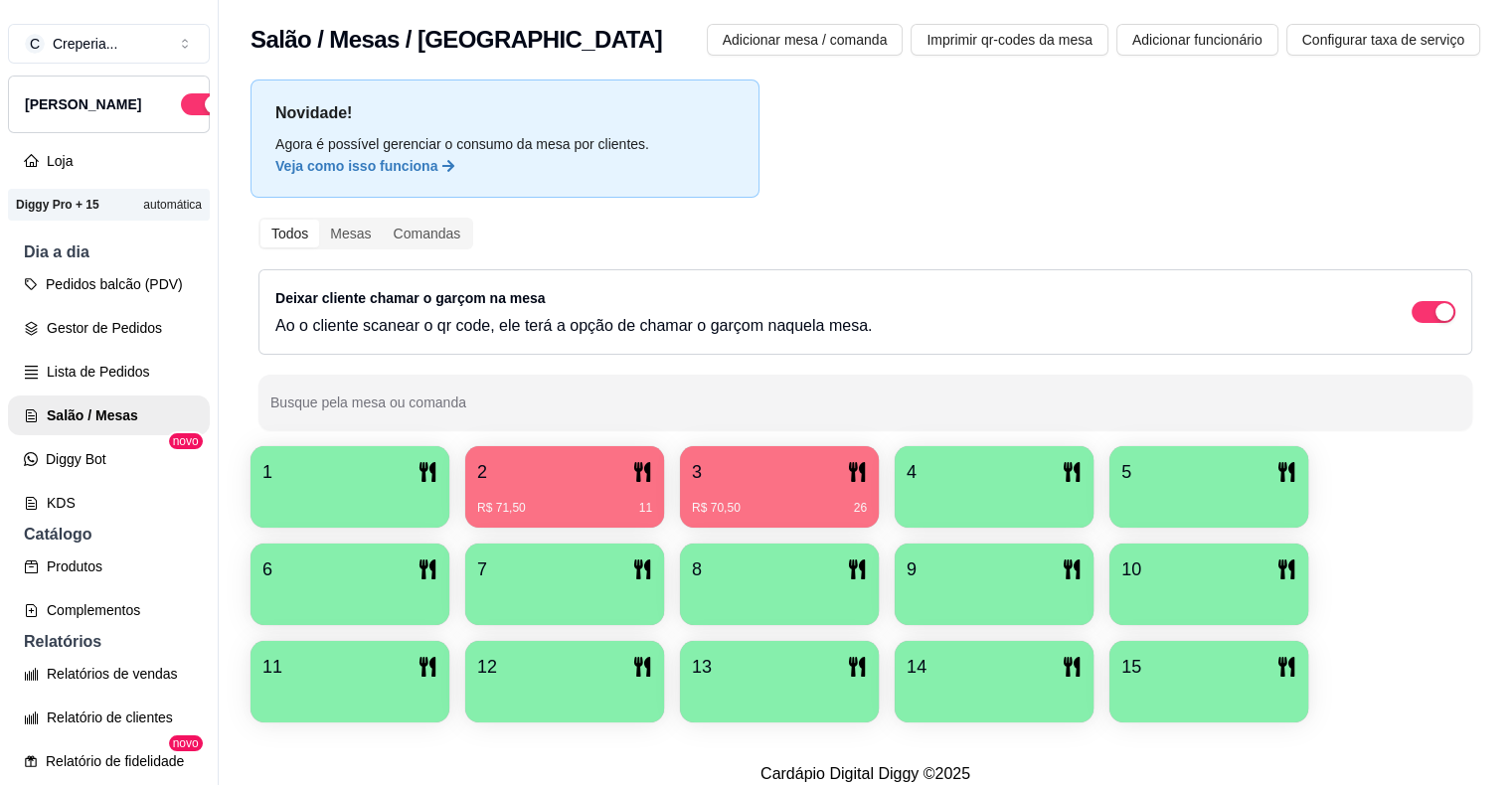 click on "R$ 71,50 11" at bounding box center [565, 501] 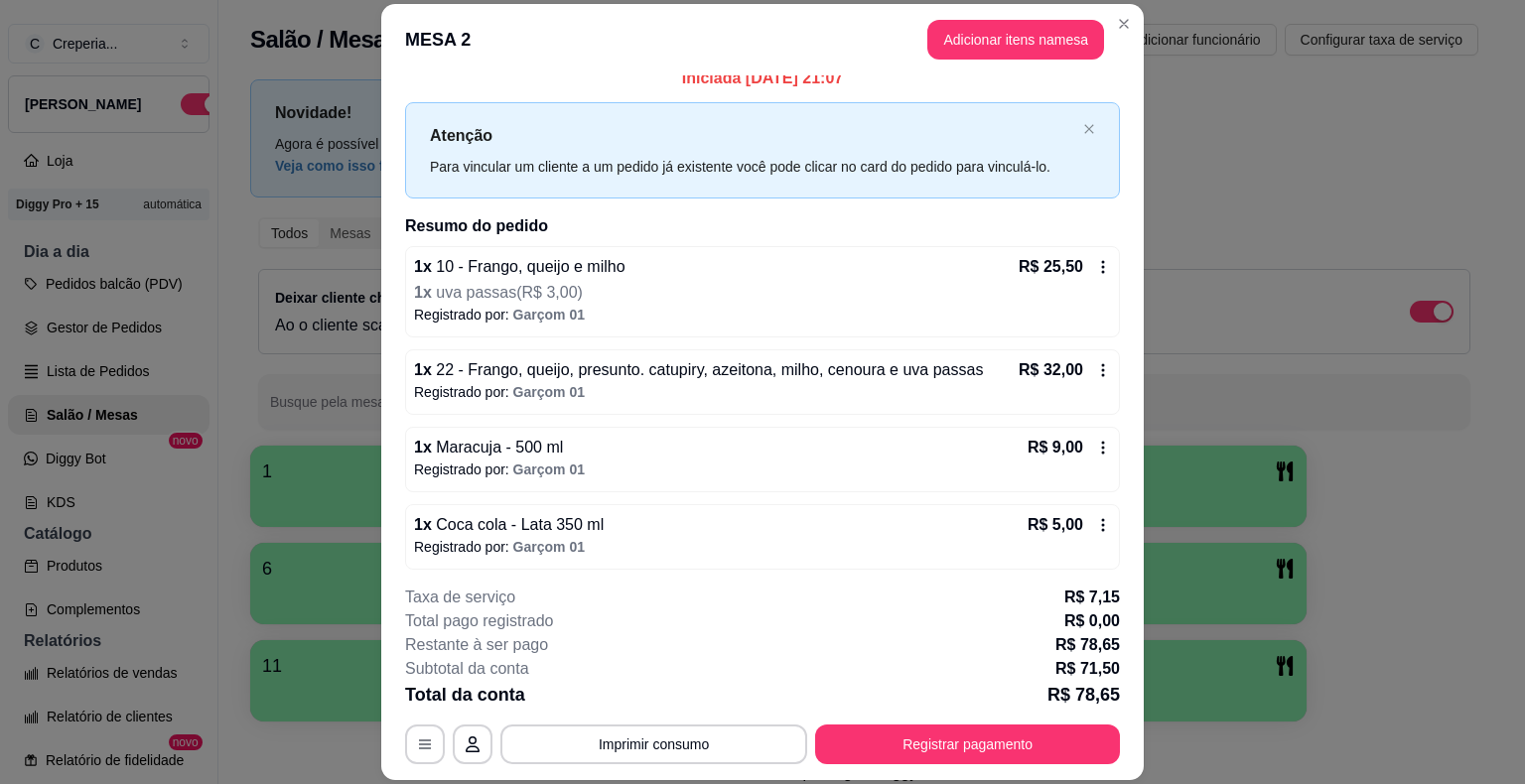 scroll, scrollTop: 22, scrollLeft: 0, axis: vertical 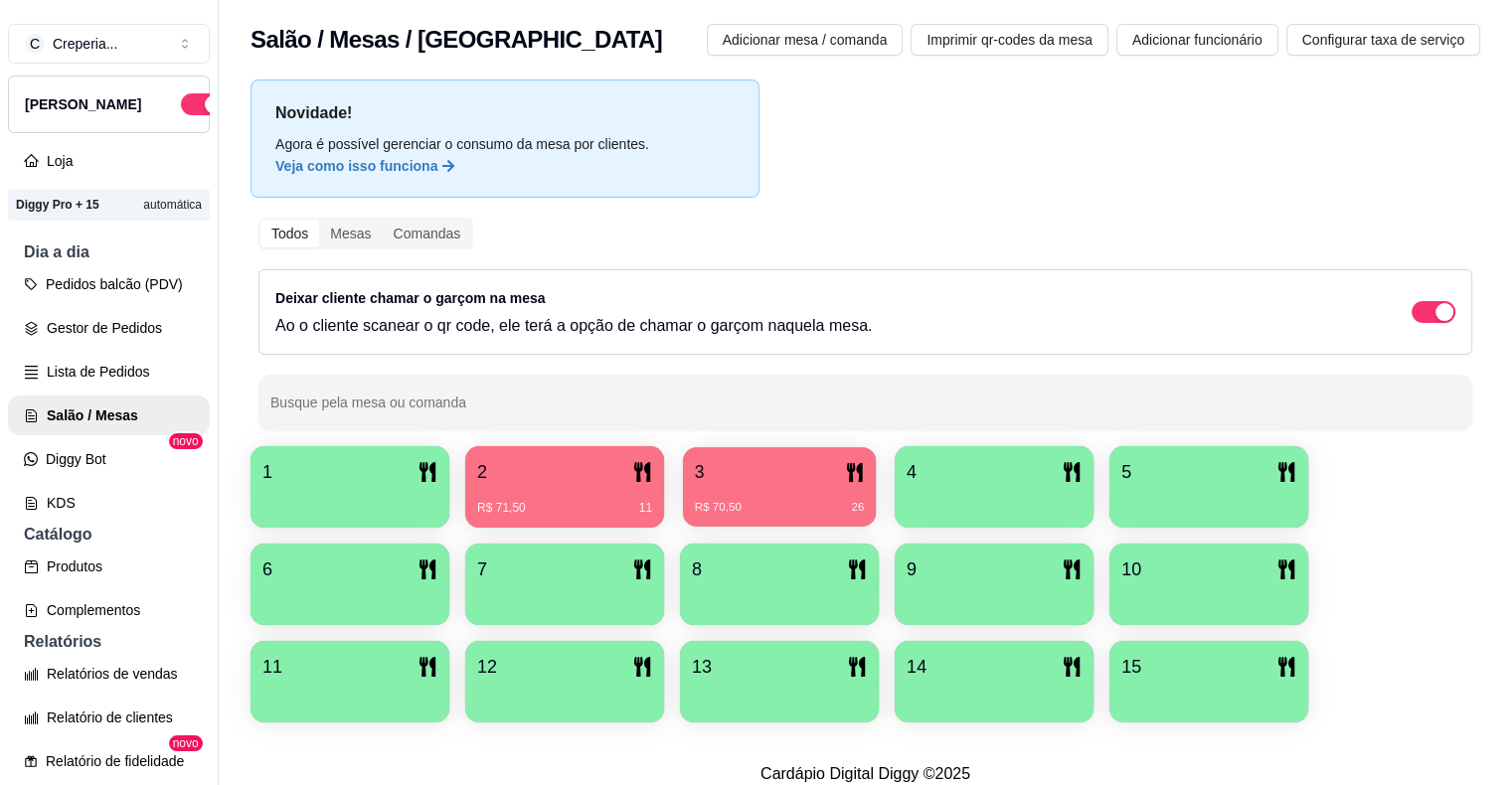 click on "3" at bounding box center [779, 472] 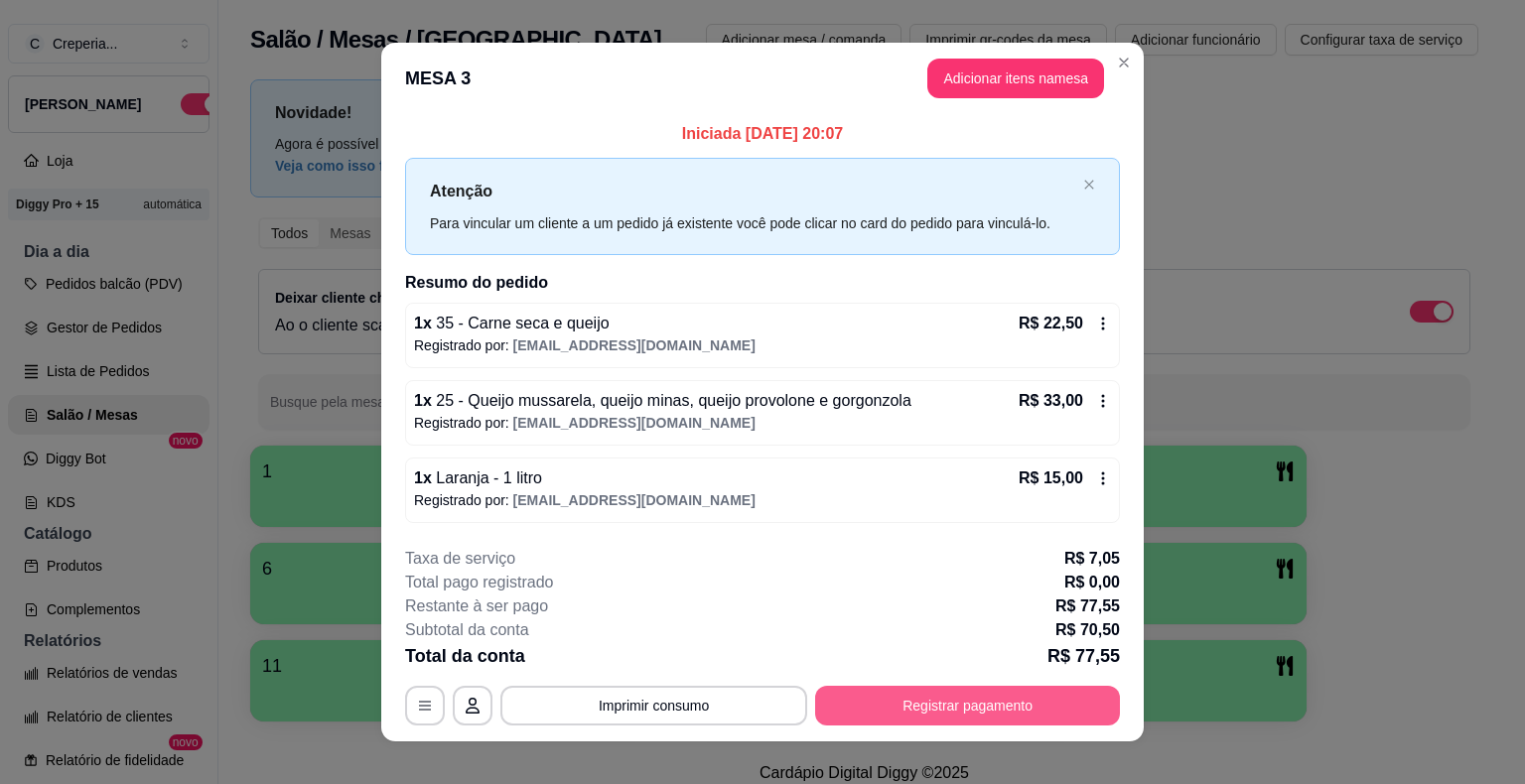 click on "Registrar pagamento" at bounding box center (967, 706) 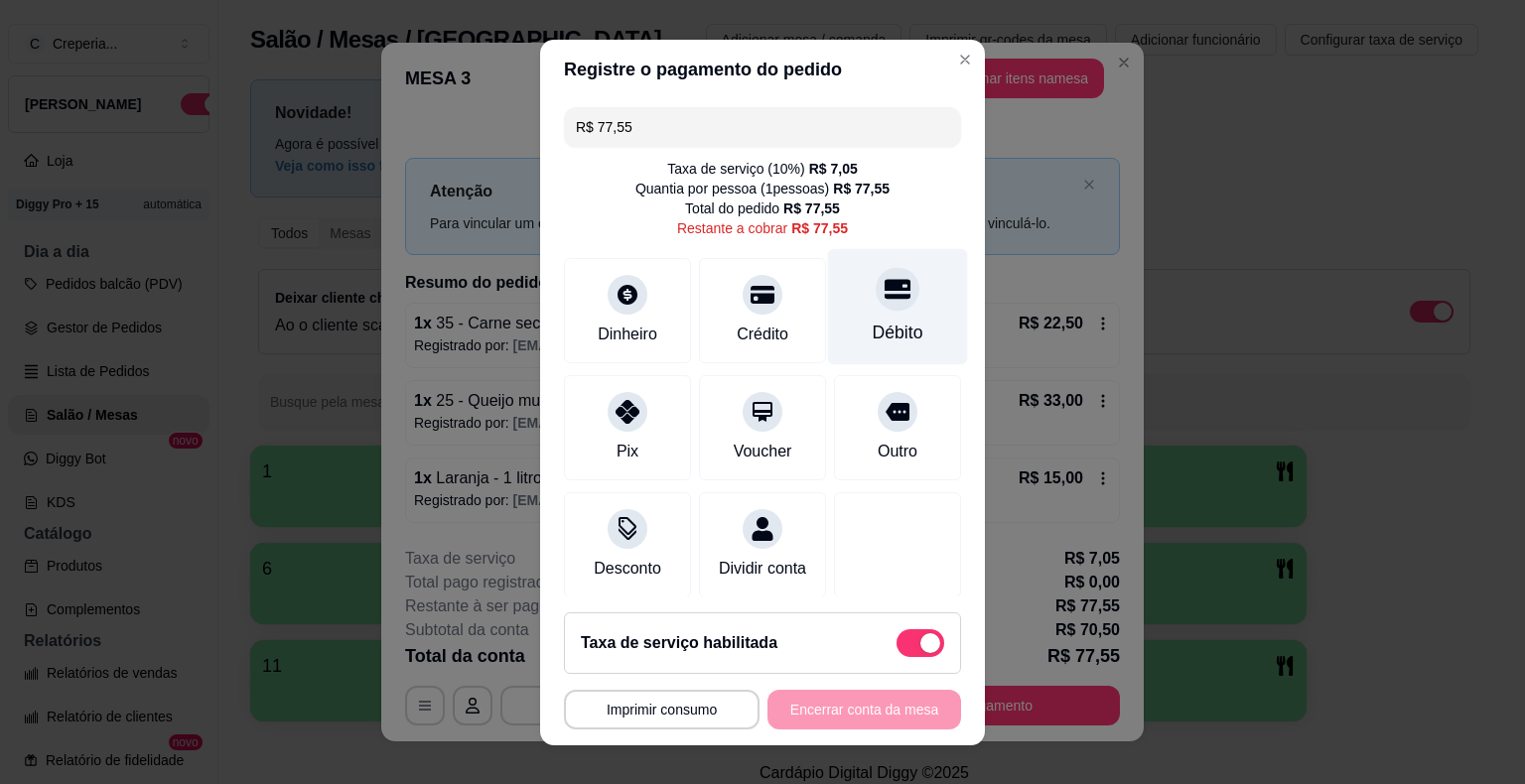 click on "Débito" at bounding box center [898, 332] 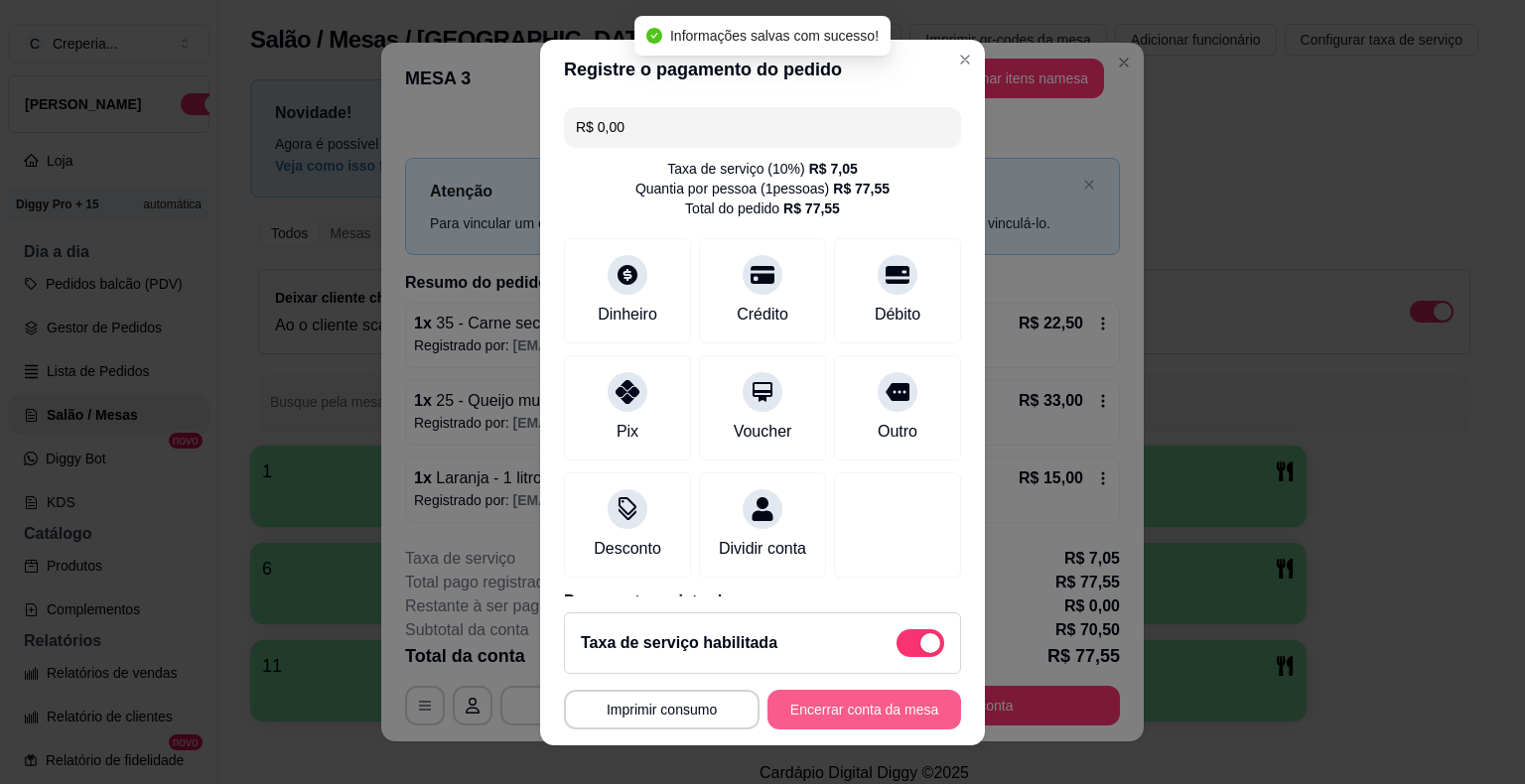 type on "R$ 0,00" 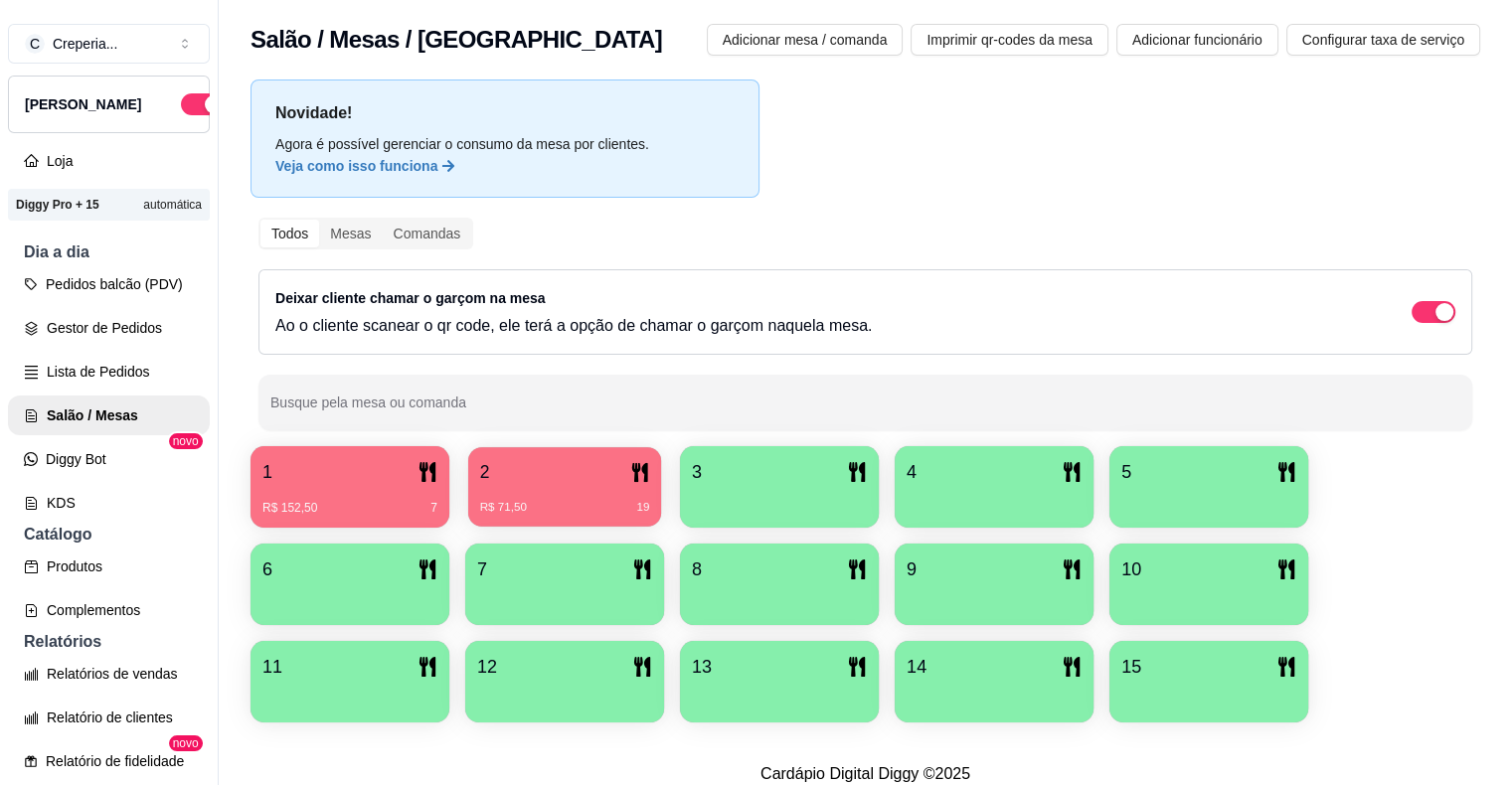 click on "R$ 71,50 19" at bounding box center (565, 500) 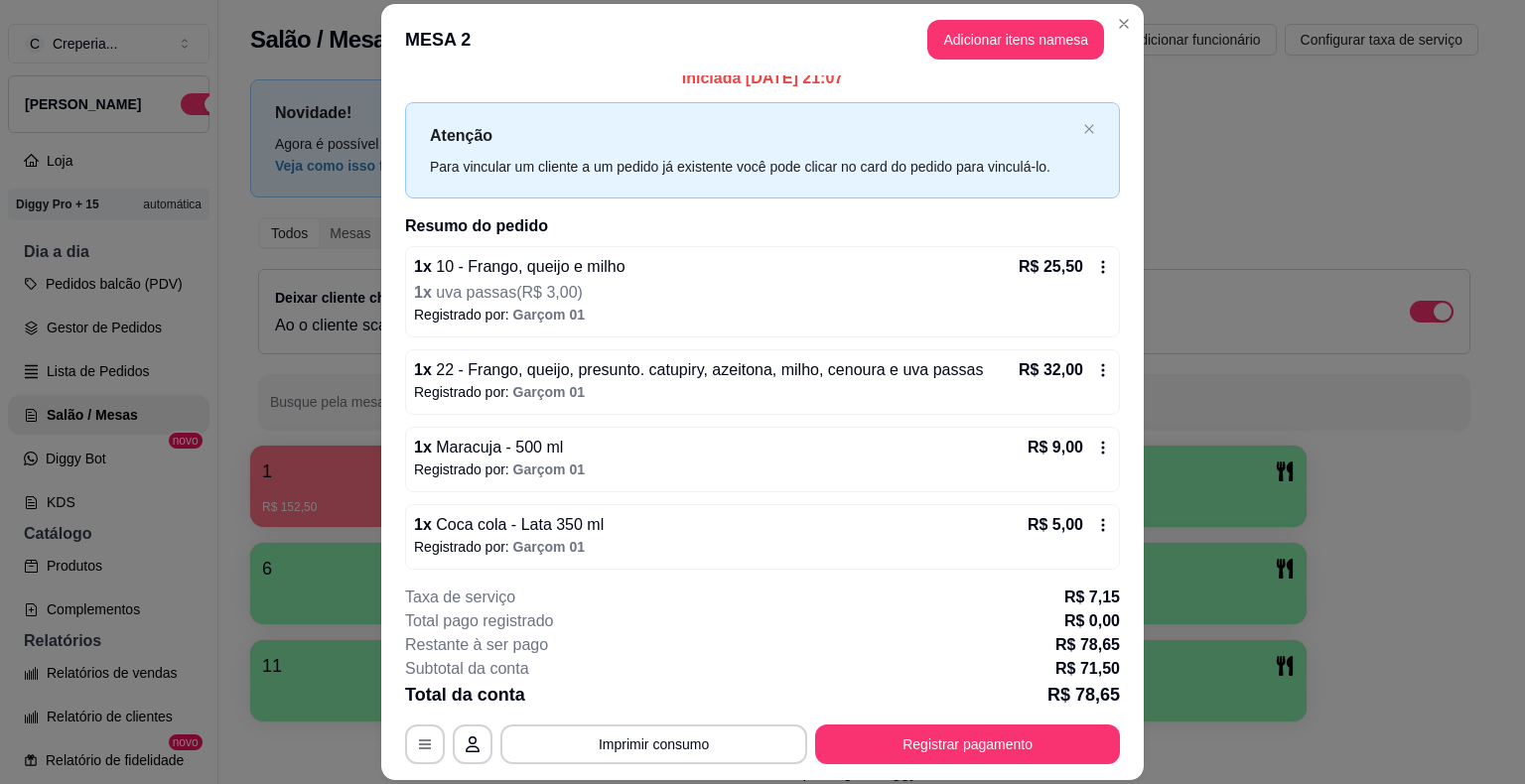 scroll, scrollTop: 22, scrollLeft: 0, axis: vertical 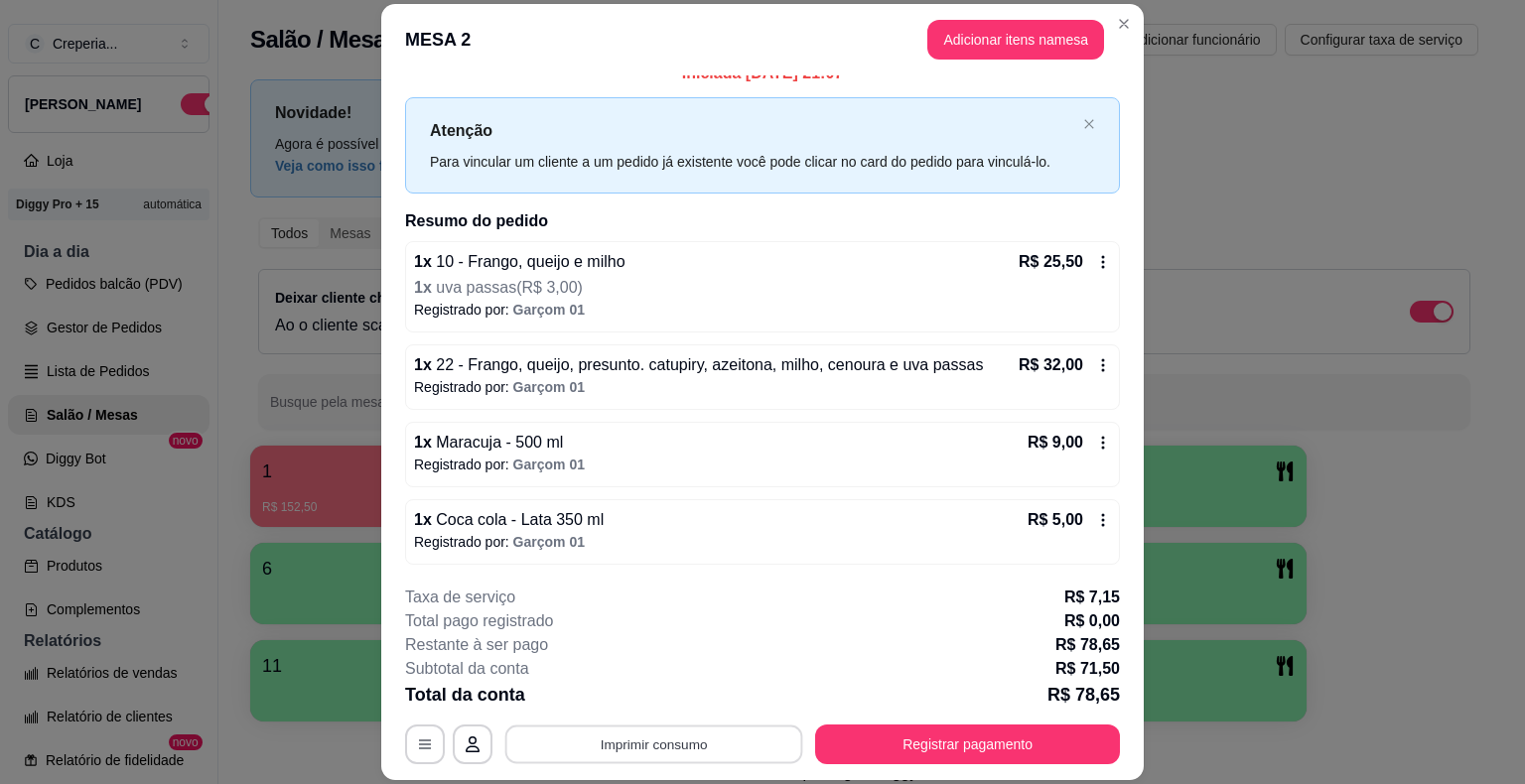 click on "Imprimir consumo" at bounding box center [654, 744] 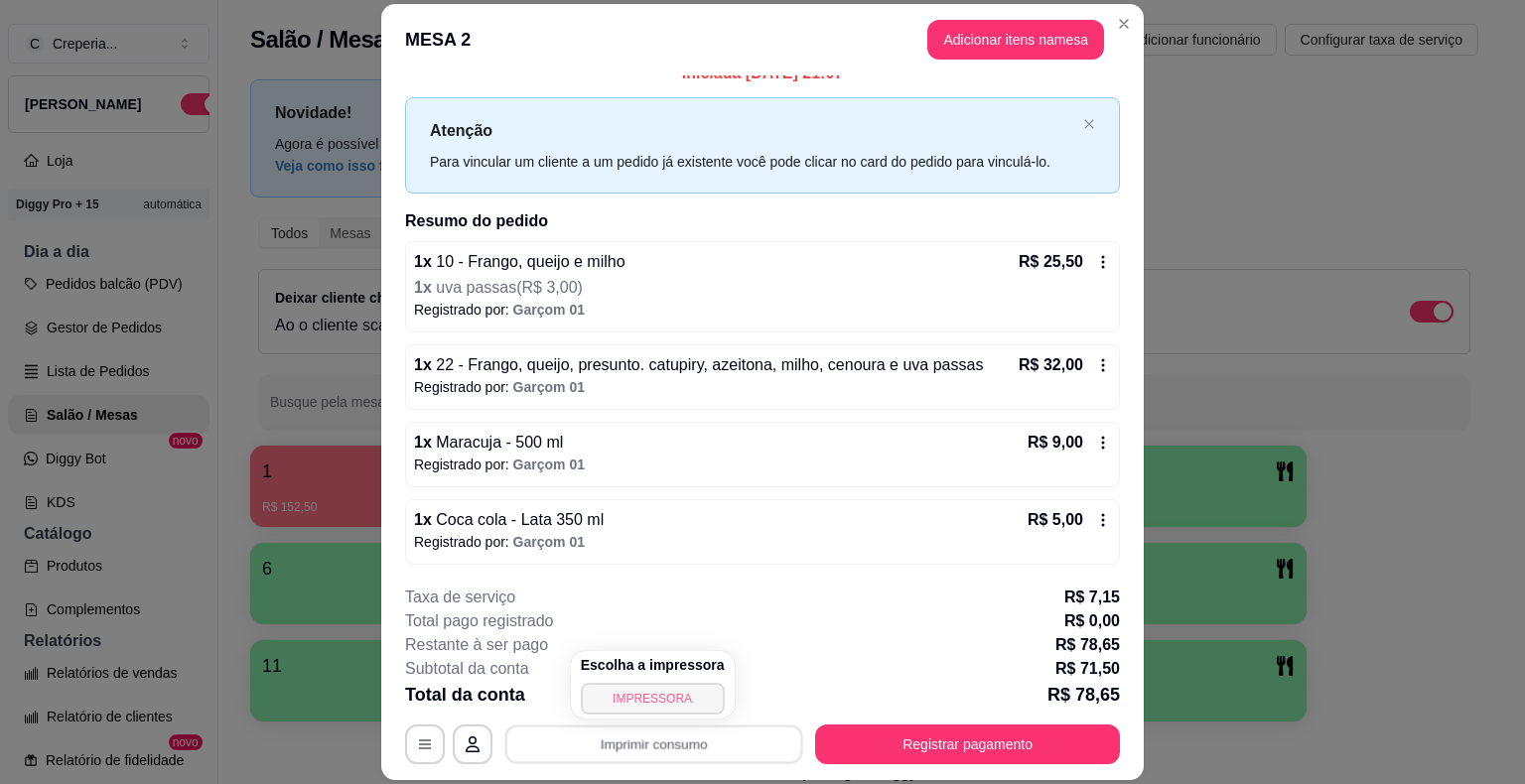 click on "IMPRESSORA" at bounding box center (652, 699) 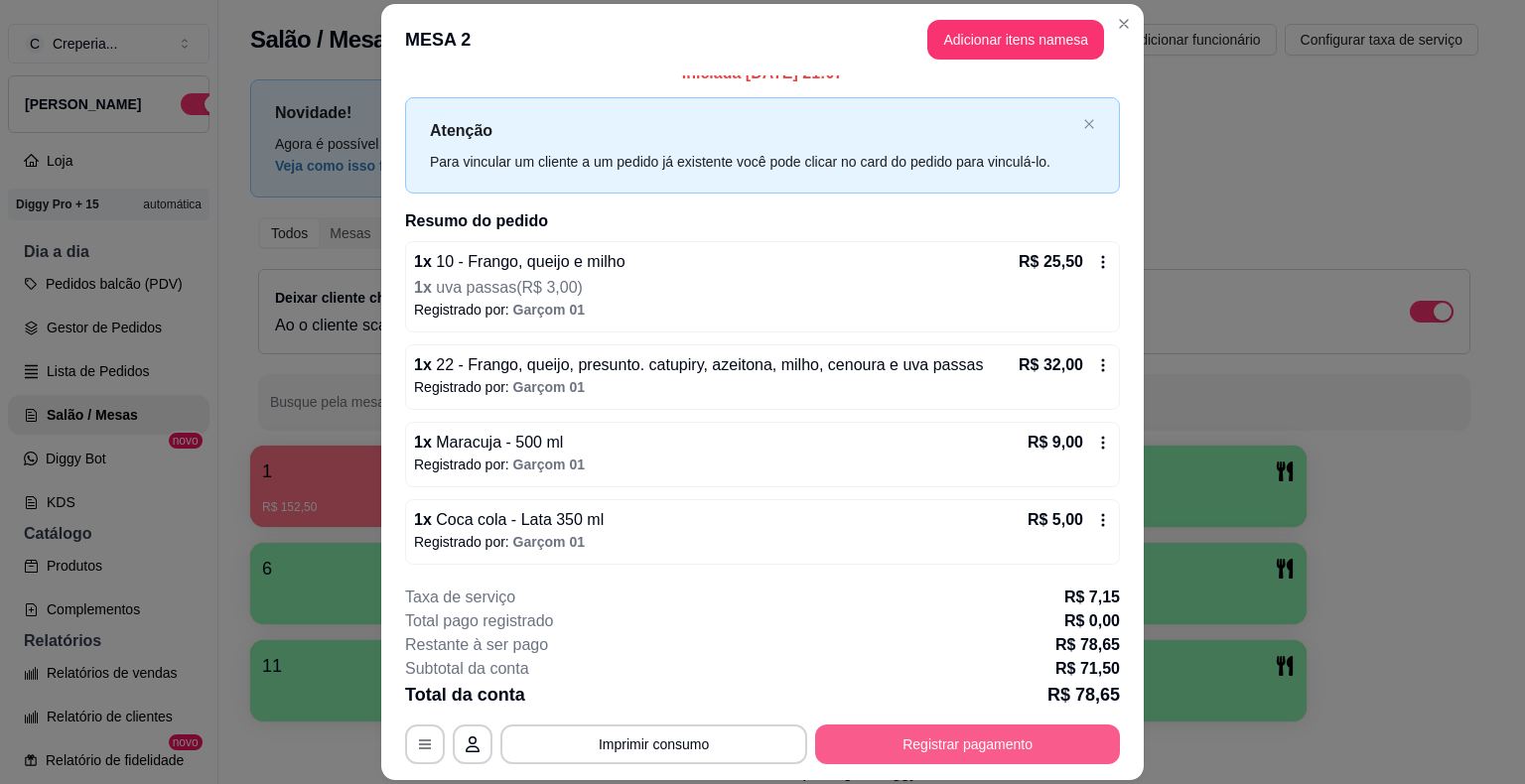 click on "Registrar pagamento" at bounding box center [967, 744] 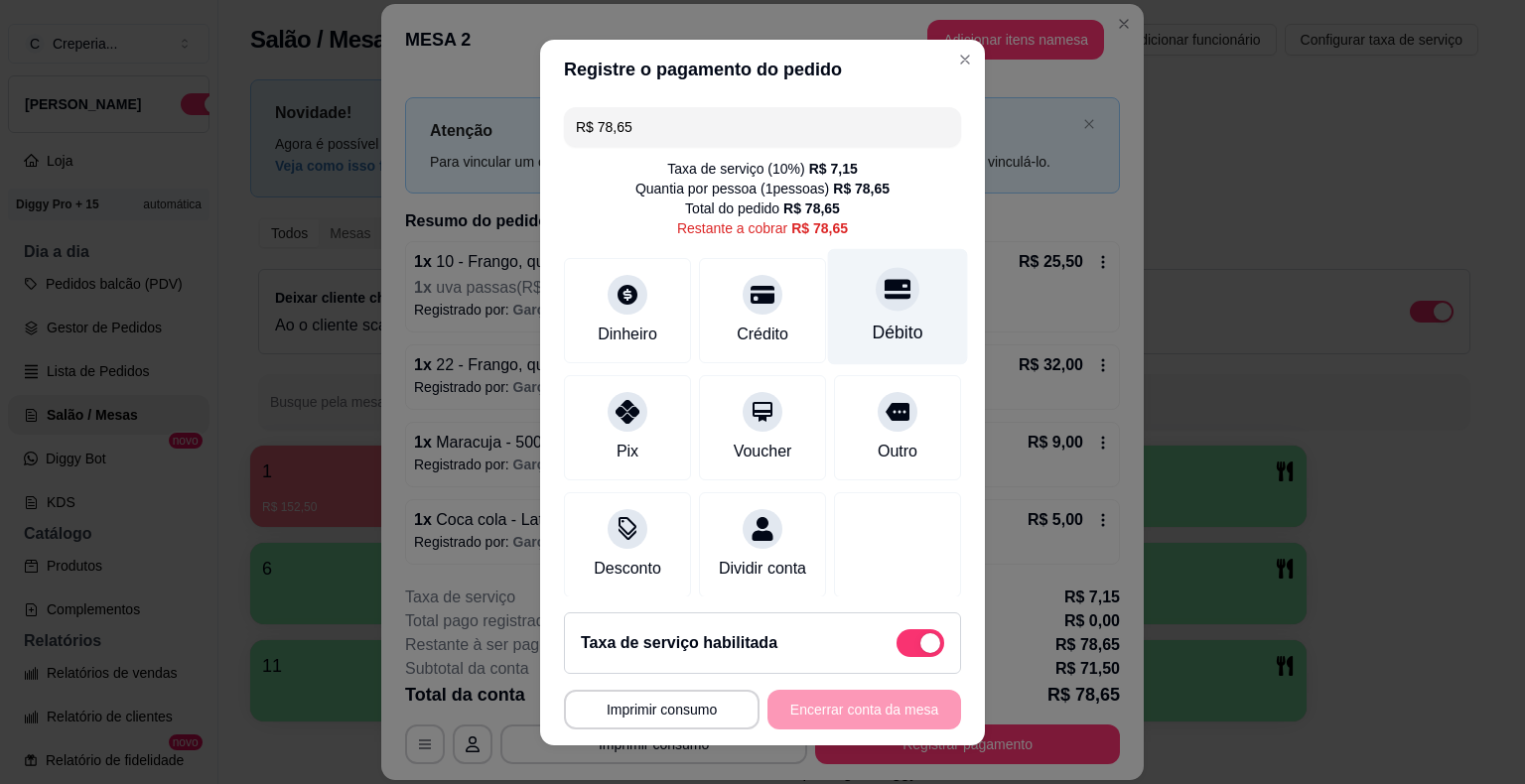 click on "Débito" at bounding box center (898, 306) 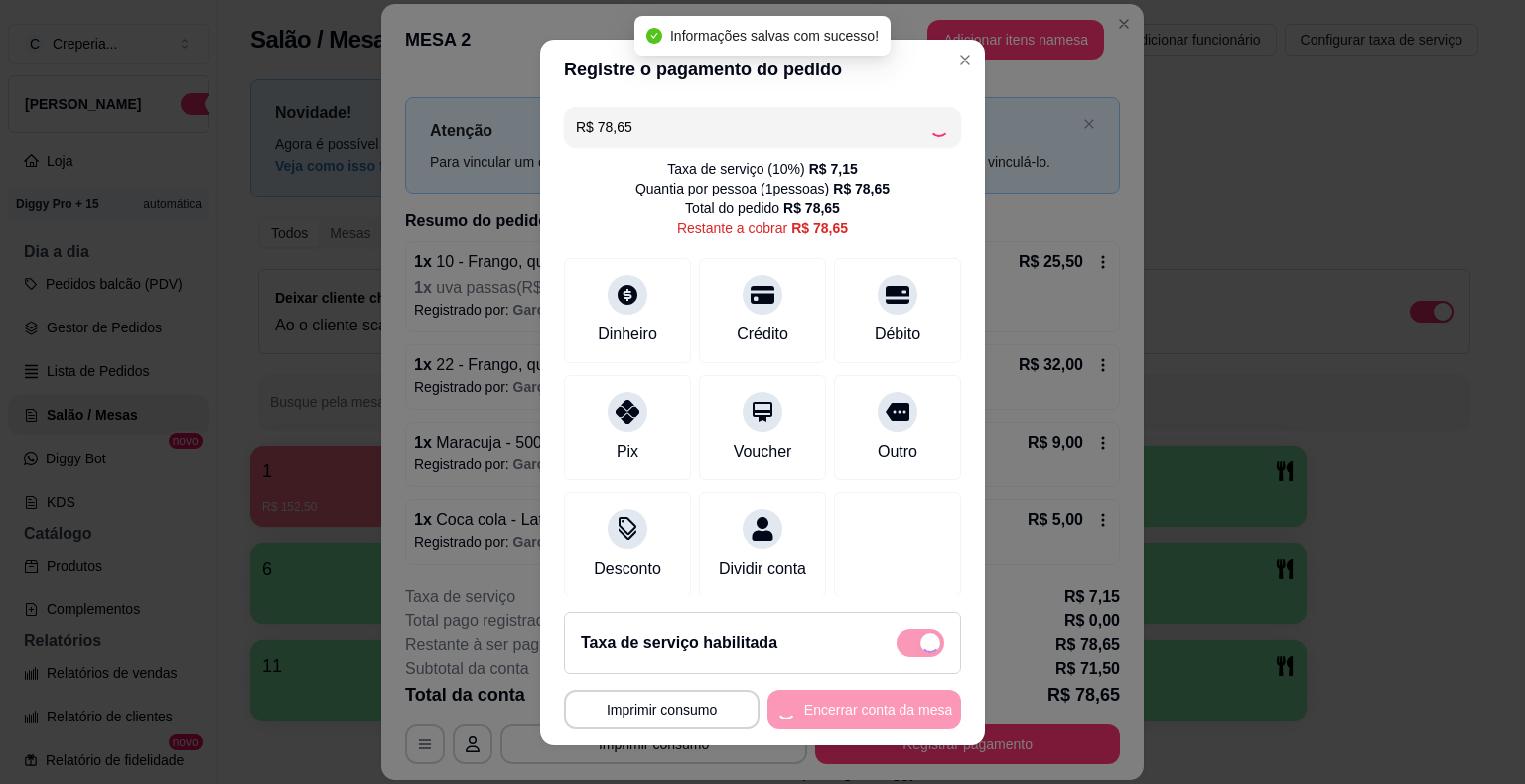 type on "R$ 0,00" 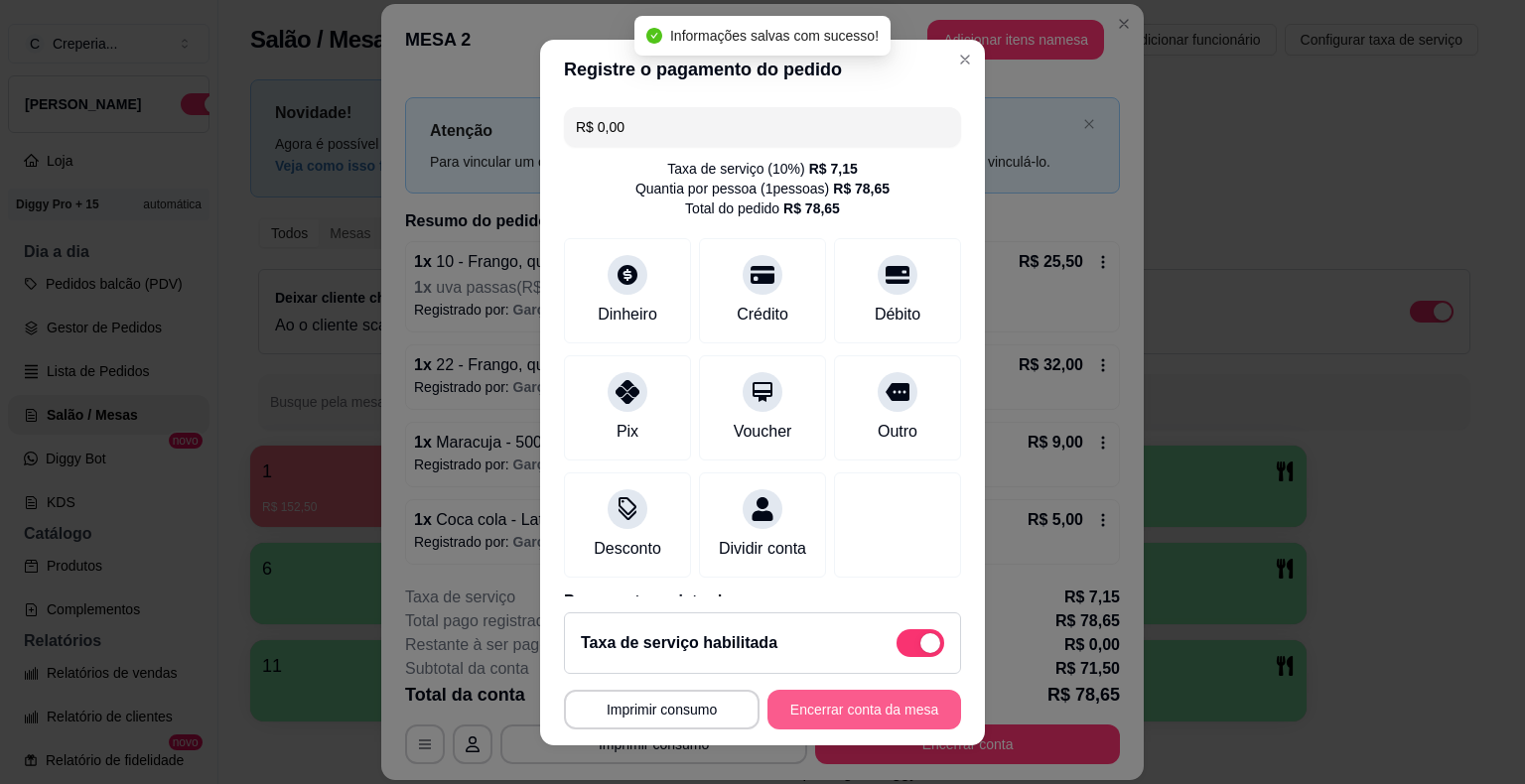 click on "Encerrar conta da mesa" at bounding box center [864, 710] 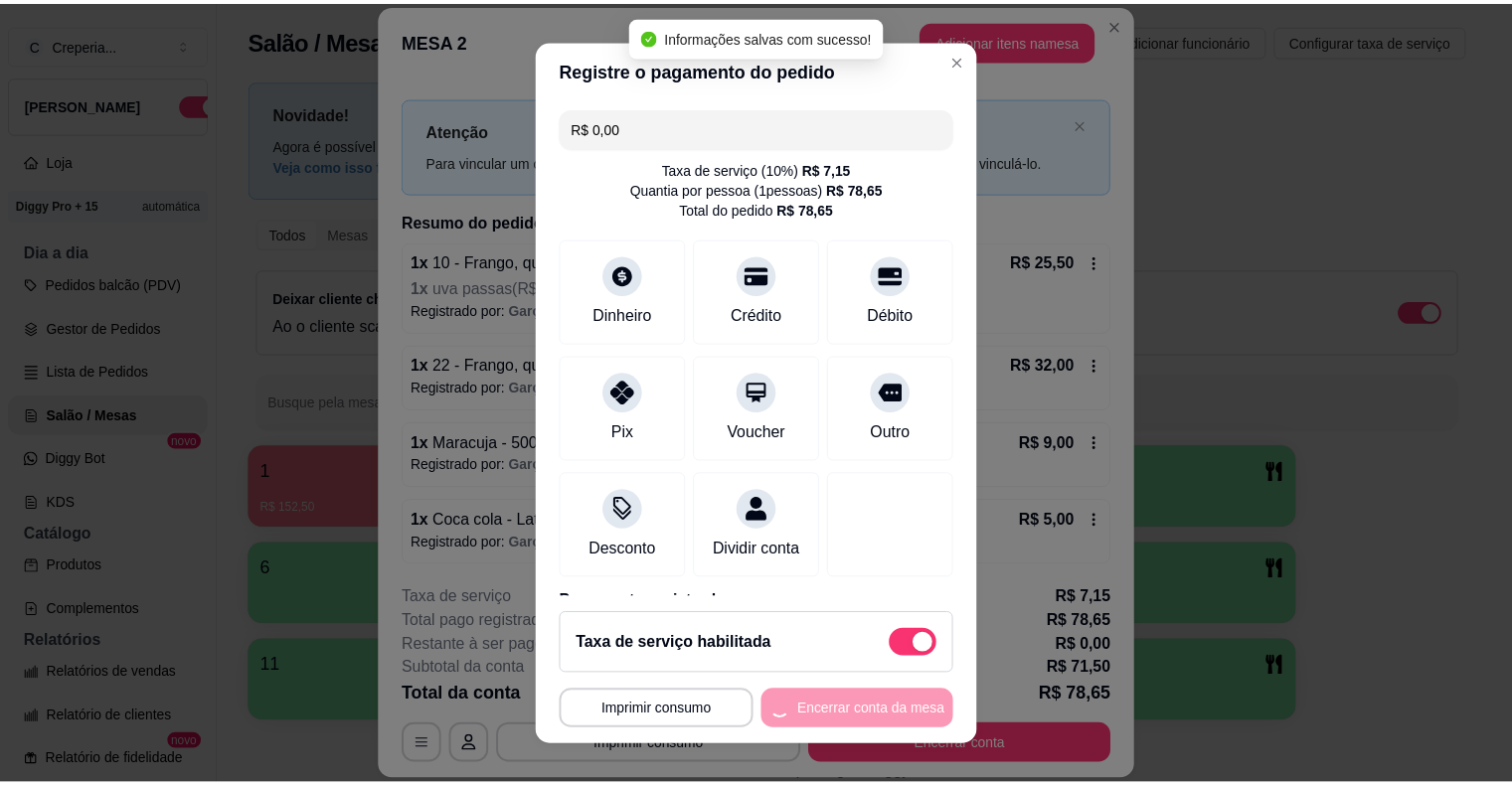 scroll, scrollTop: 0, scrollLeft: 0, axis: both 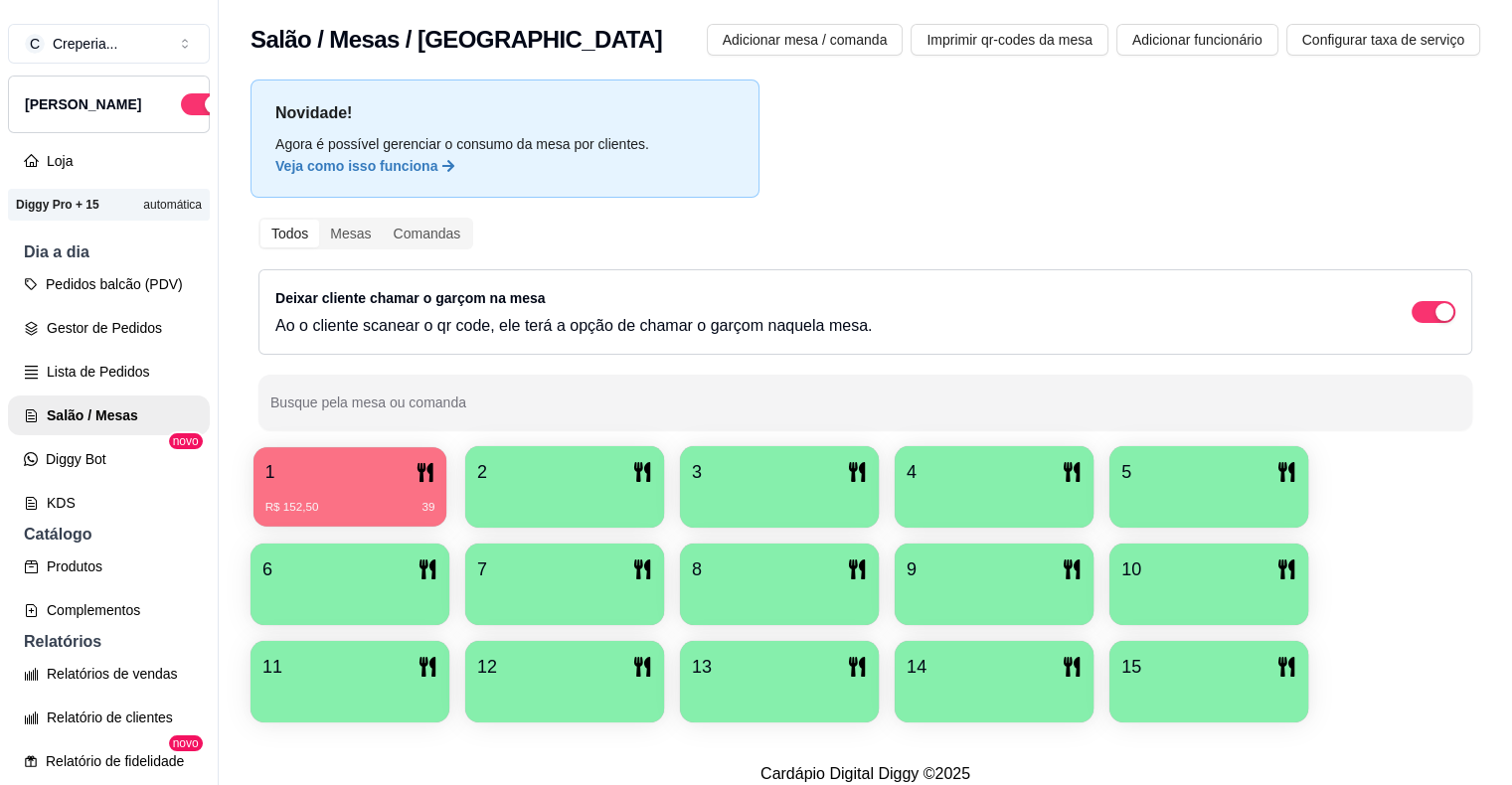 click on "1" at bounding box center [350, 472] 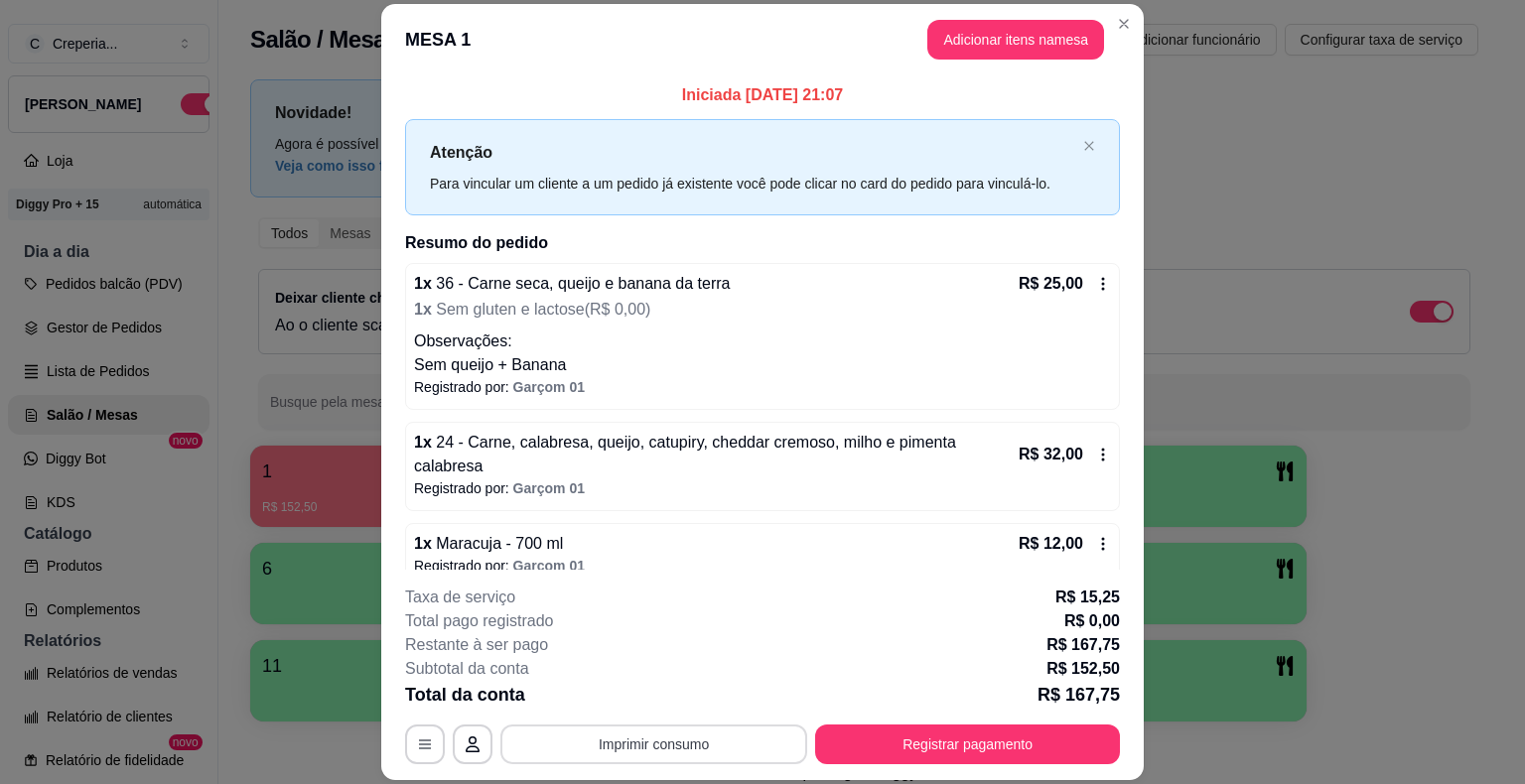click on "Imprimir consumo" at bounding box center [653, 744] 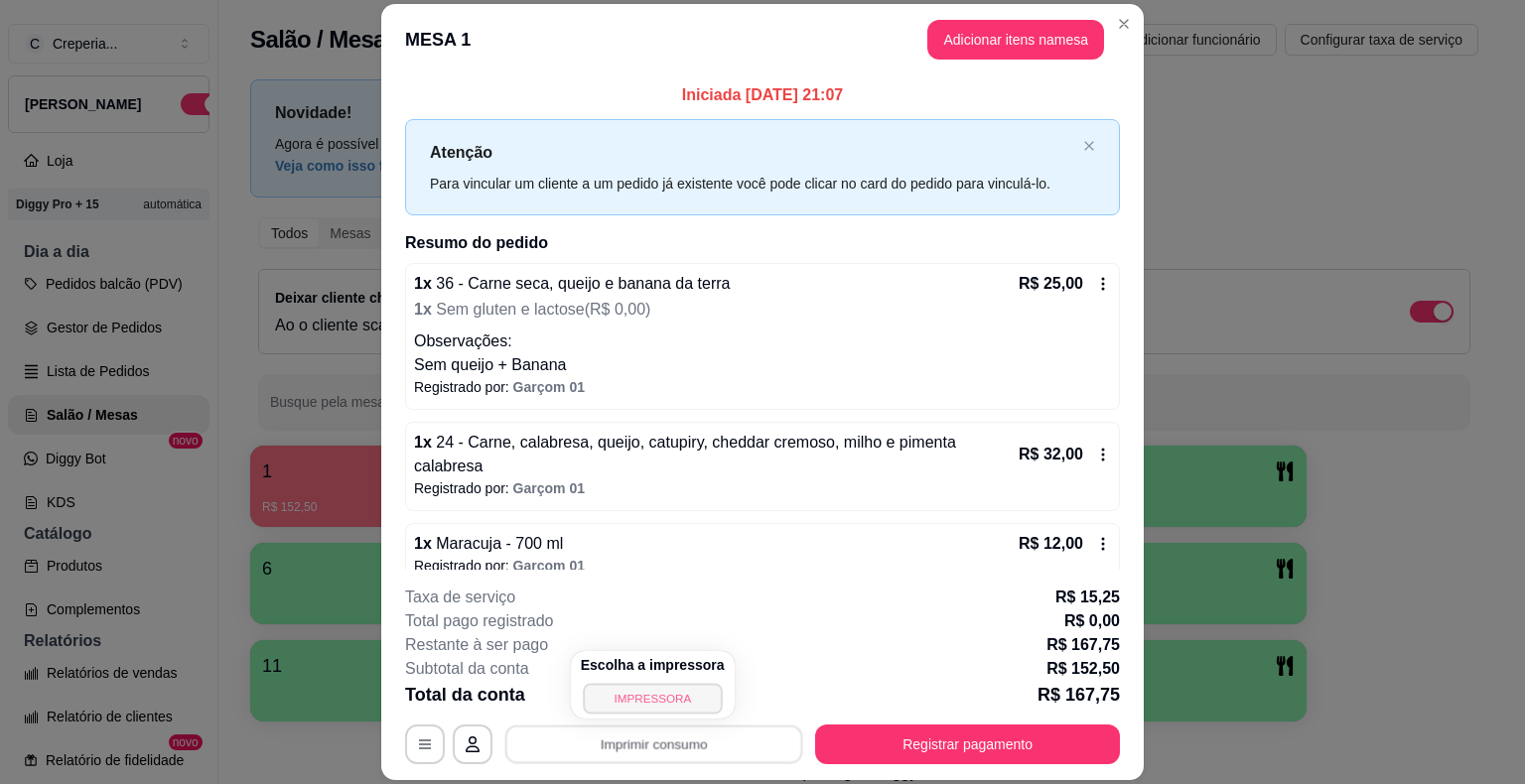 click on "IMPRESSORA" at bounding box center [652, 698] 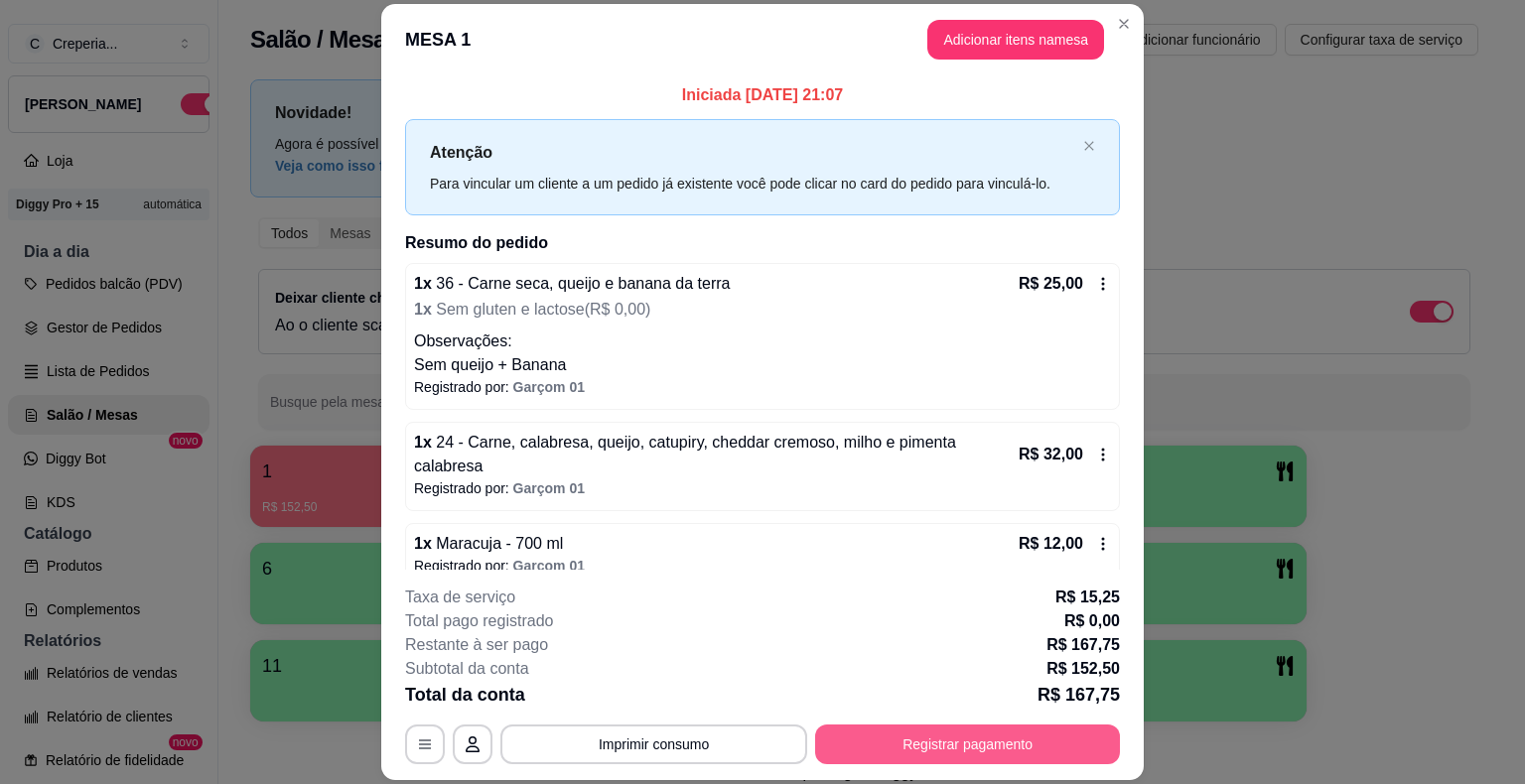 click on "Registrar pagamento" at bounding box center (967, 744) 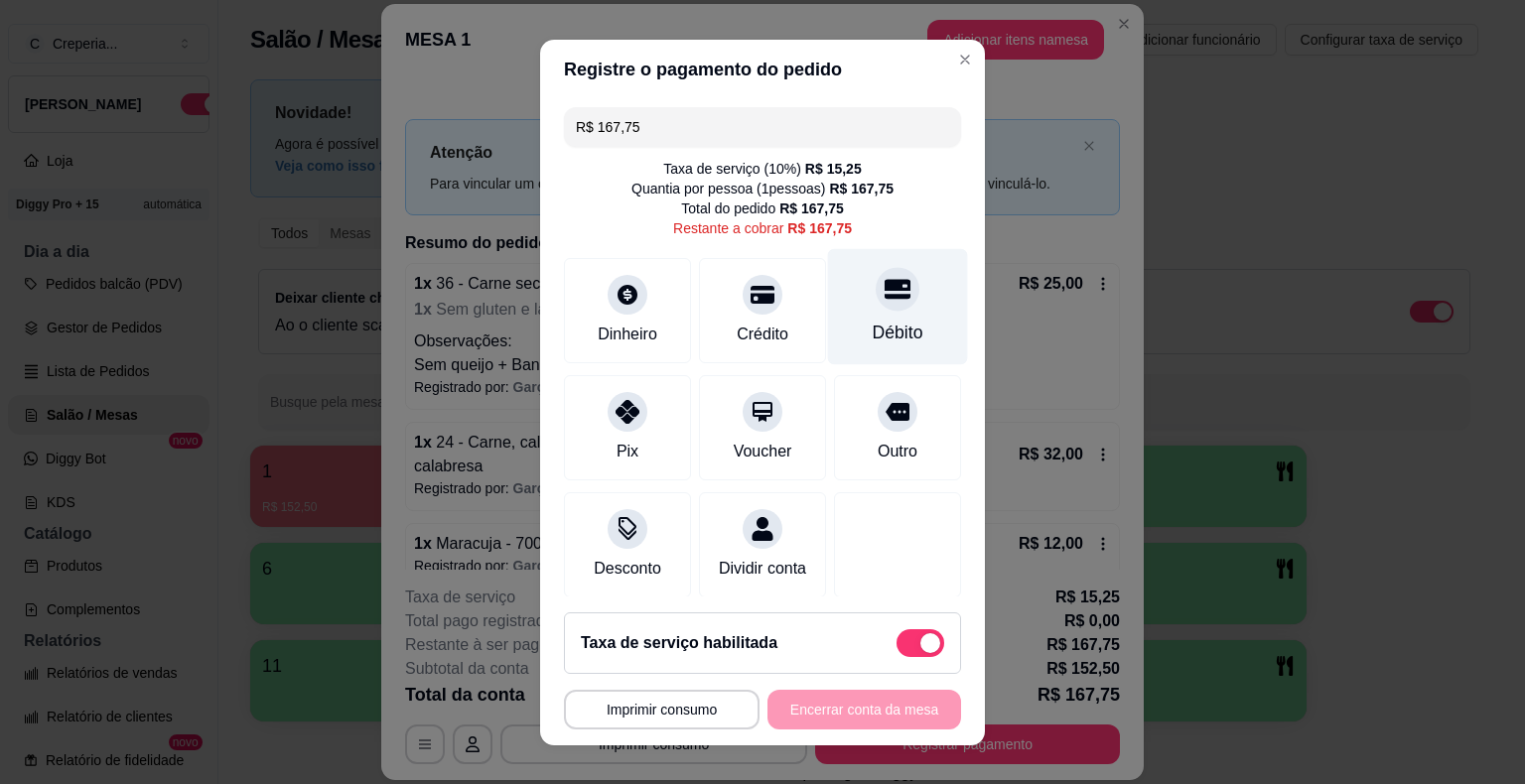click at bounding box center [898, 289] 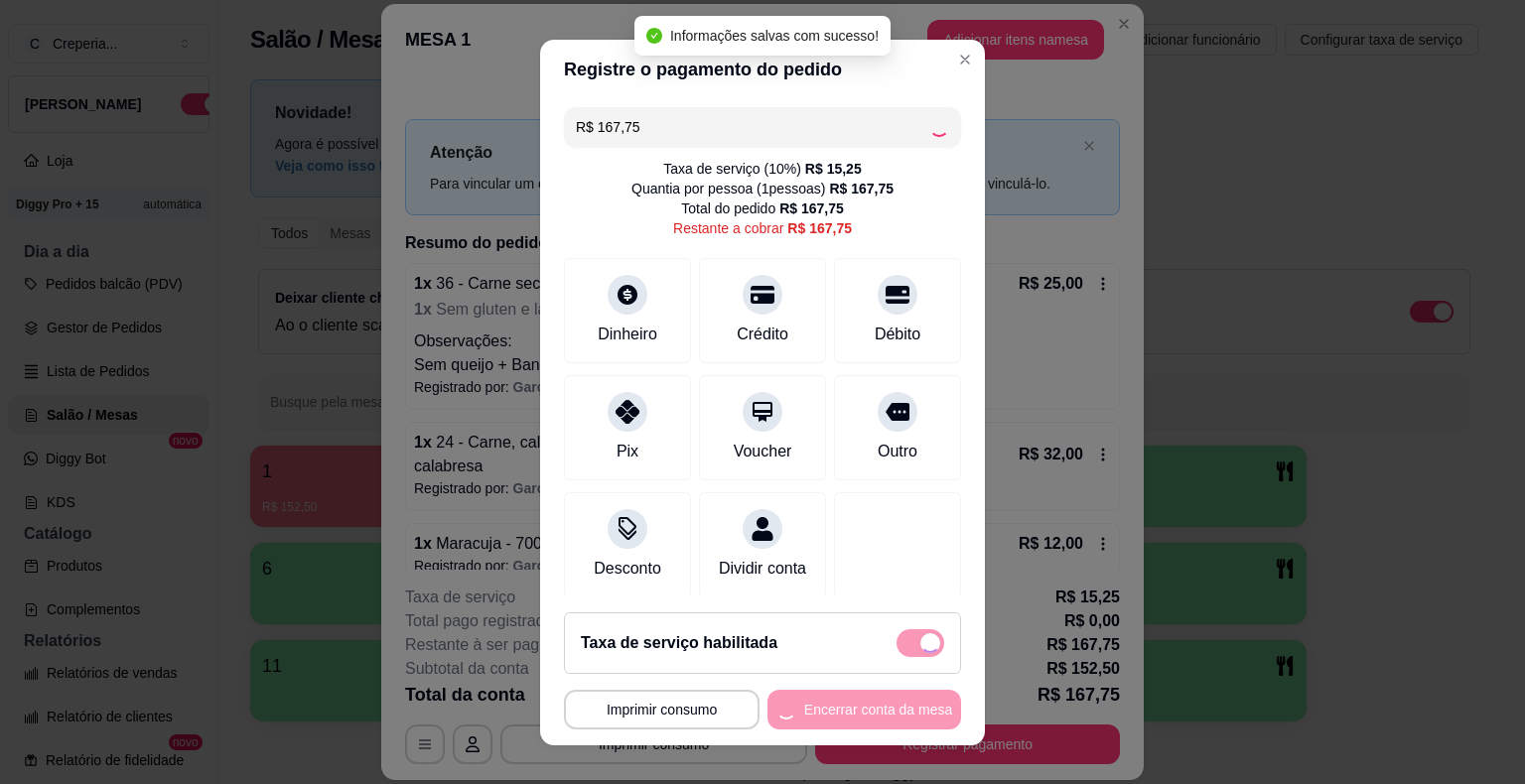 type on "R$ 0,00" 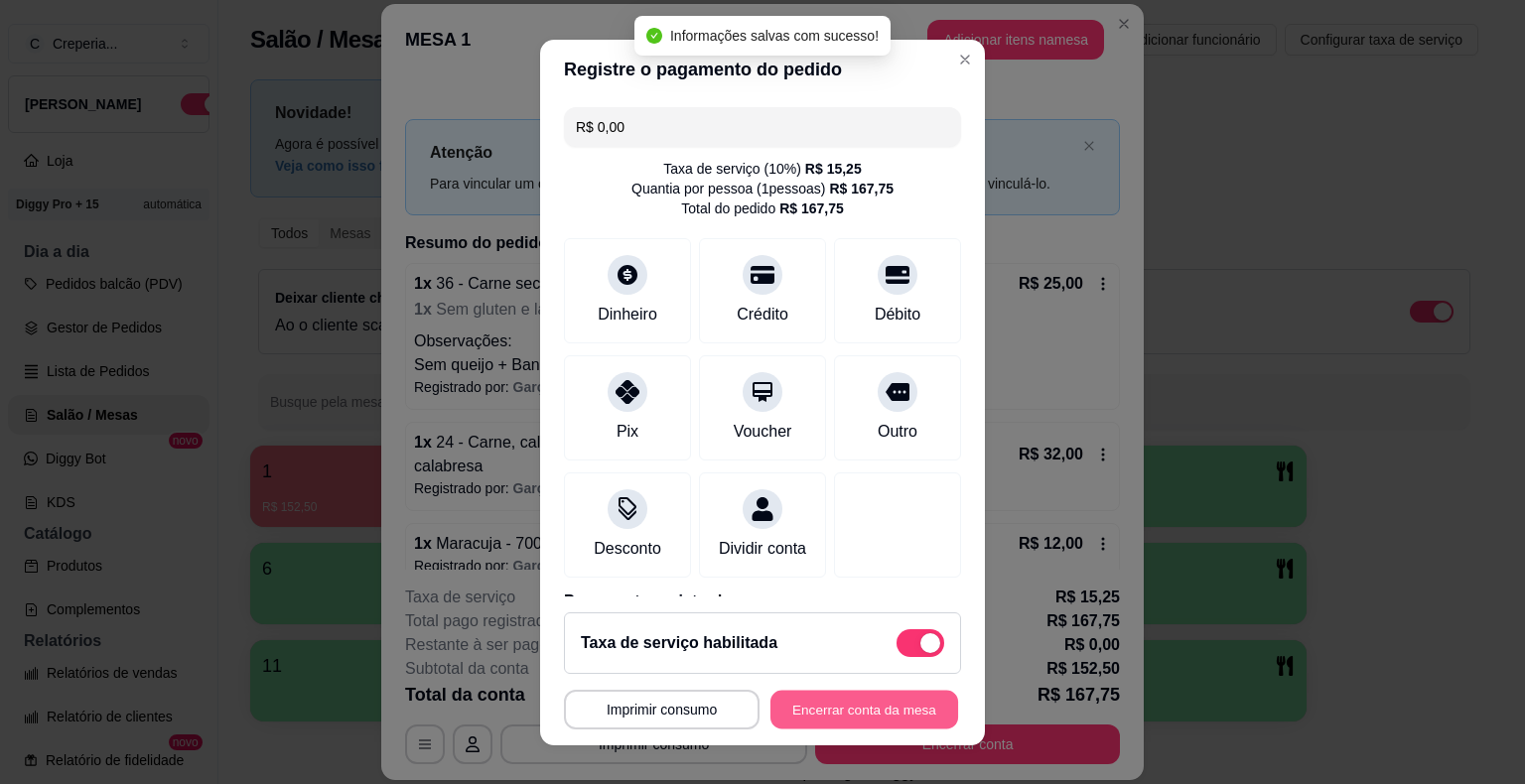 click on "Encerrar conta da mesa" at bounding box center [864, 709] 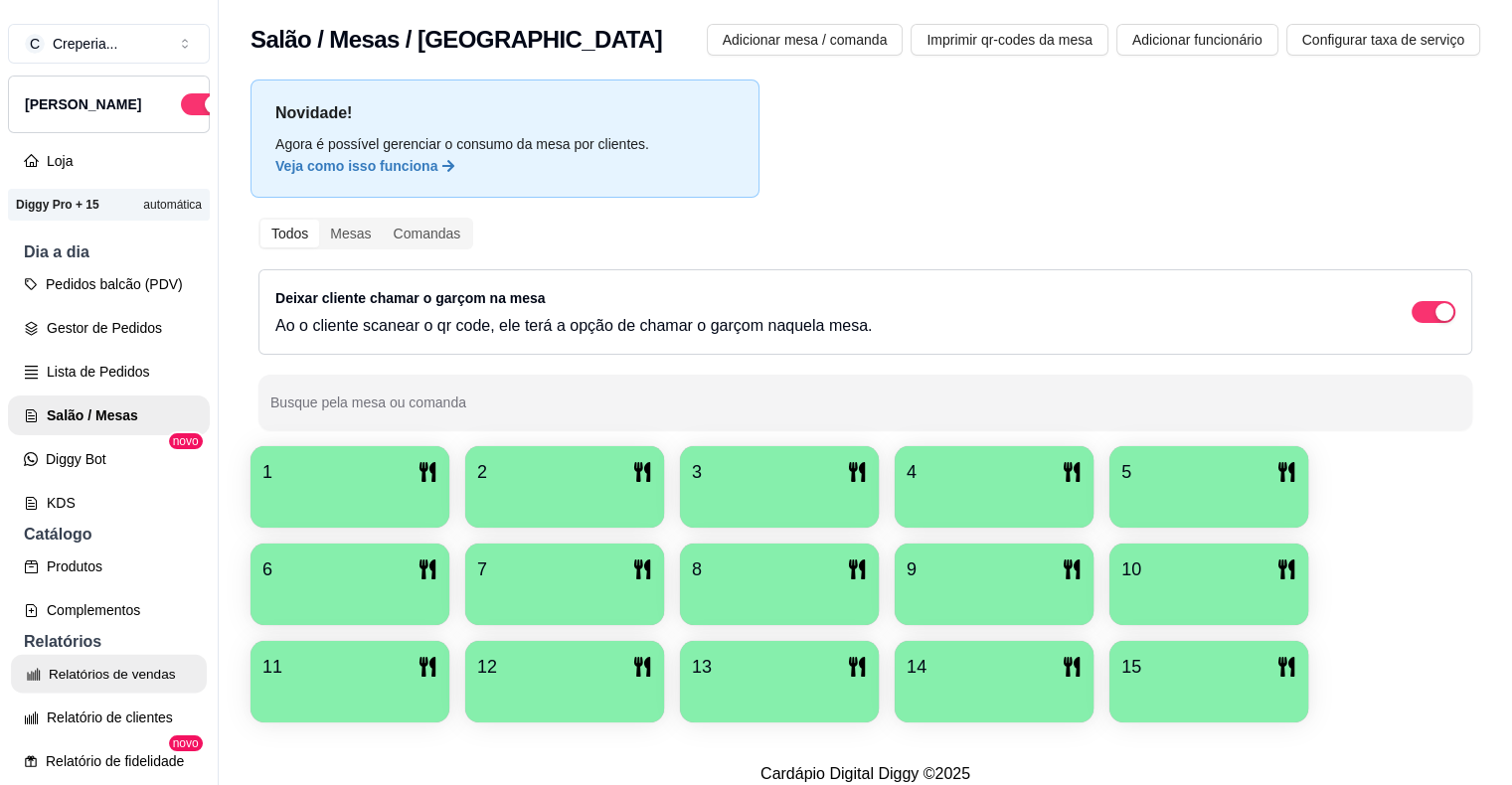 click on "Relatórios de vendas" at bounding box center (108, 674) 